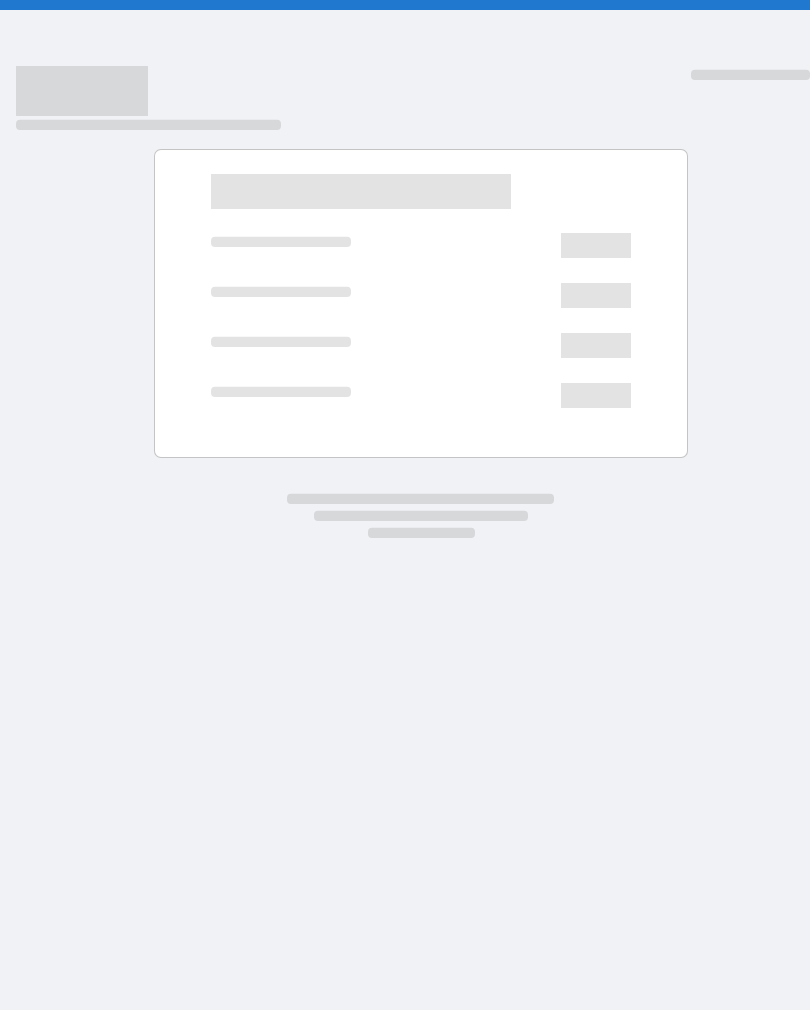 scroll, scrollTop: 0, scrollLeft: 0, axis: both 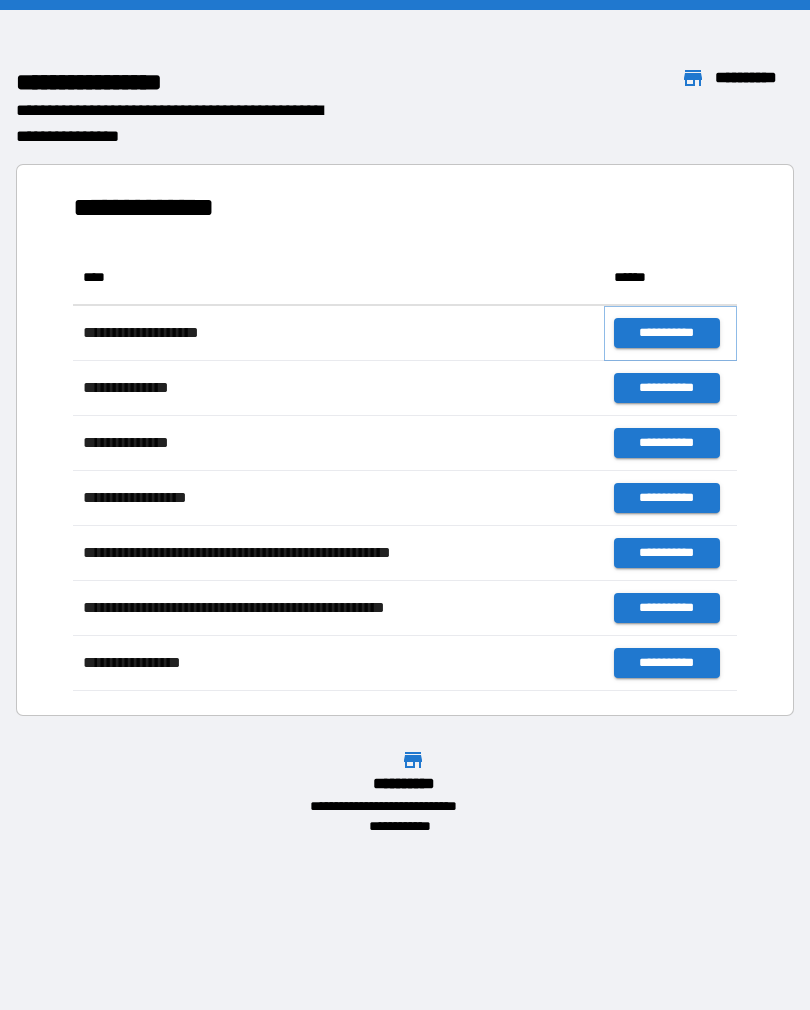 click on "**********" at bounding box center (666, 333) 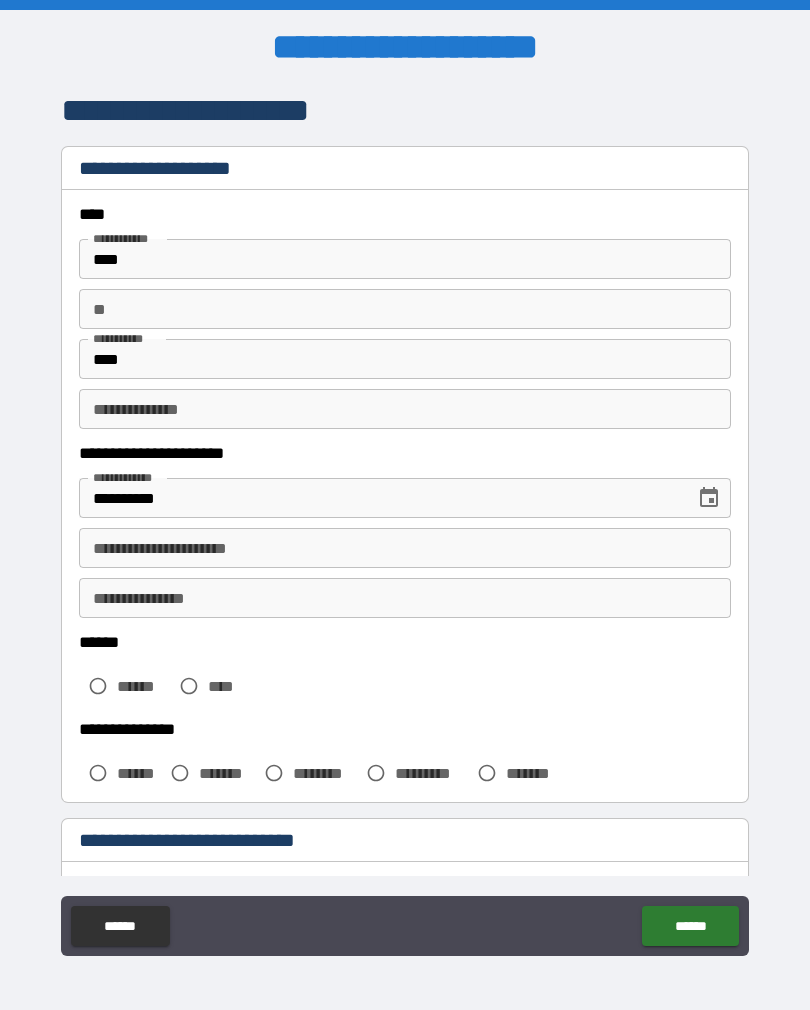 click on "**********" at bounding box center [405, 548] 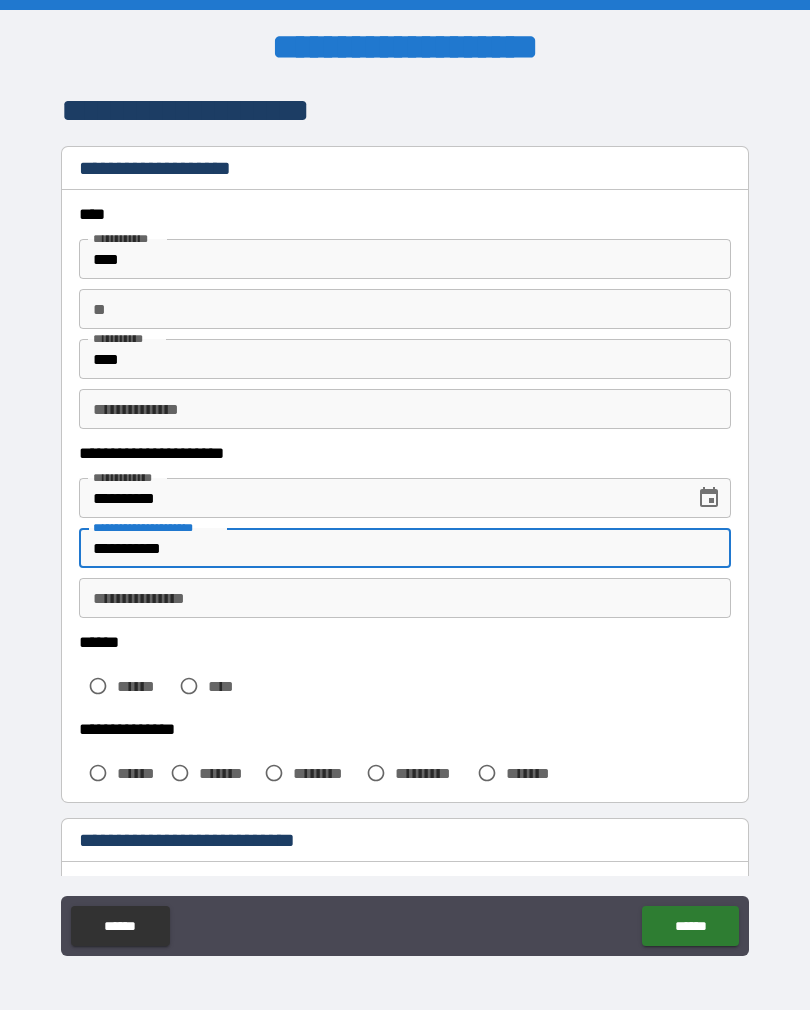 type on "**********" 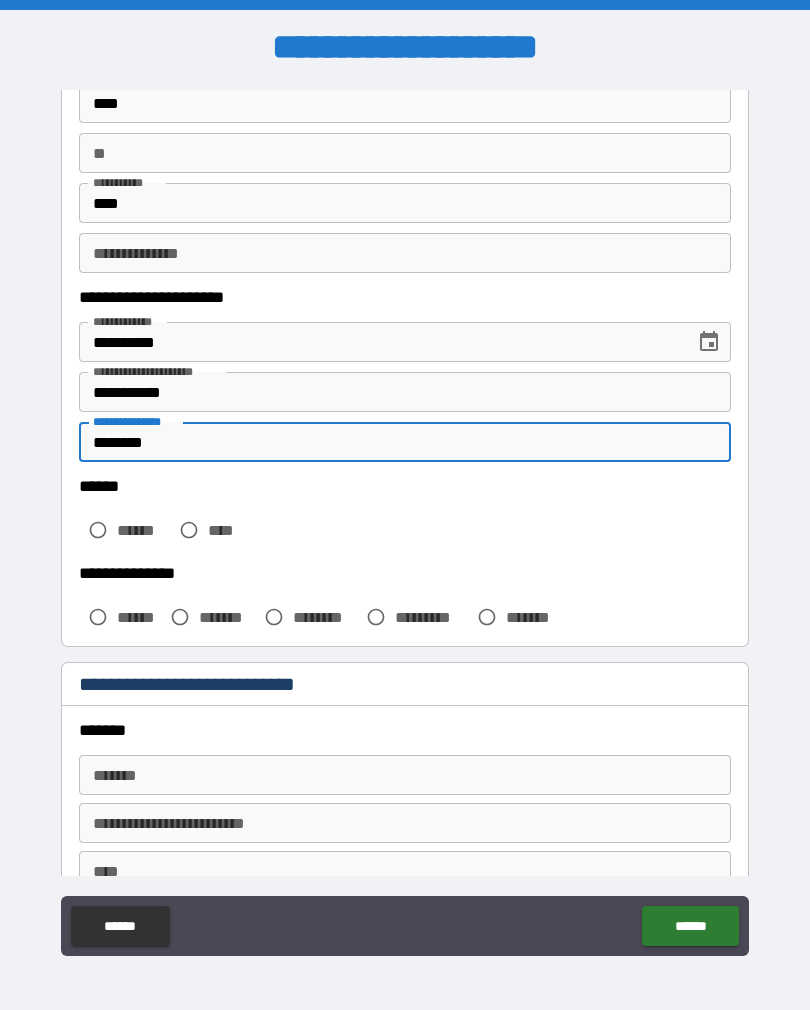 scroll, scrollTop: 178, scrollLeft: 0, axis: vertical 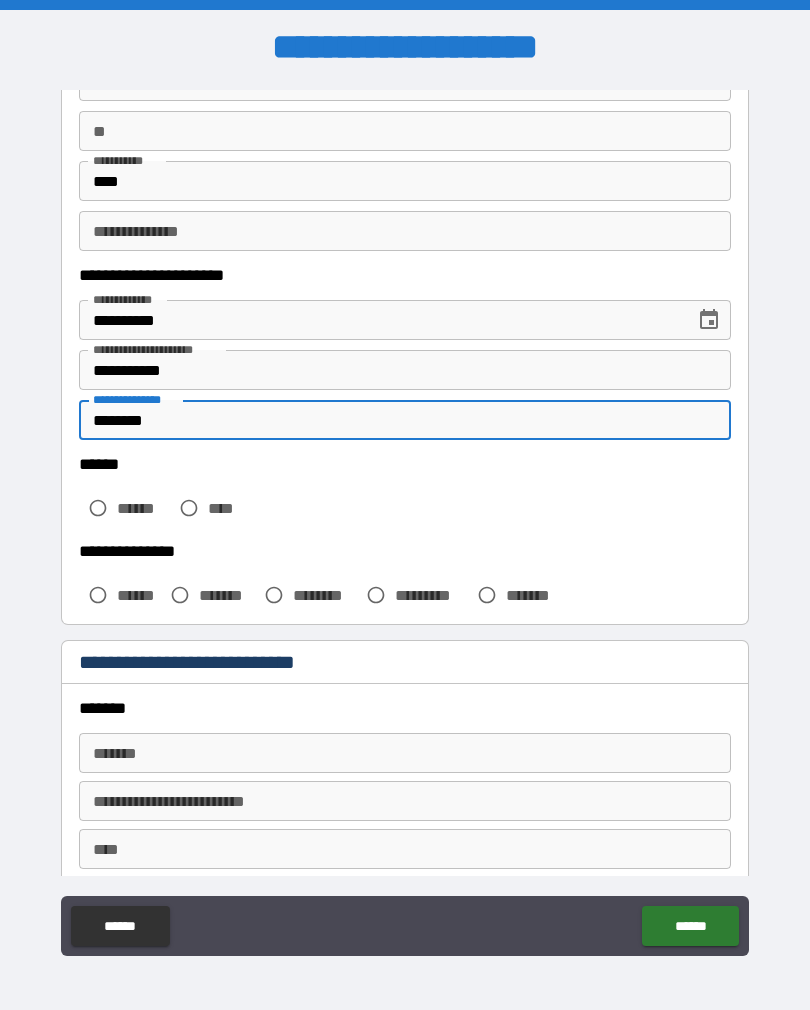 type on "********" 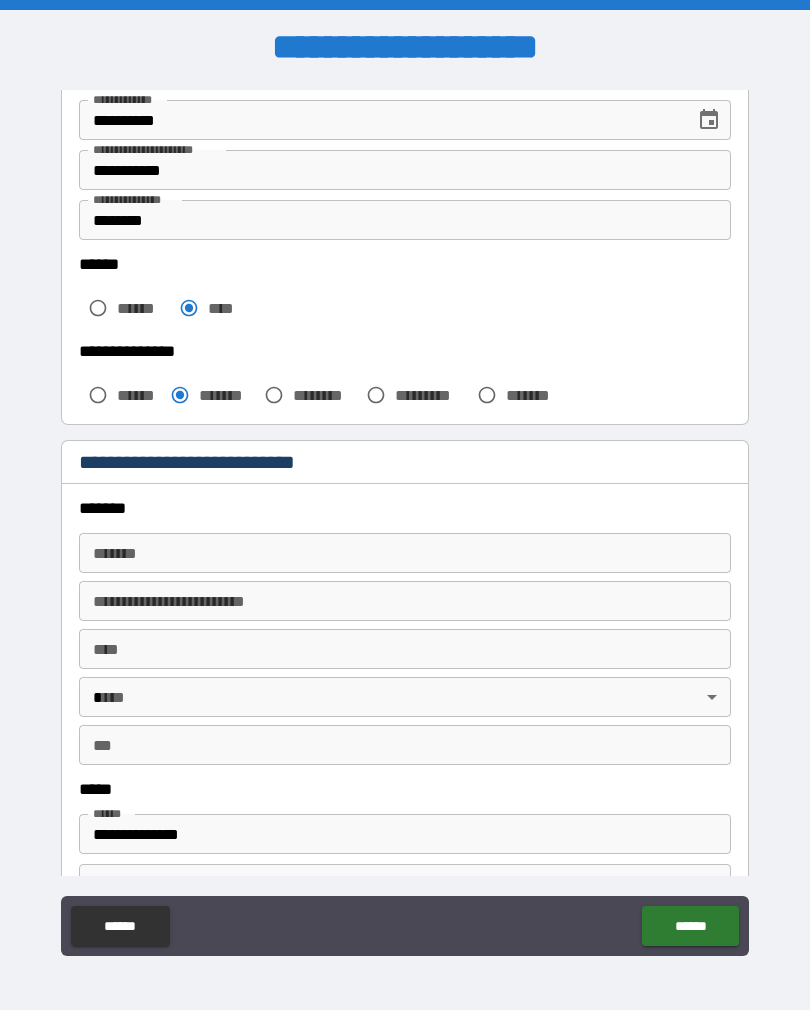 scroll, scrollTop: 380, scrollLeft: 0, axis: vertical 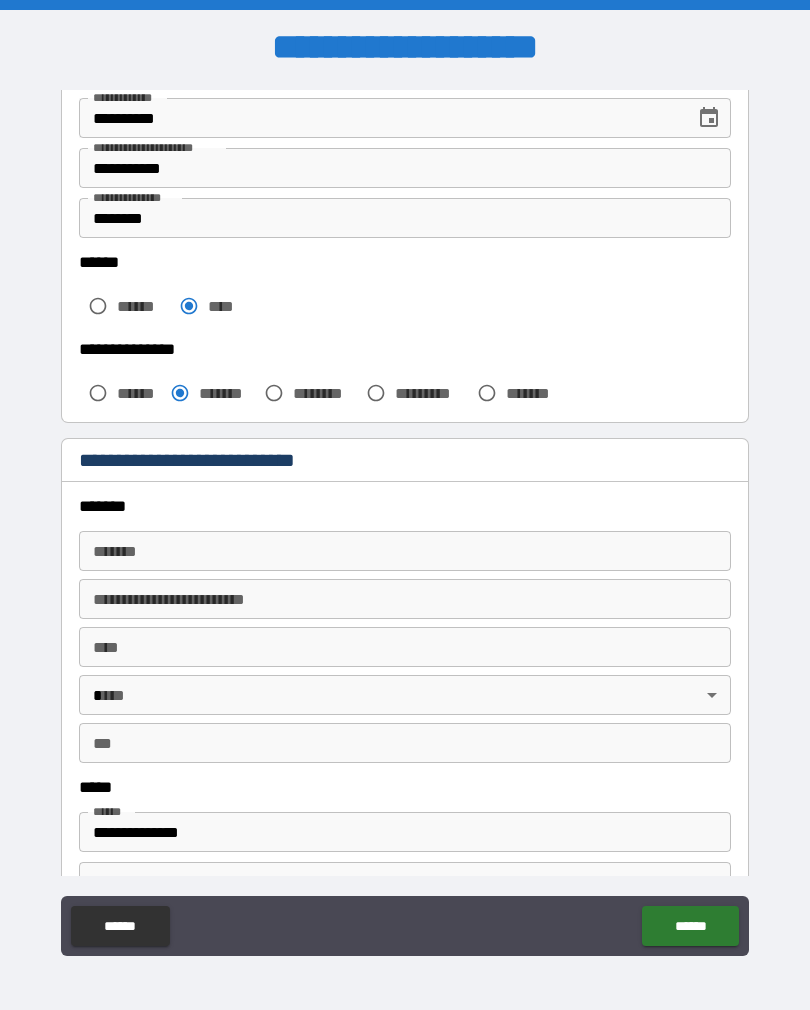 click on "*******" at bounding box center (405, 551) 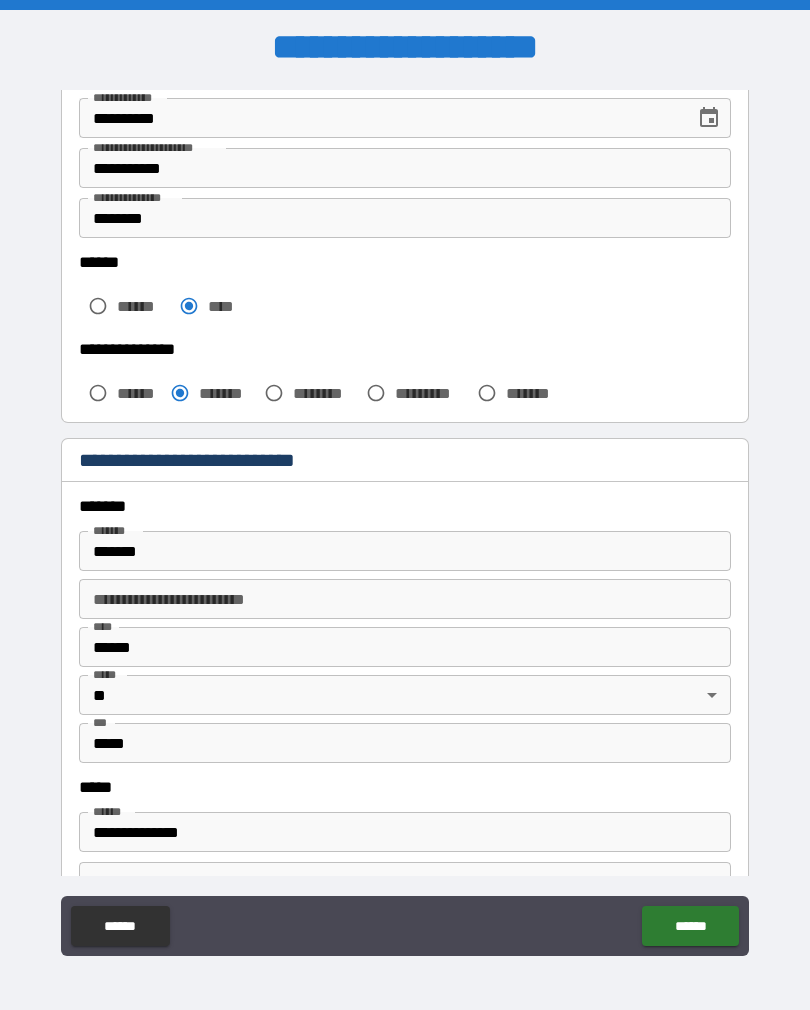 type on "**********" 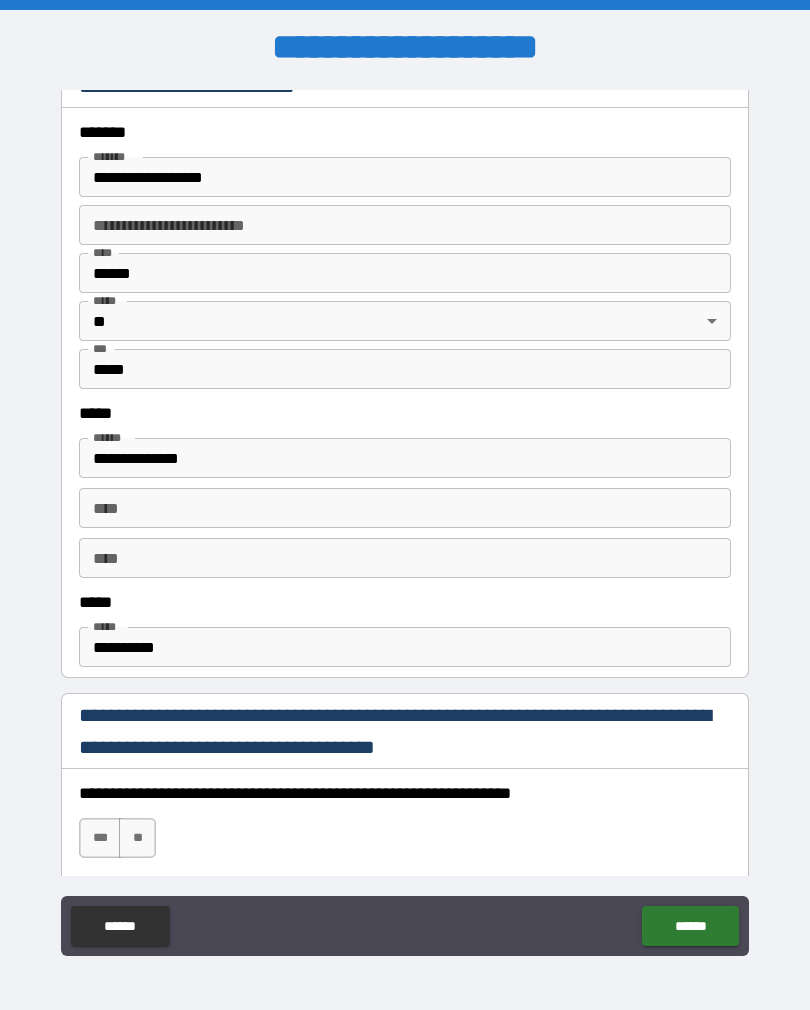 scroll, scrollTop: 762, scrollLeft: 0, axis: vertical 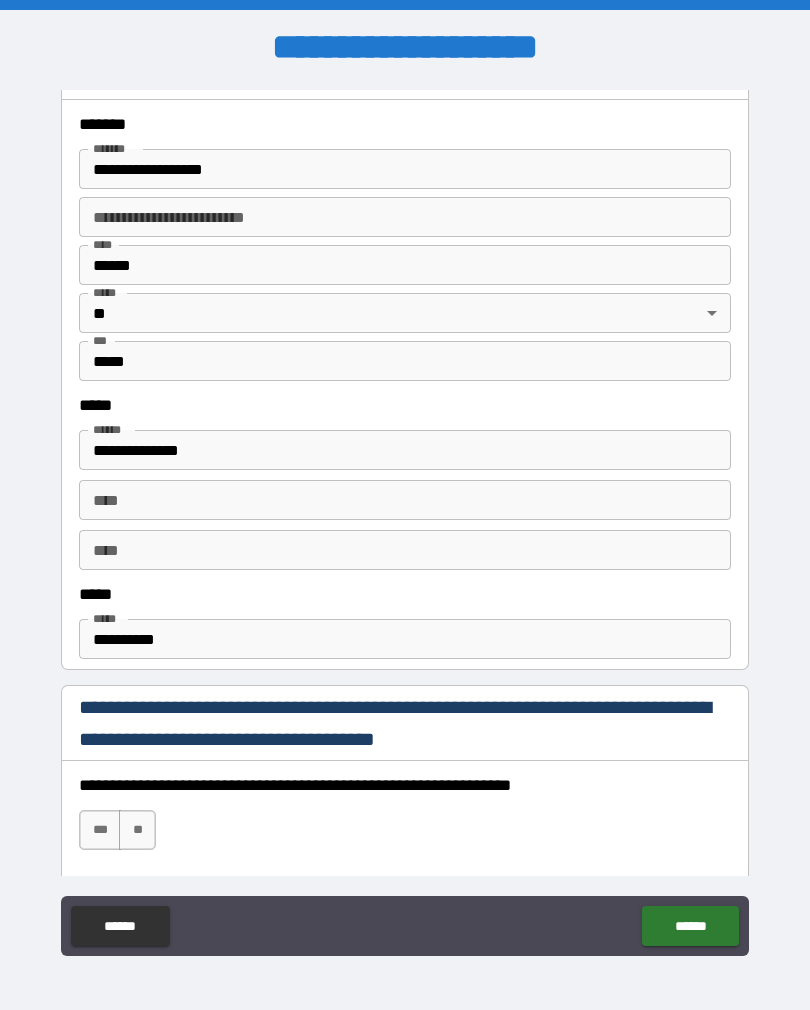 click on "****" at bounding box center (405, 550) 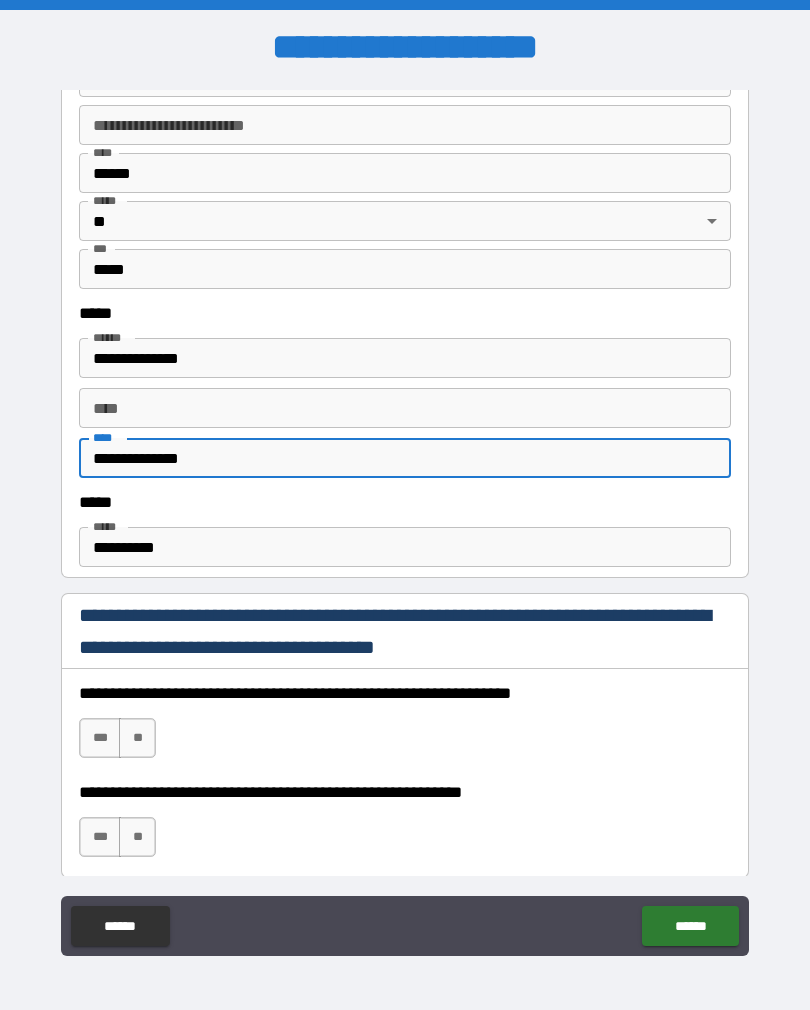 scroll, scrollTop: 856, scrollLeft: 0, axis: vertical 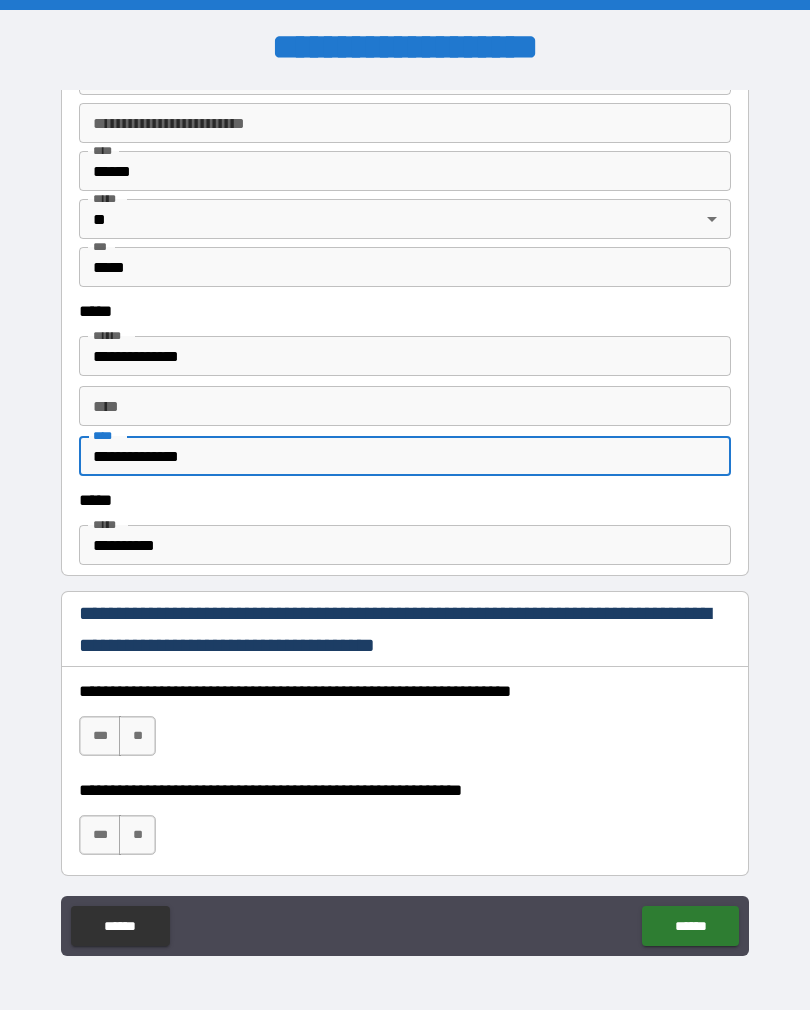 type on "**********" 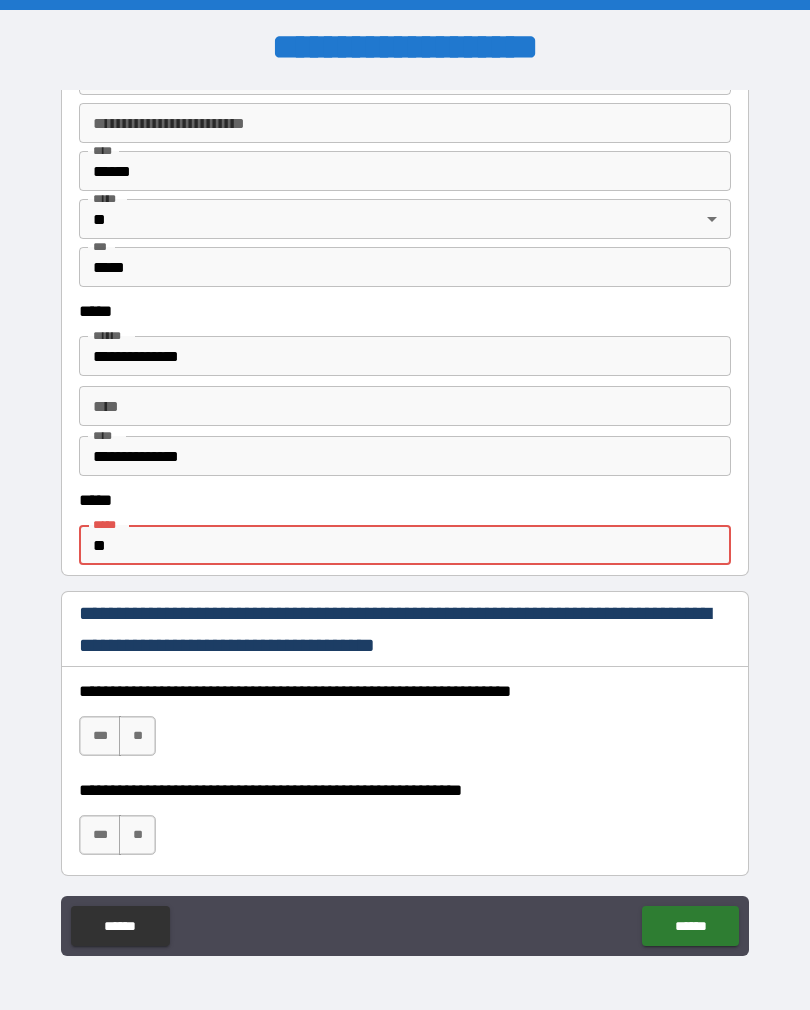 type on "*" 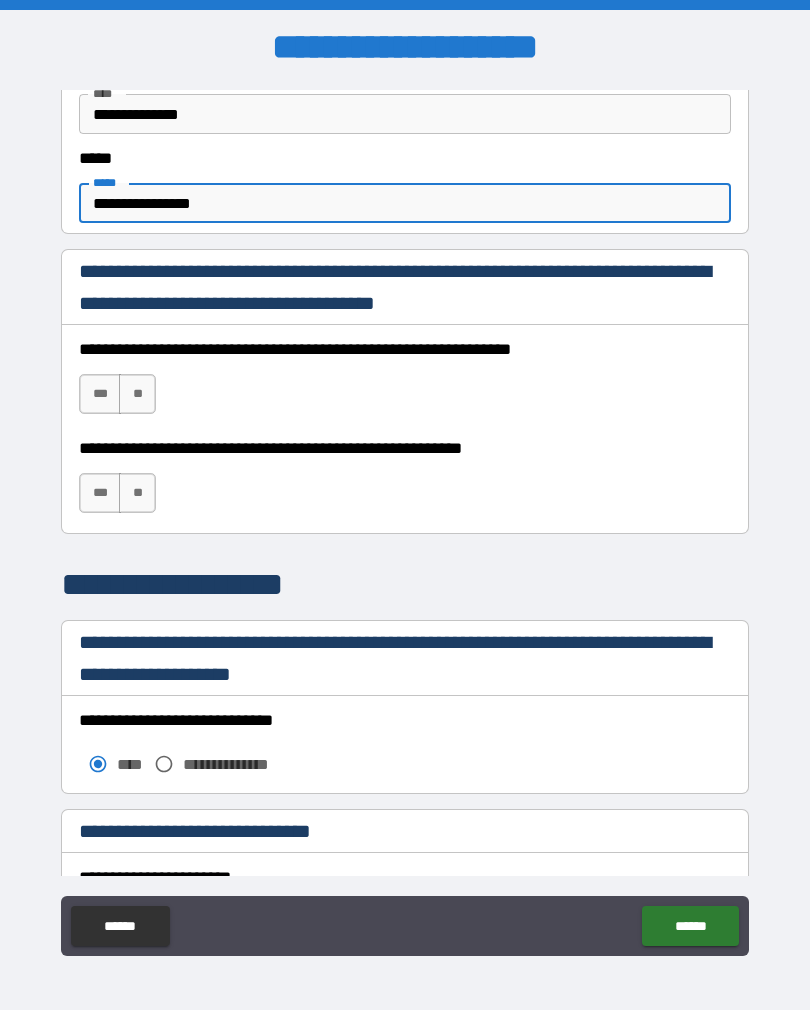 scroll, scrollTop: 1206, scrollLeft: 0, axis: vertical 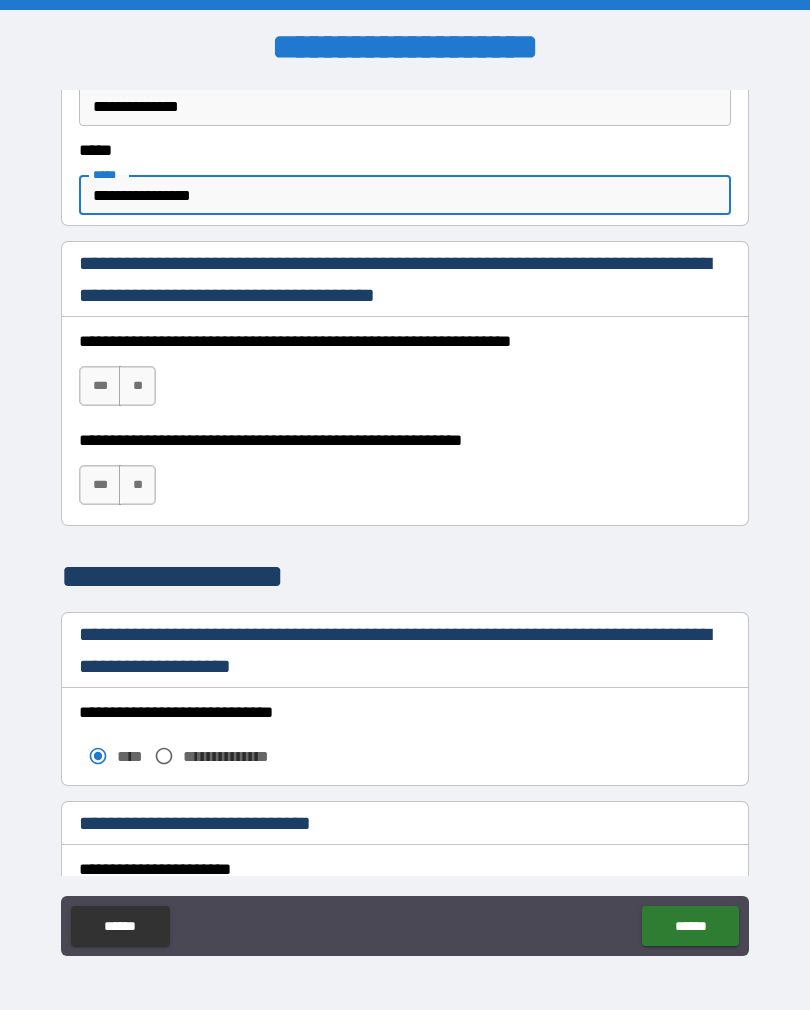 type on "**********" 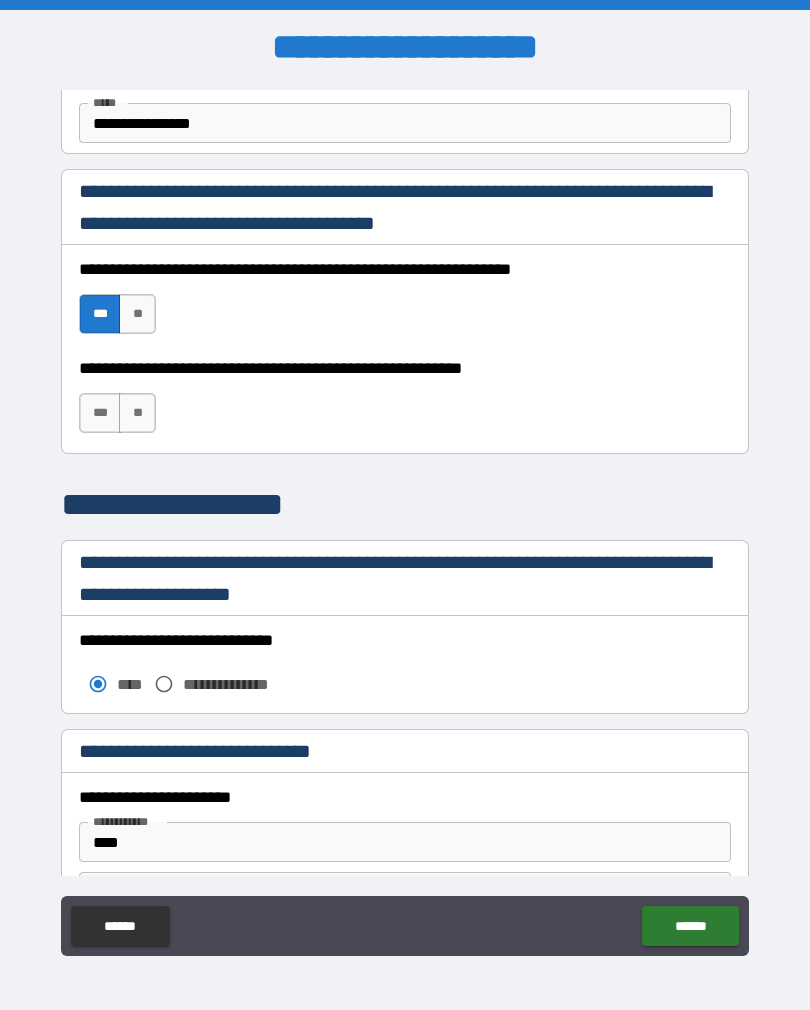 scroll, scrollTop: 1273, scrollLeft: 0, axis: vertical 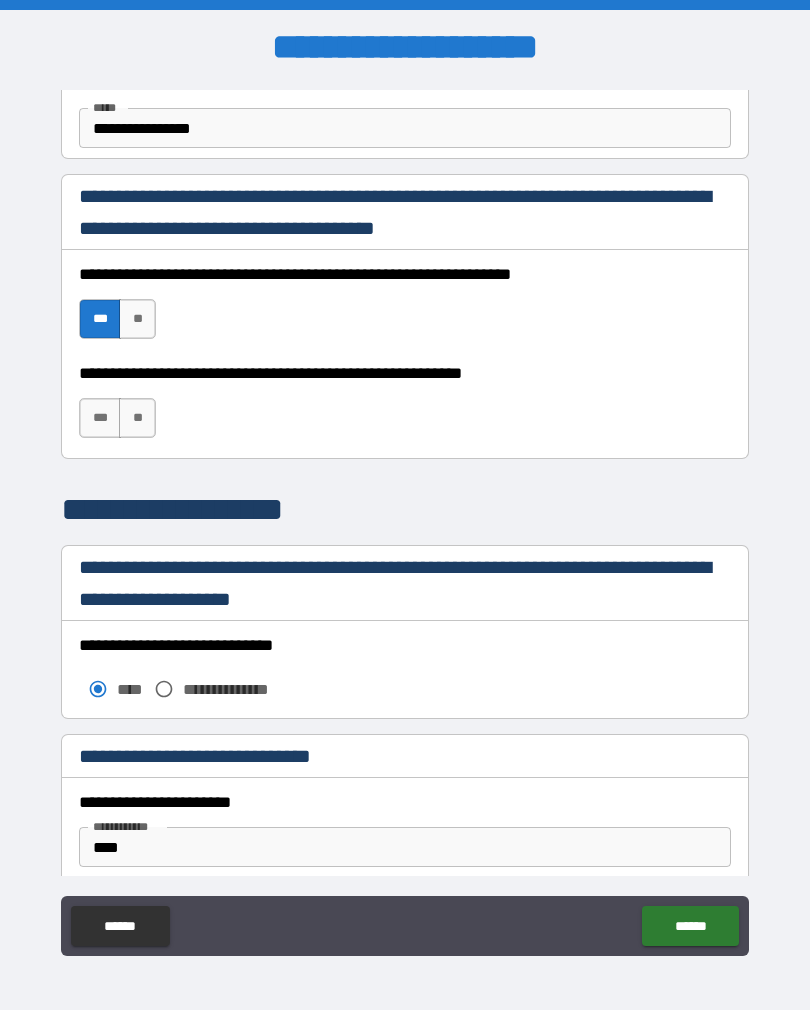click on "***" at bounding box center [100, 418] 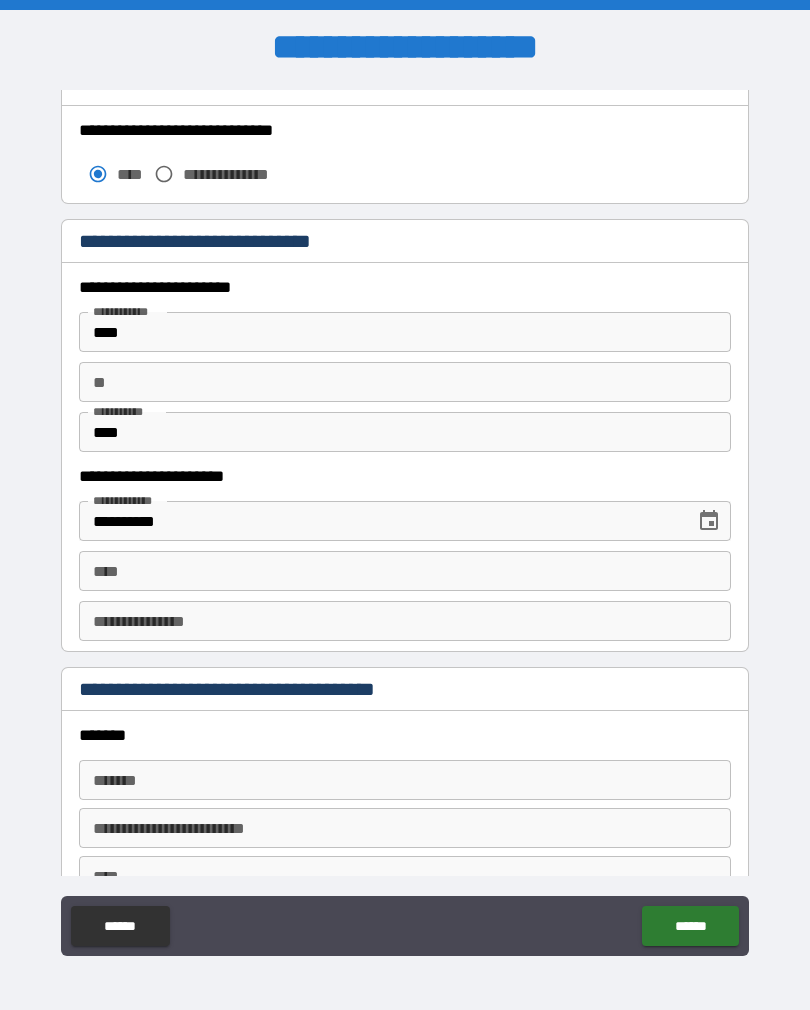 scroll, scrollTop: 1789, scrollLeft: 0, axis: vertical 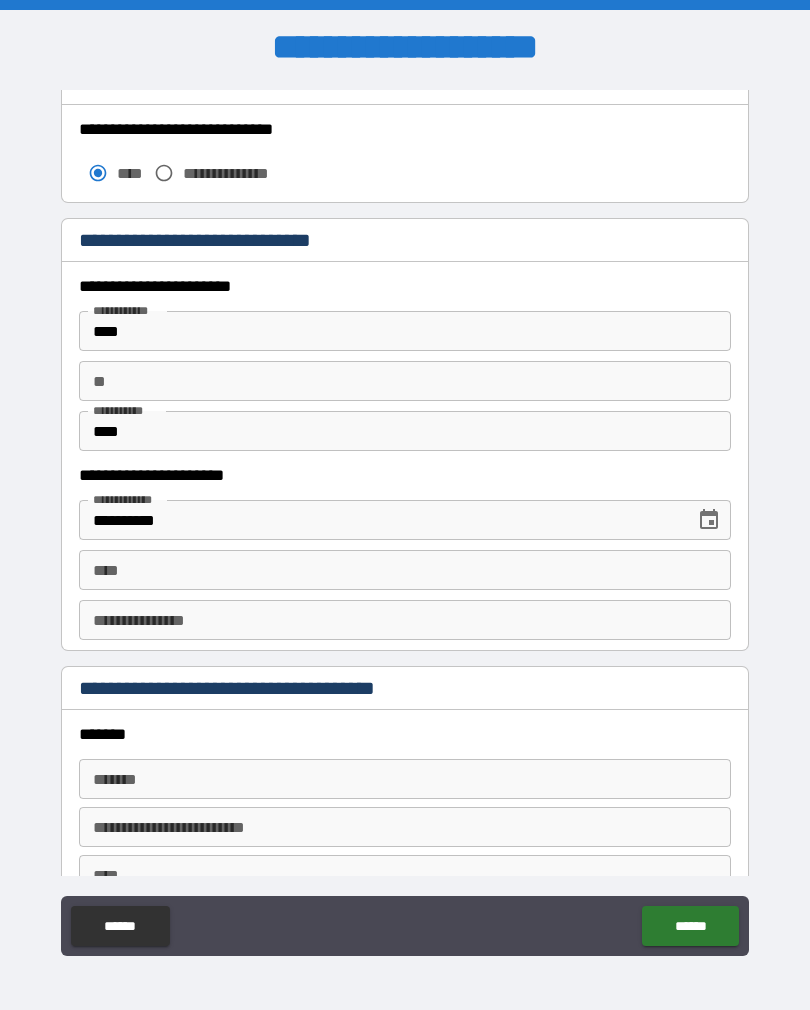 click on "****" at bounding box center [405, 570] 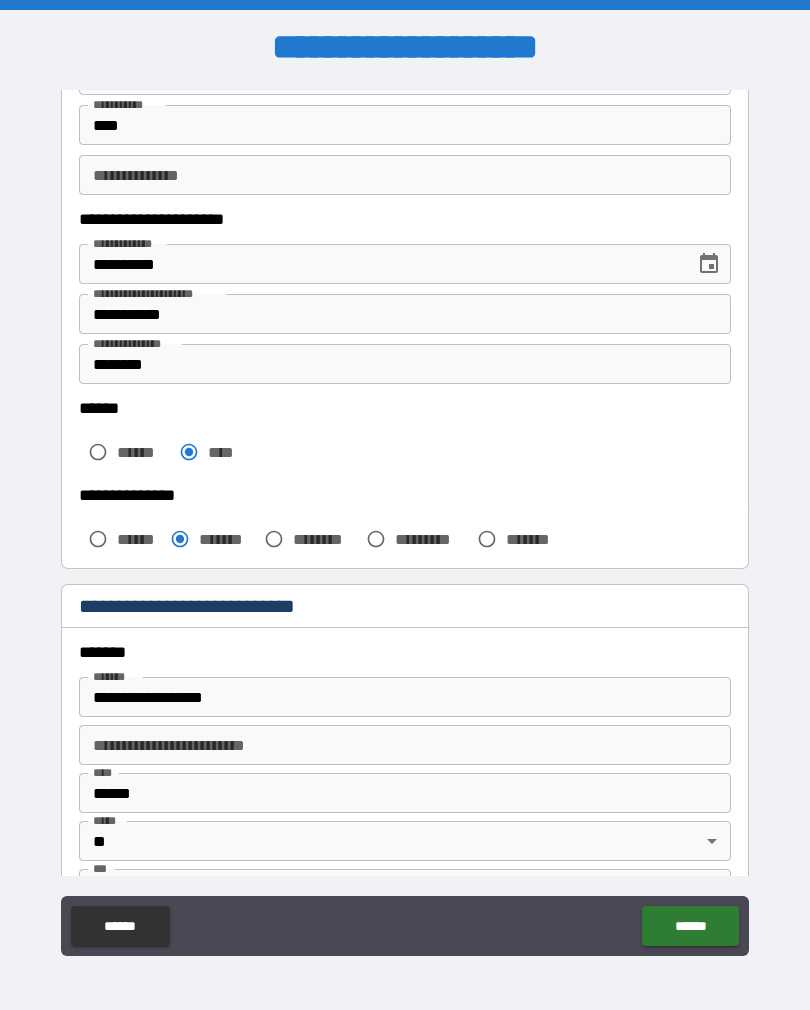 scroll, scrollTop: 240, scrollLeft: 0, axis: vertical 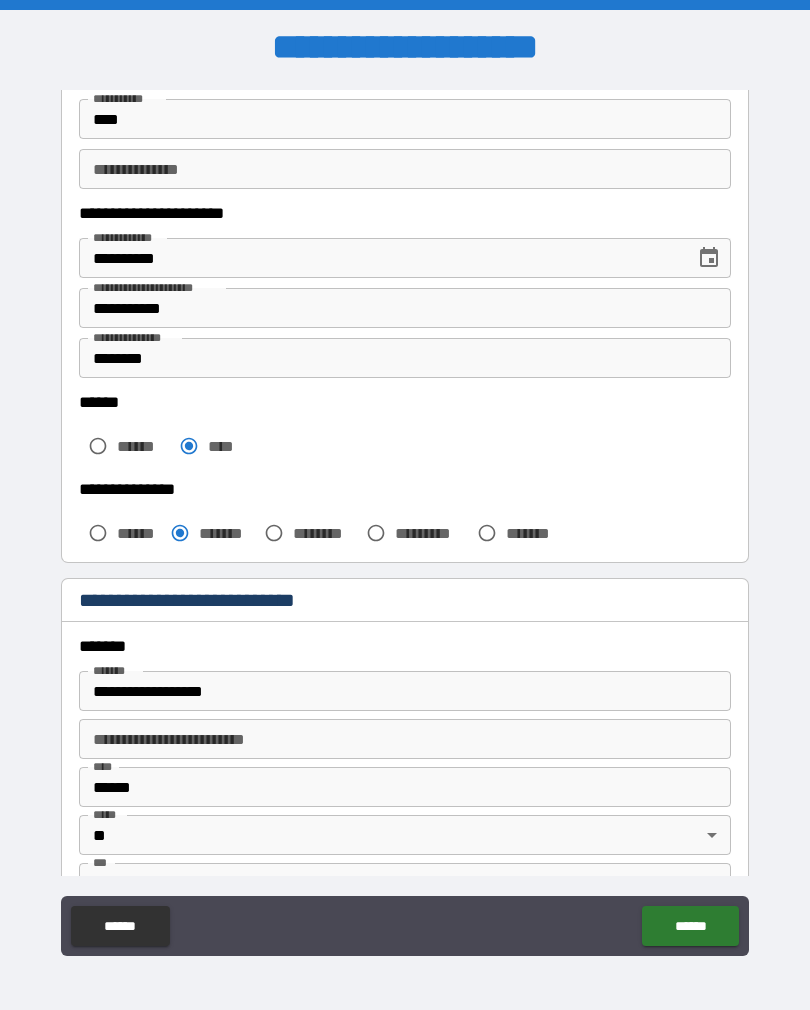type on "**********" 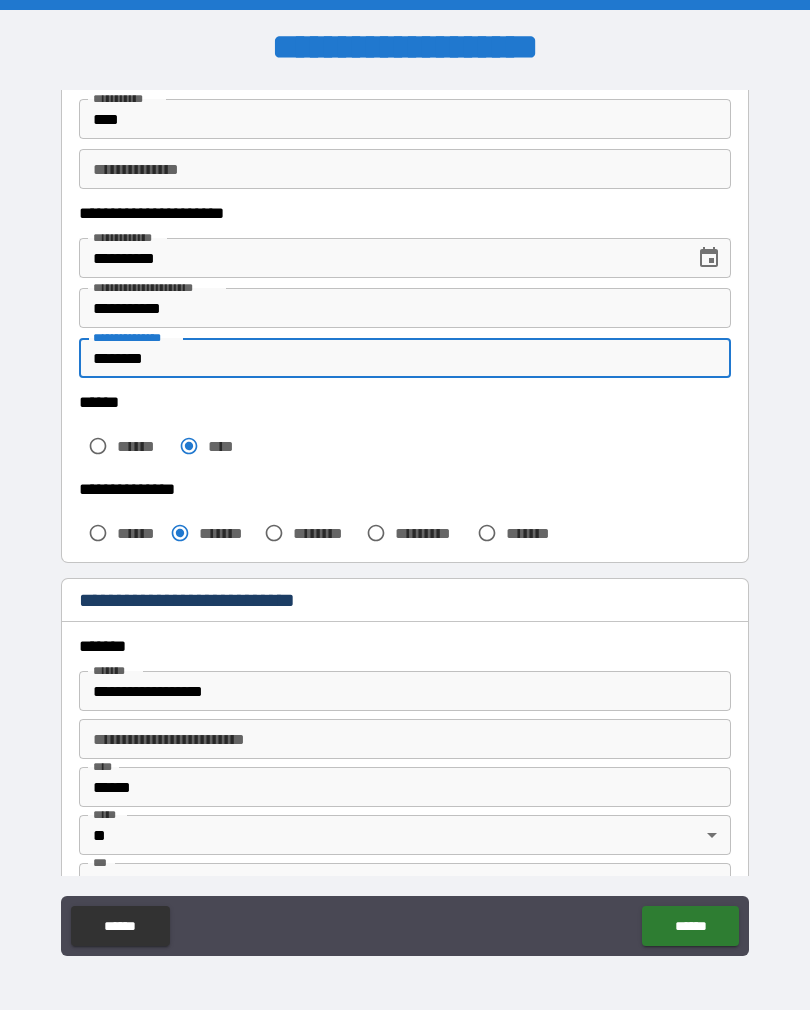 click on "********" at bounding box center (405, 358) 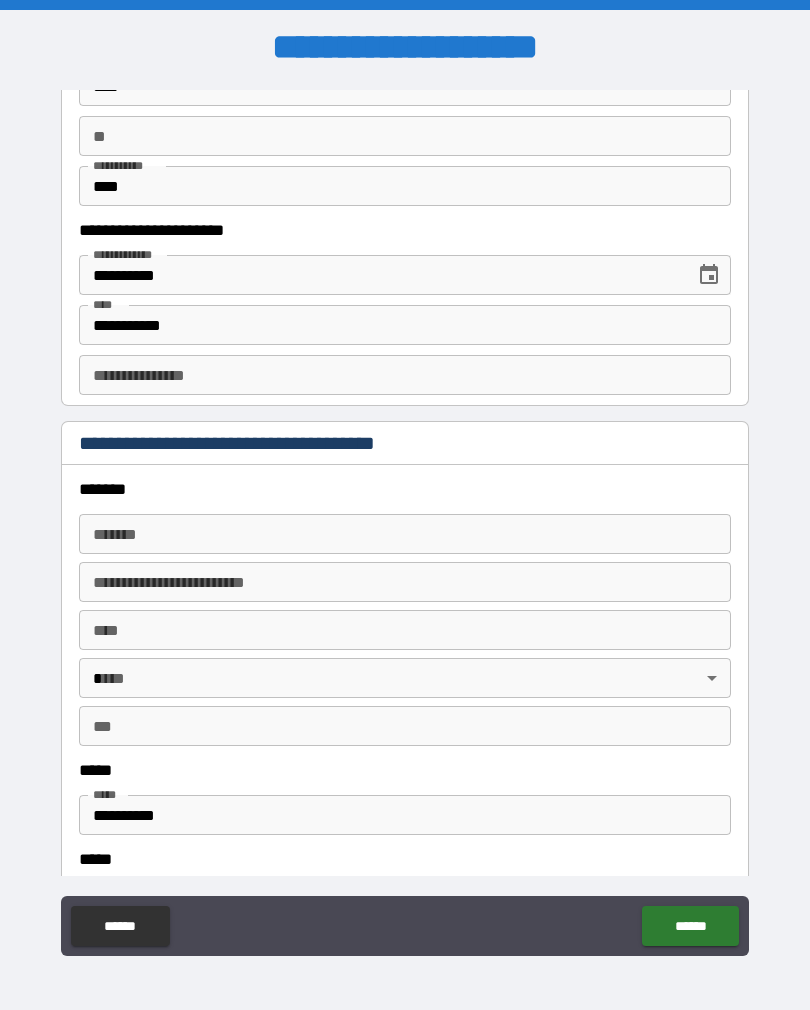 scroll, scrollTop: 2046, scrollLeft: 0, axis: vertical 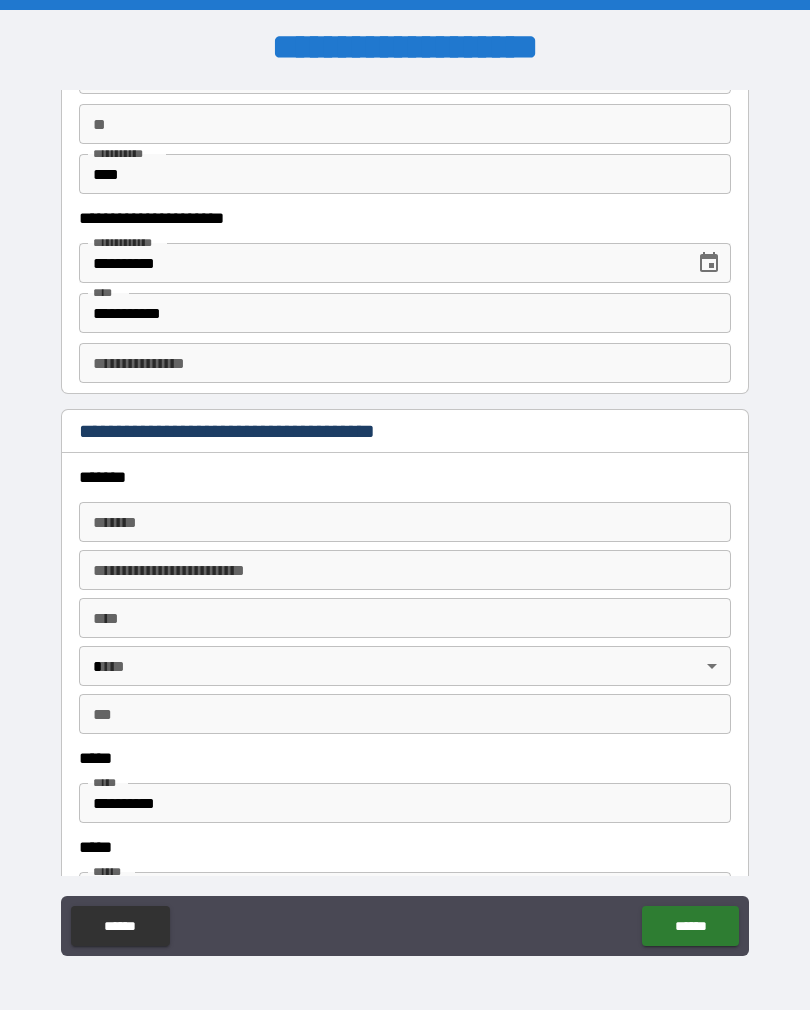click on "**********" at bounding box center [405, 363] 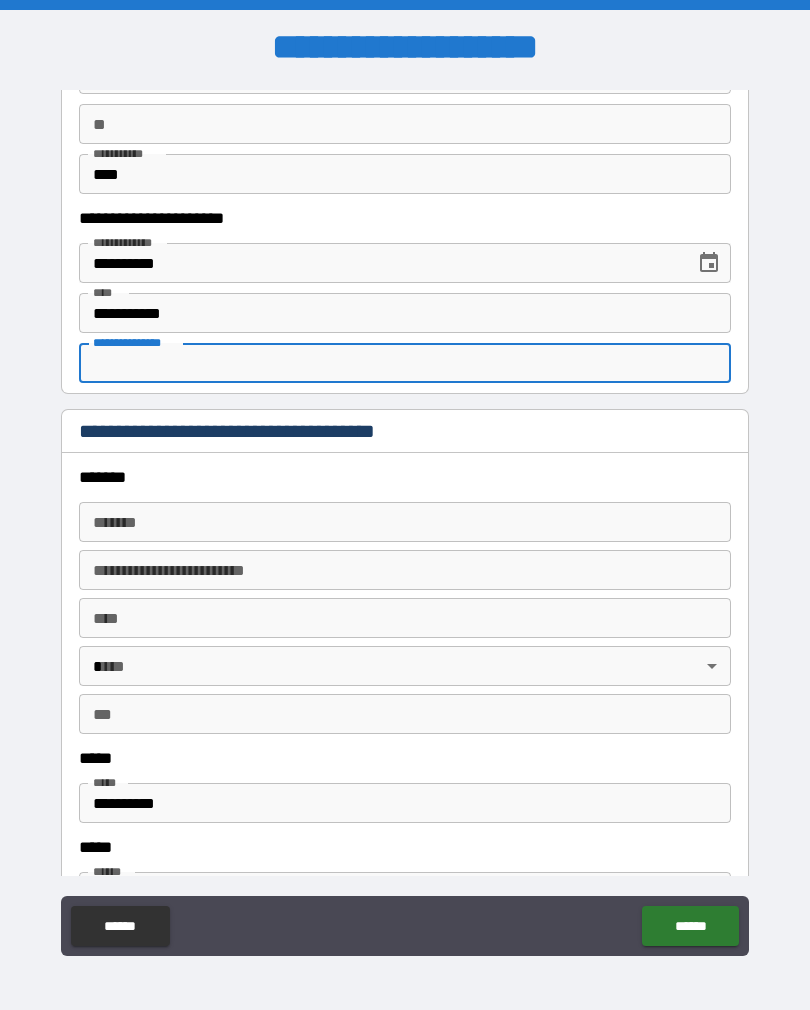 click on "**********" at bounding box center [405, 363] 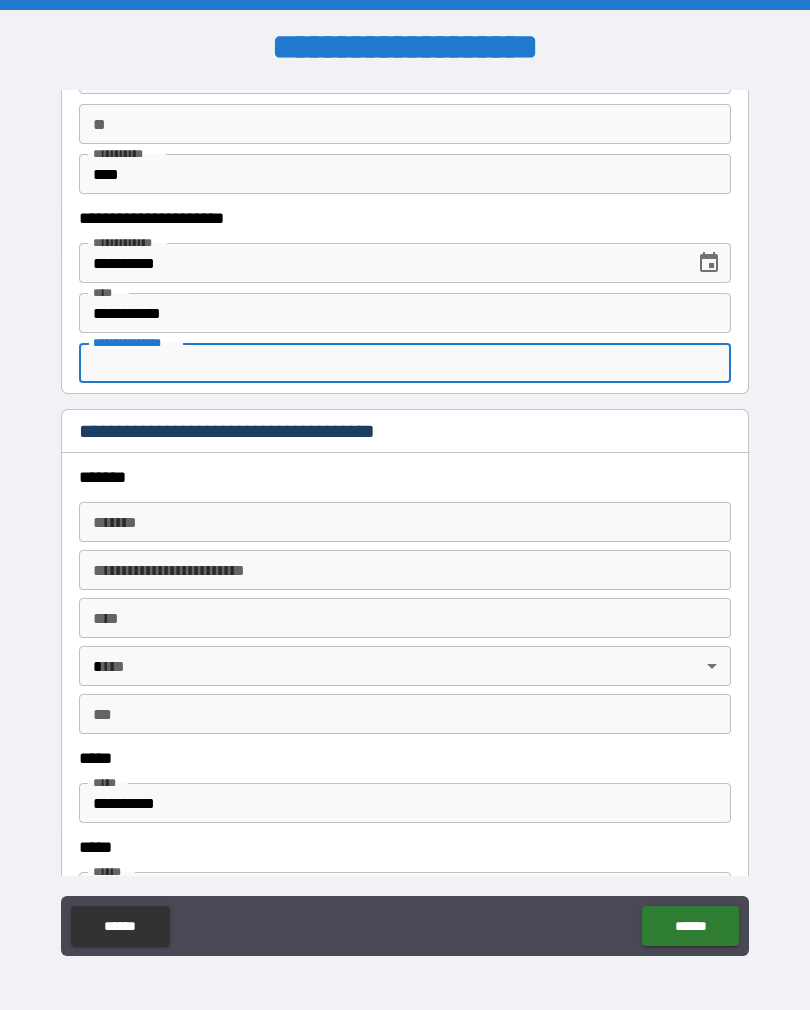 paste on "********" 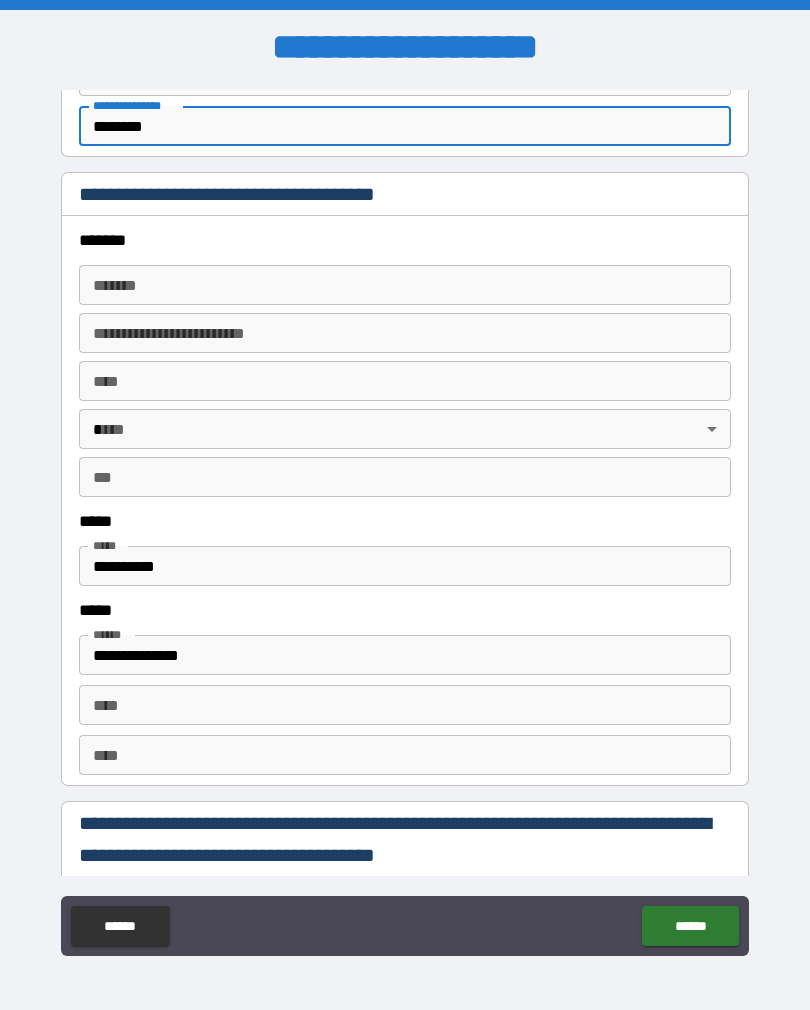 scroll, scrollTop: 2283, scrollLeft: 0, axis: vertical 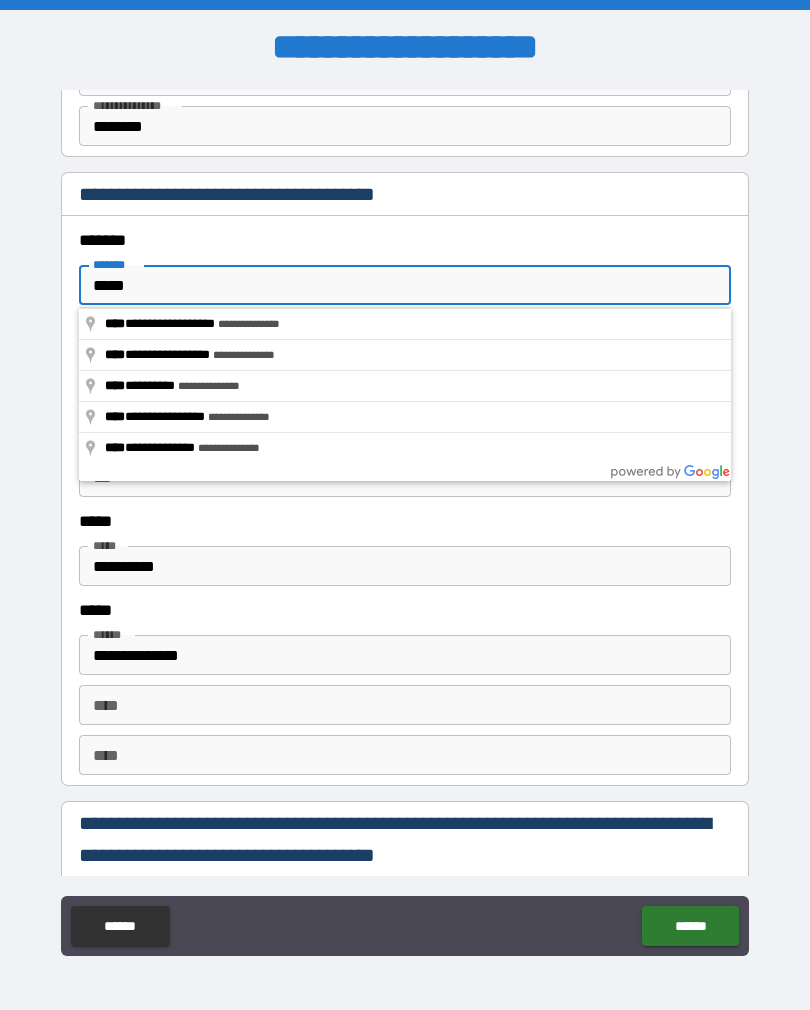 type on "**********" 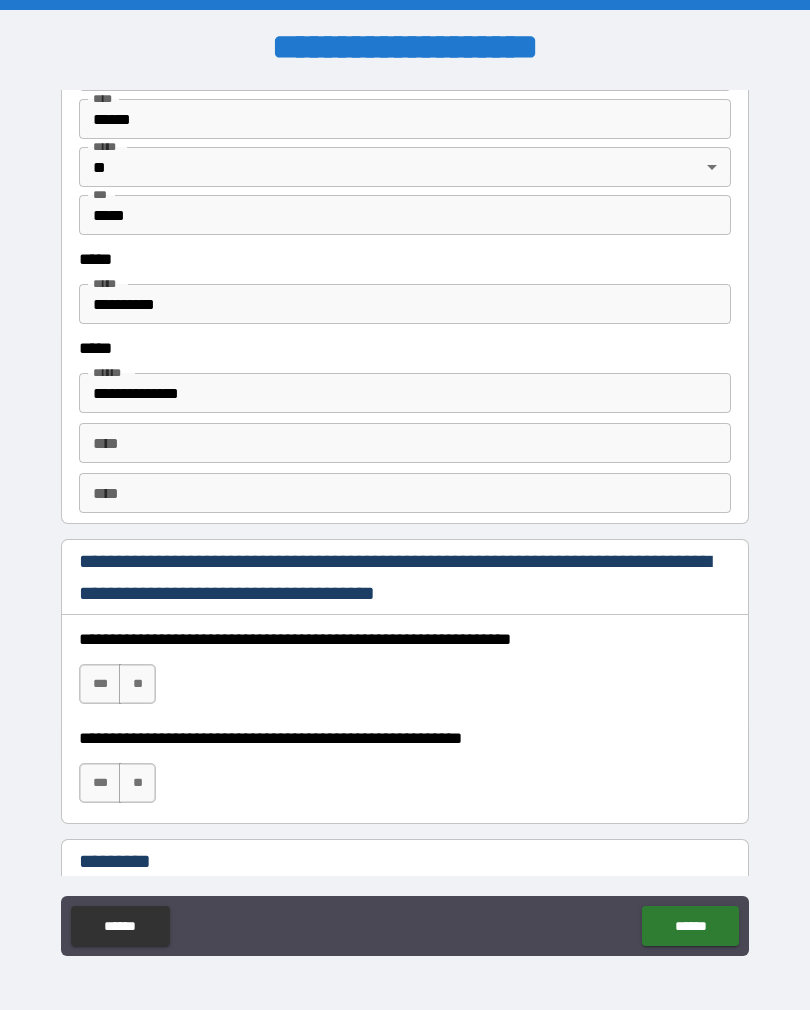 scroll, scrollTop: 2581, scrollLeft: 0, axis: vertical 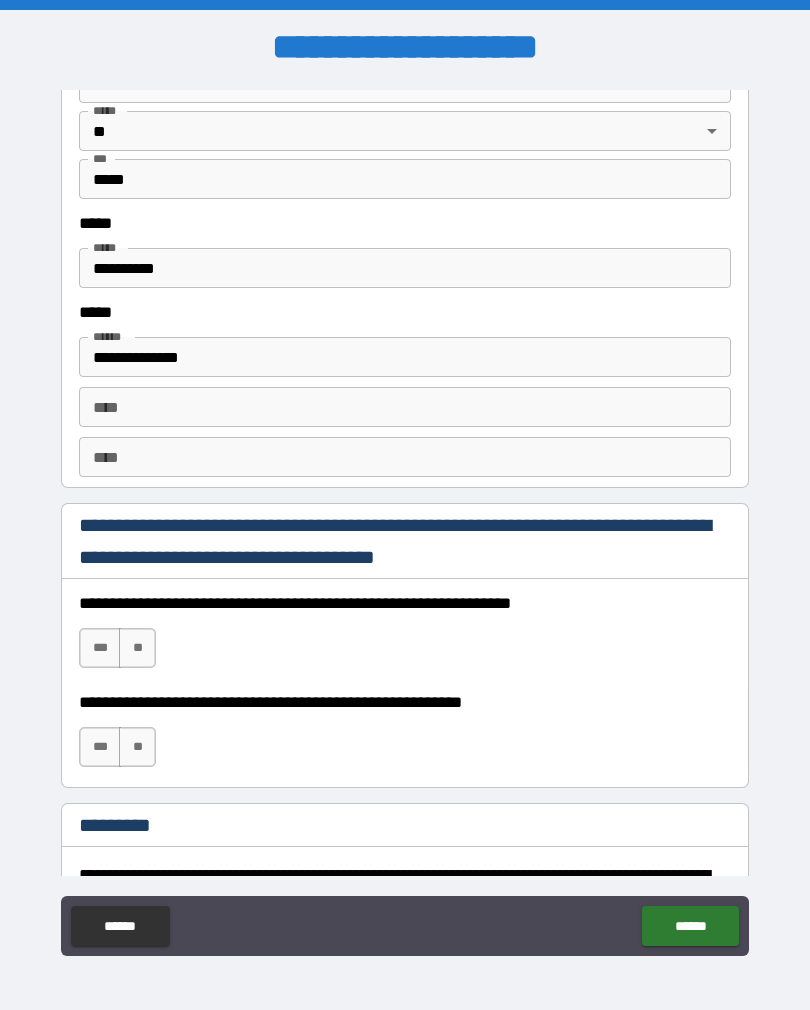 click on "****" at bounding box center [405, 457] 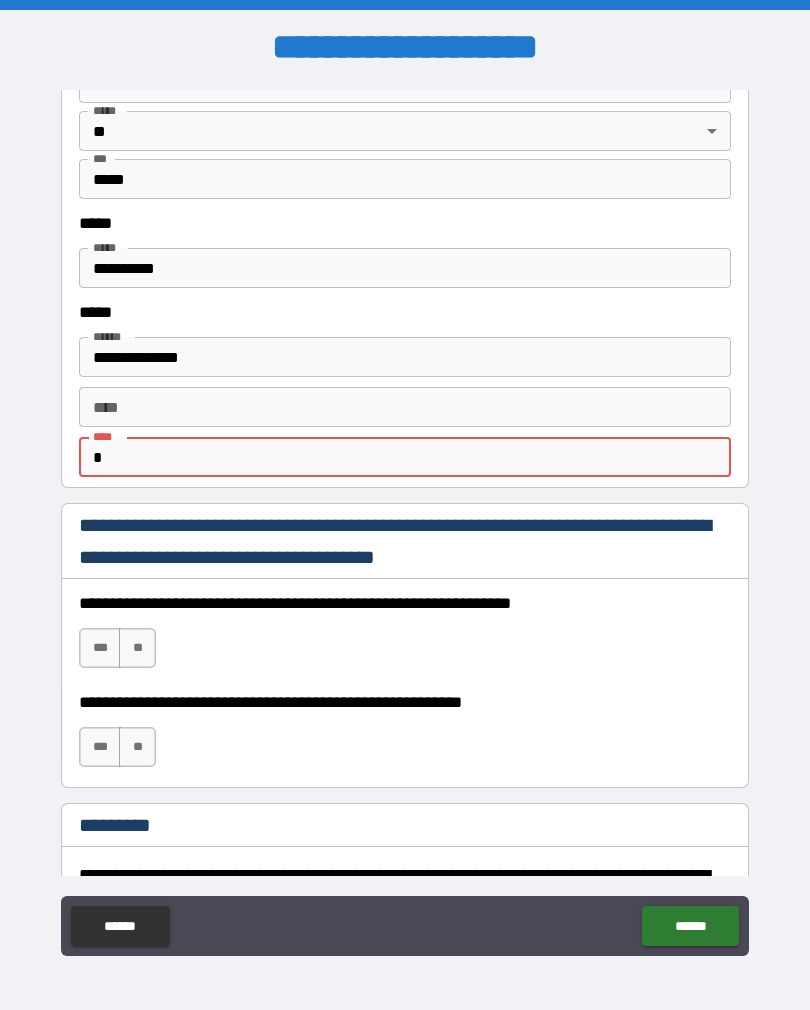 click on "*" at bounding box center [405, 457] 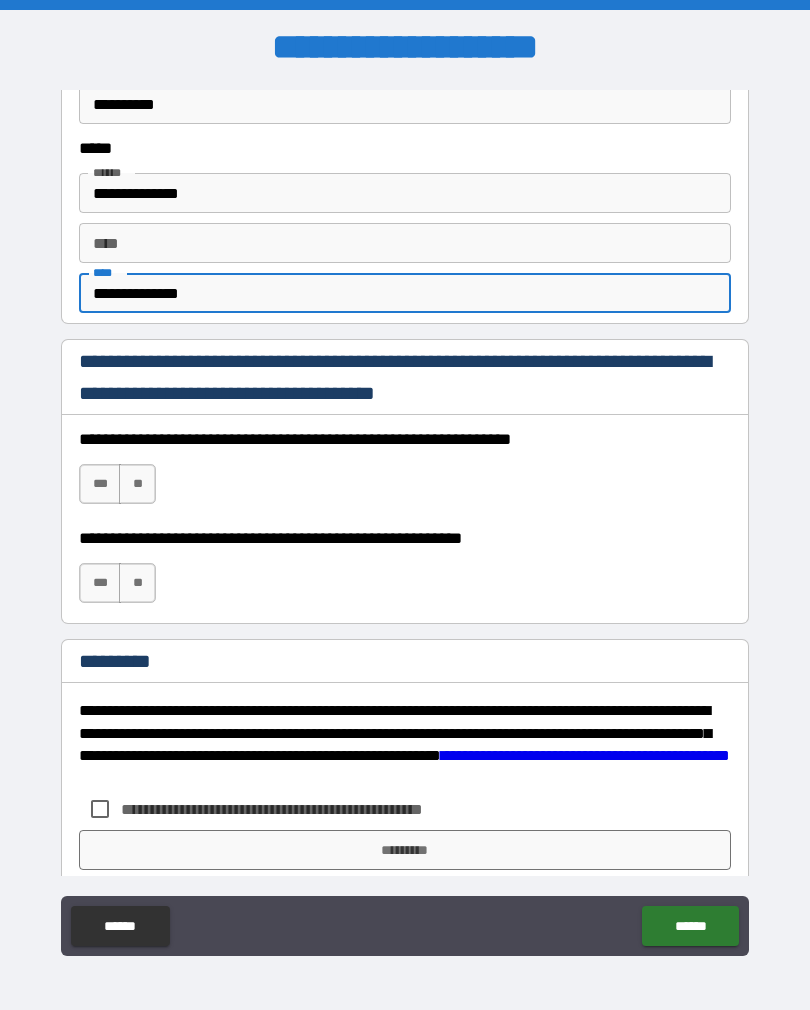 scroll, scrollTop: 2773, scrollLeft: 0, axis: vertical 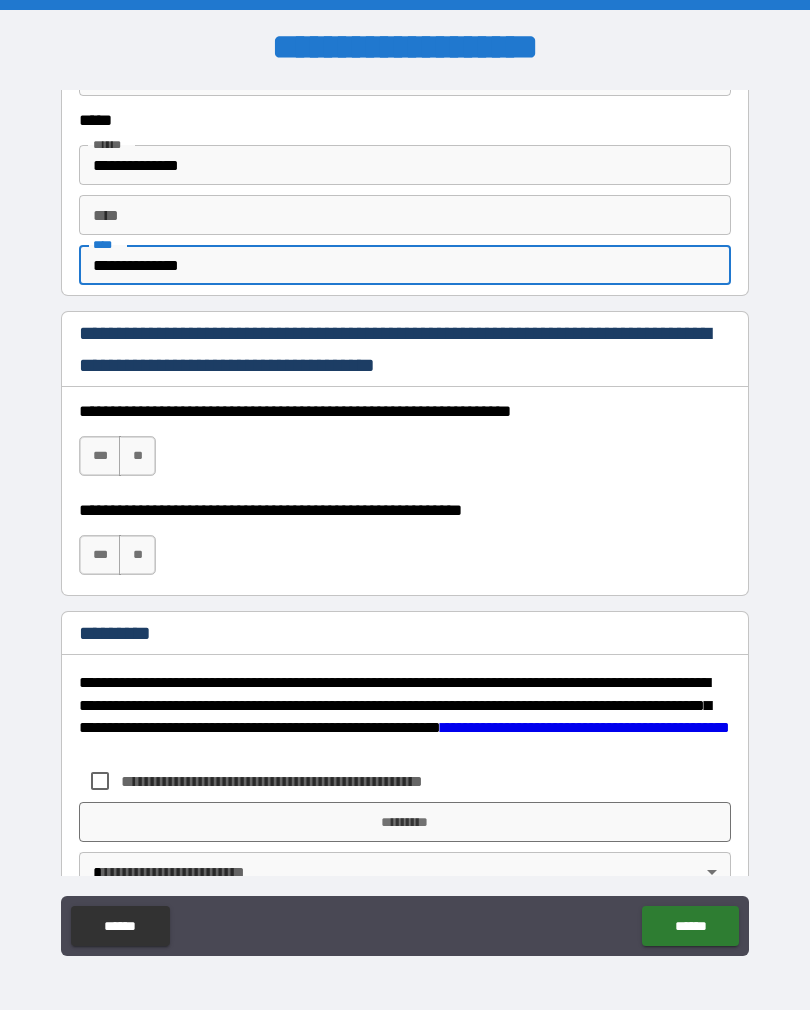 type on "**********" 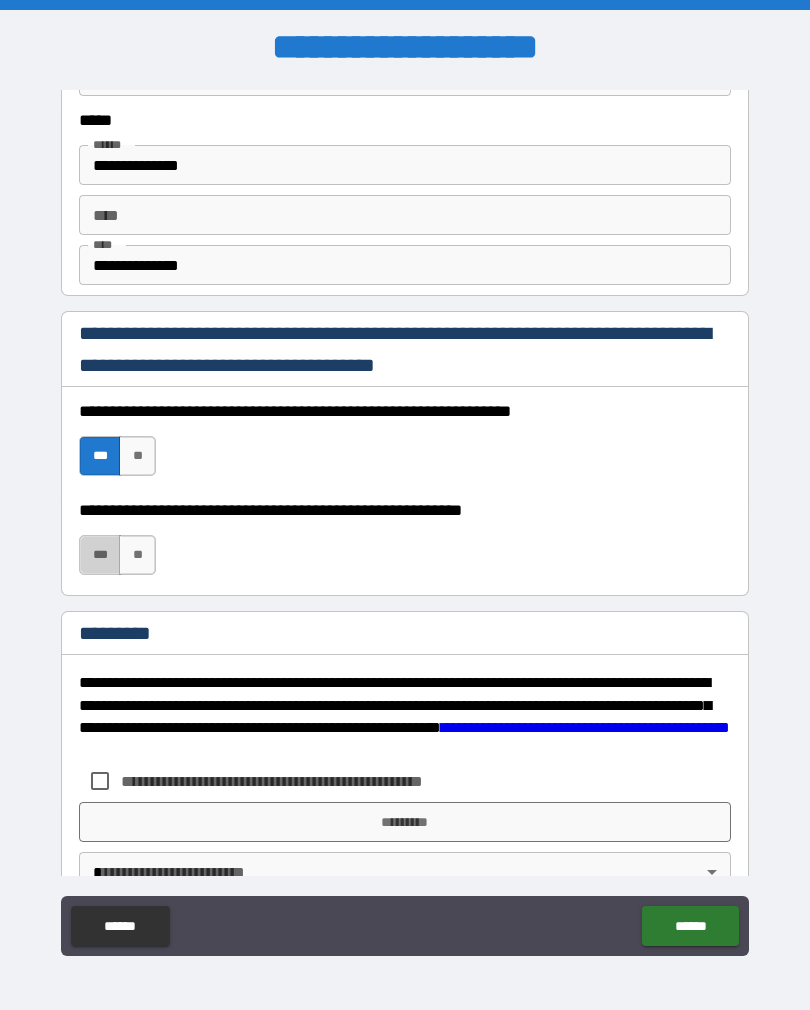 click on "***" at bounding box center (100, 555) 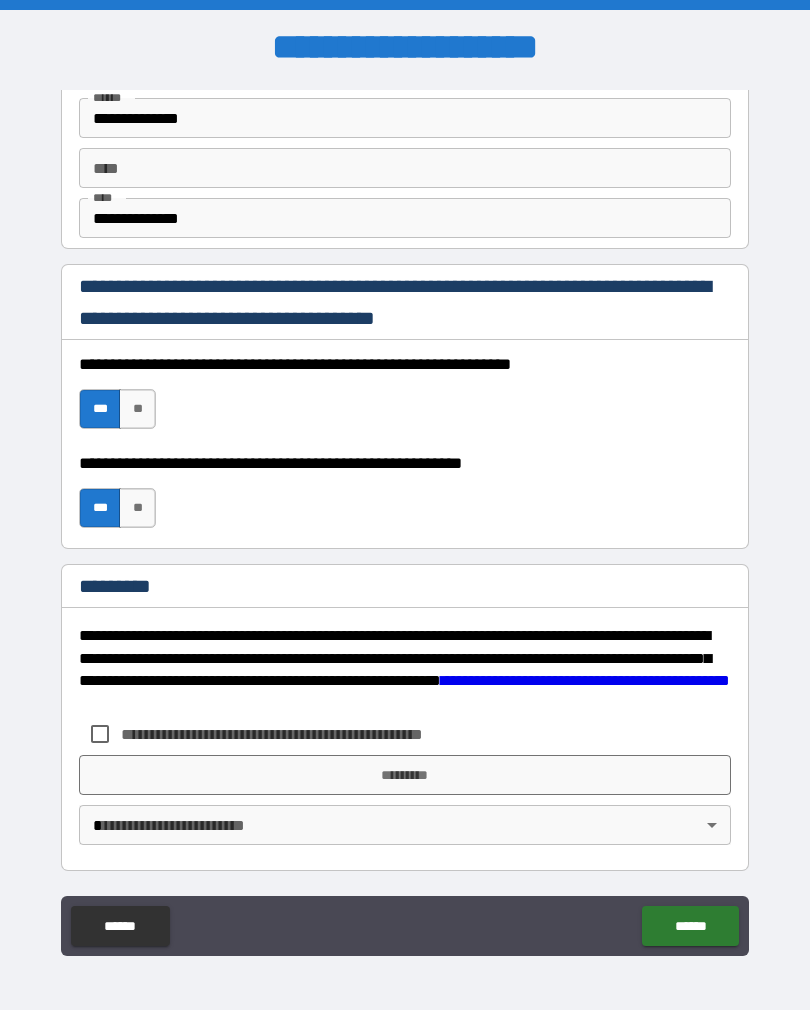 scroll, scrollTop: 2820, scrollLeft: 0, axis: vertical 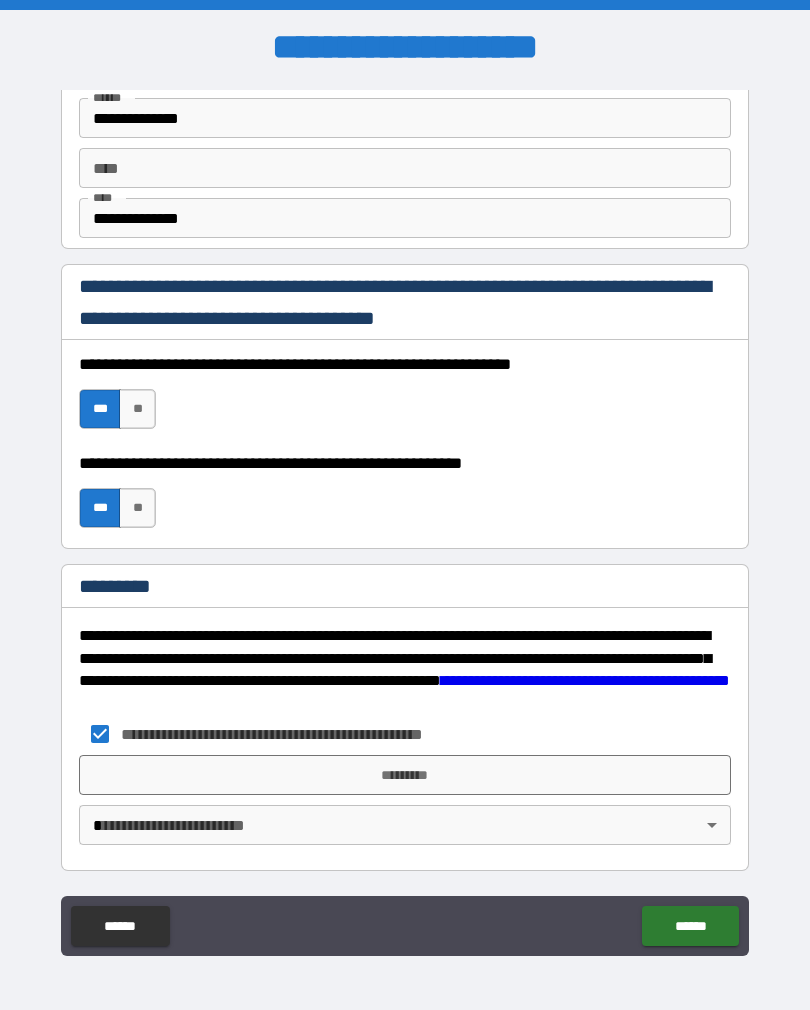 click on "*********" at bounding box center (405, 775) 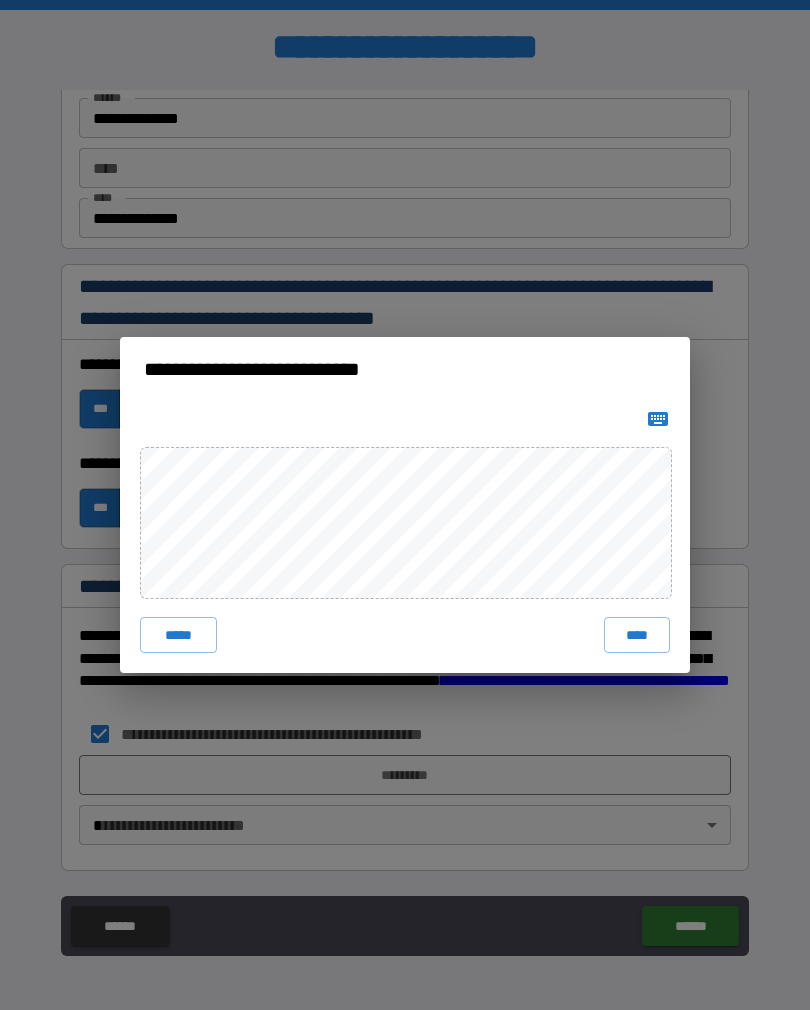 click on "****" at bounding box center (637, 635) 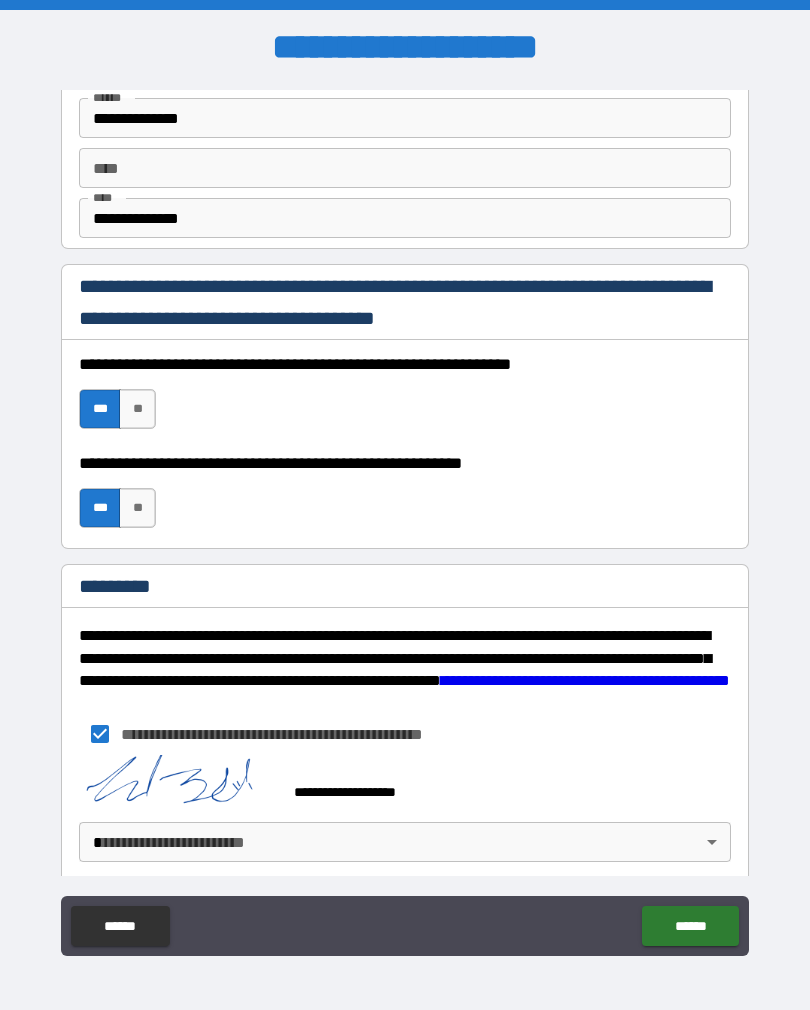 click on "[FIRST] [LAST] [CITY] [STATE] [POSTAL_CODE] [COUNTRY] [ADDRESS]" at bounding box center [405, 520] 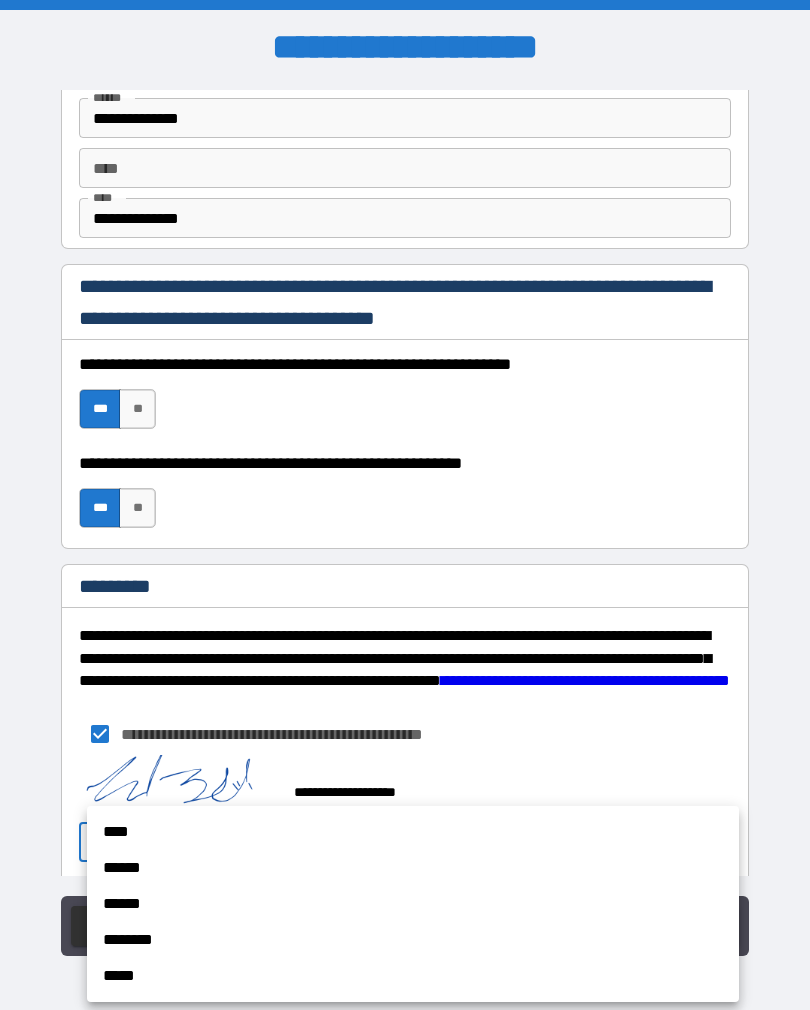 click on "****" at bounding box center [413, 832] 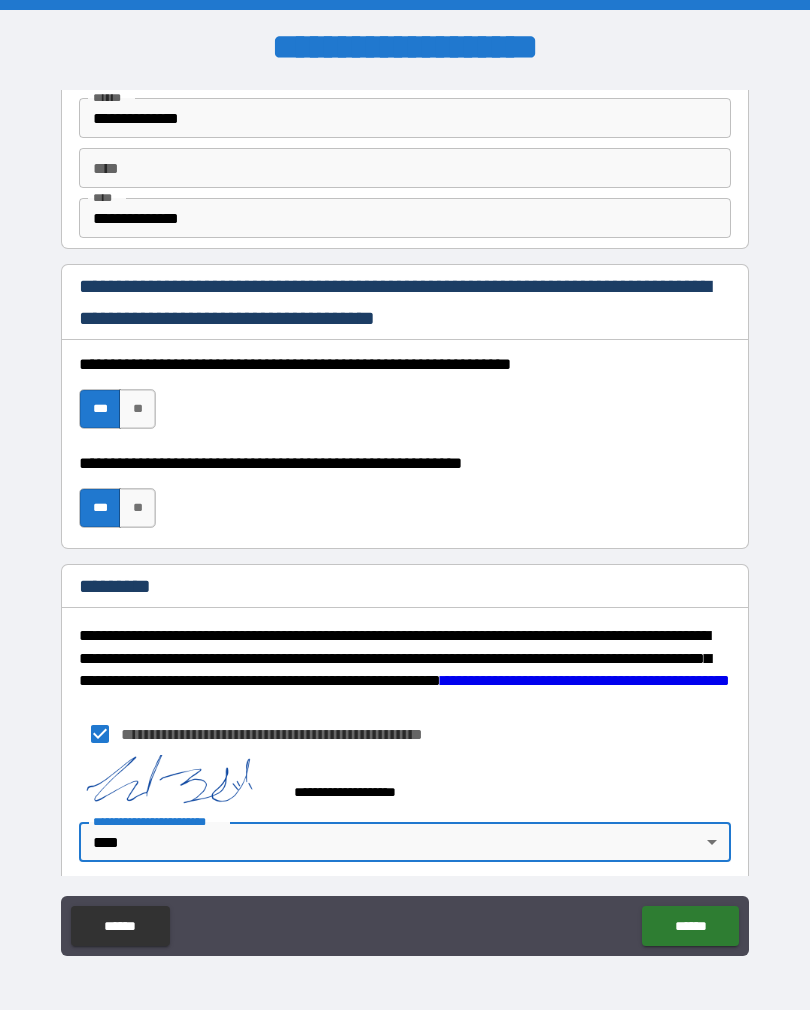 click on "******" at bounding box center [690, 926] 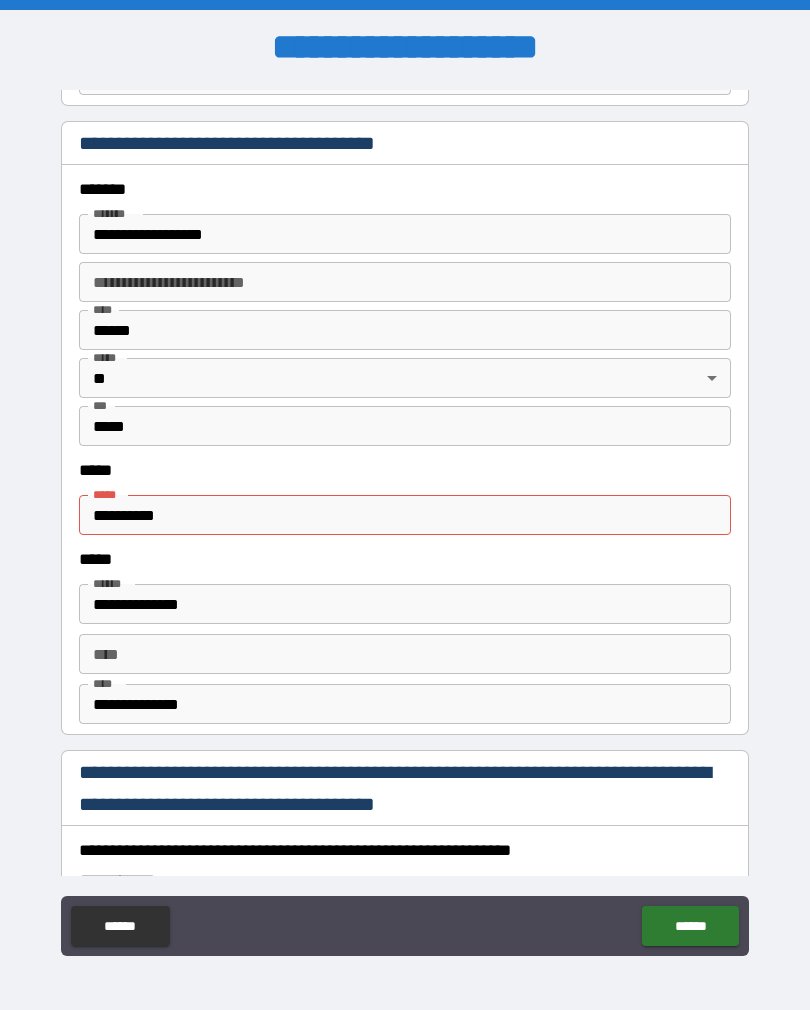 scroll, scrollTop: 2335, scrollLeft: 0, axis: vertical 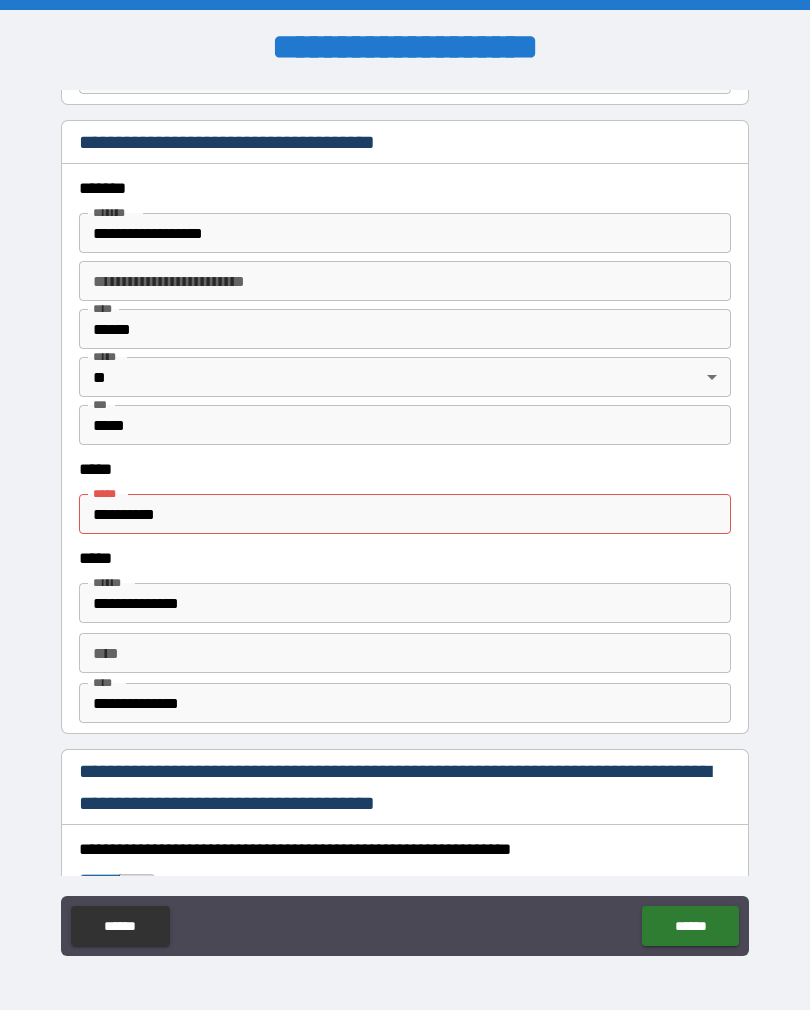 click on "**********" at bounding box center [405, 514] 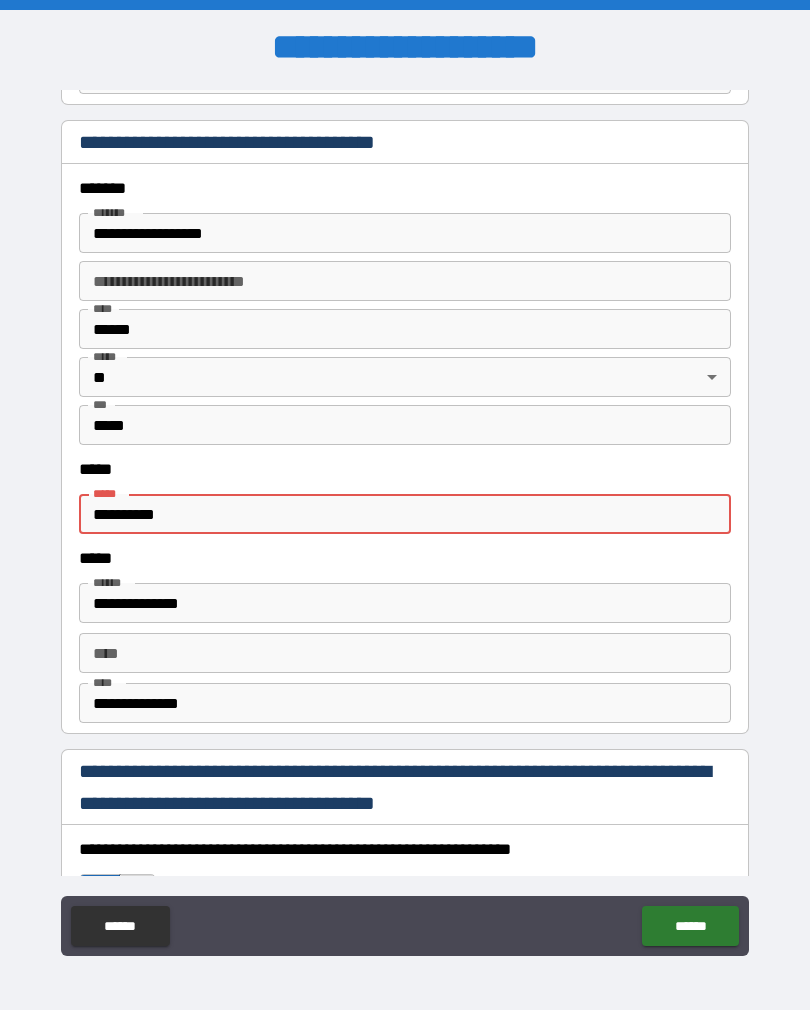 click on "**********" at bounding box center (405, 514) 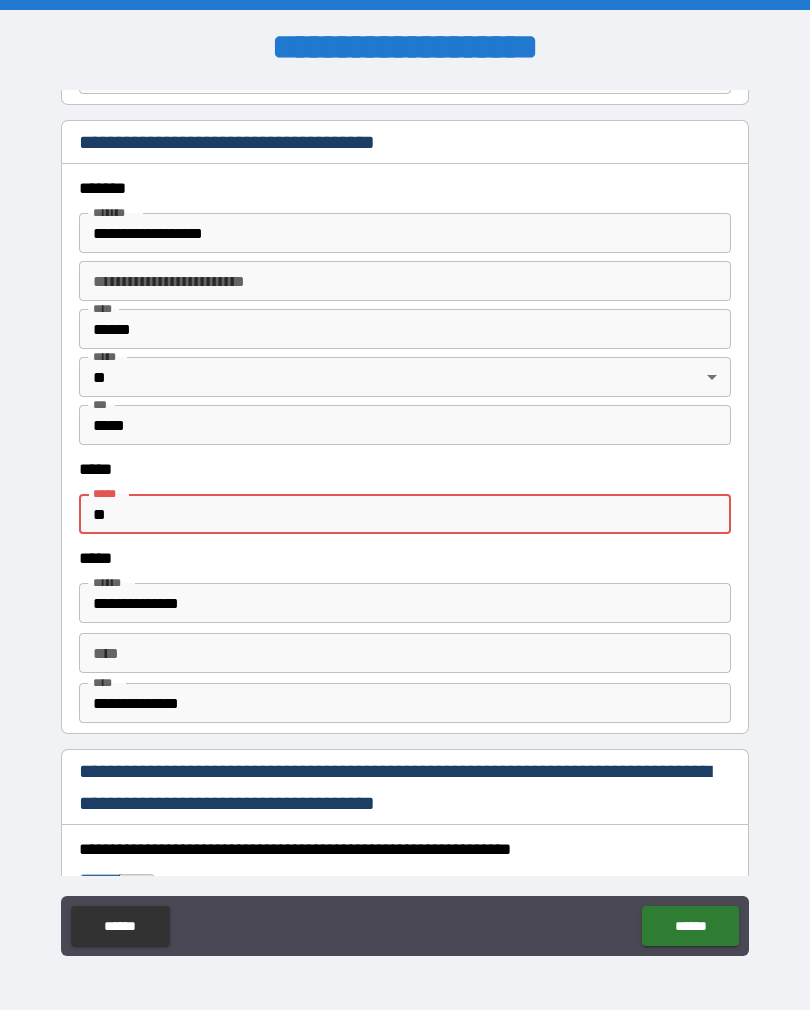 type on "*" 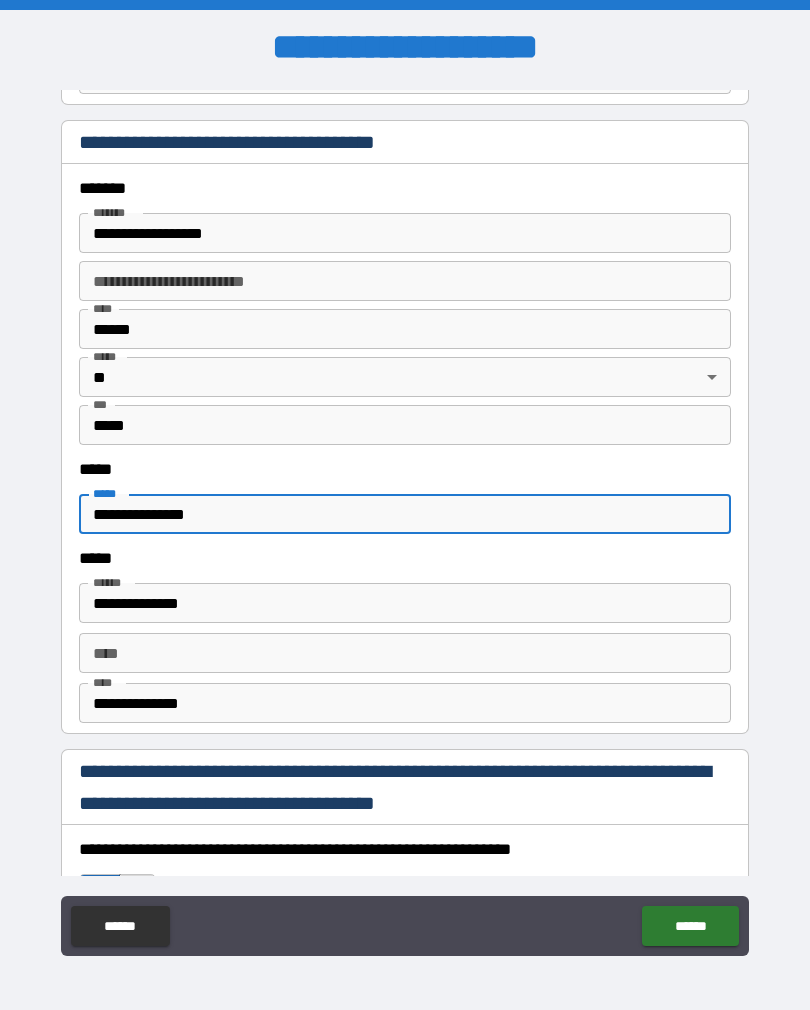 type on "**********" 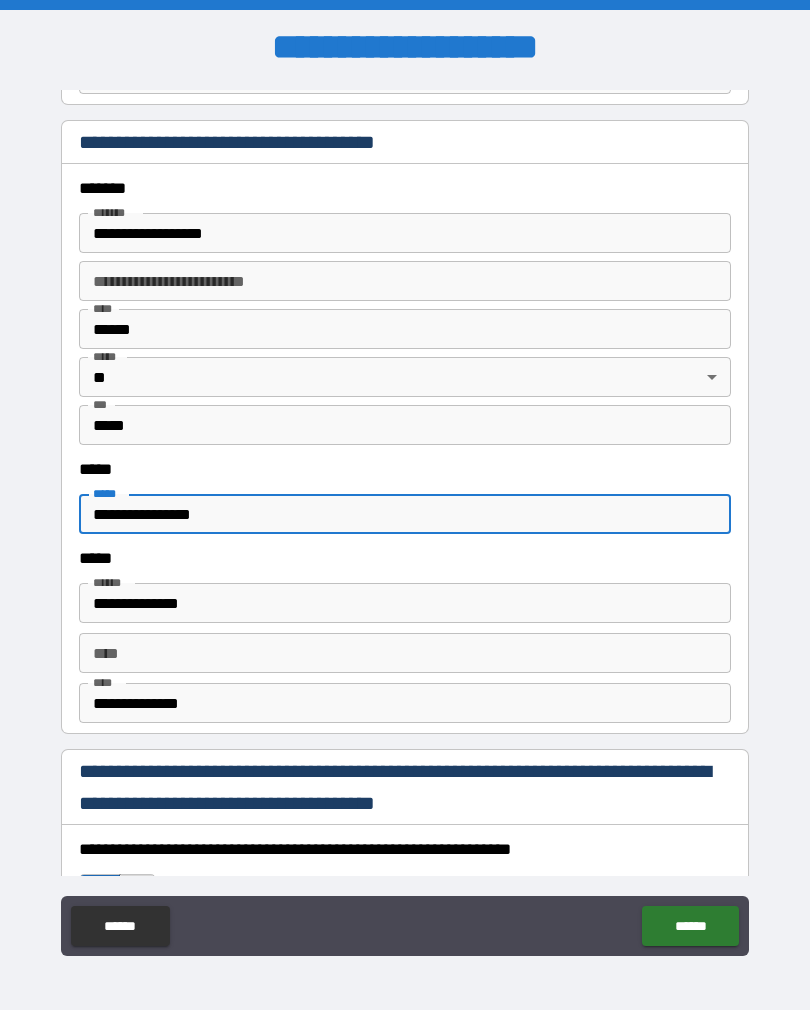 scroll, scrollTop: 31, scrollLeft: 0, axis: vertical 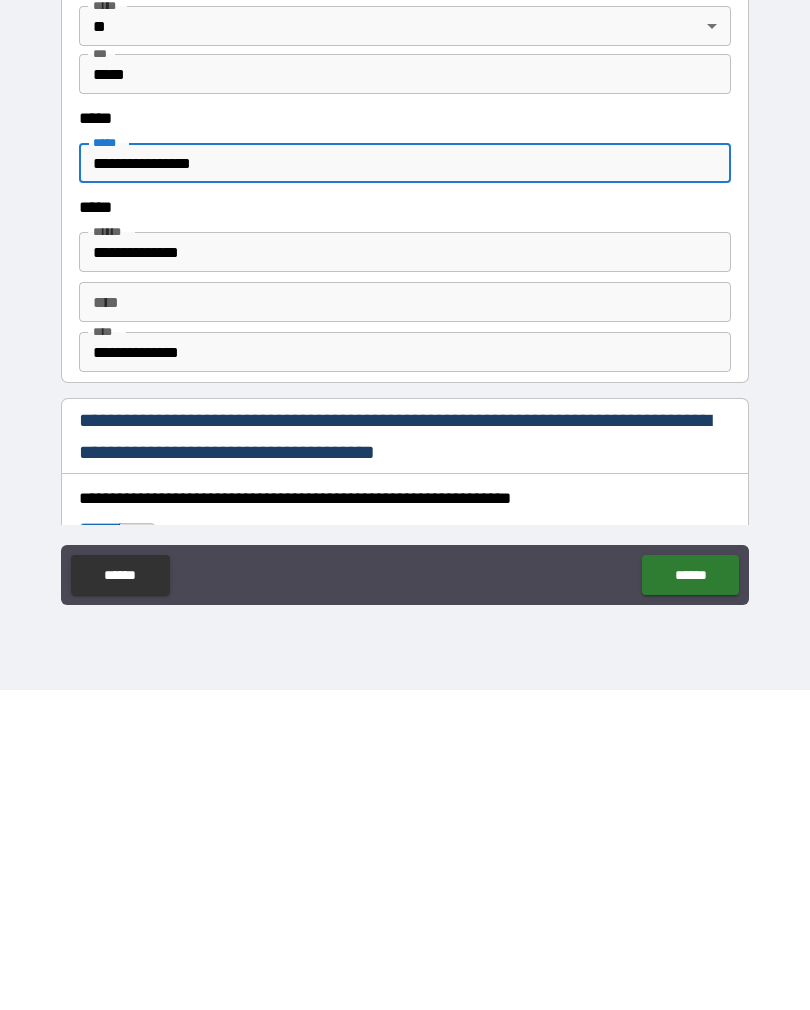 click on "******" at bounding box center [690, 895] 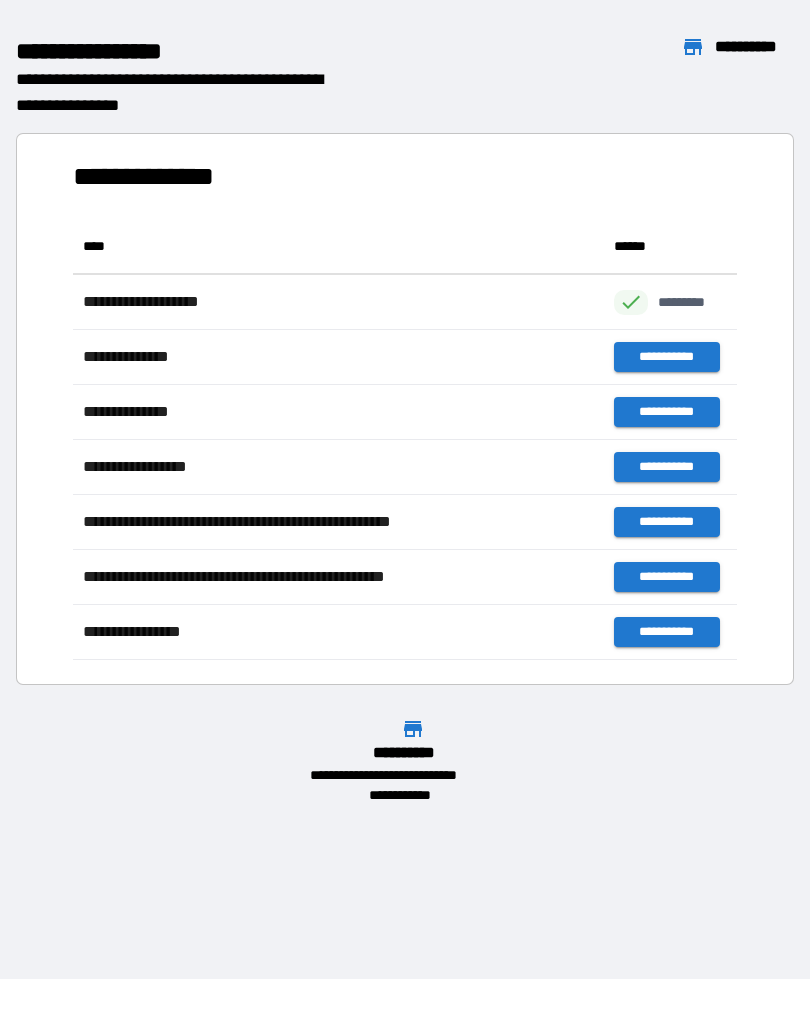 scroll, scrollTop: 1, scrollLeft: 1, axis: both 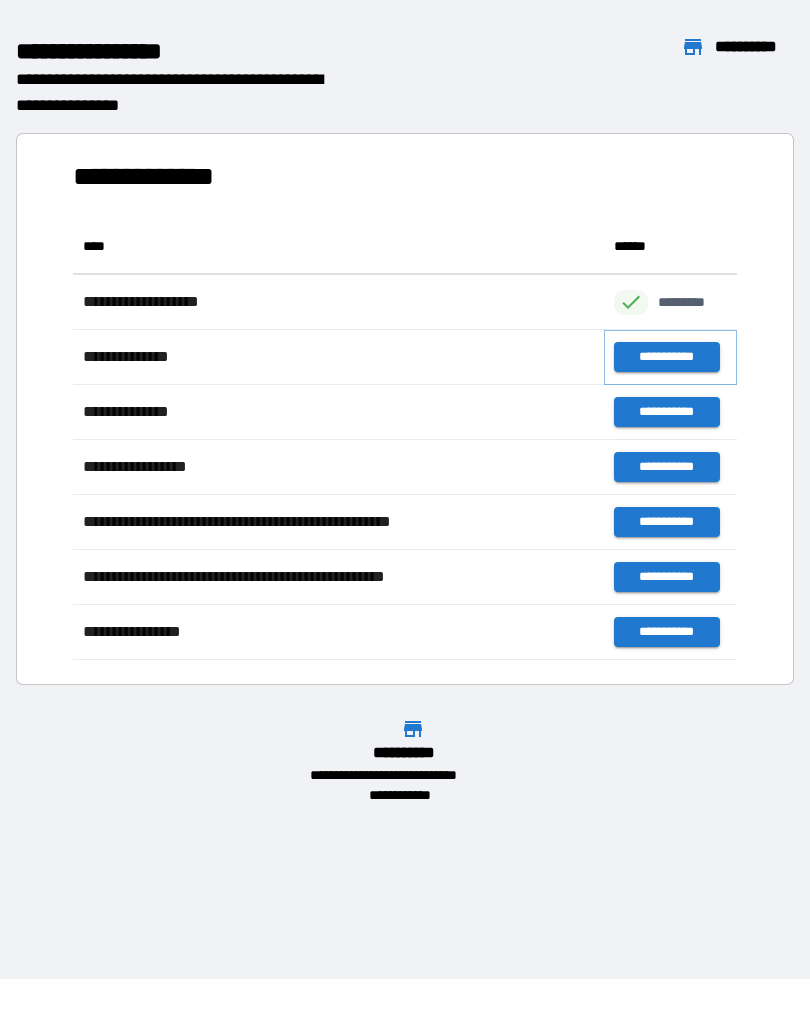 click on "**********" at bounding box center [666, 357] 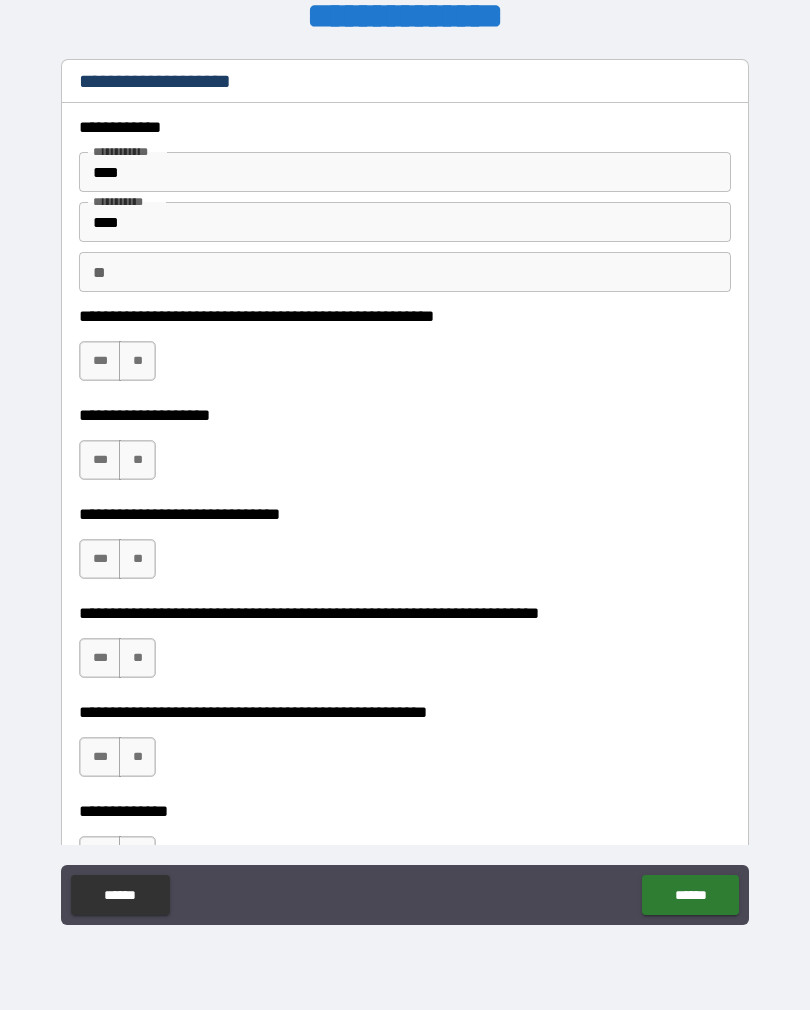 click on "**" at bounding box center (137, 361) 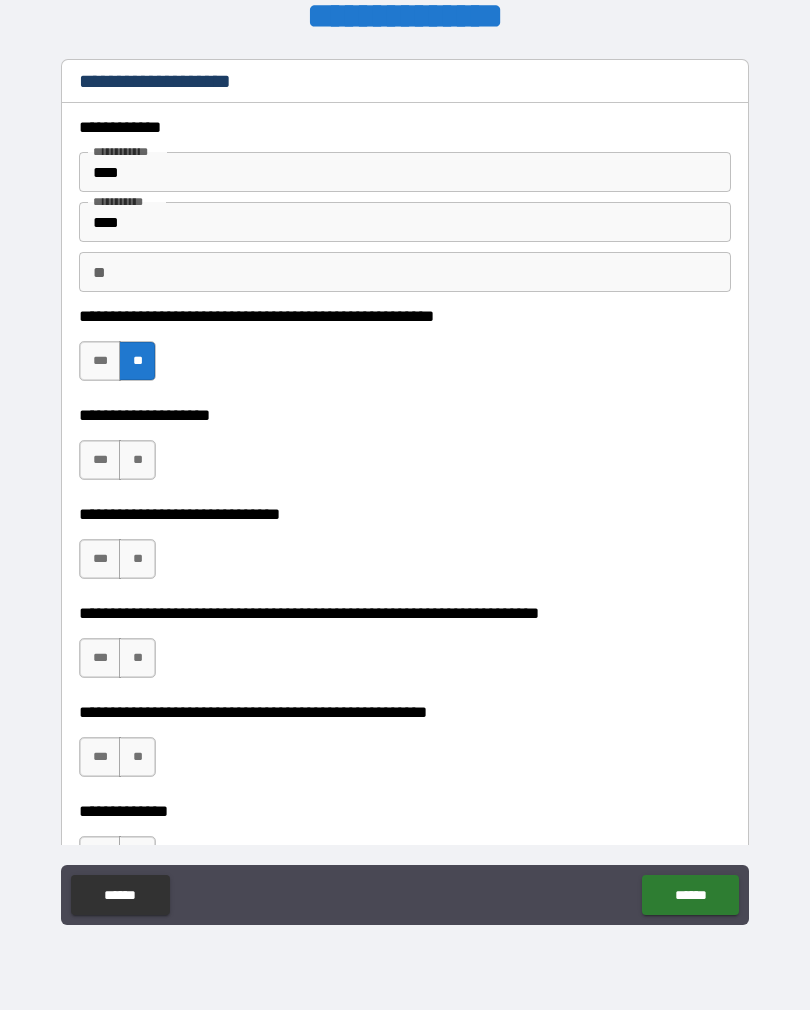 click on "**" at bounding box center [137, 460] 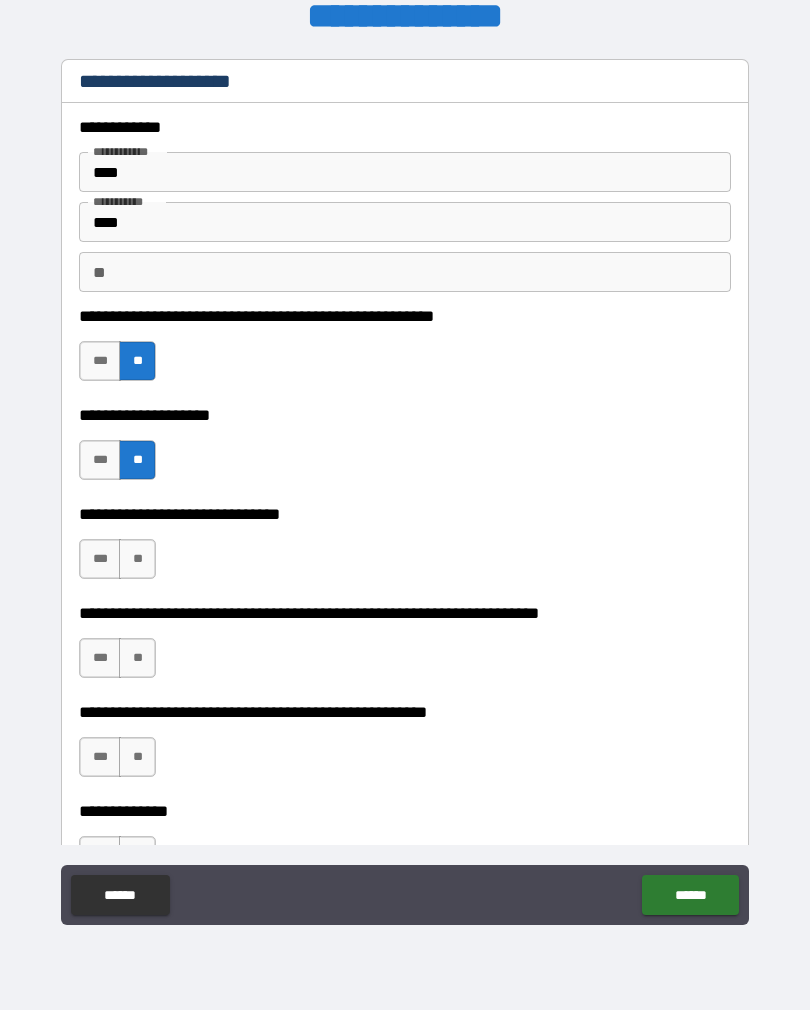 click on "***" at bounding box center [100, 559] 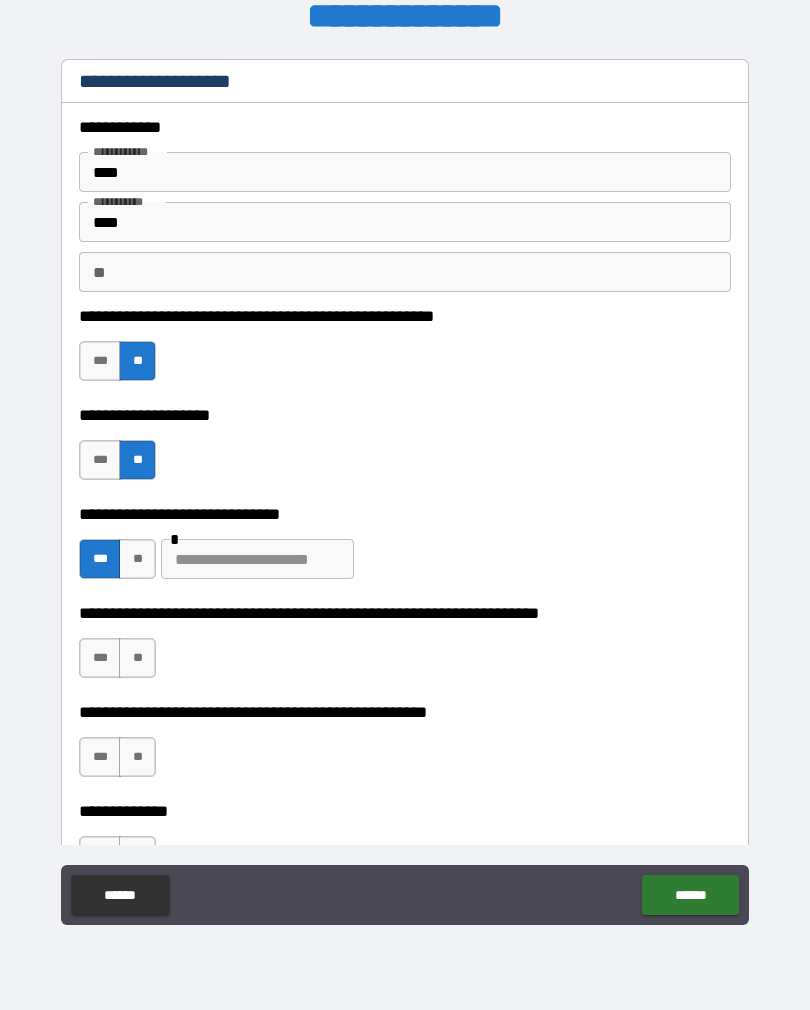 type on "*" 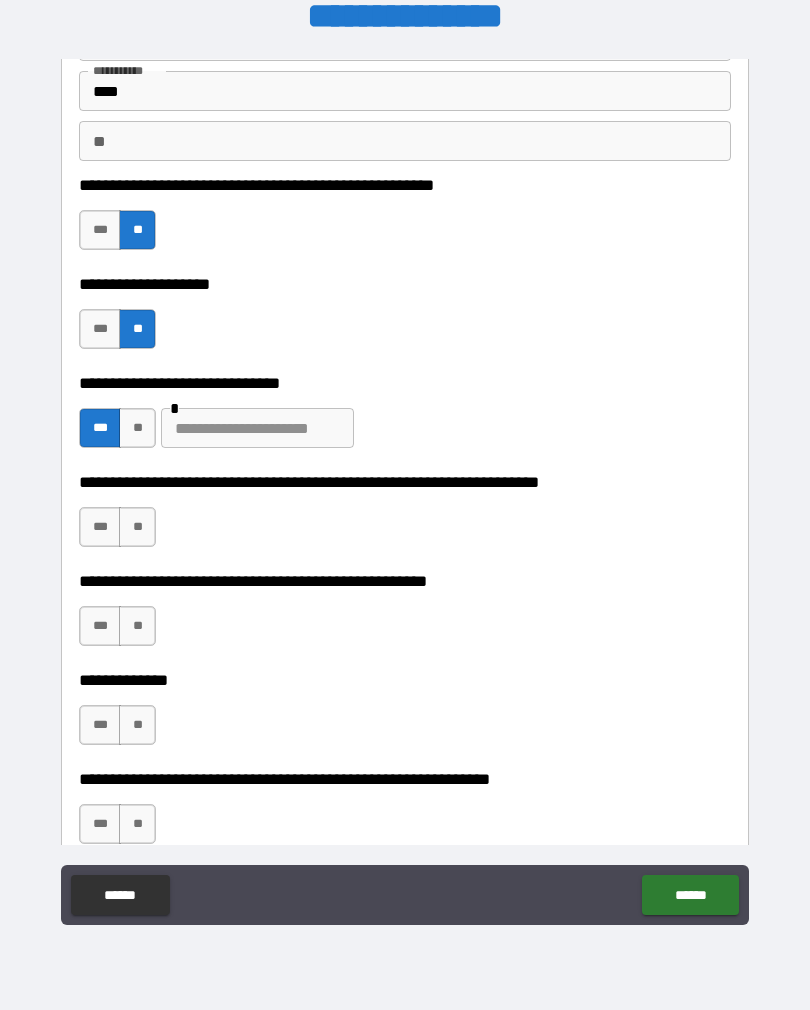 scroll, scrollTop: 131, scrollLeft: 0, axis: vertical 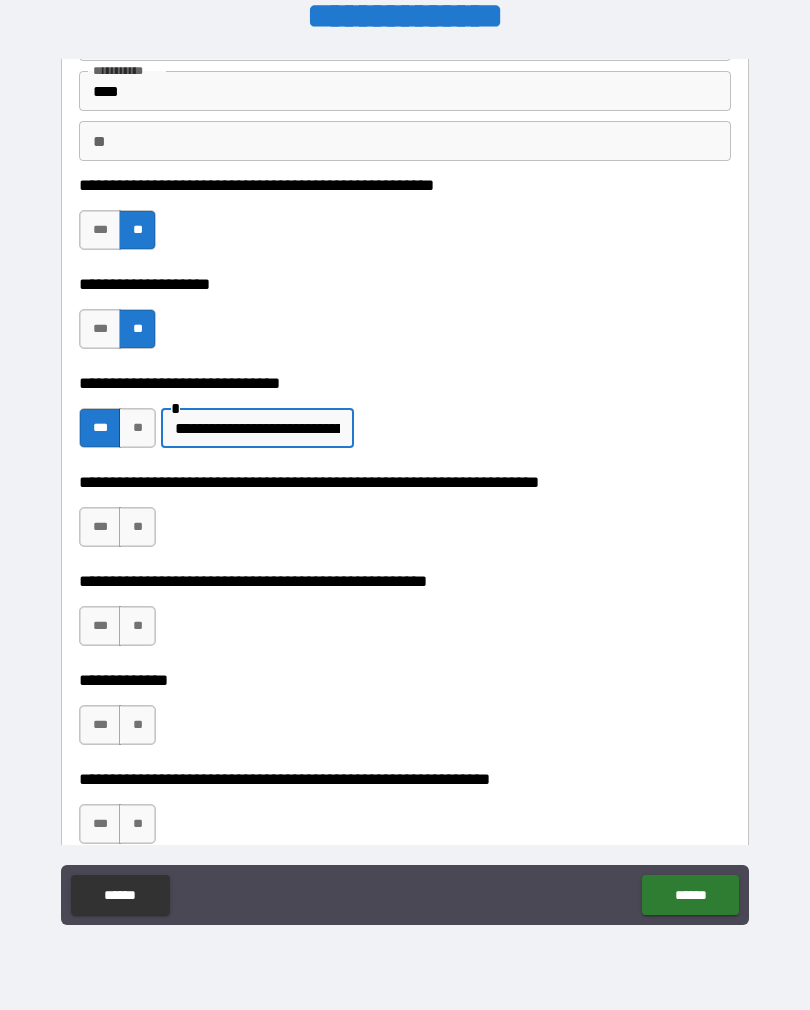 type on "**********" 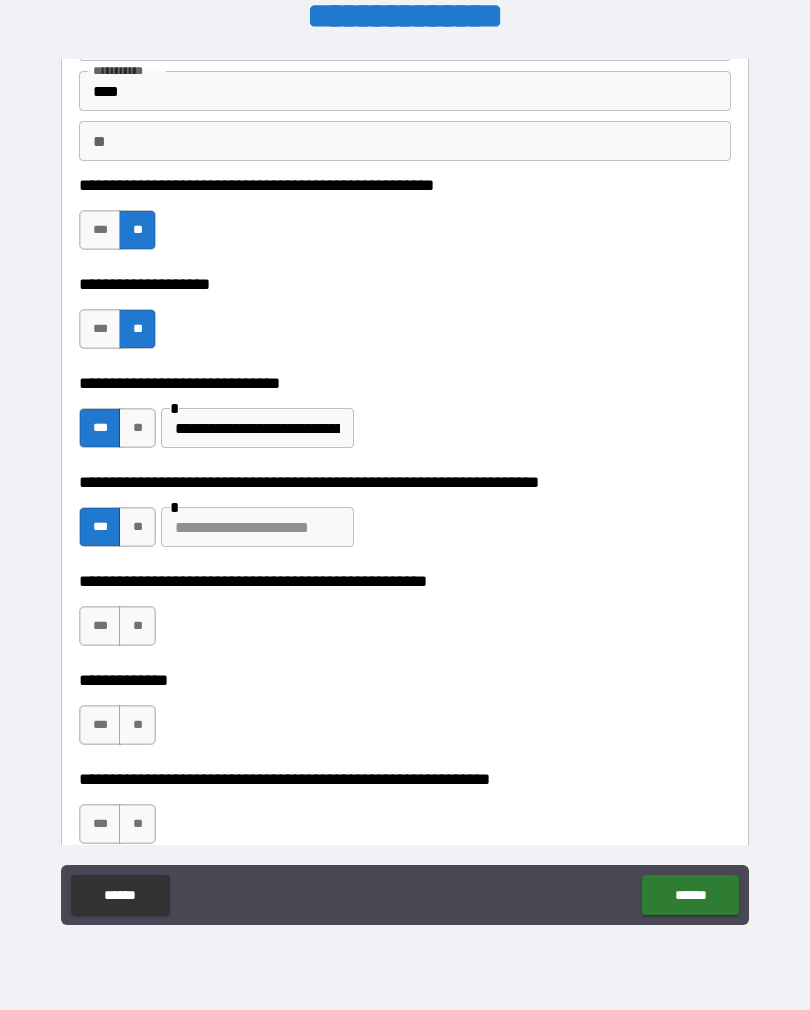 type on "*" 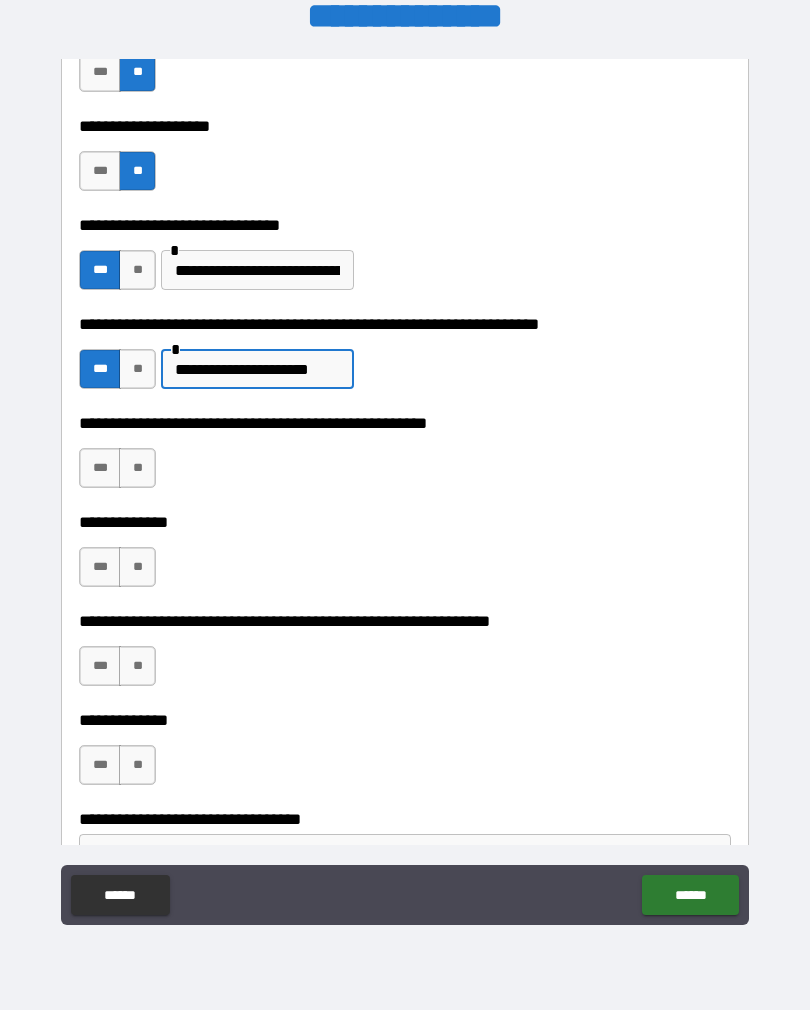 scroll, scrollTop: 332, scrollLeft: 0, axis: vertical 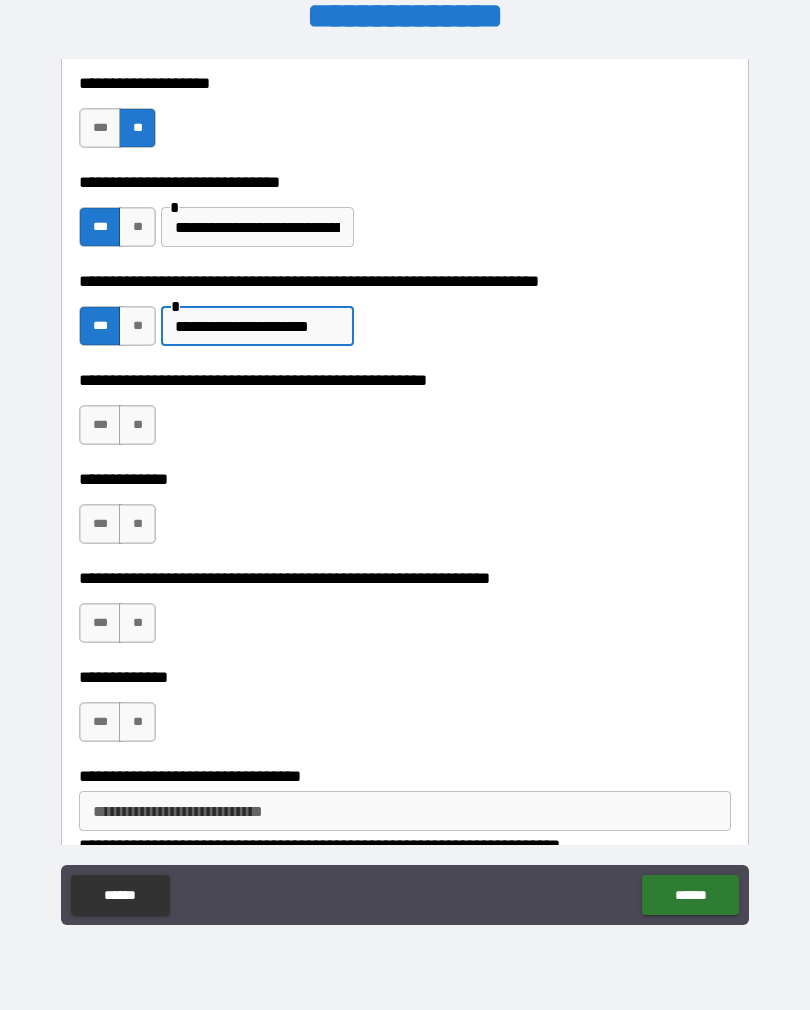 type on "**********" 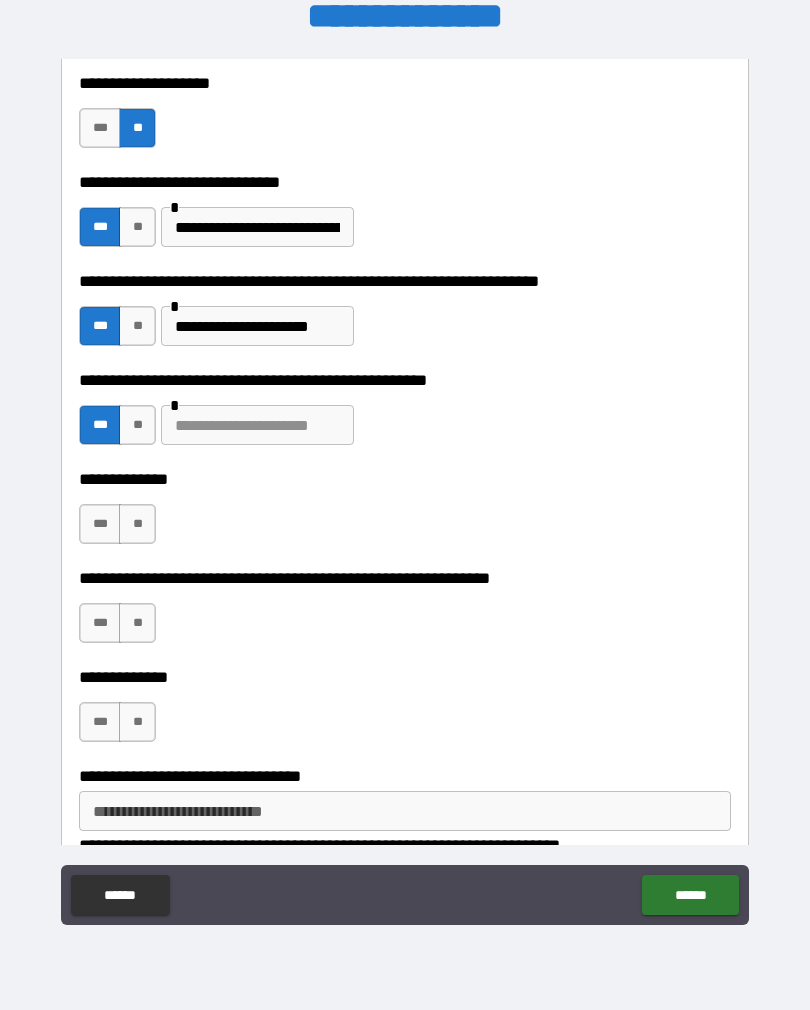 click on "**" at bounding box center [137, 524] 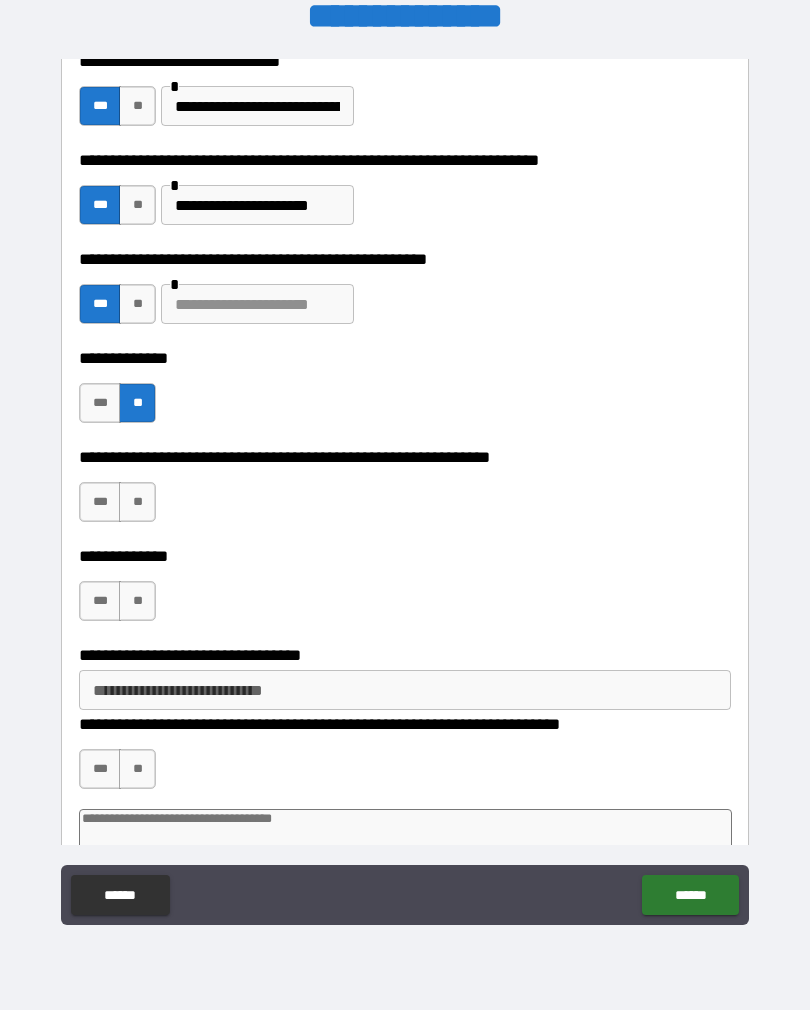 scroll, scrollTop: 466, scrollLeft: 0, axis: vertical 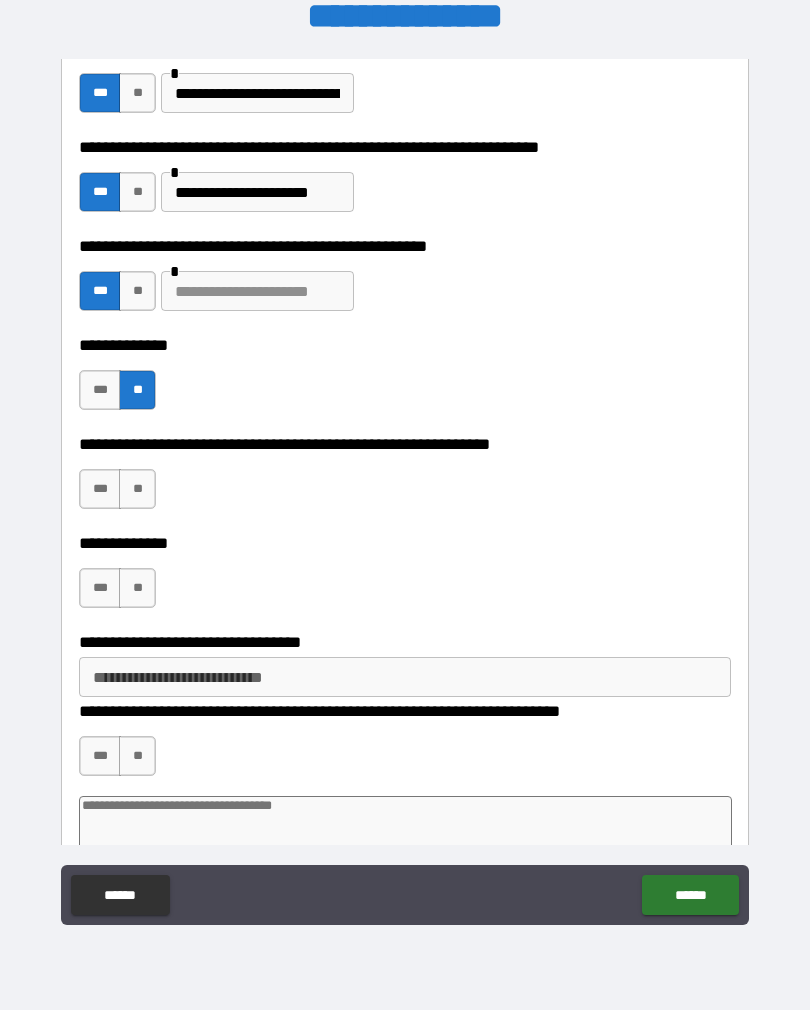 click on "**" at bounding box center (137, 489) 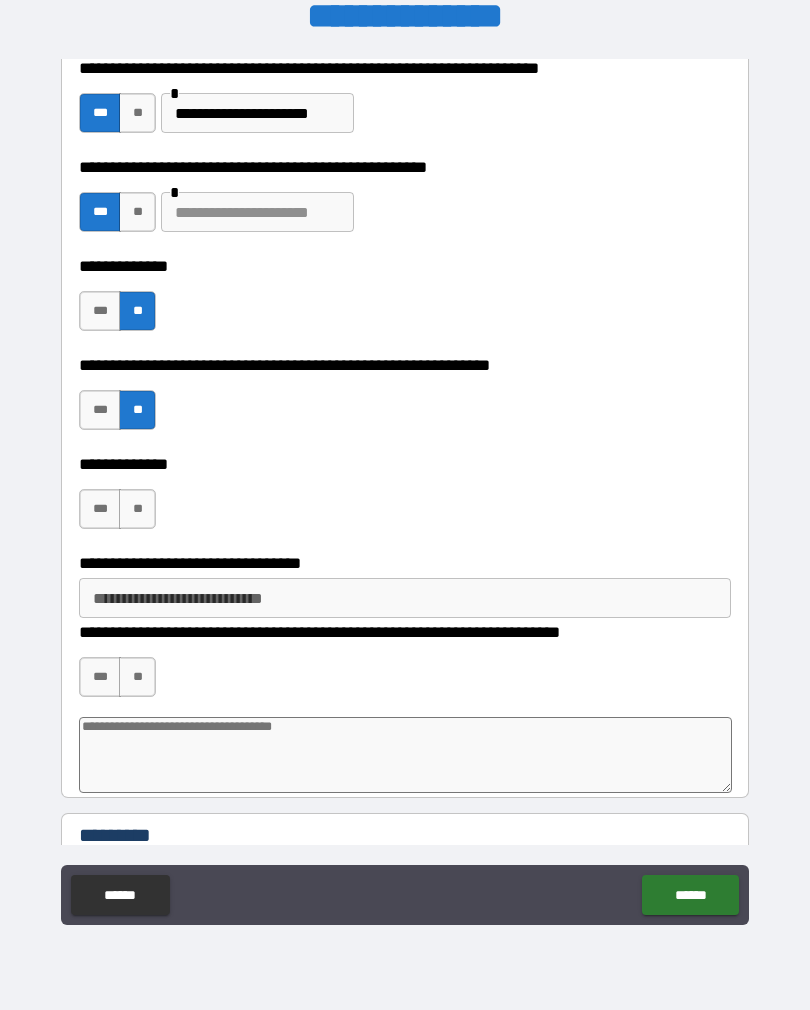 scroll, scrollTop: 545, scrollLeft: 0, axis: vertical 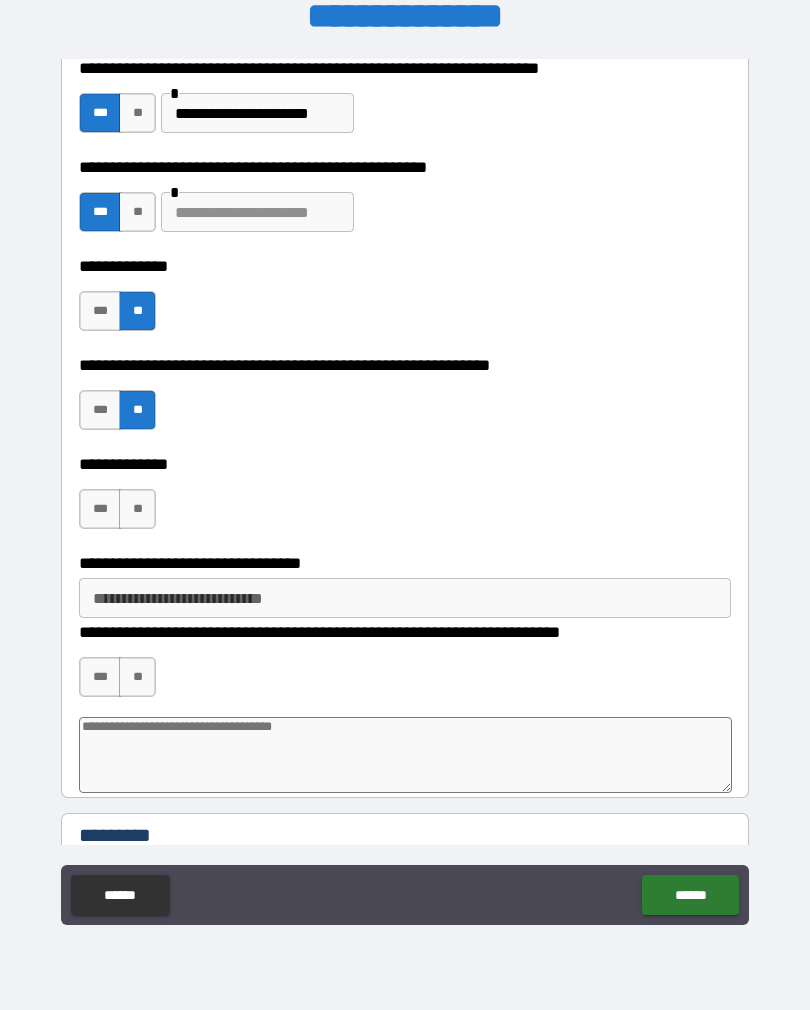 click on "***" at bounding box center (100, 509) 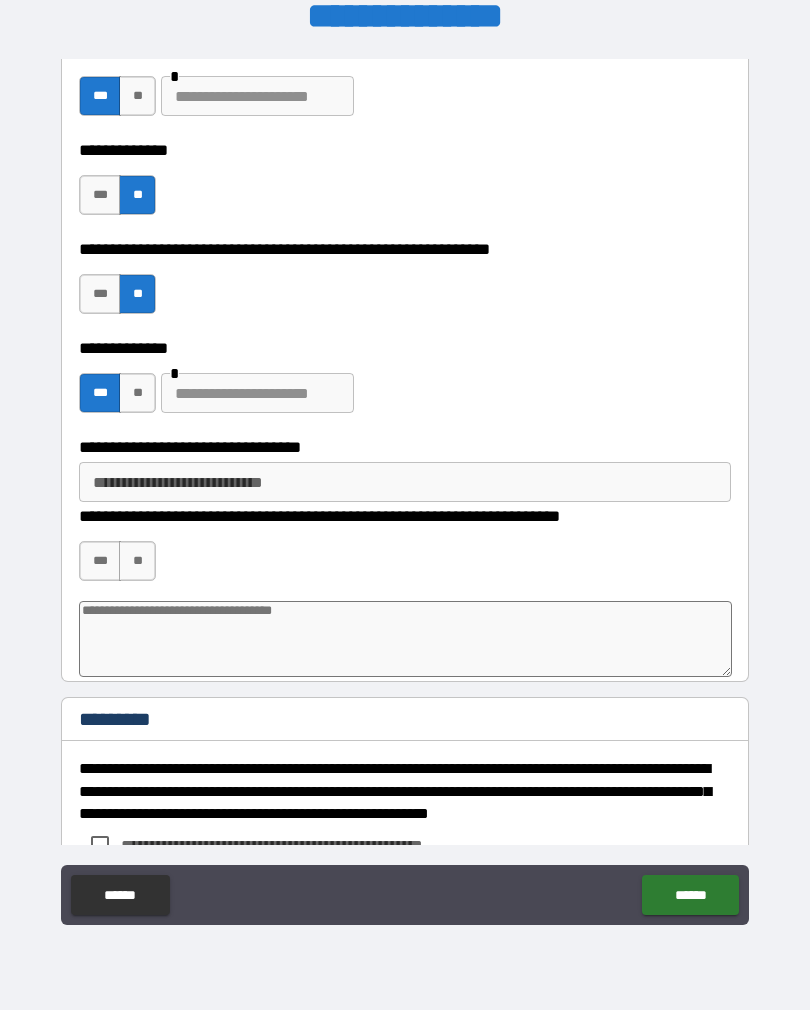 scroll, scrollTop: 667, scrollLeft: 0, axis: vertical 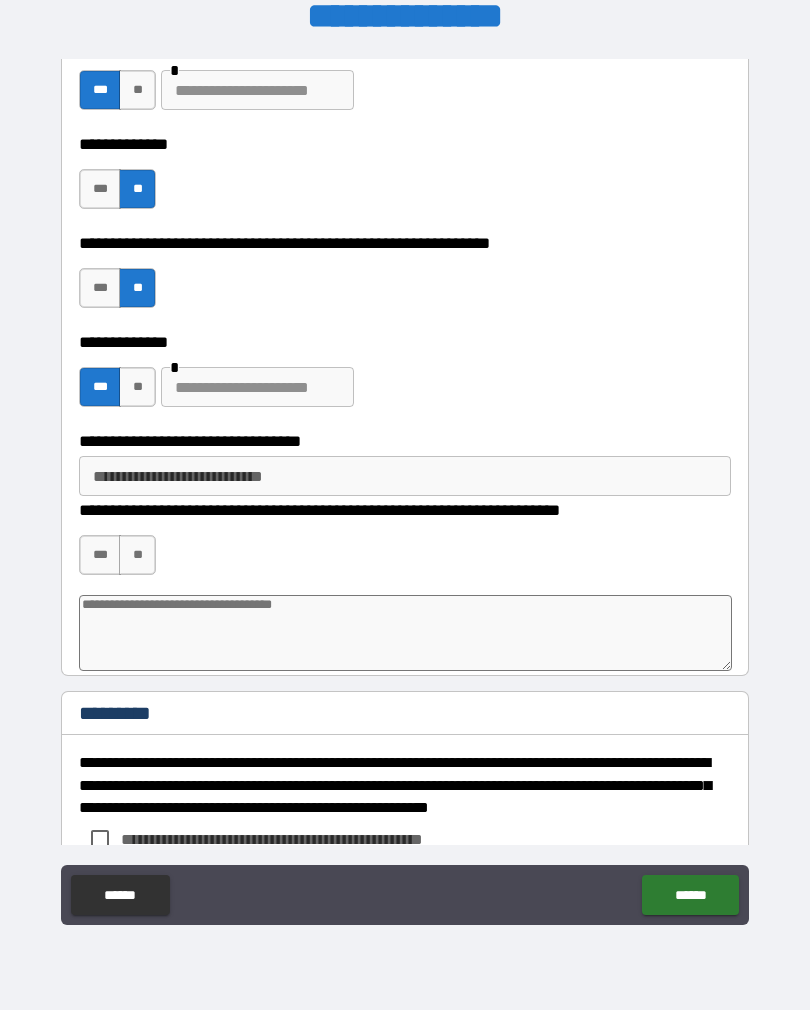 click on "**********" at bounding box center (405, 476) 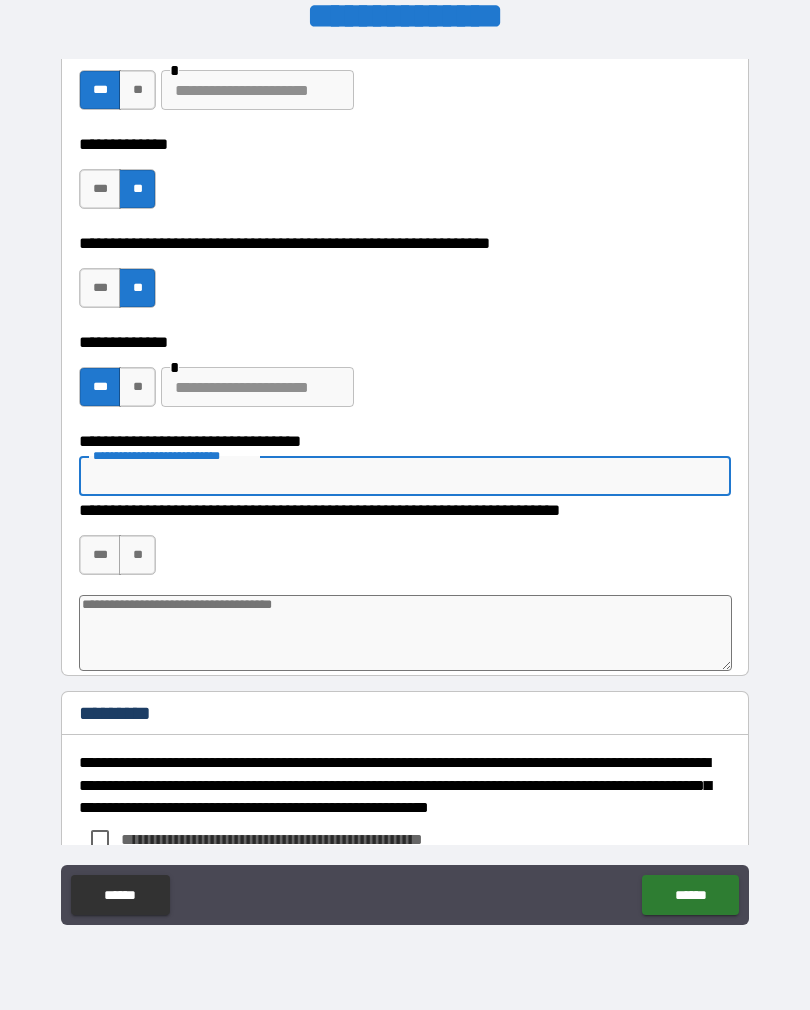 click on "**********" at bounding box center [405, 441] 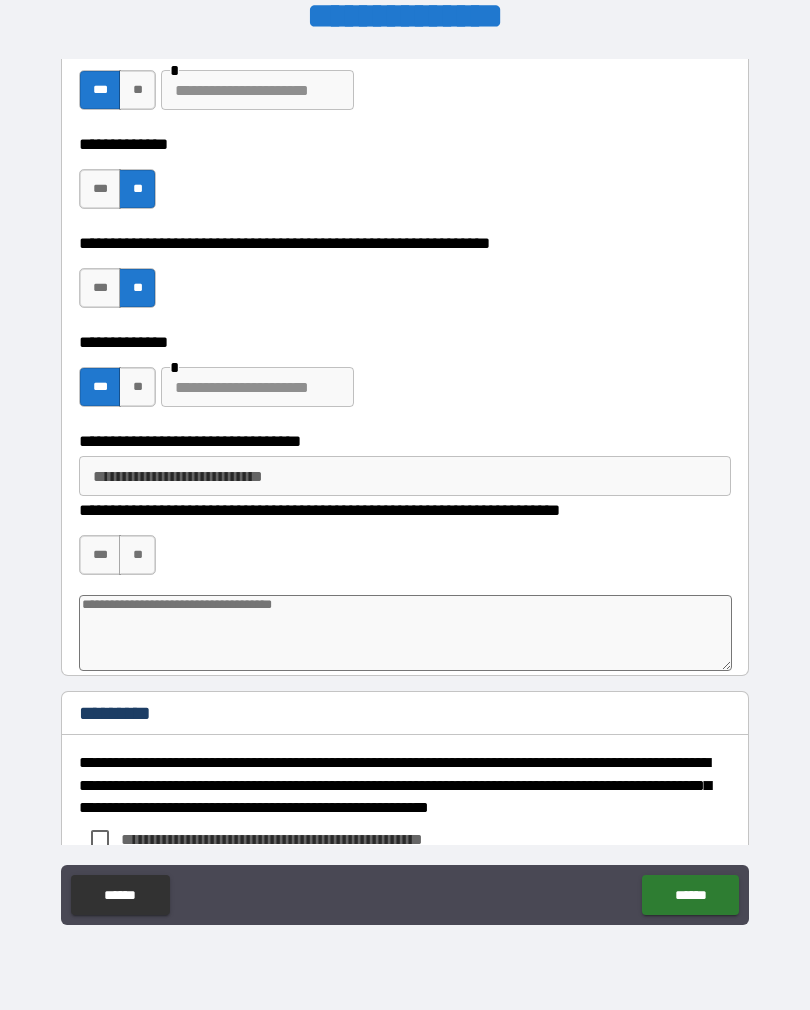 click on "**********" at bounding box center [405, 476] 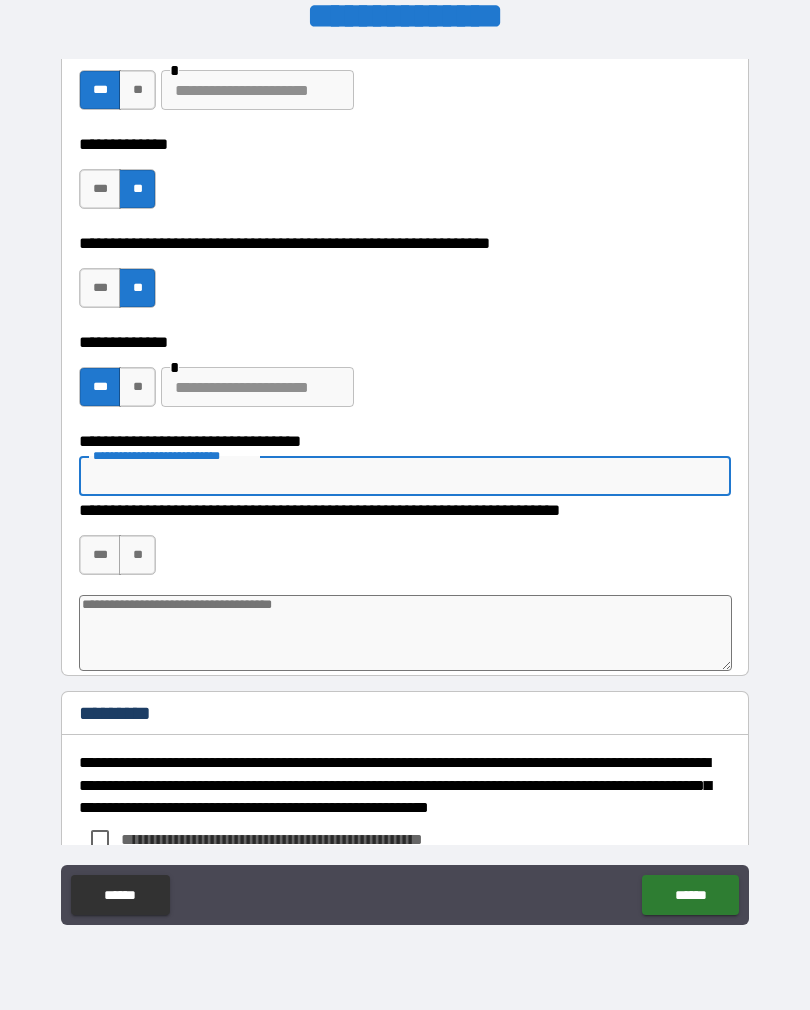 type on "****" 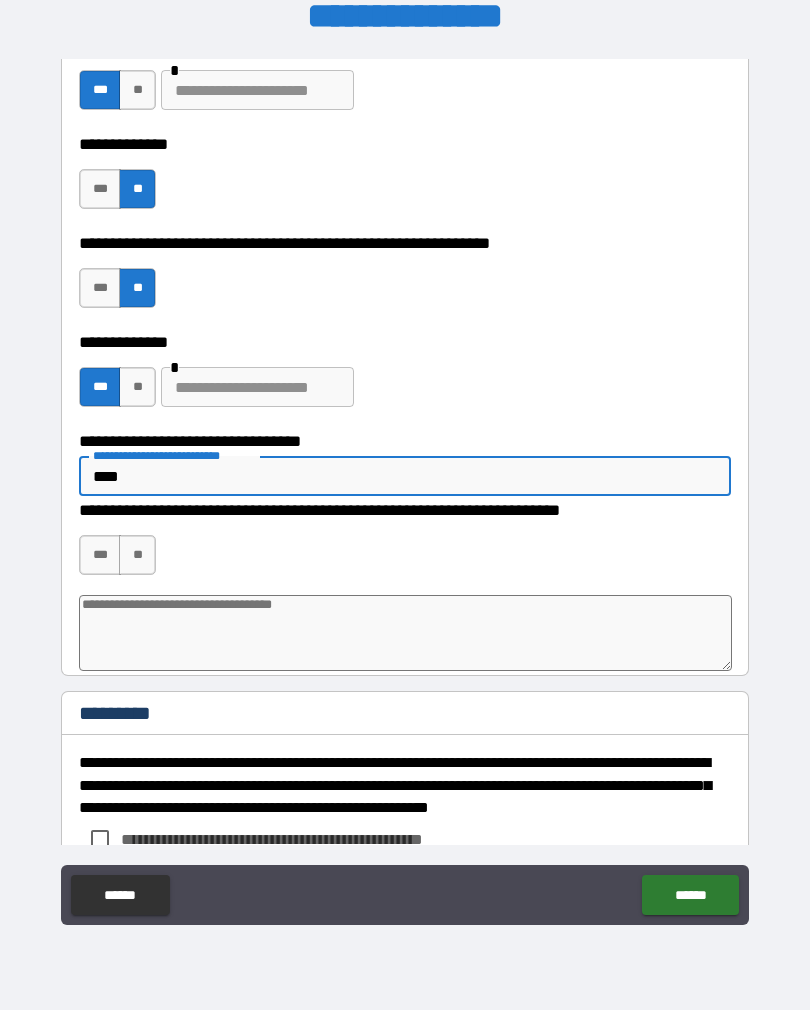 type on "*" 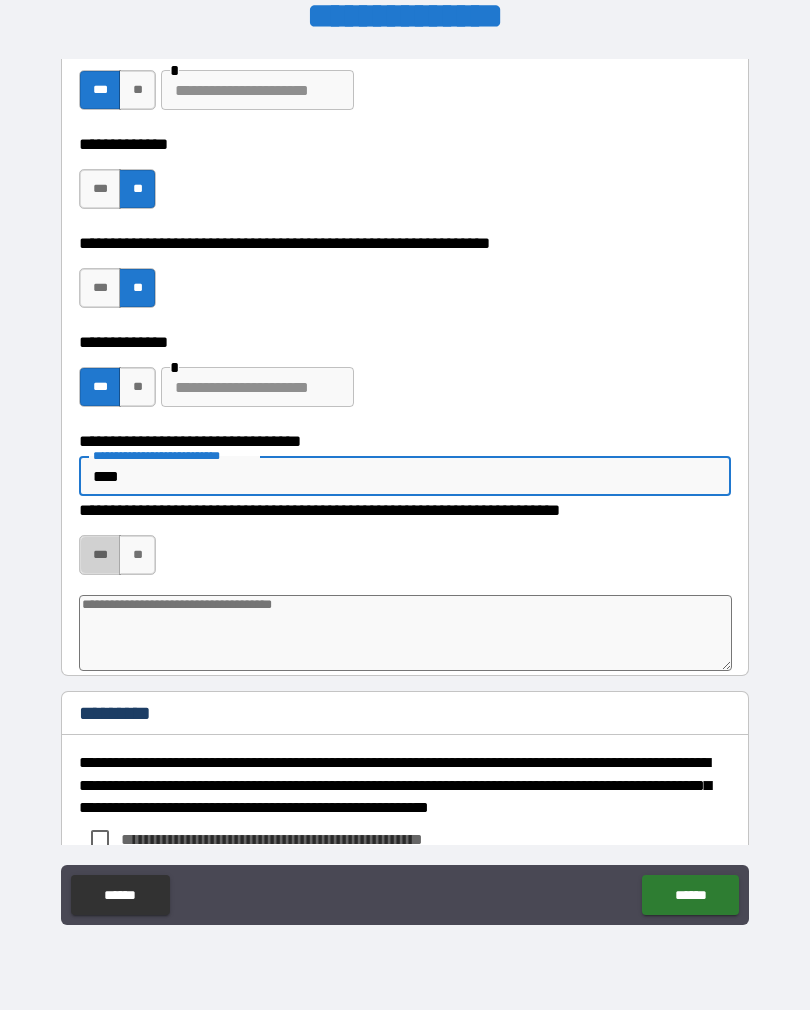 type on "****" 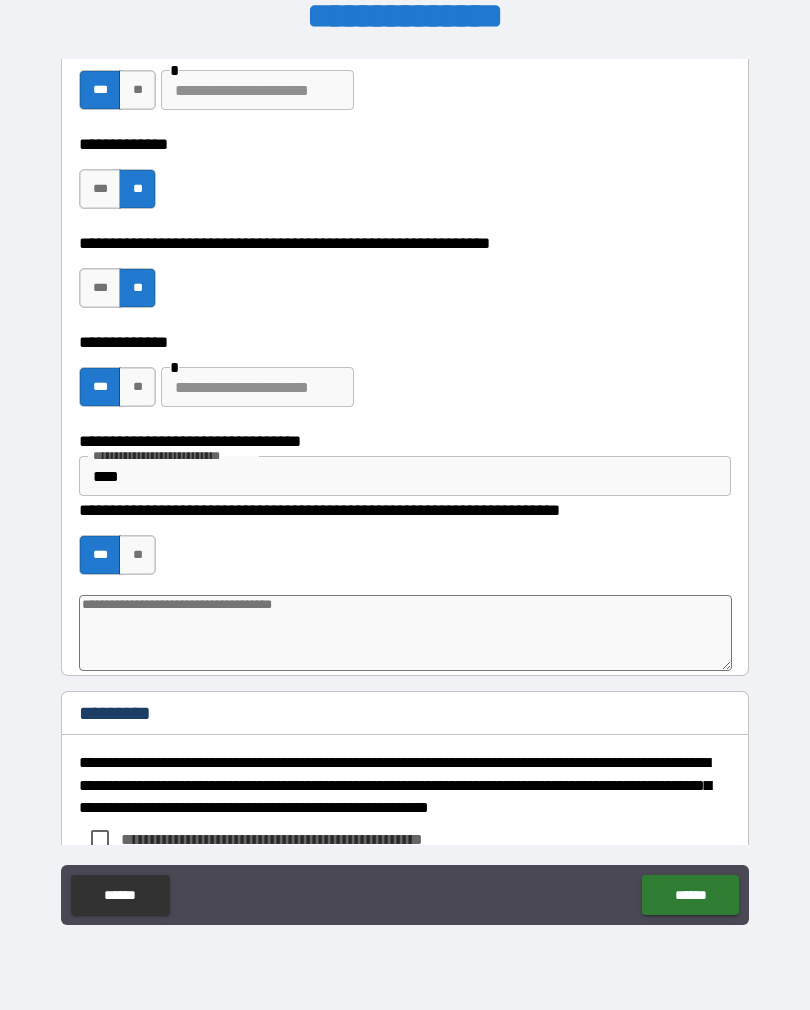 type on "*" 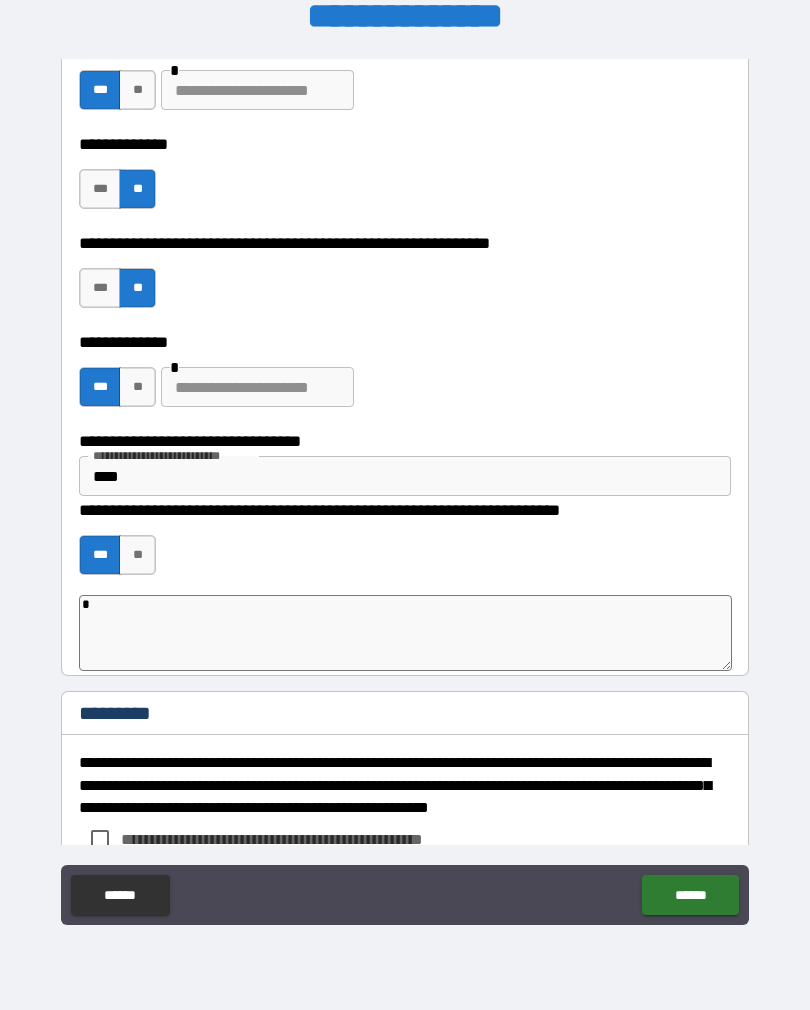 type on "*" 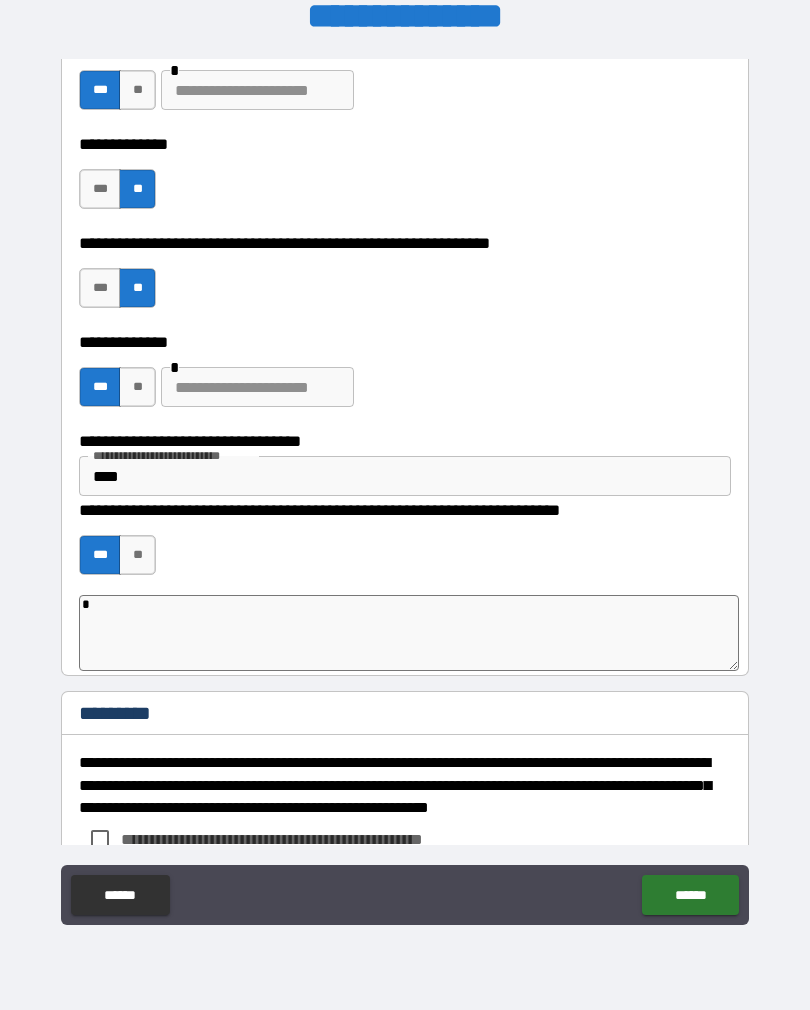 type on "**" 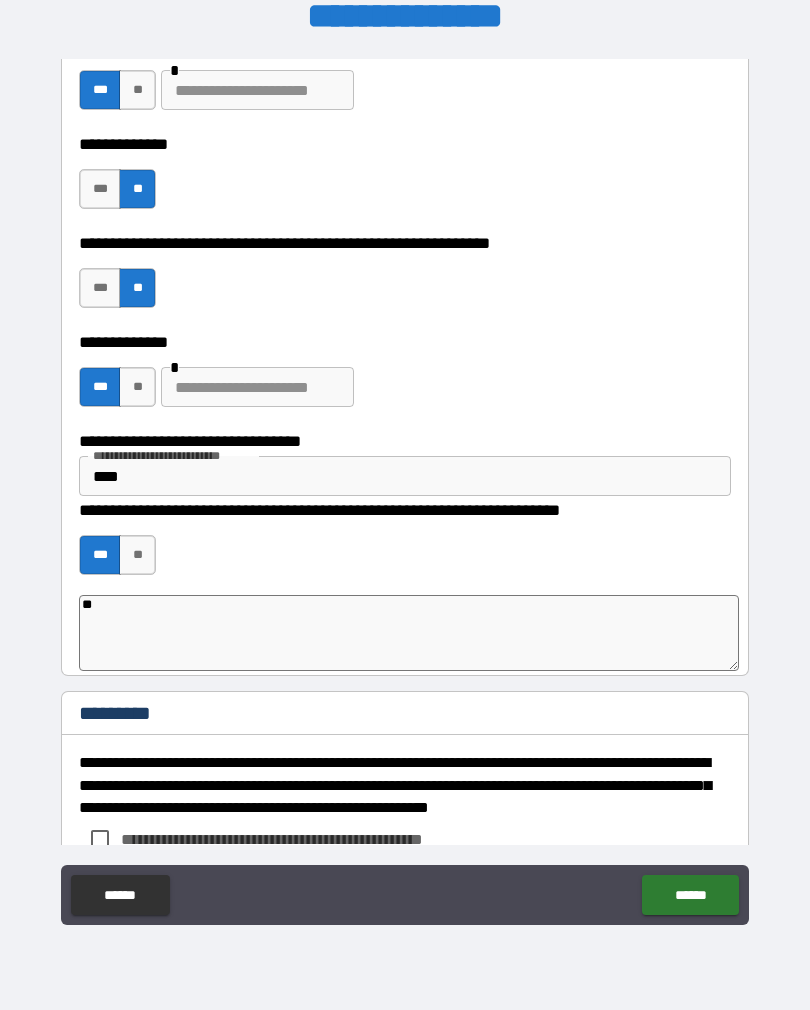 type on "*" 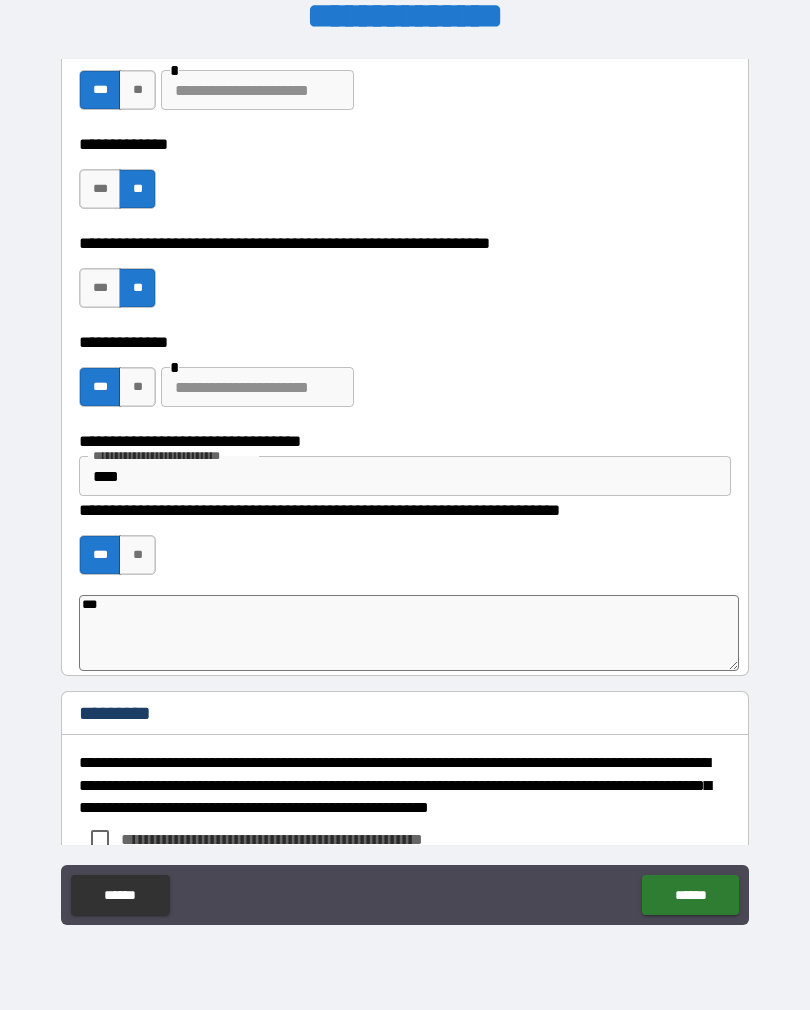 type on "*" 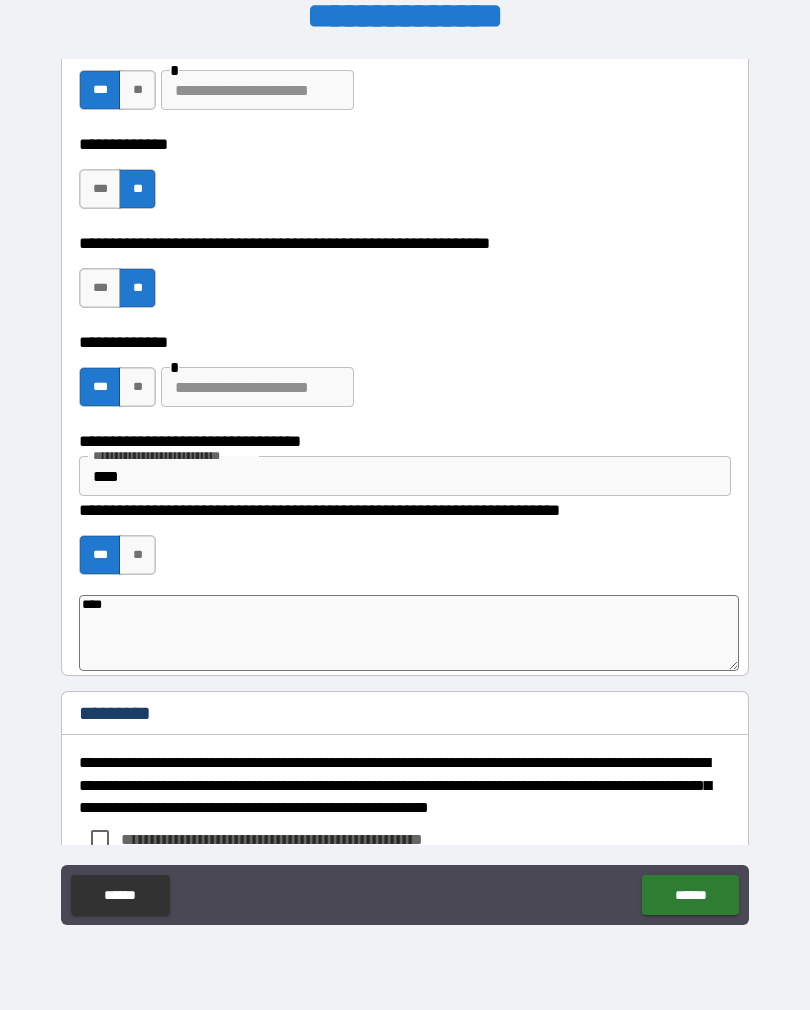 type on "*" 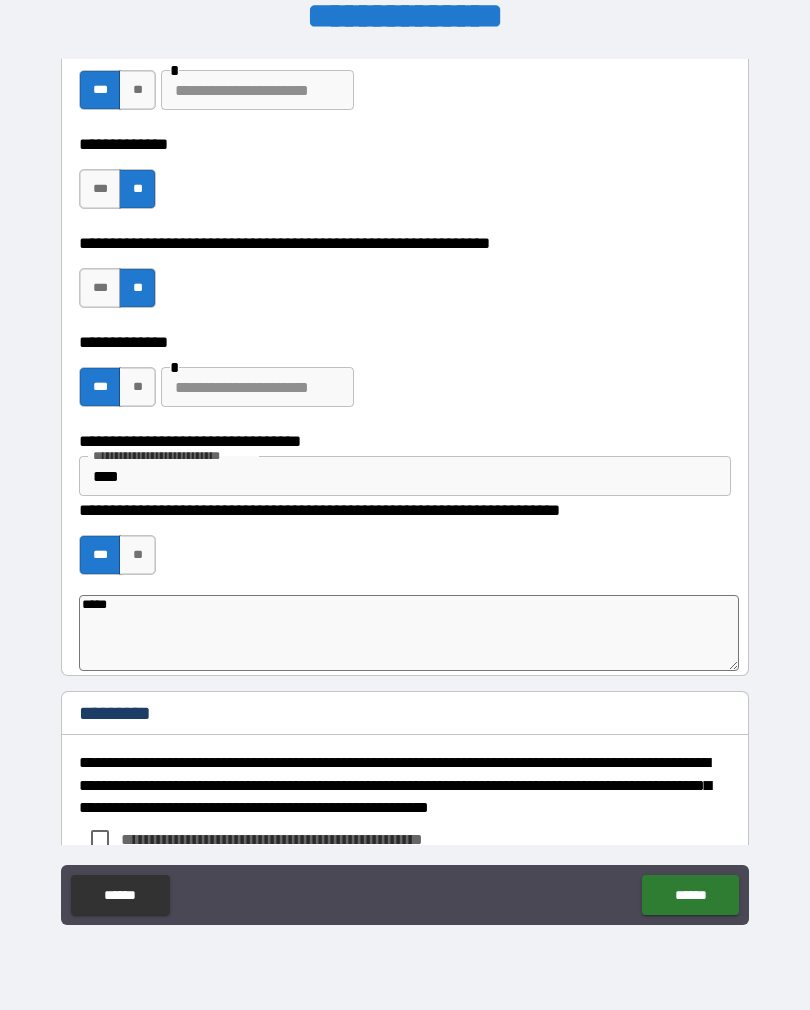 type on "*" 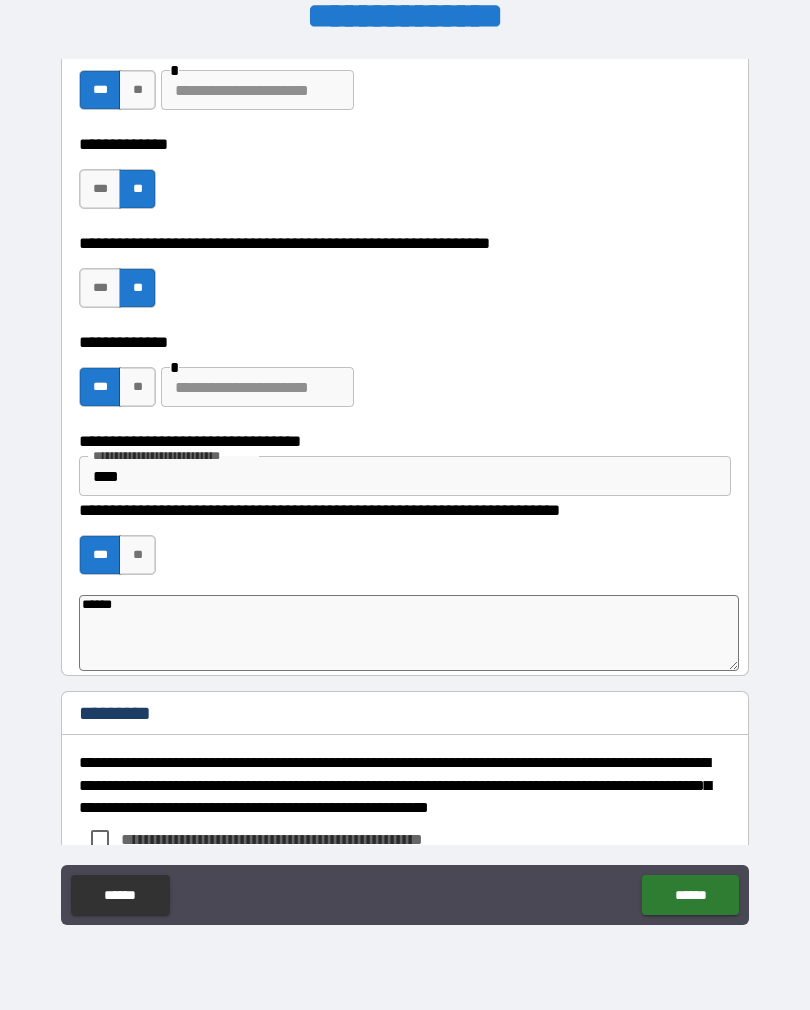 type on "*" 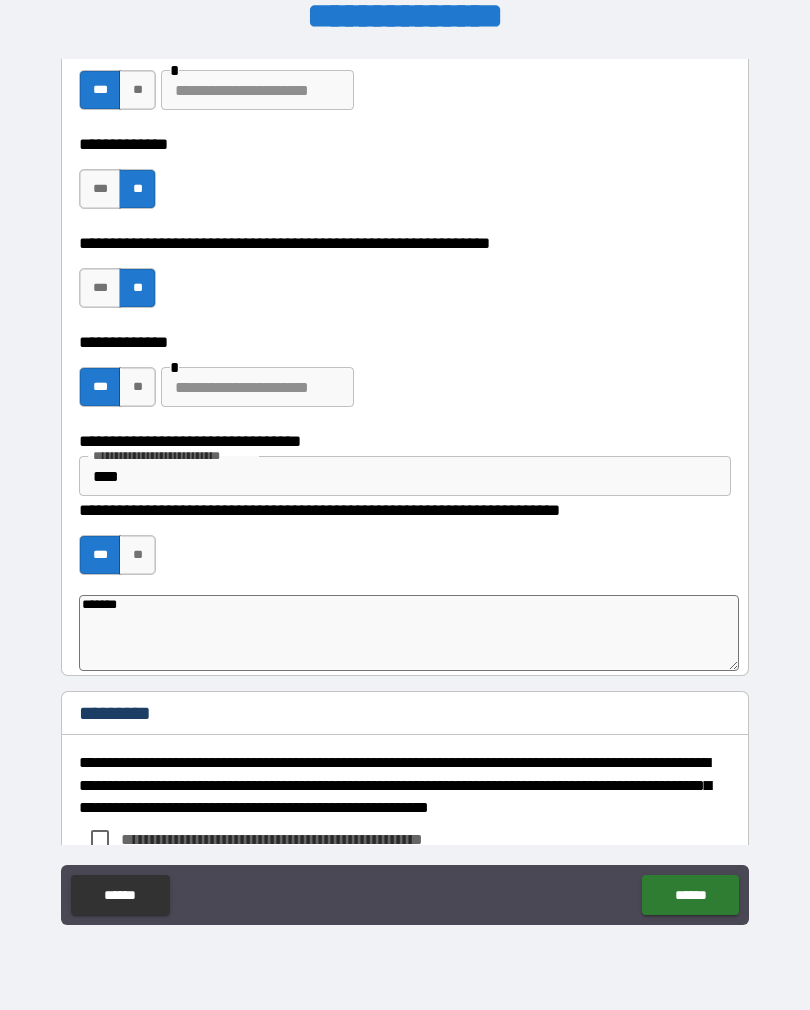 type on "*" 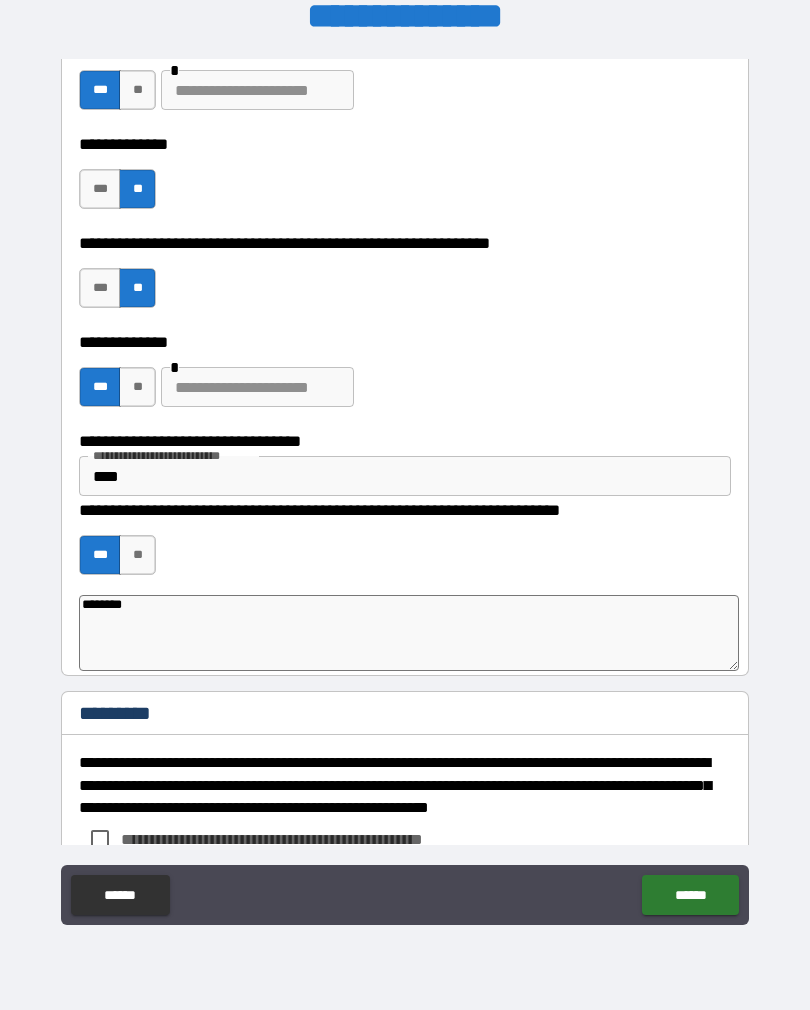type on "*" 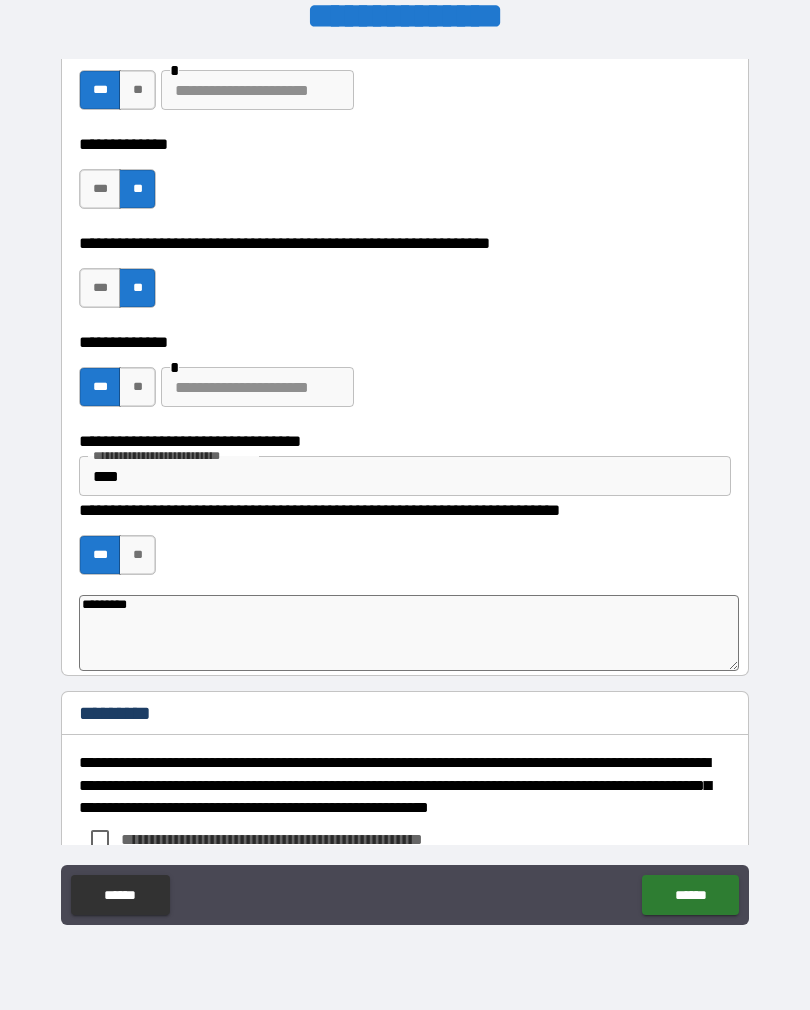 type on "*" 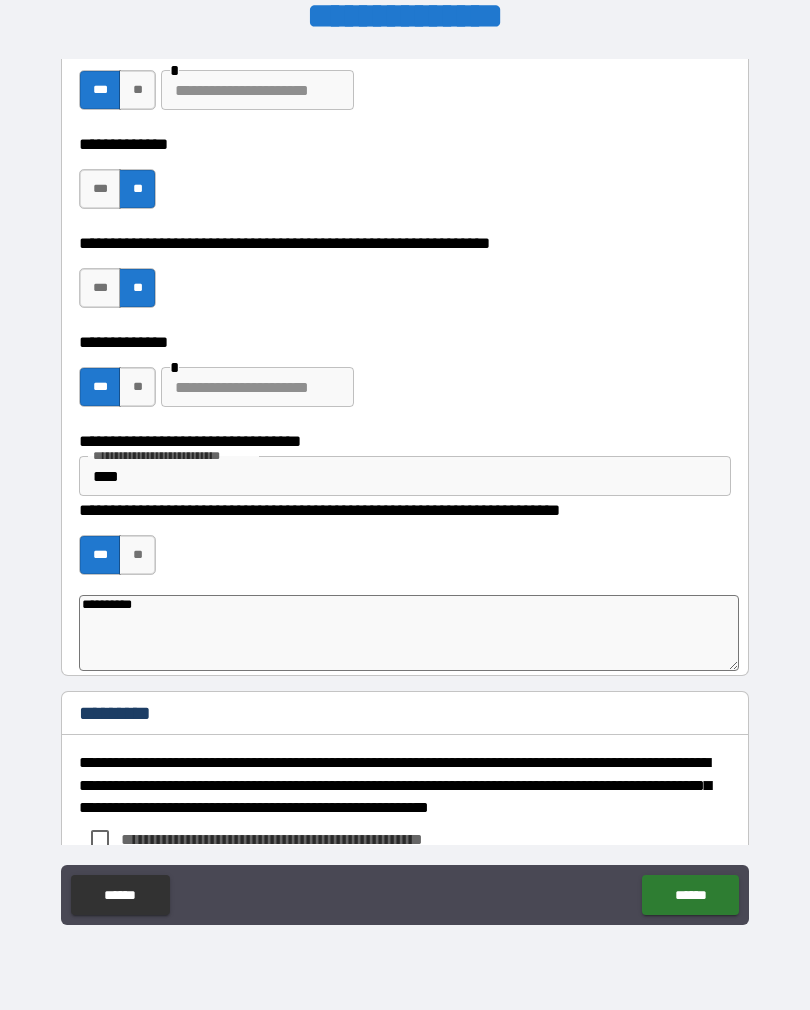 type on "*" 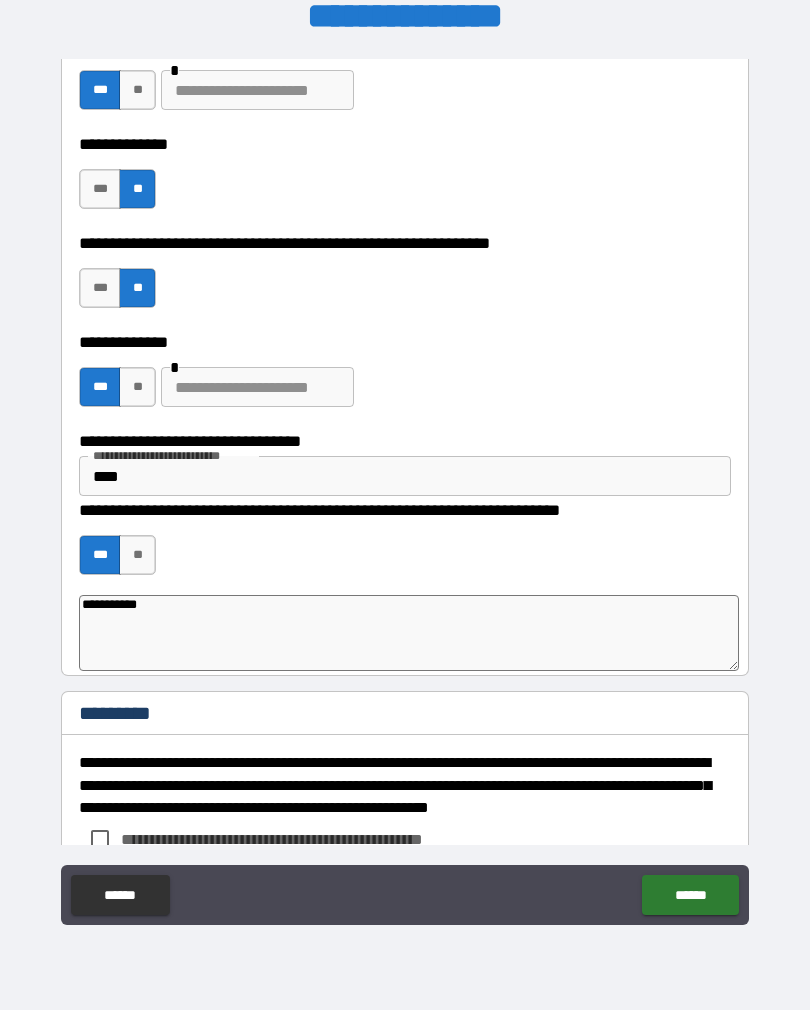 type on "*" 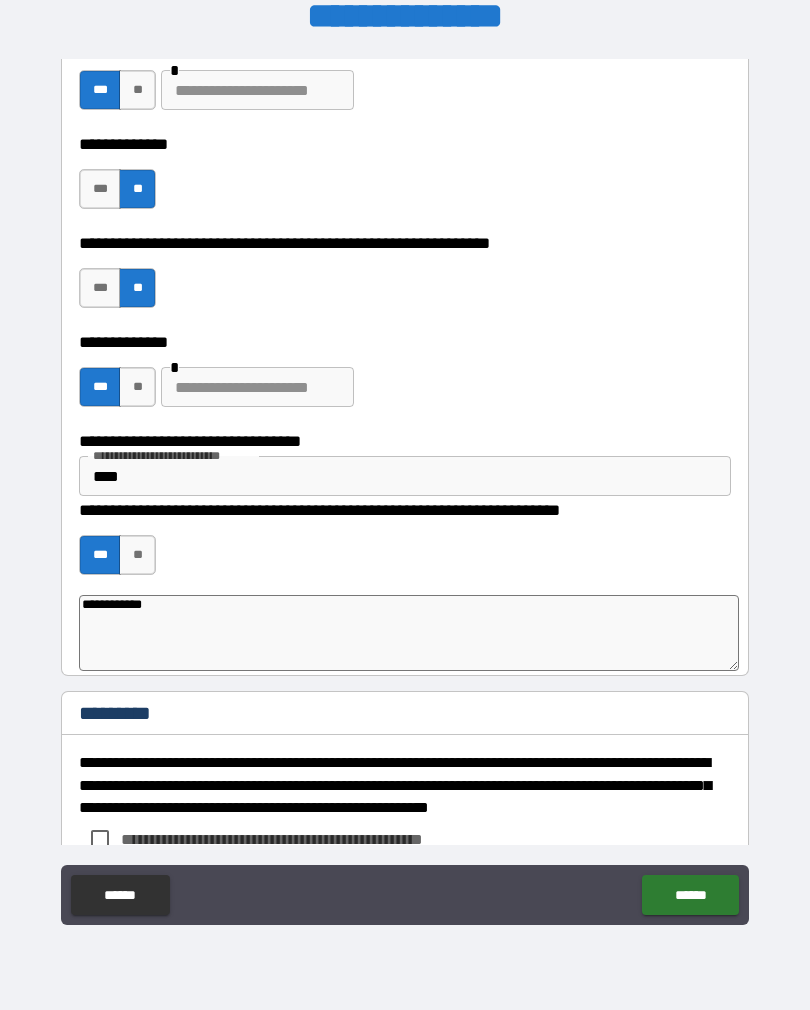 type on "*" 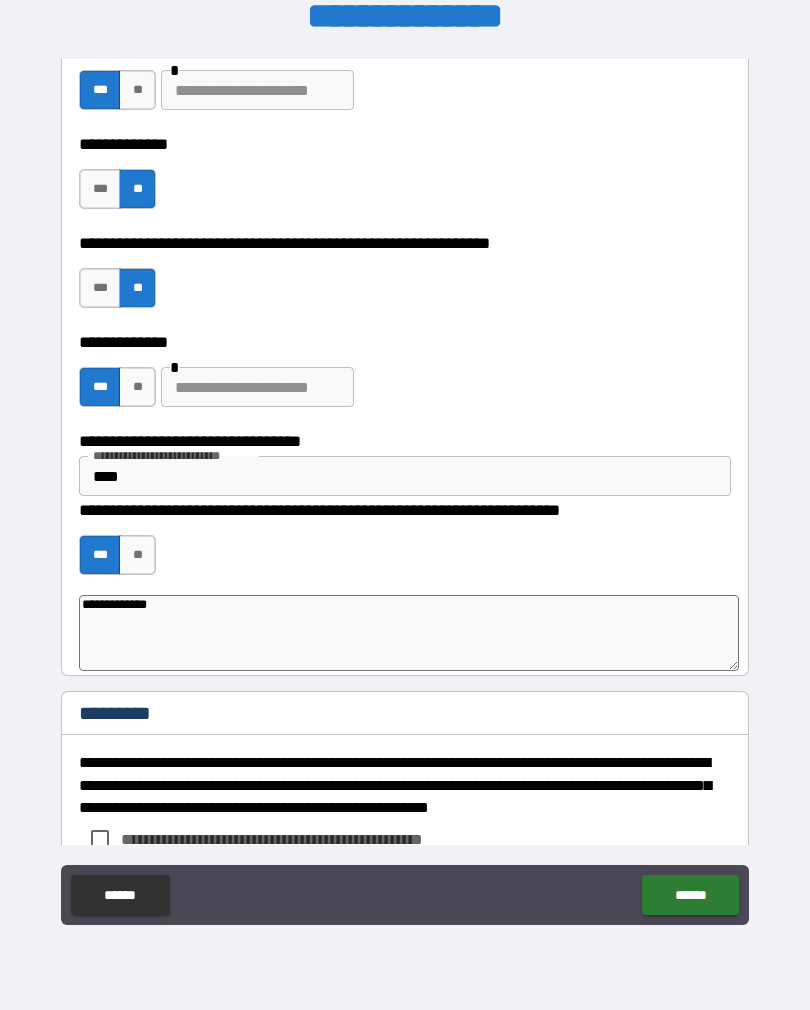 type on "*" 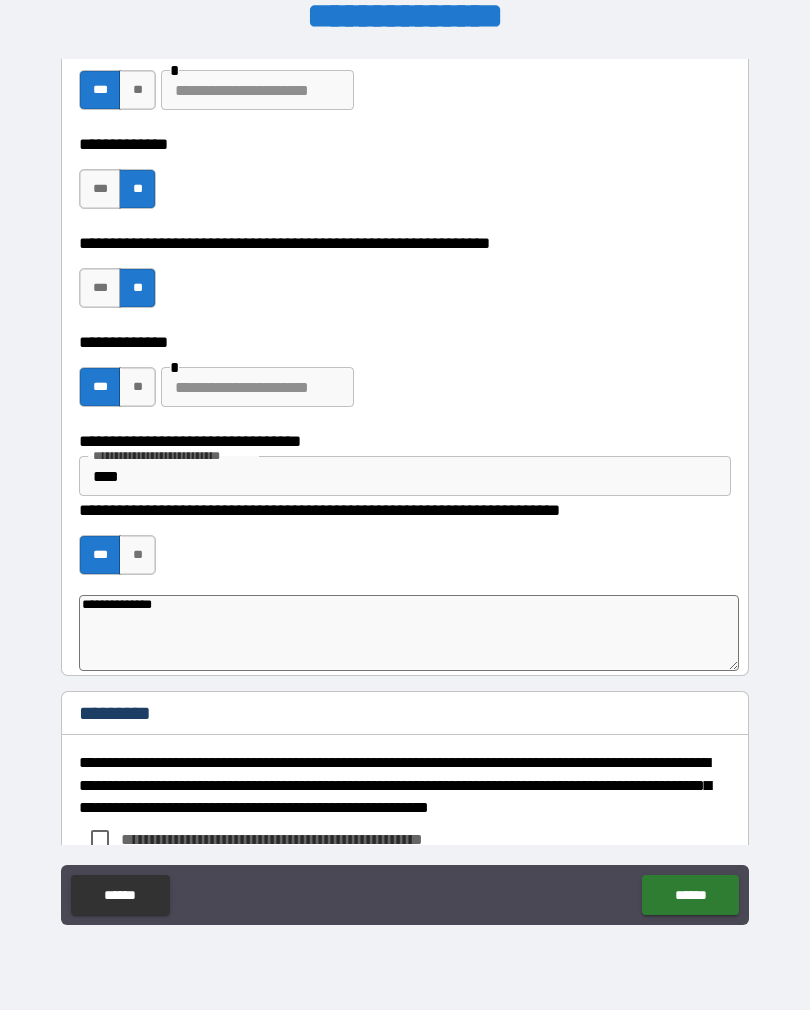 type on "*" 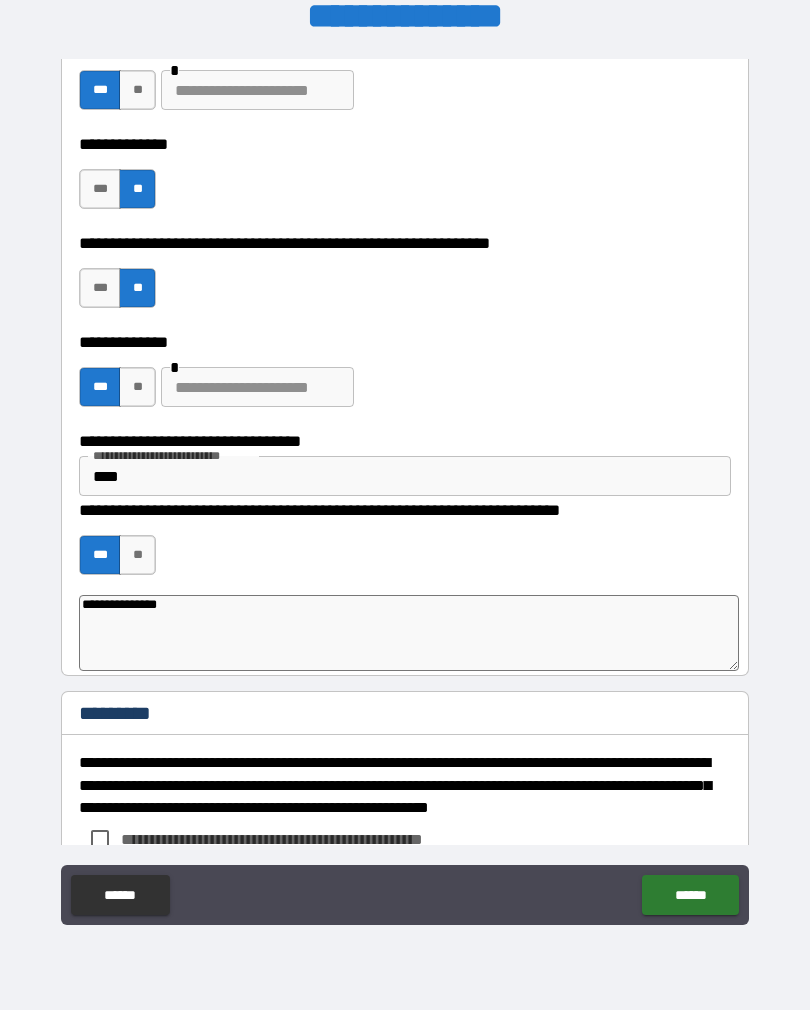 type on "*" 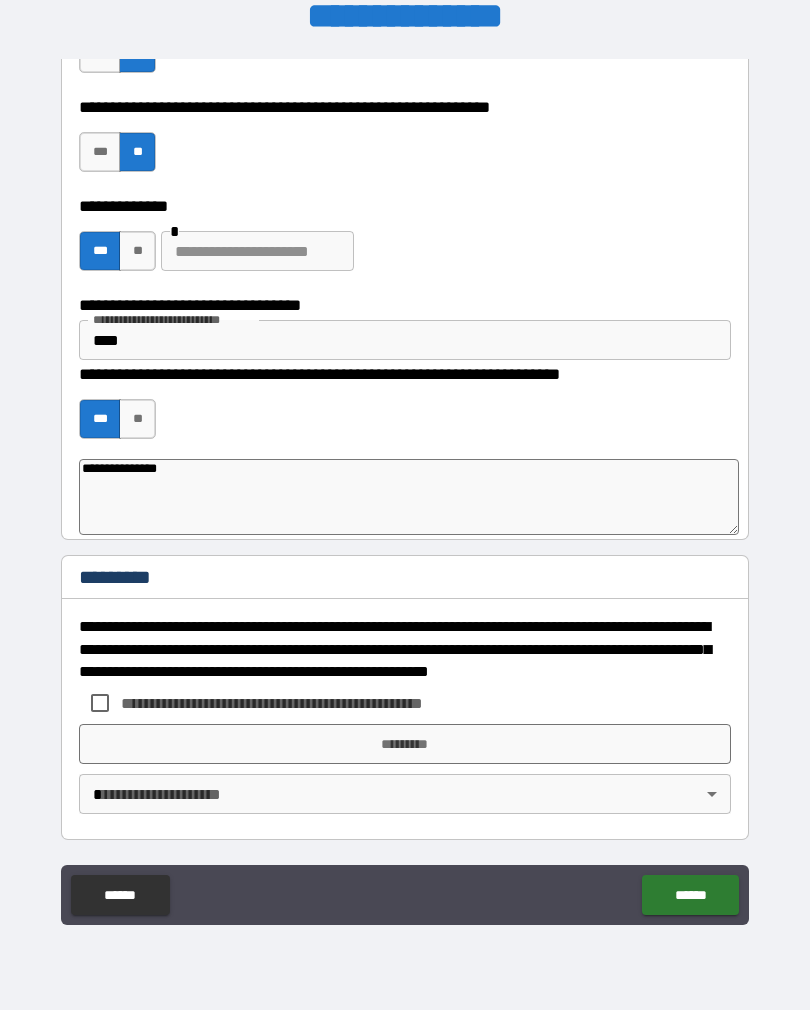scroll, scrollTop: 803, scrollLeft: 0, axis: vertical 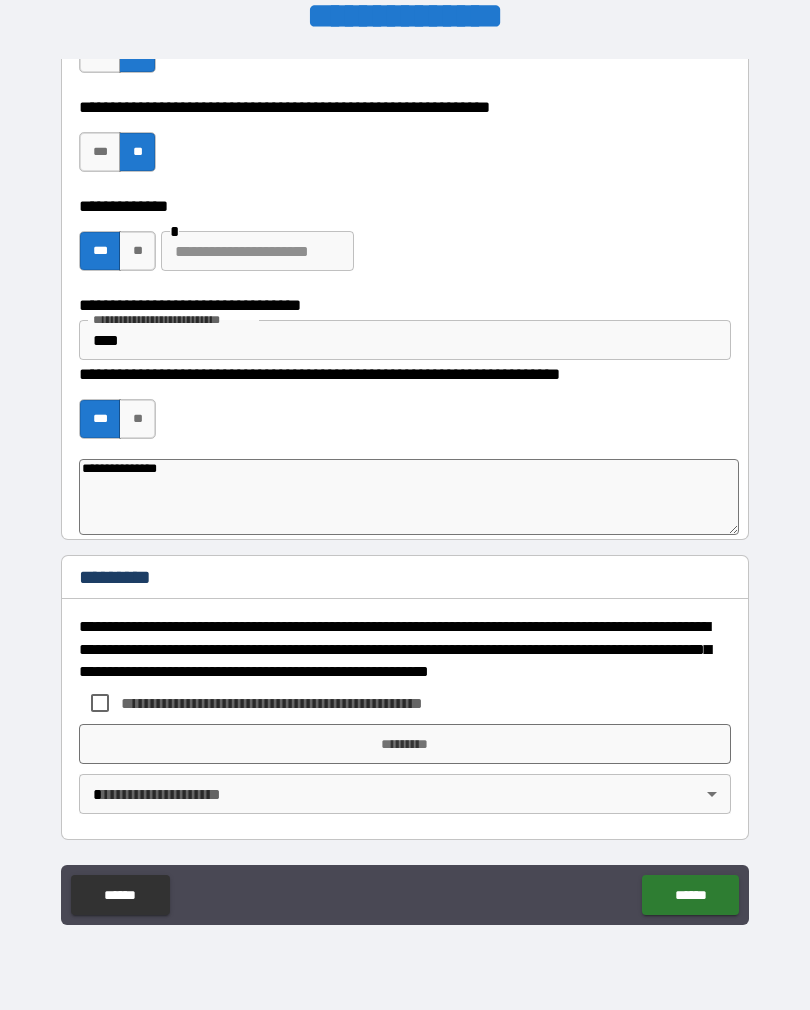 click on "**********" at bounding box center [405, 649] 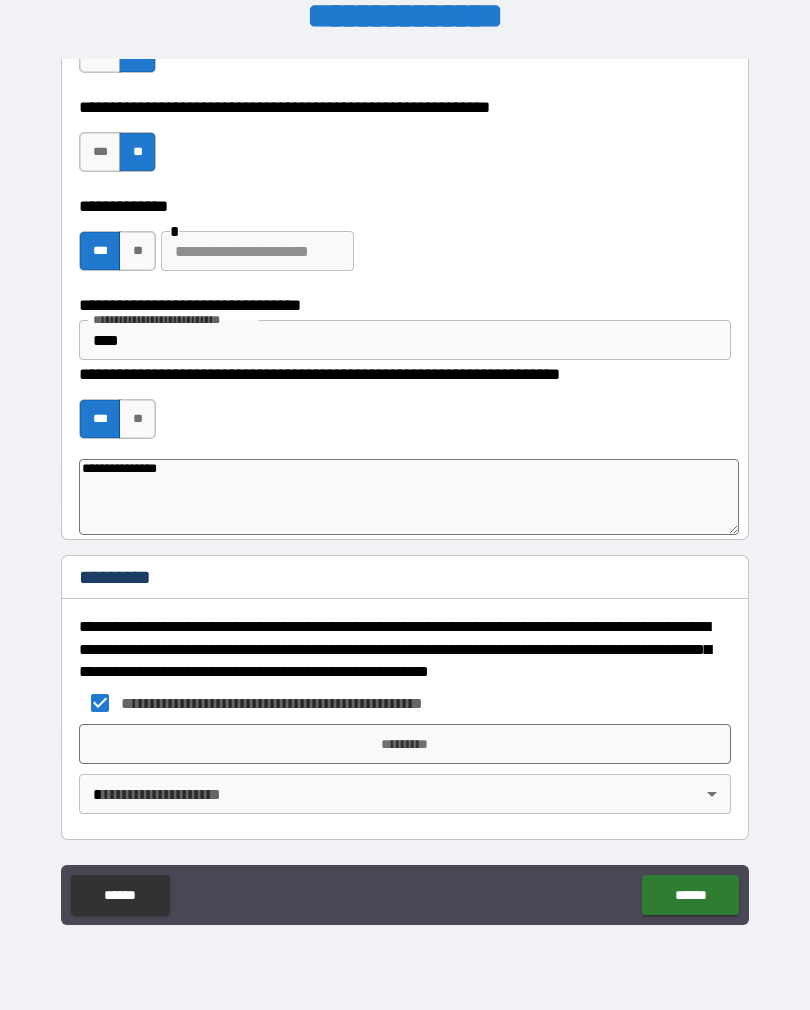 click on "*********" at bounding box center (405, 744) 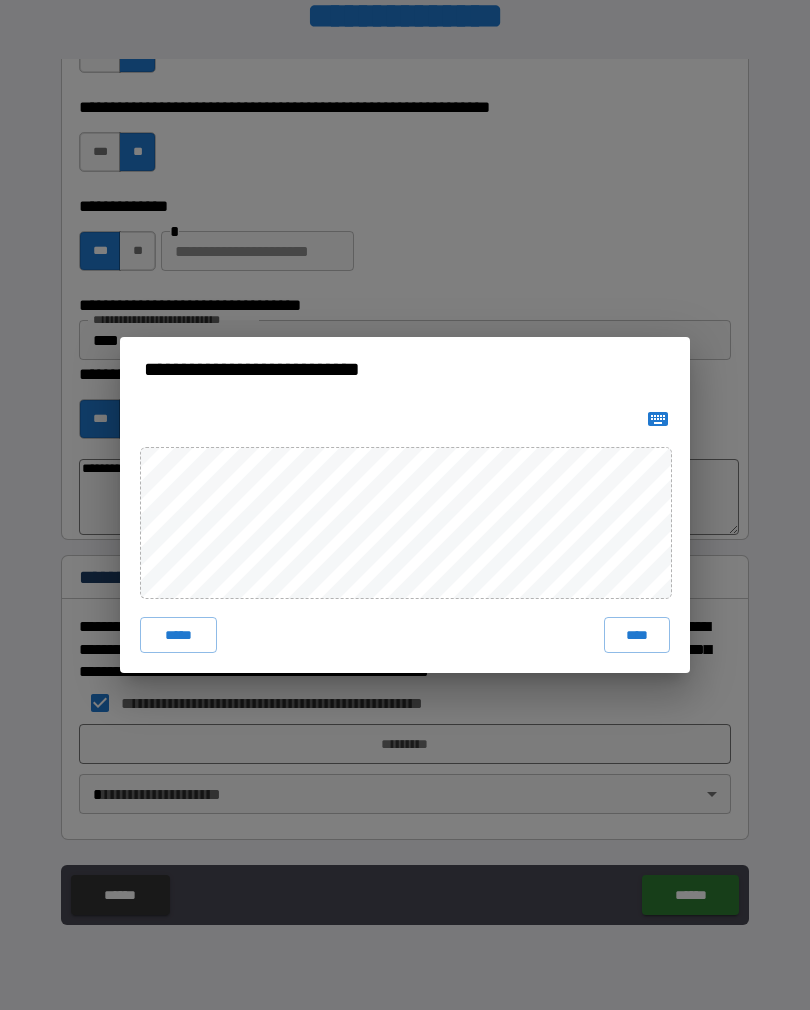 click on "****" at bounding box center [637, 635] 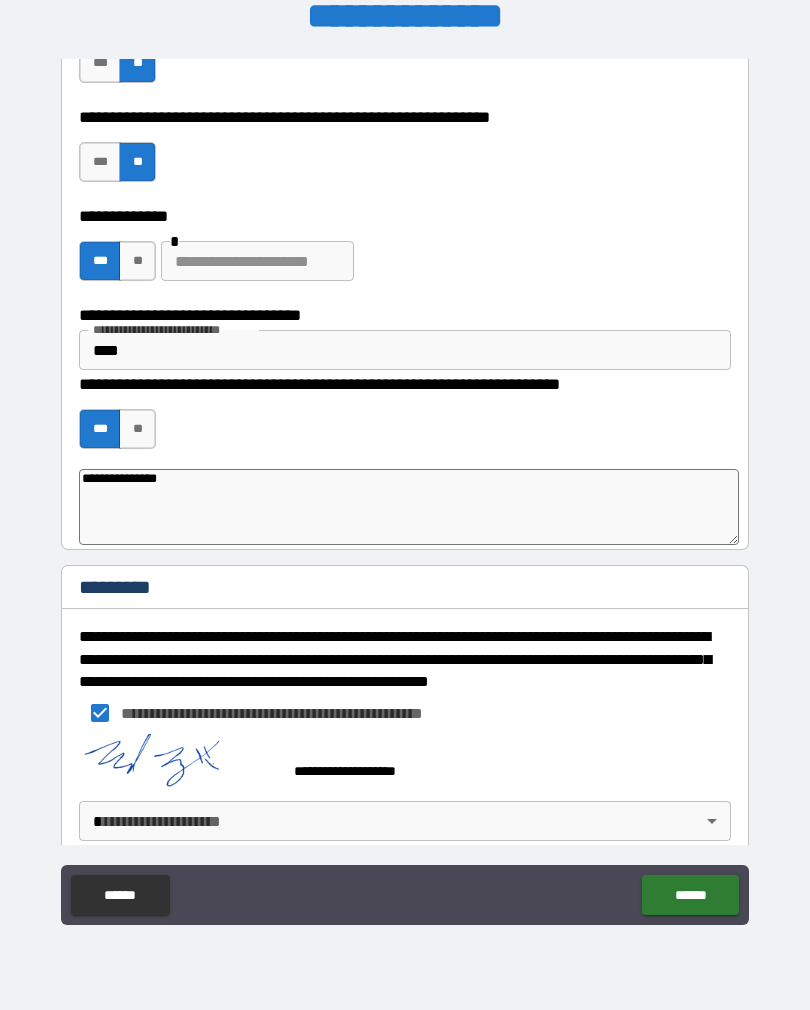 click on "[FIRST] [LAST] [CITY] [STATE] [POSTAL_CODE] [COUNTRY] [ADDRESS]" at bounding box center [405, 489] 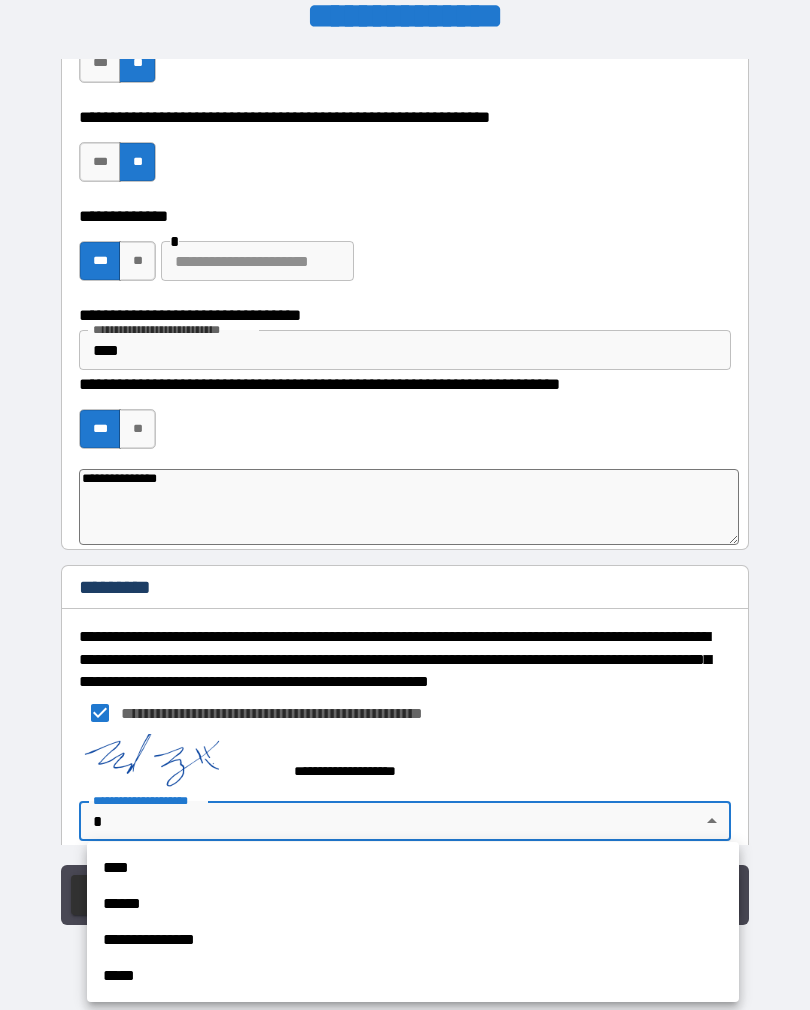 click on "****" at bounding box center (413, 868) 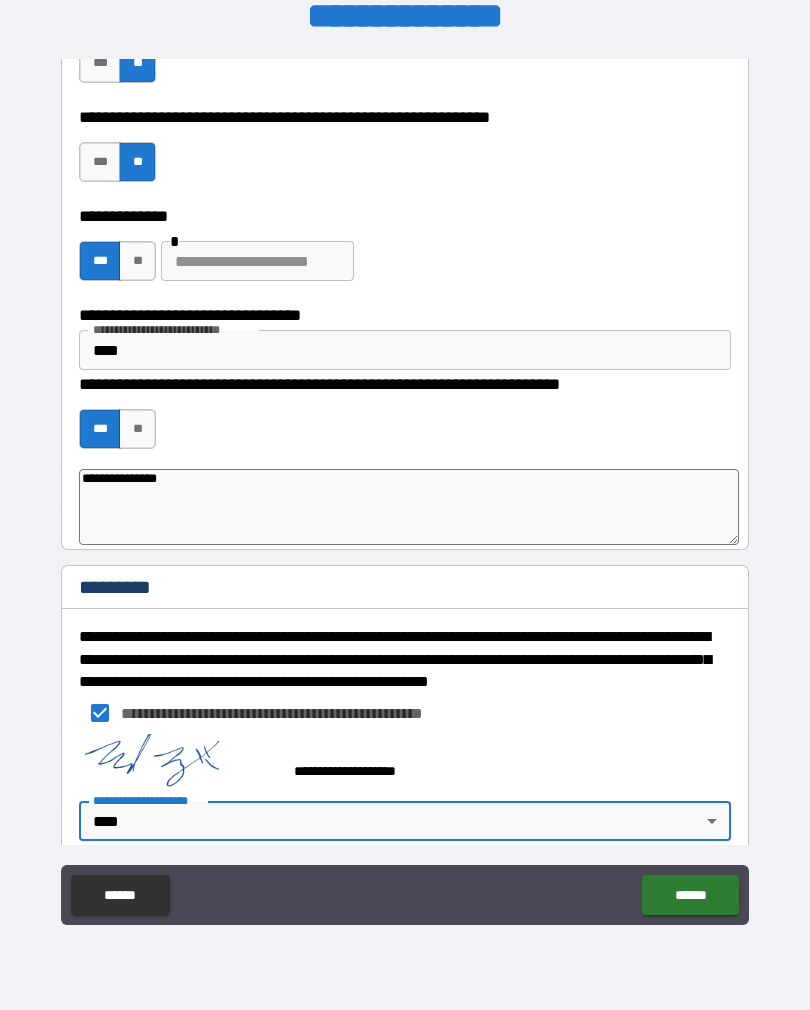 click on "******" at bounding box center [690, 895] 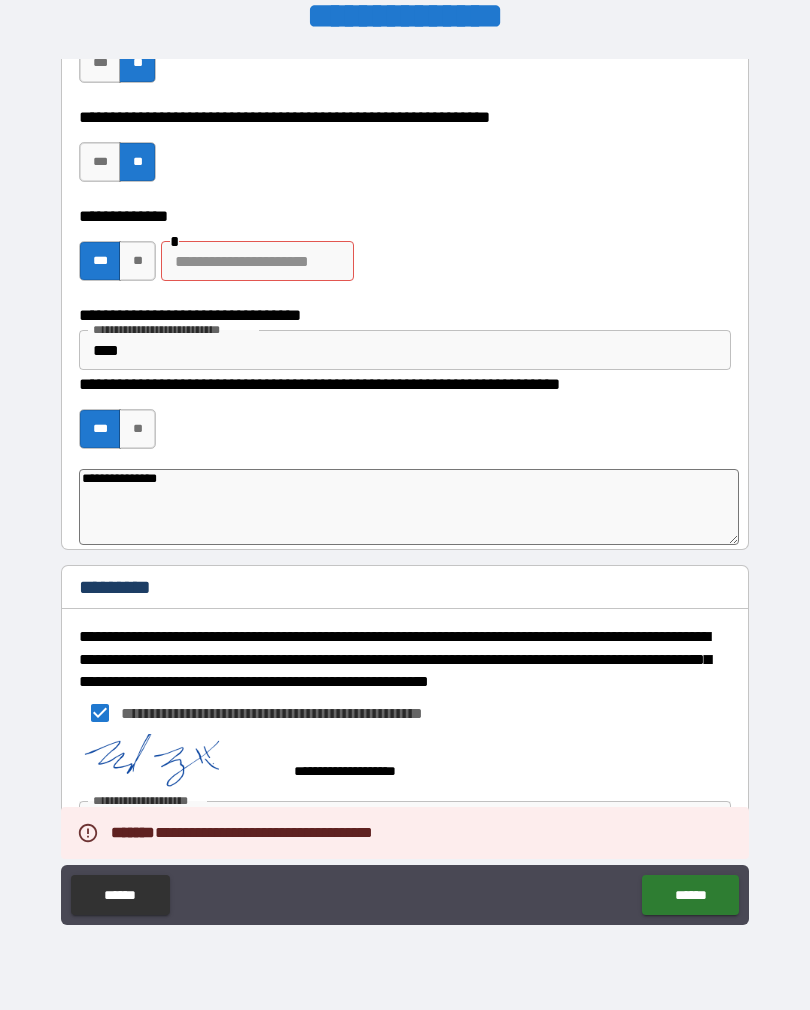 type on "*" 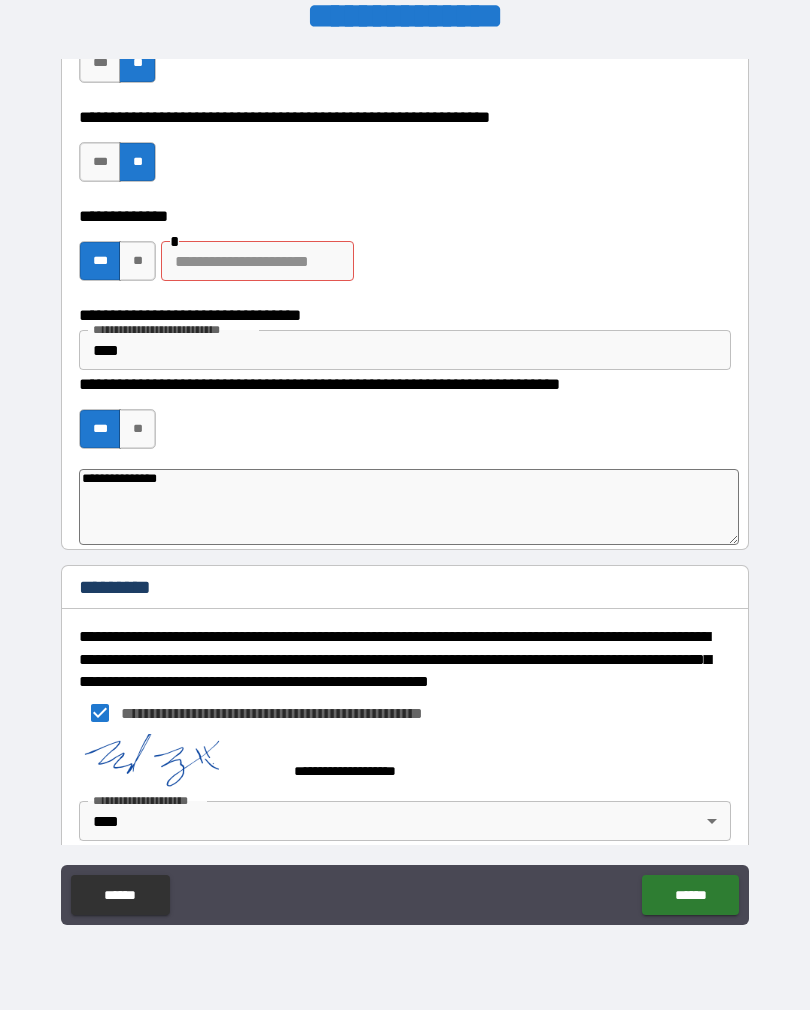 click at bounding box center [257, 261] 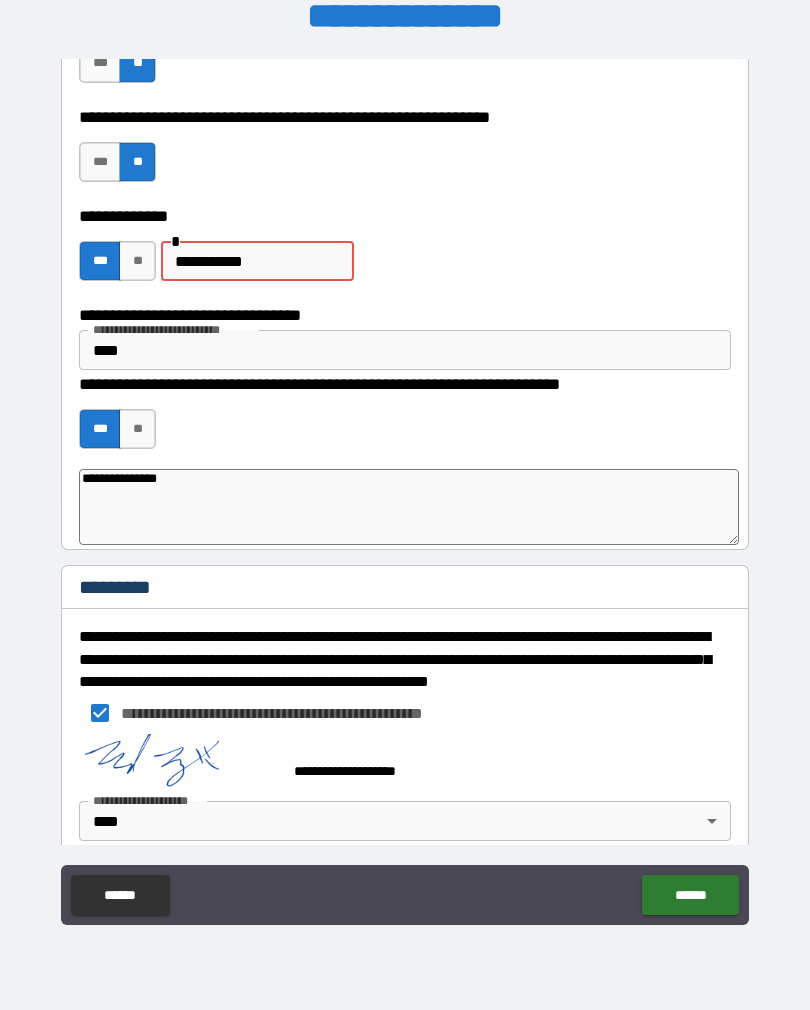 type on "**********" 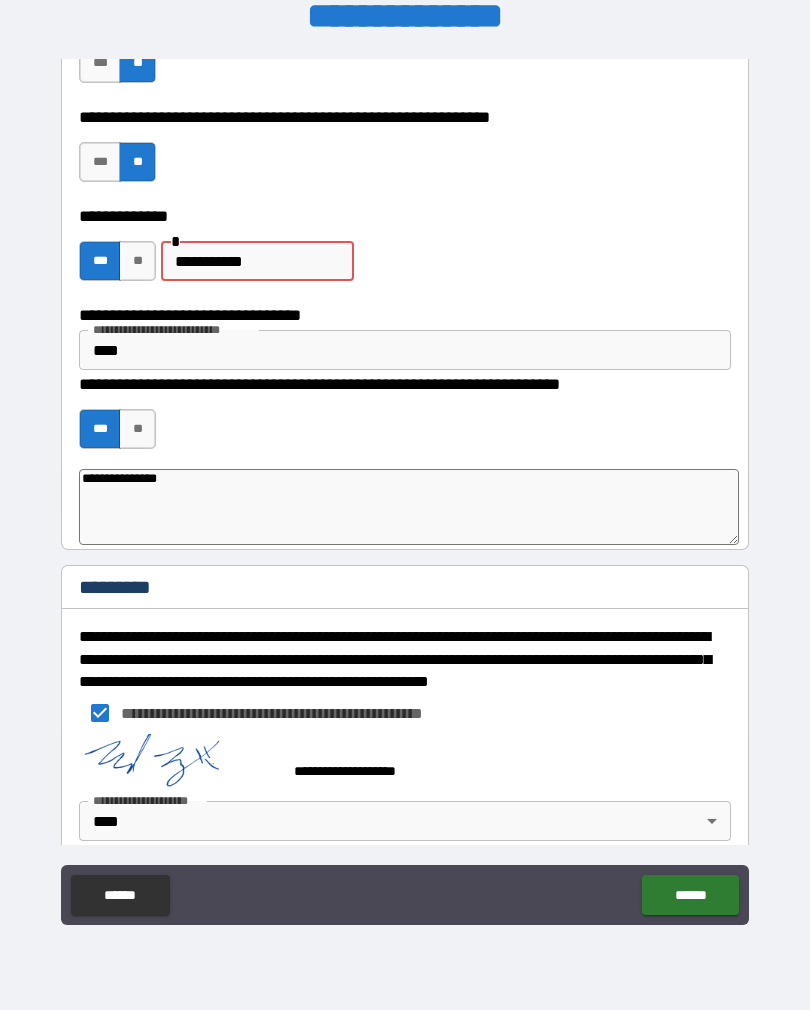 click on "****" at bounding box center (405, 350) 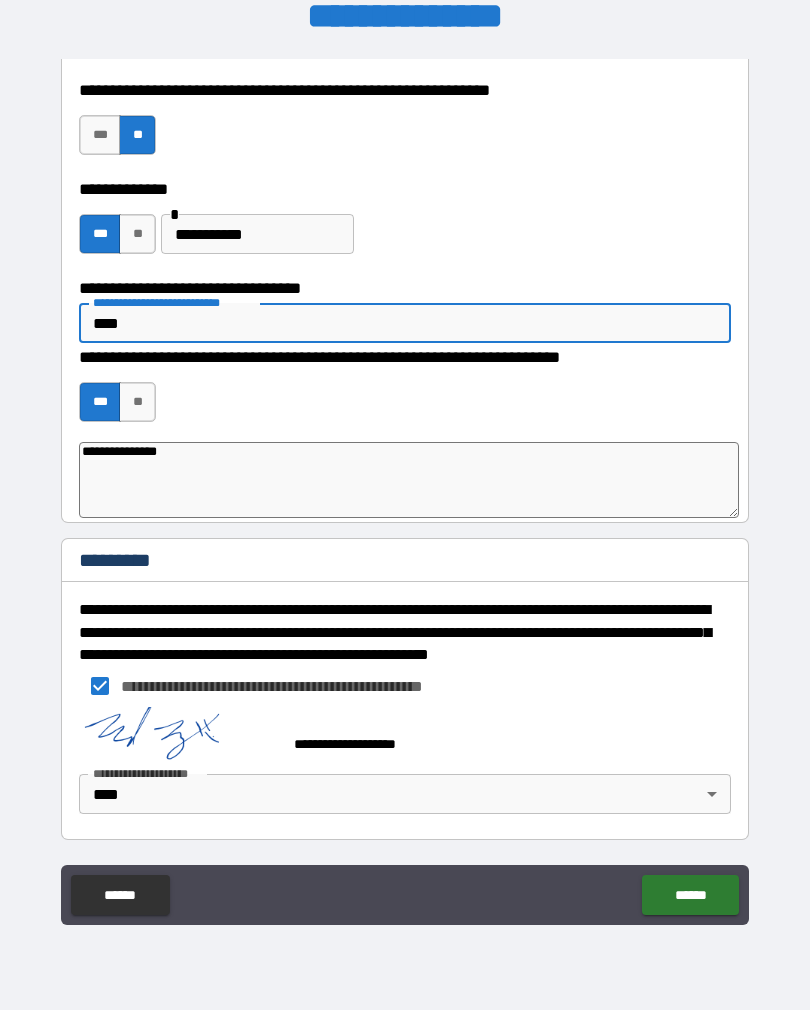 scroll, scrollTop: 820, scrollLeft: 0, axis: vertical 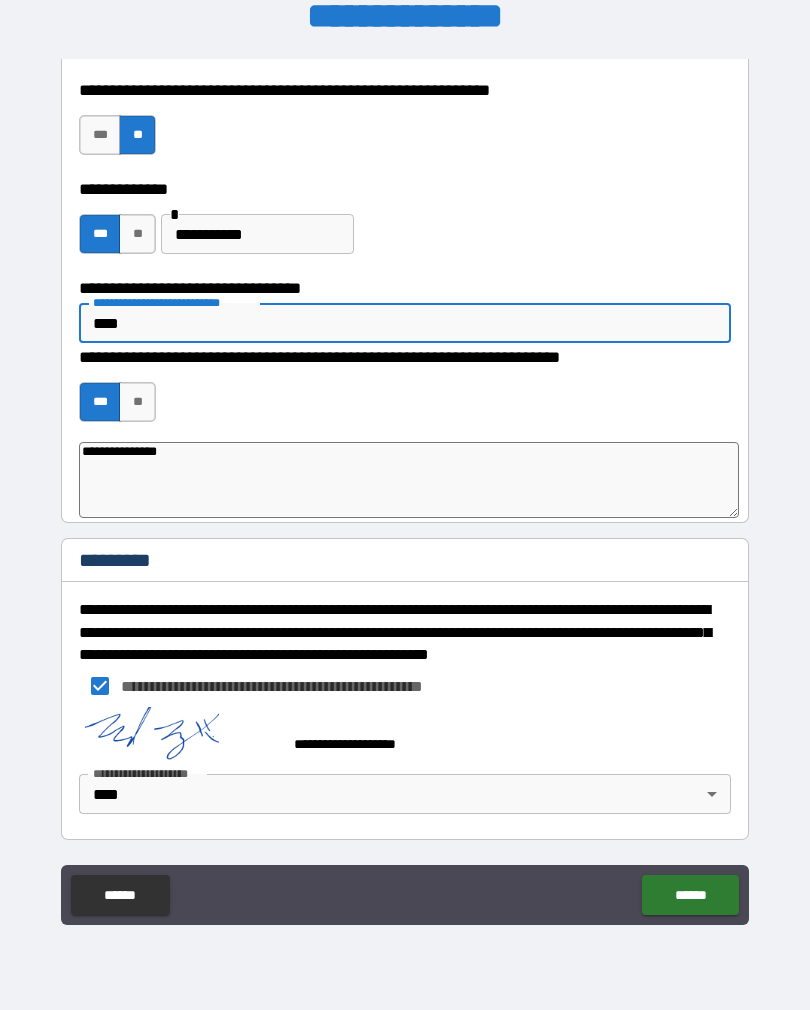 click on "**********" at bounding box center (405, 632) 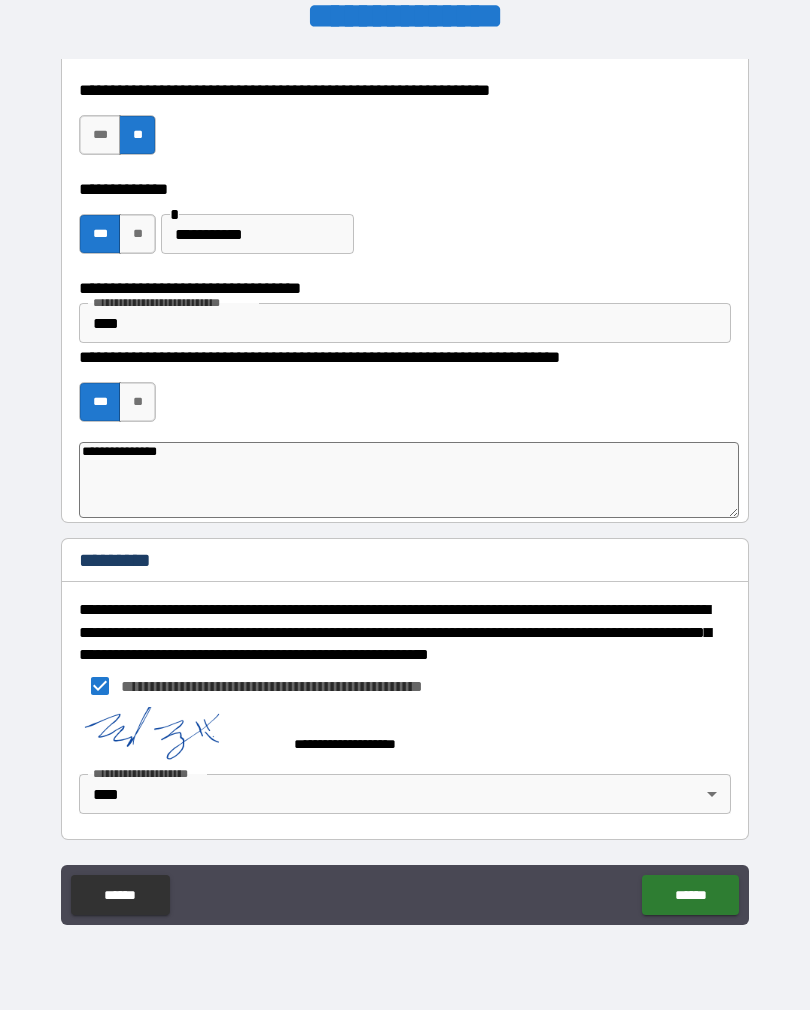 click on "******" at bounding box center [690, 895] 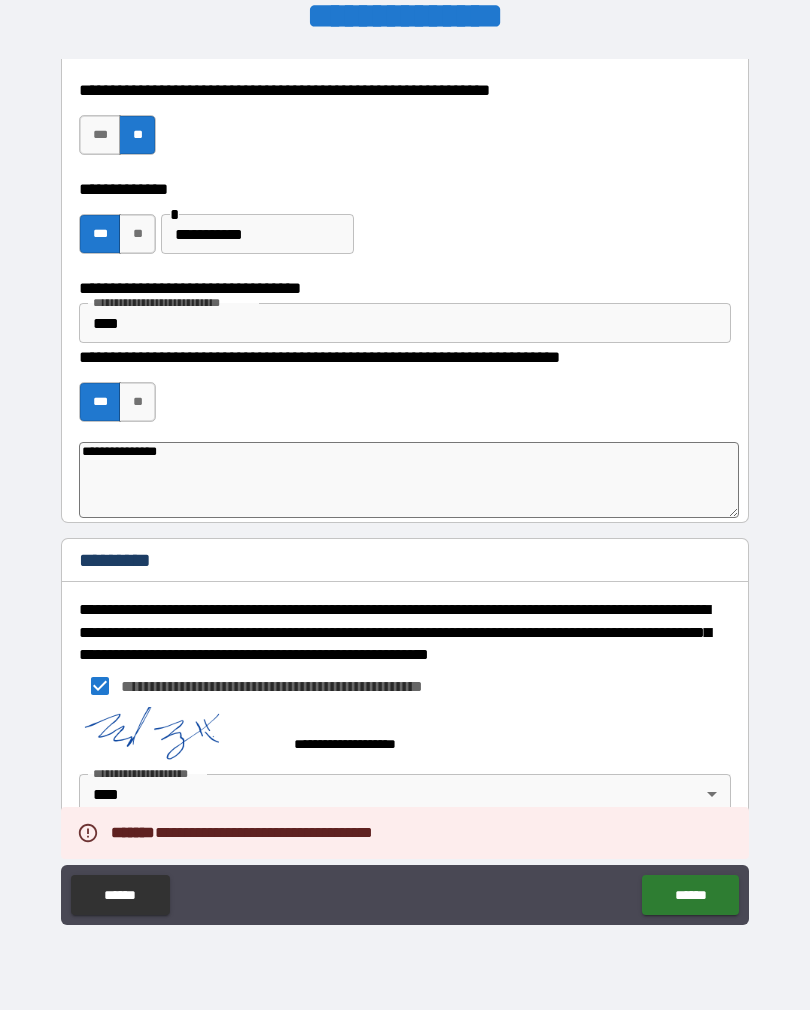 type on "*" 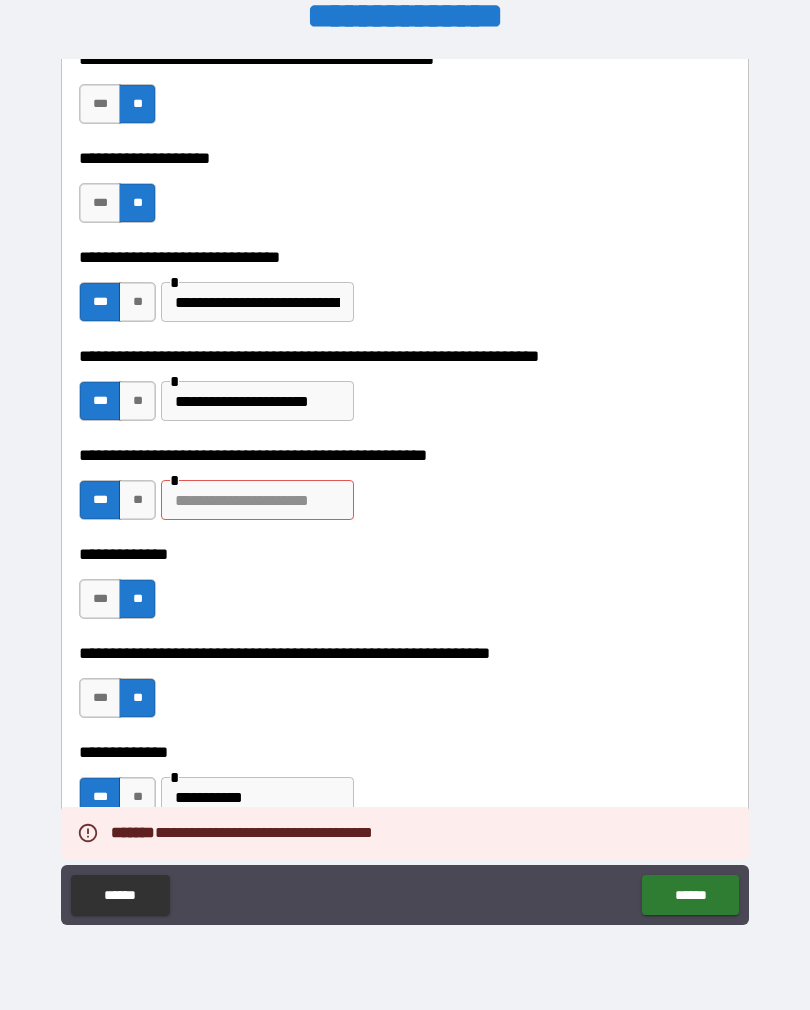 scroll, scrollTop: 258, scrollLeft: 0, axis: vertical 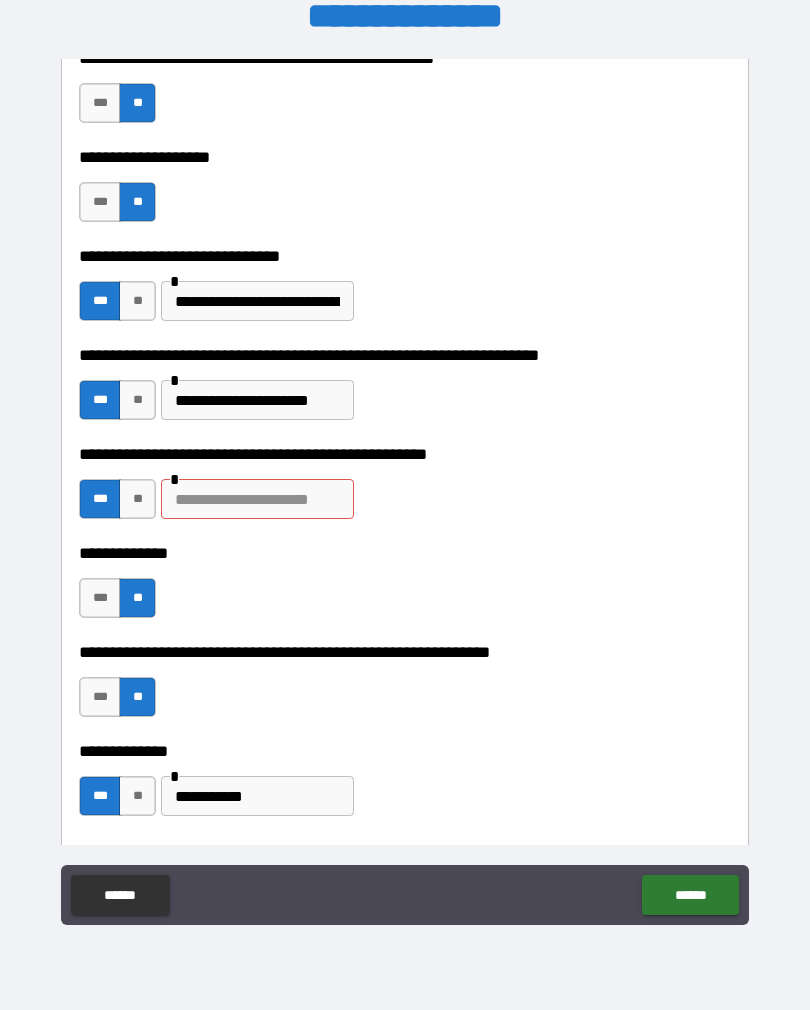 click at bounding box center (257, 499) 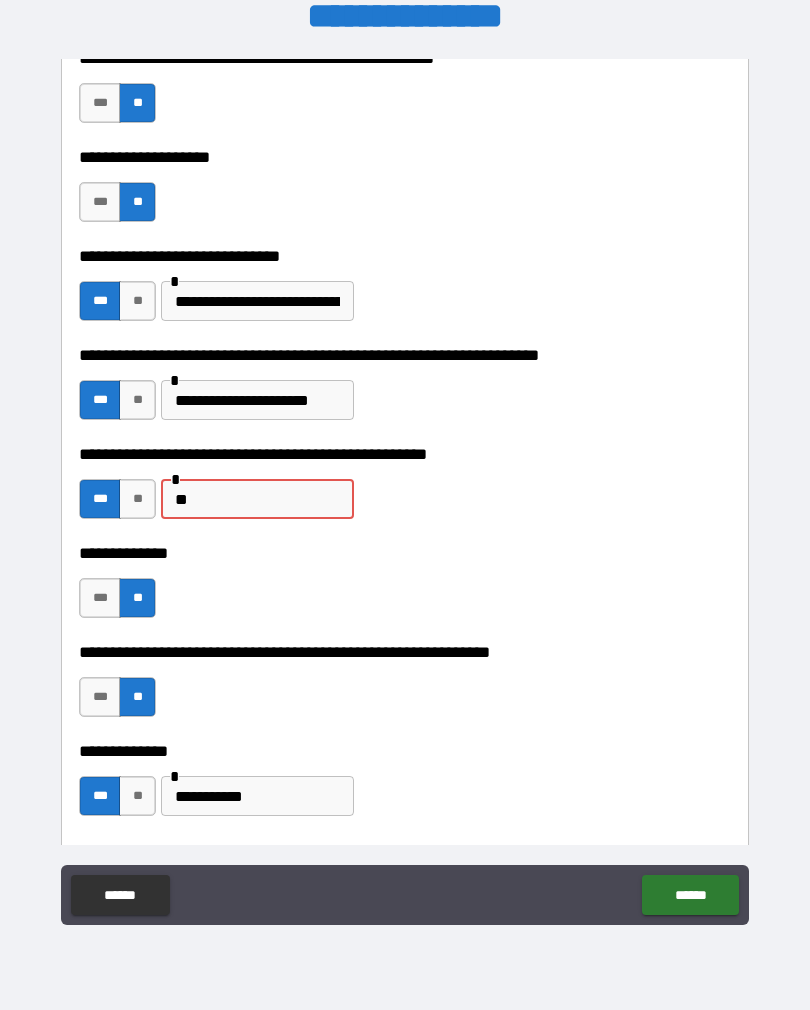 type on "*" 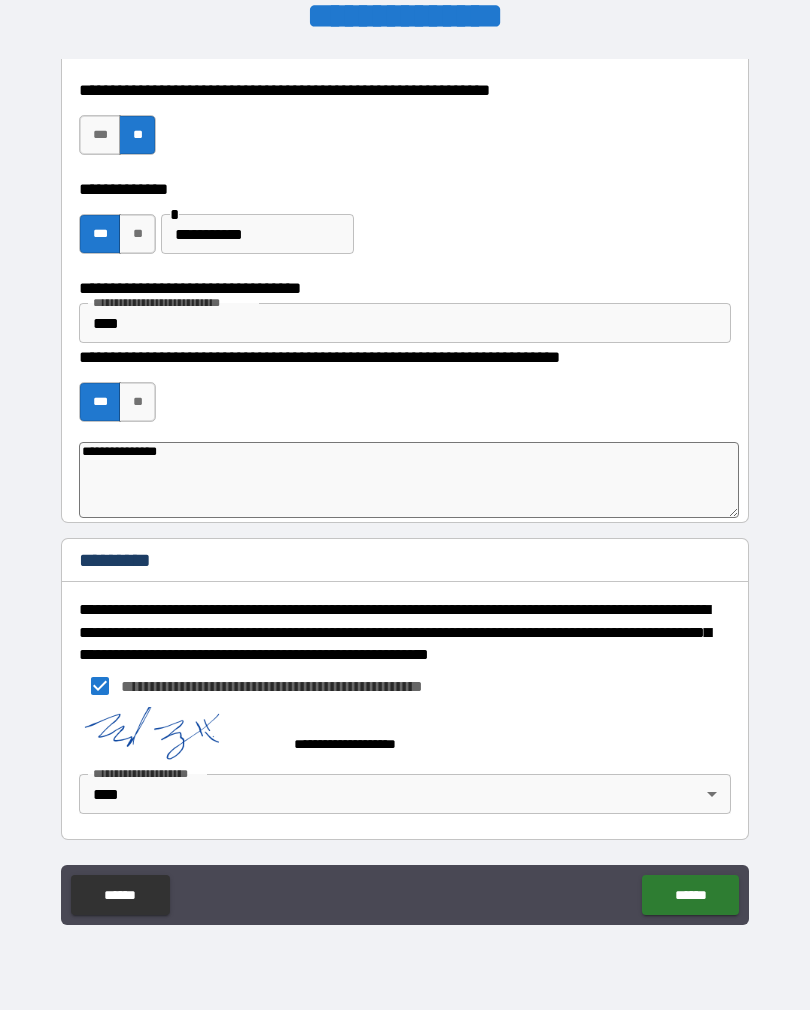 scroll, scrollTop: 820, scrollLeft: 0, axis: vertical 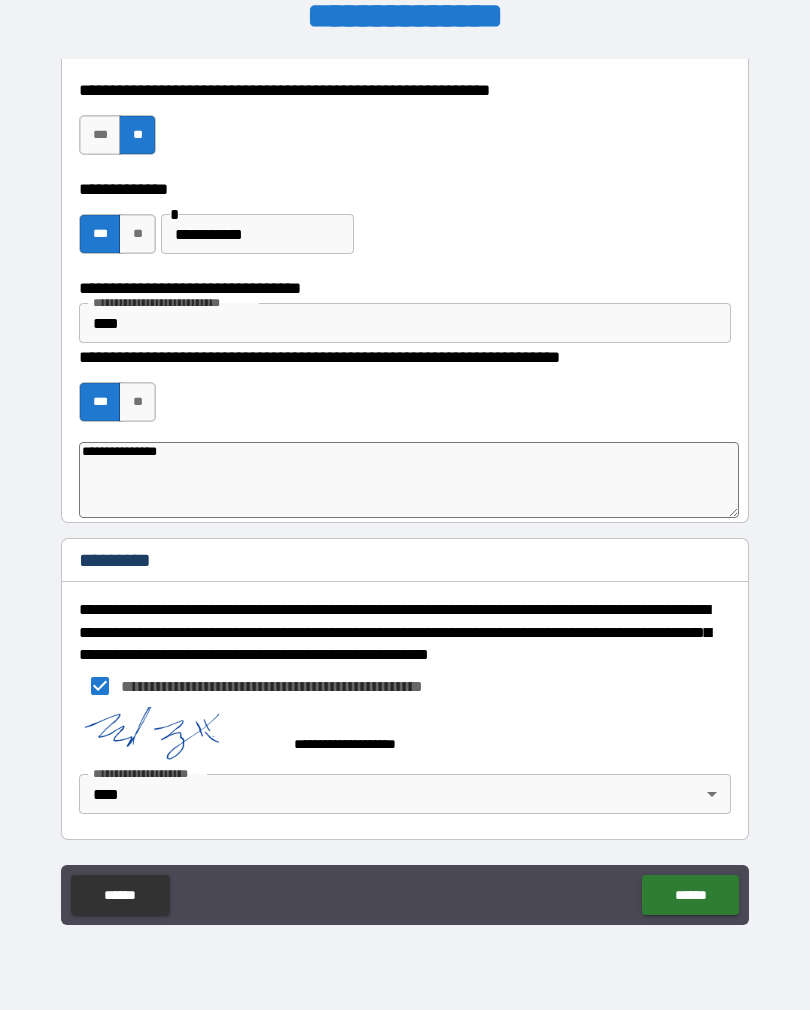type on "**********" 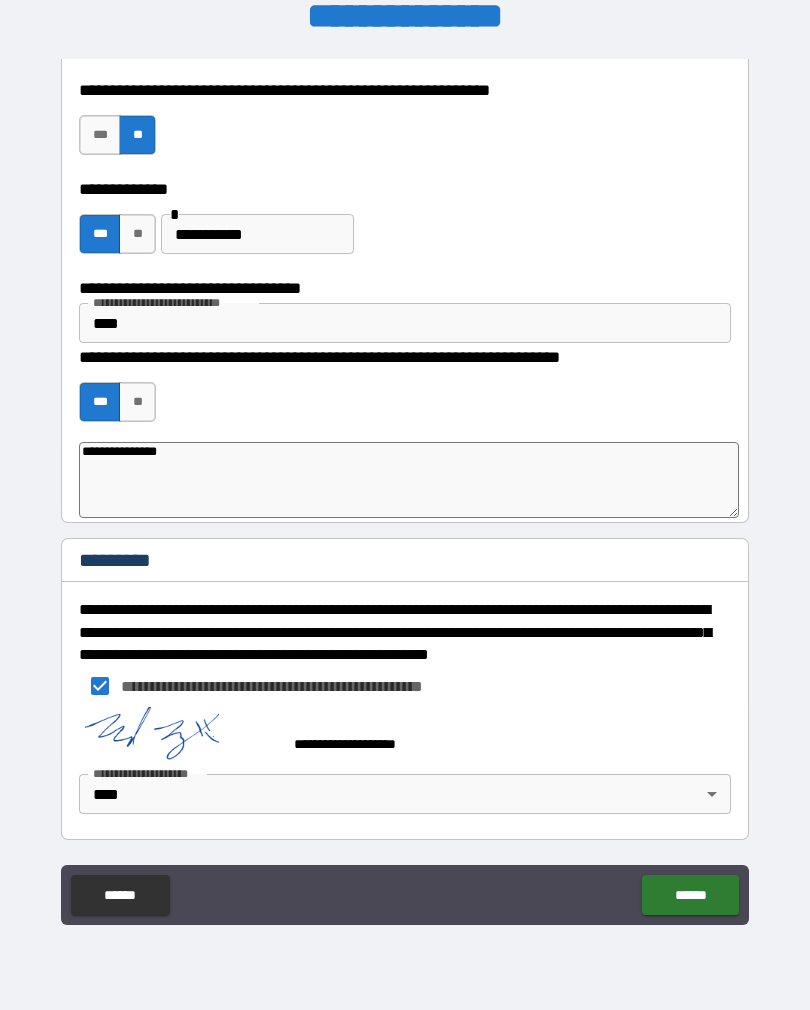 type on "*" 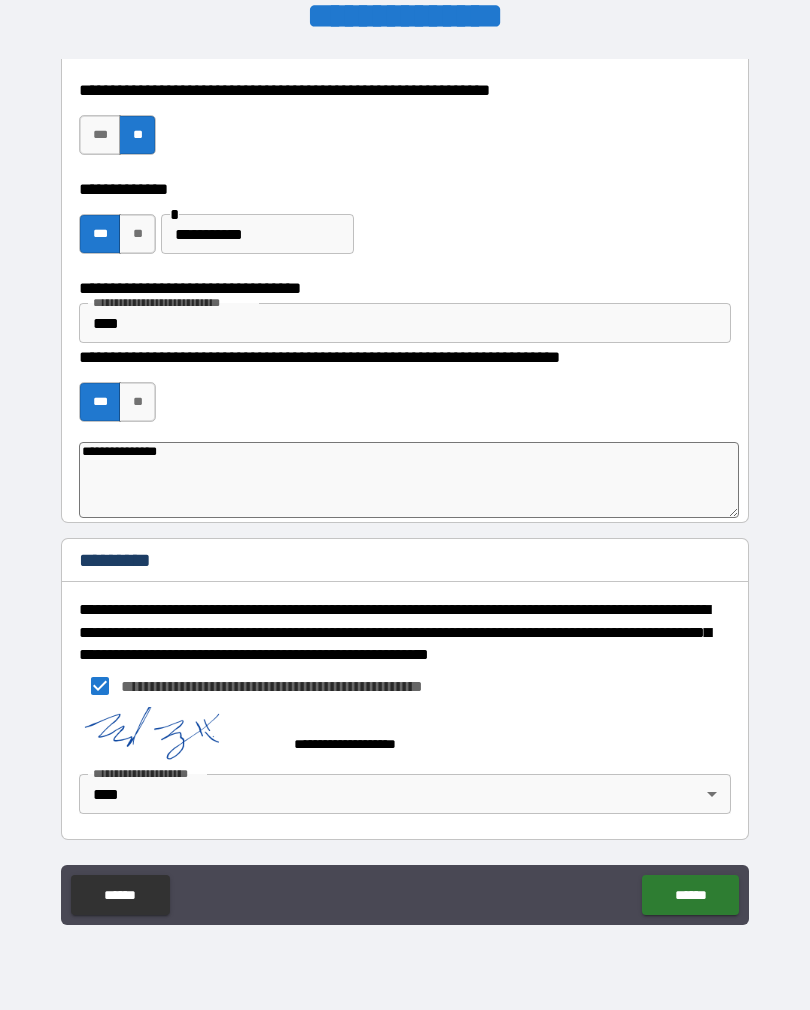 click on "******" at bounding box center (690, 895) 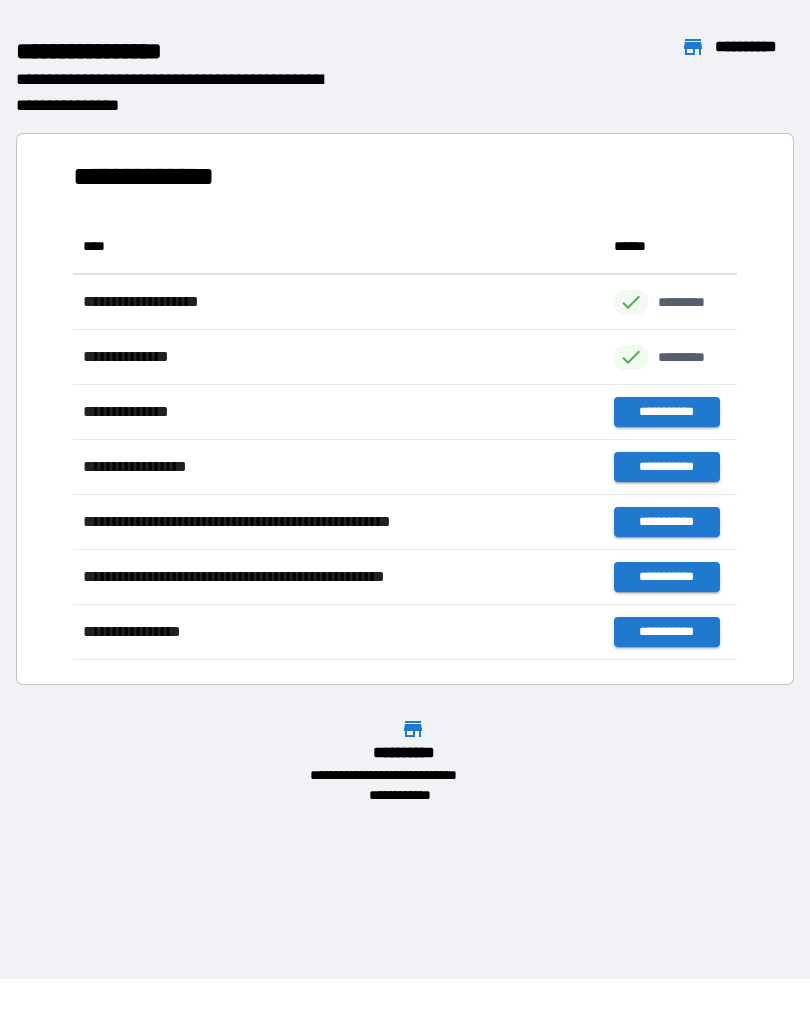 scroll, scrollTop: 441, scrollLeft: 664, axis: both 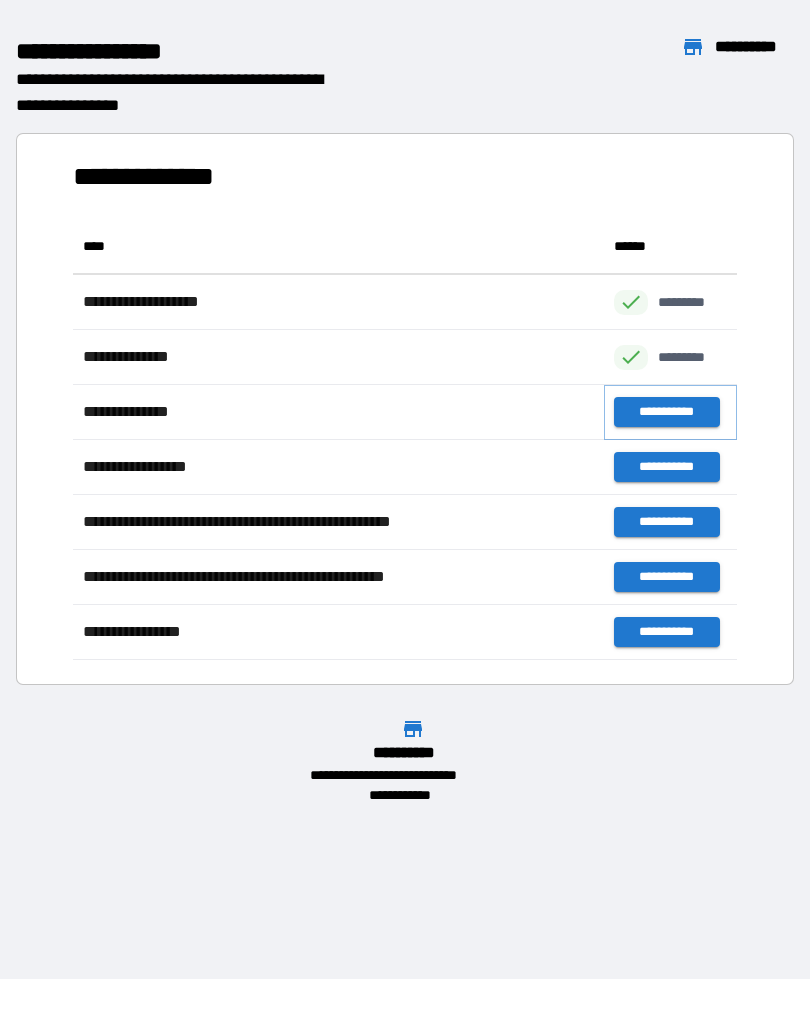 click on "**********" at bounding box center [666, 412] 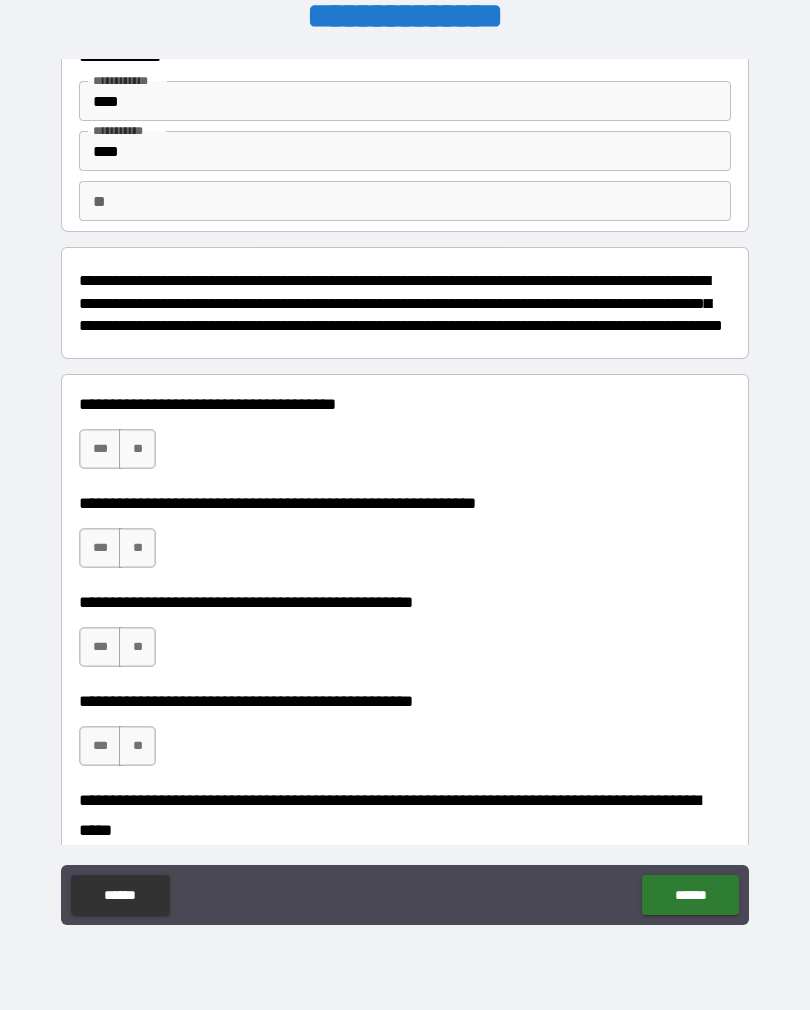scroll, scrollTop: 76, scrollLeft: 0, axis: vertical 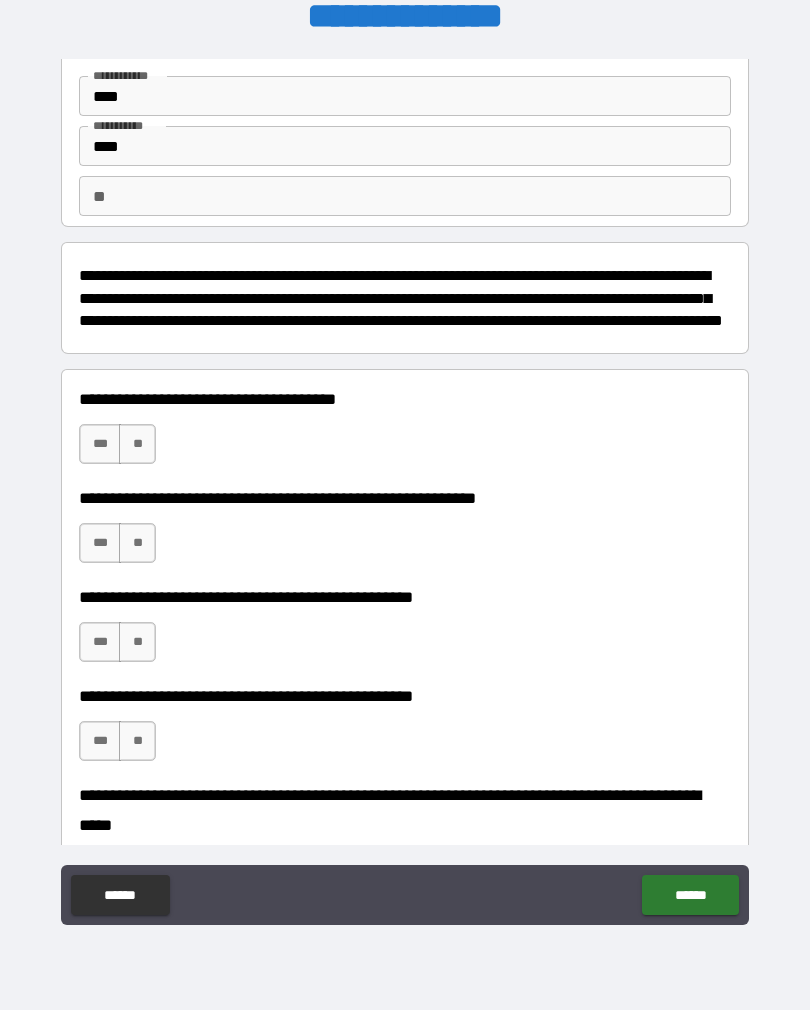 click on "***" at bounding box center (100, 444) 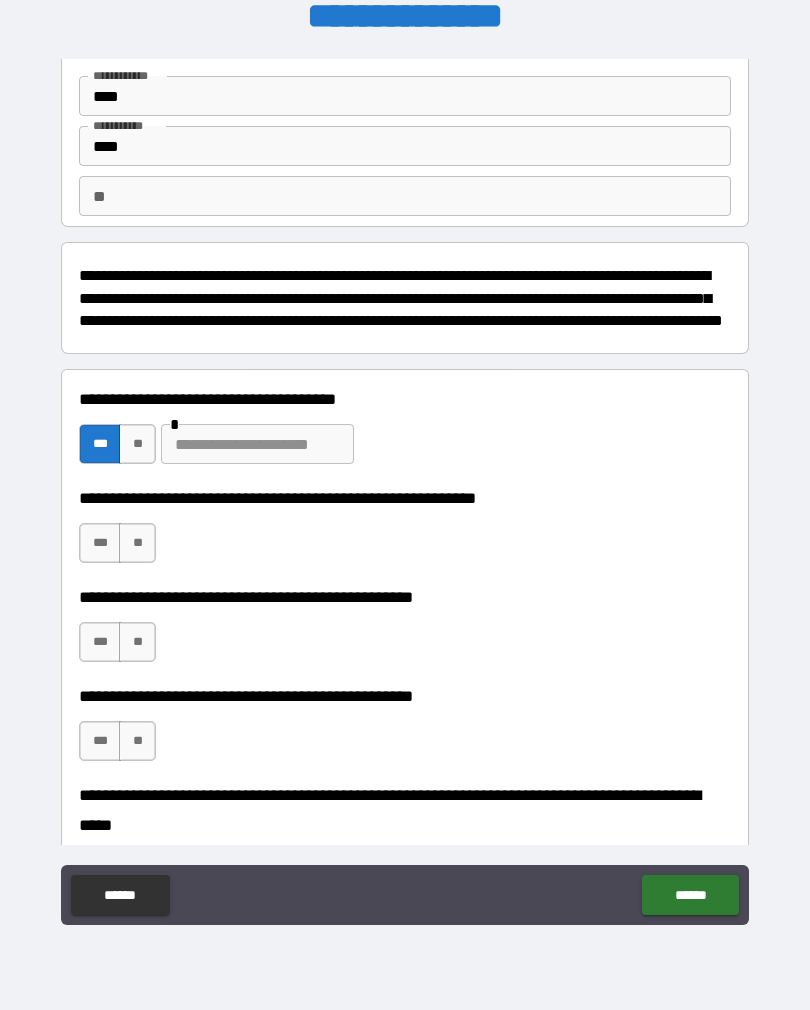 click on "**" at bounding box center (137, 444) 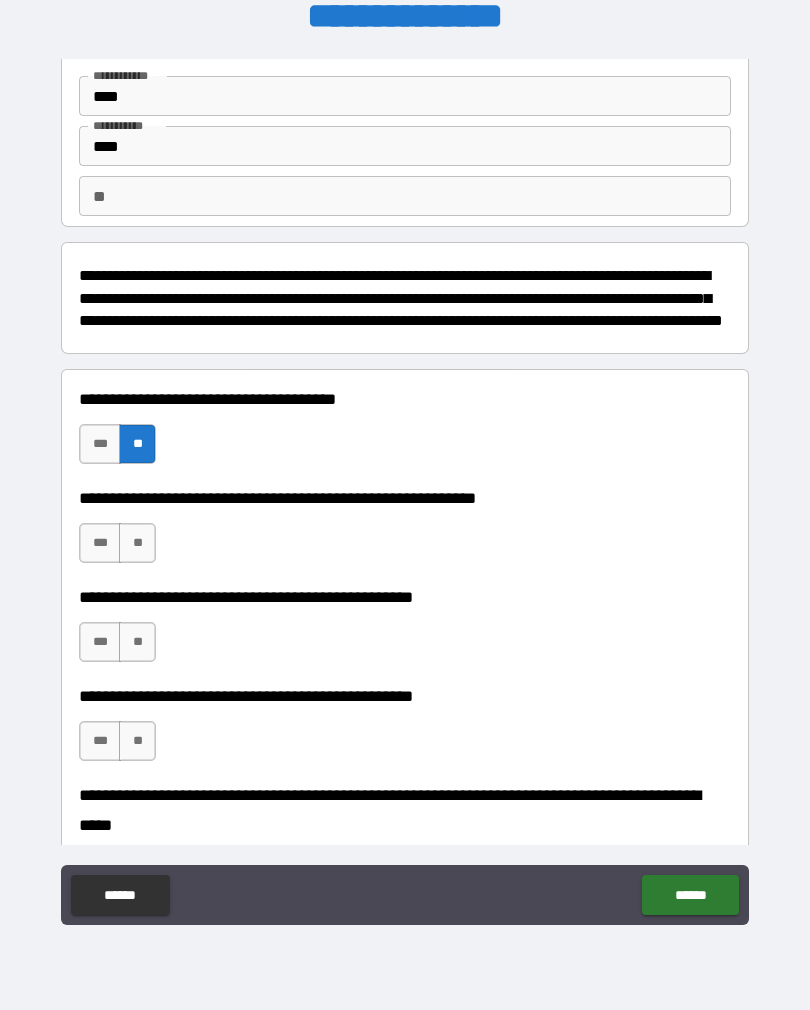 click on "***" at bounding box center [100, 543] 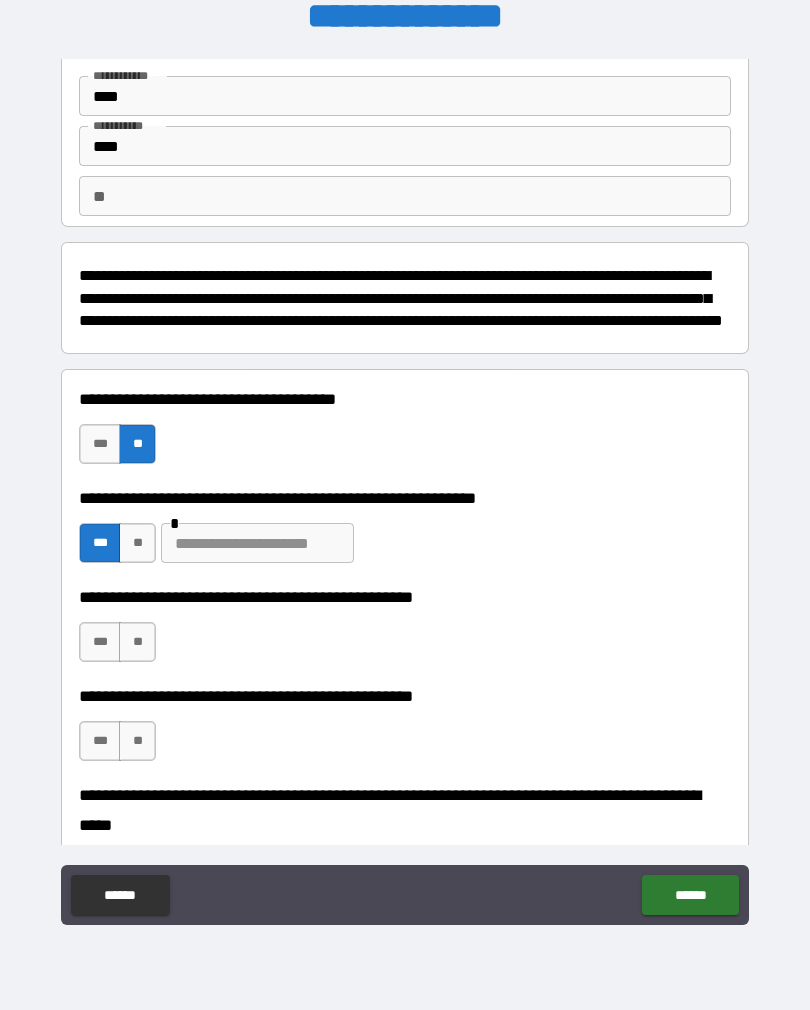 click at bounding box center (257, 543) 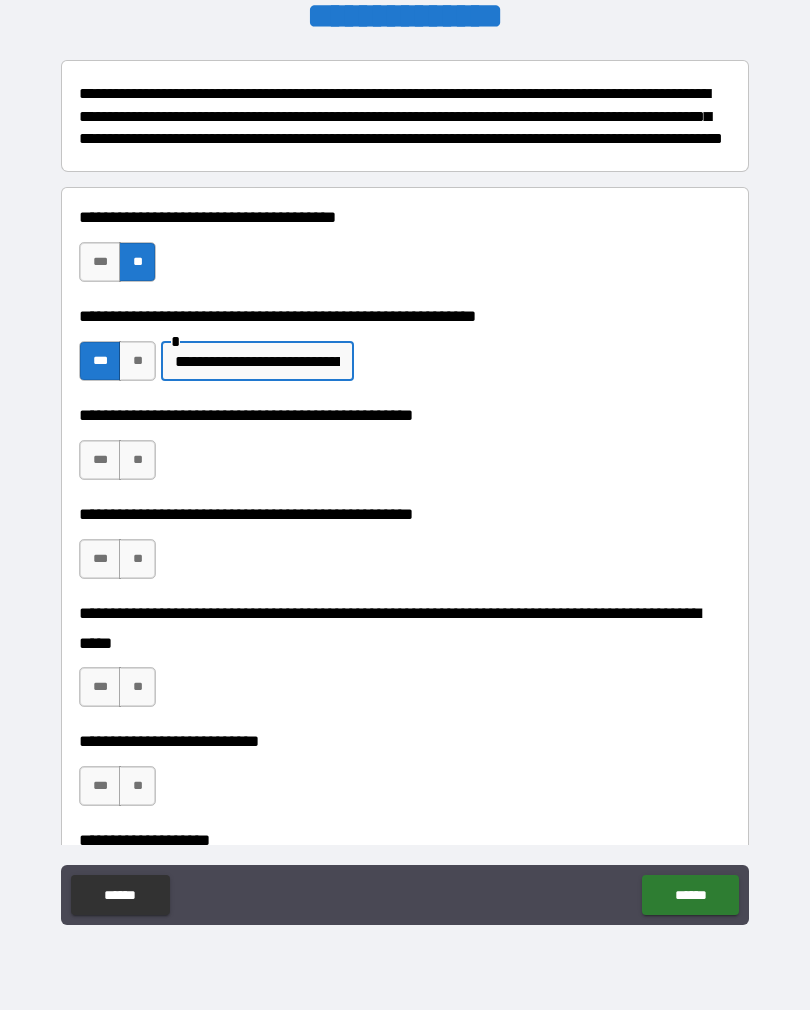 scroll, scrollTop: 261, scrollLeft: 0, axis: vertical 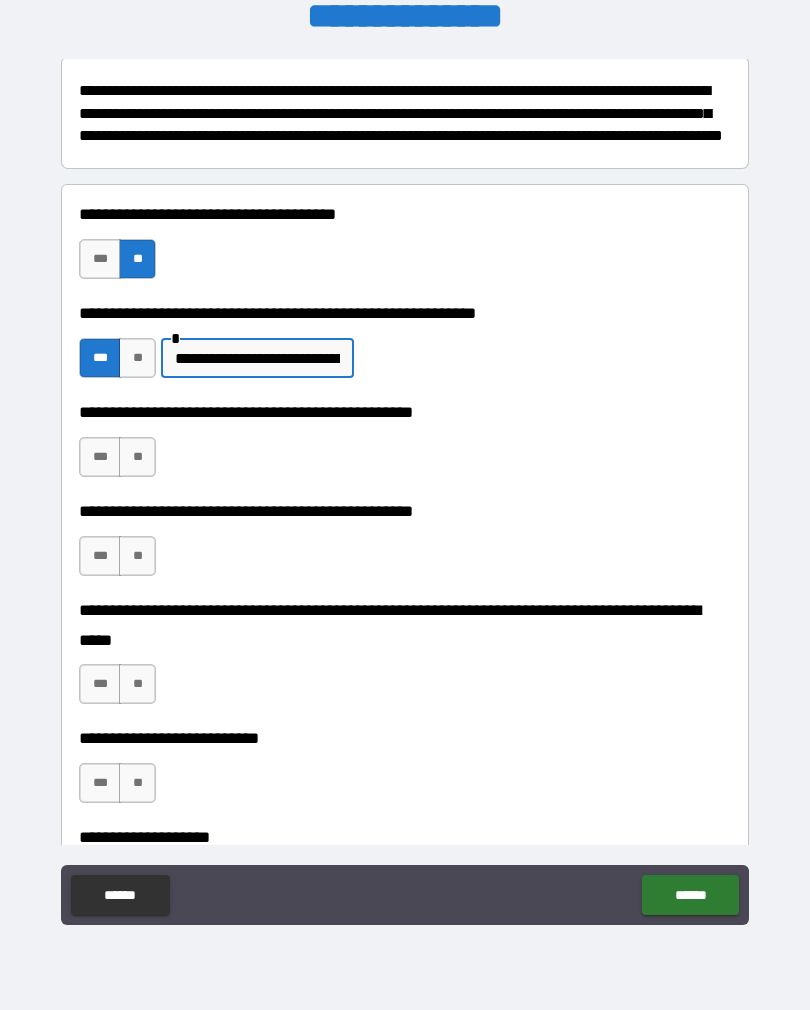 type on "**********" 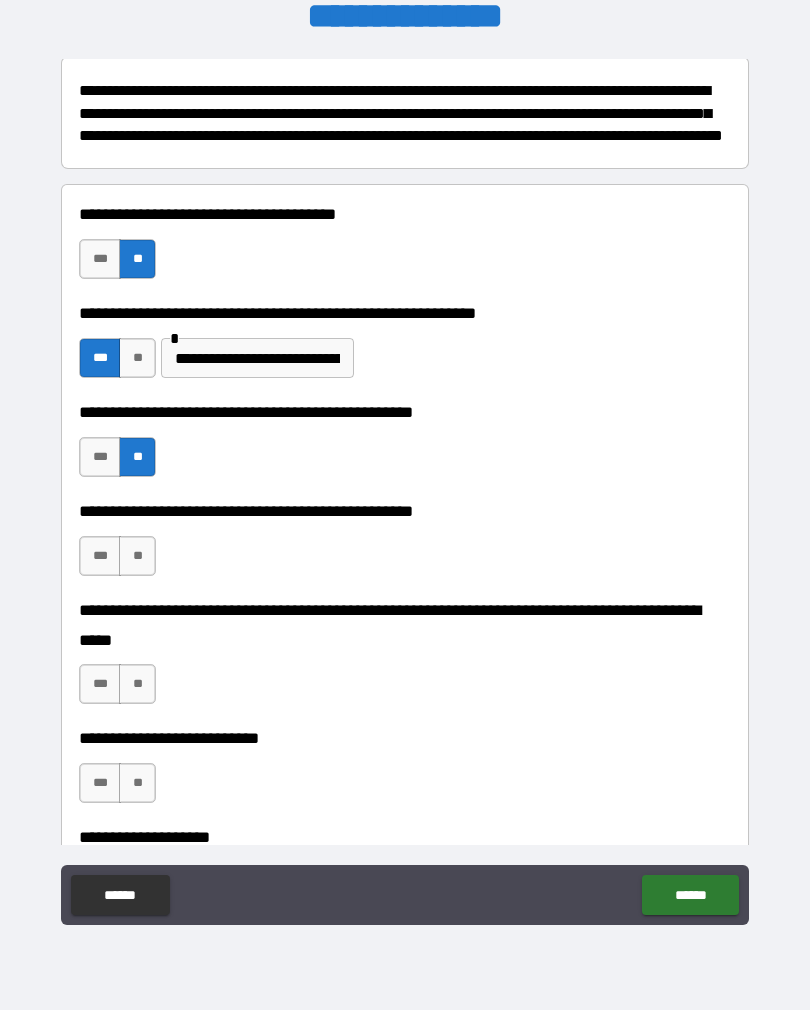 click on "**" at bounding box center [137, 556] 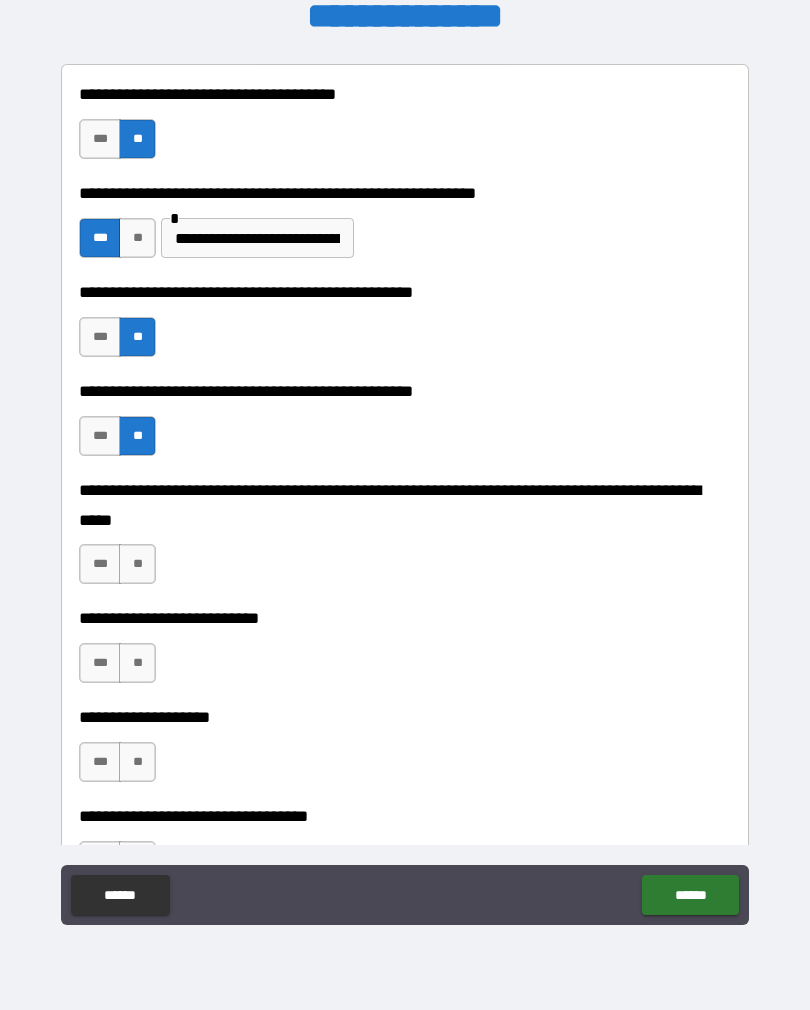 scroll, scrollTop: 435, scrollLeft: 0, axis: vertical 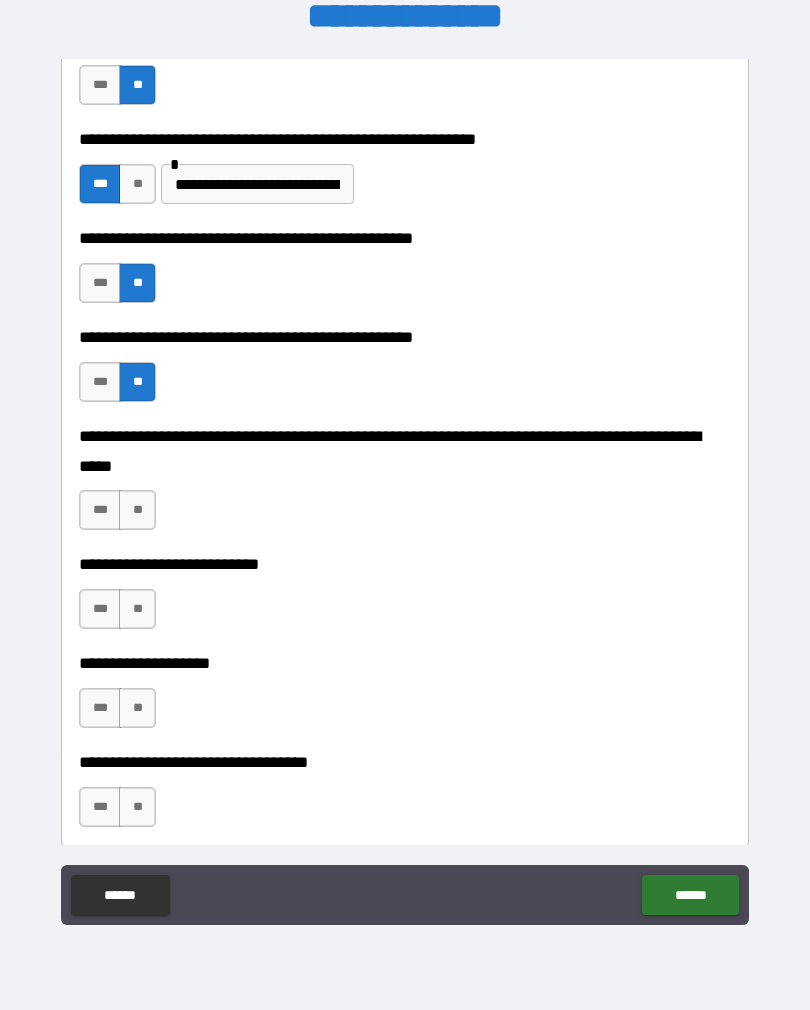 click on "**" at bounding box center [137, 510] 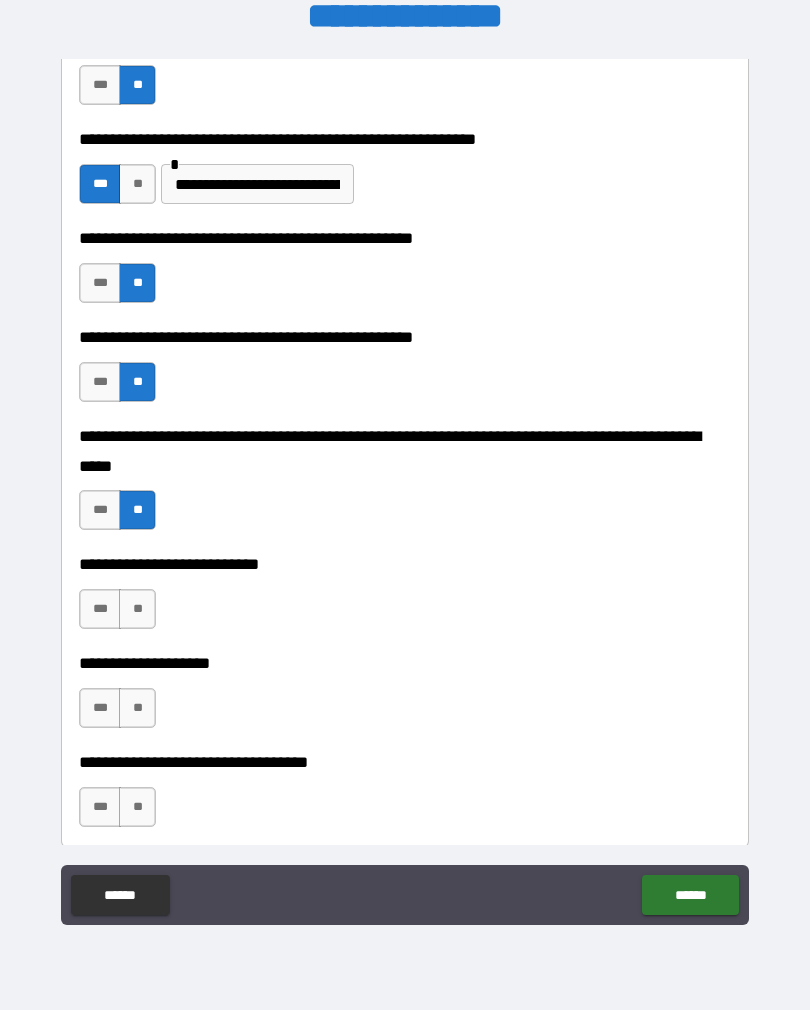 click on "**" at bounding box center (137, 609) 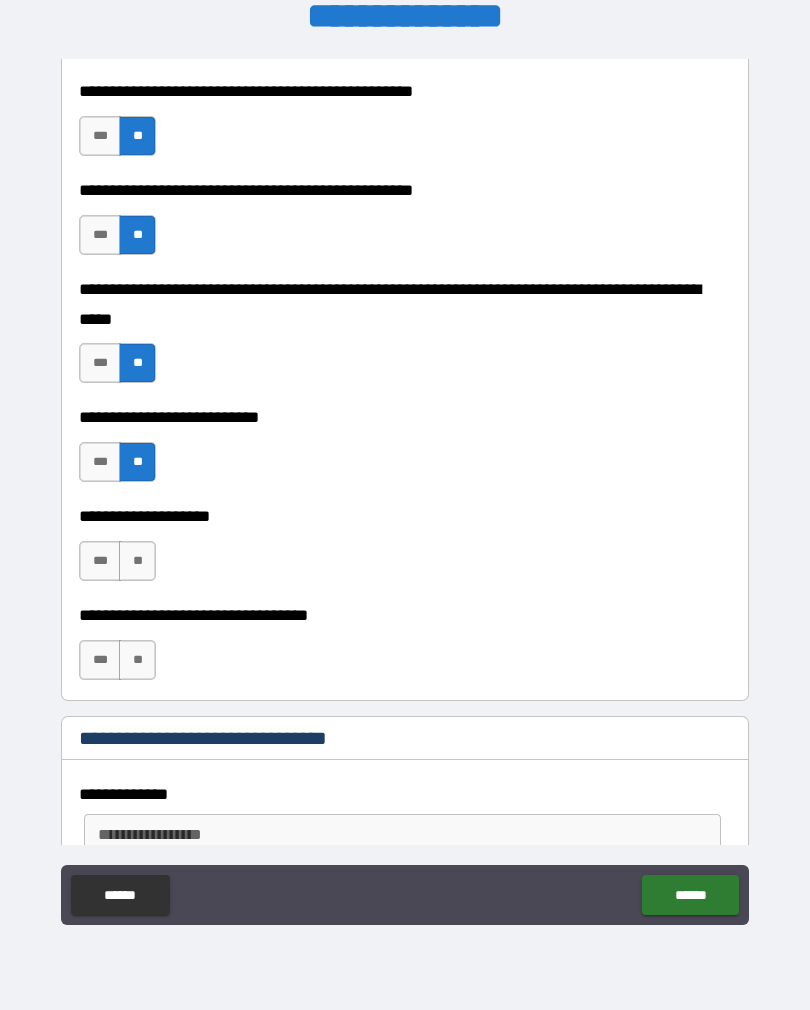 scroll, scrollTop: 591, scrollLeft: 0, axis: vertical 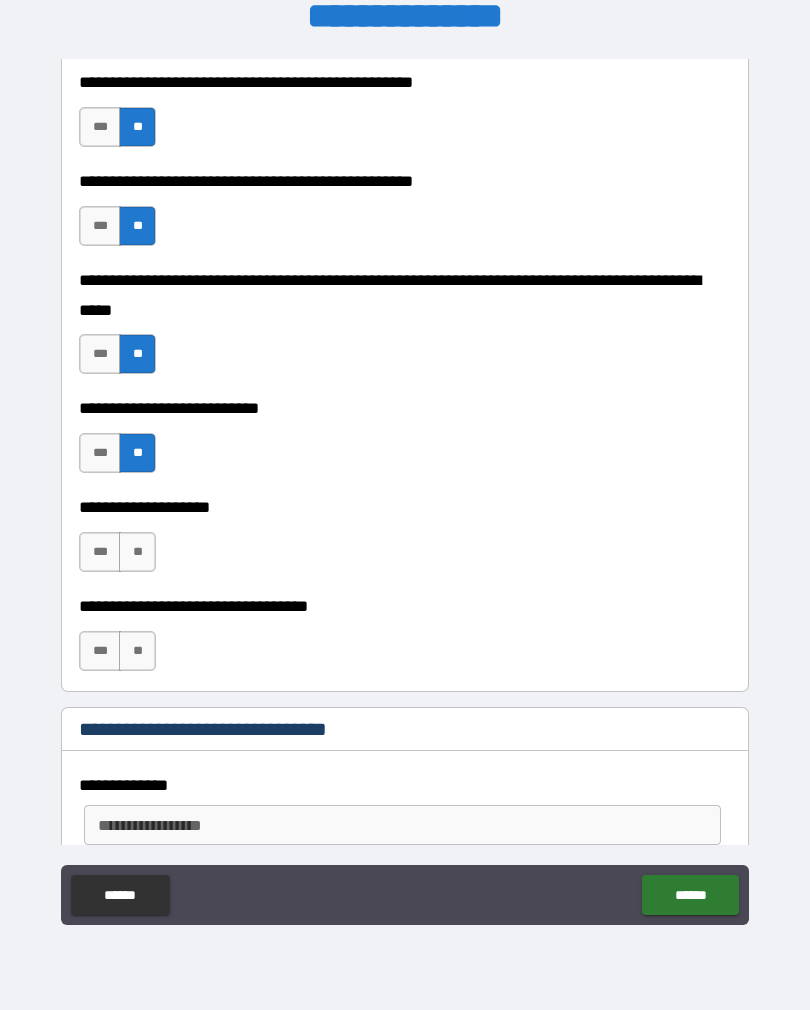 click on "**" at bounding box center [137, 552] 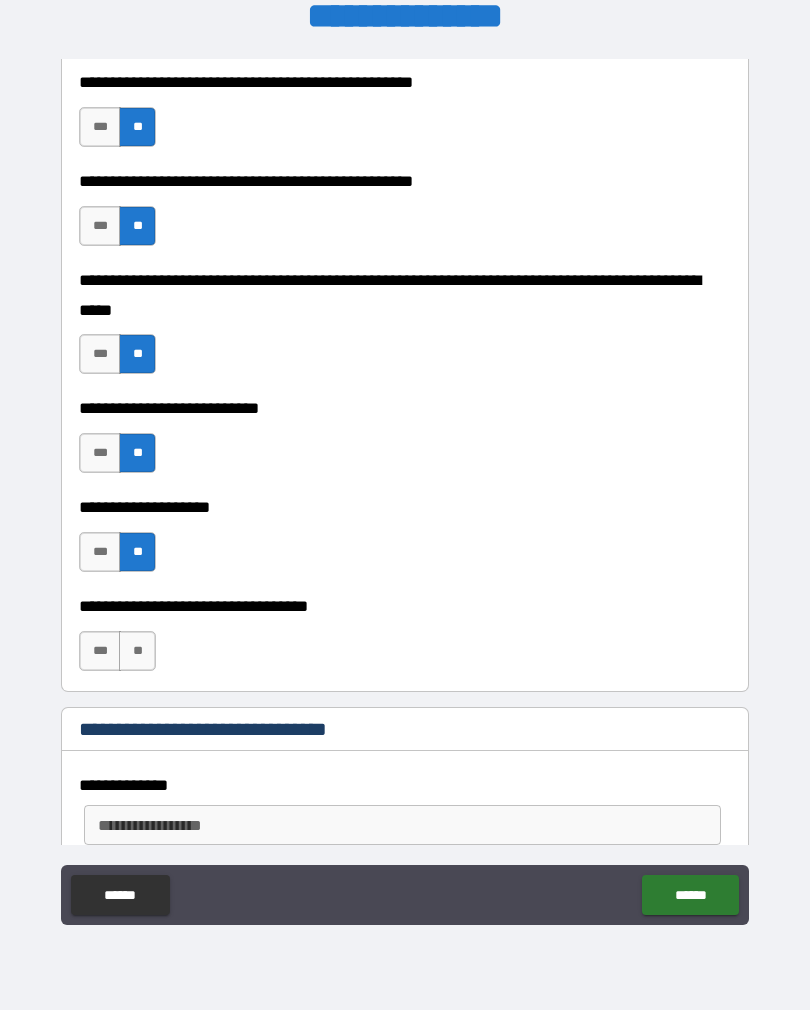 click on "**" at bounding box center (137, 651) 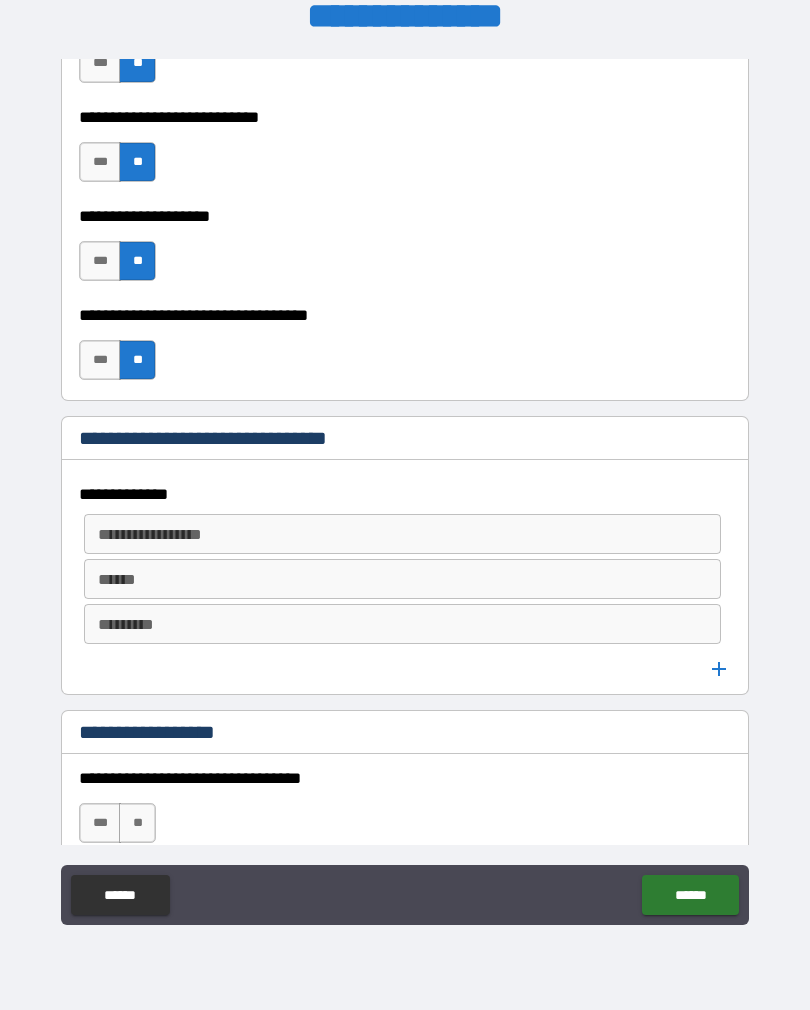 scroll, scrollTop: 925, scrollLeft: 0, axis: vertical 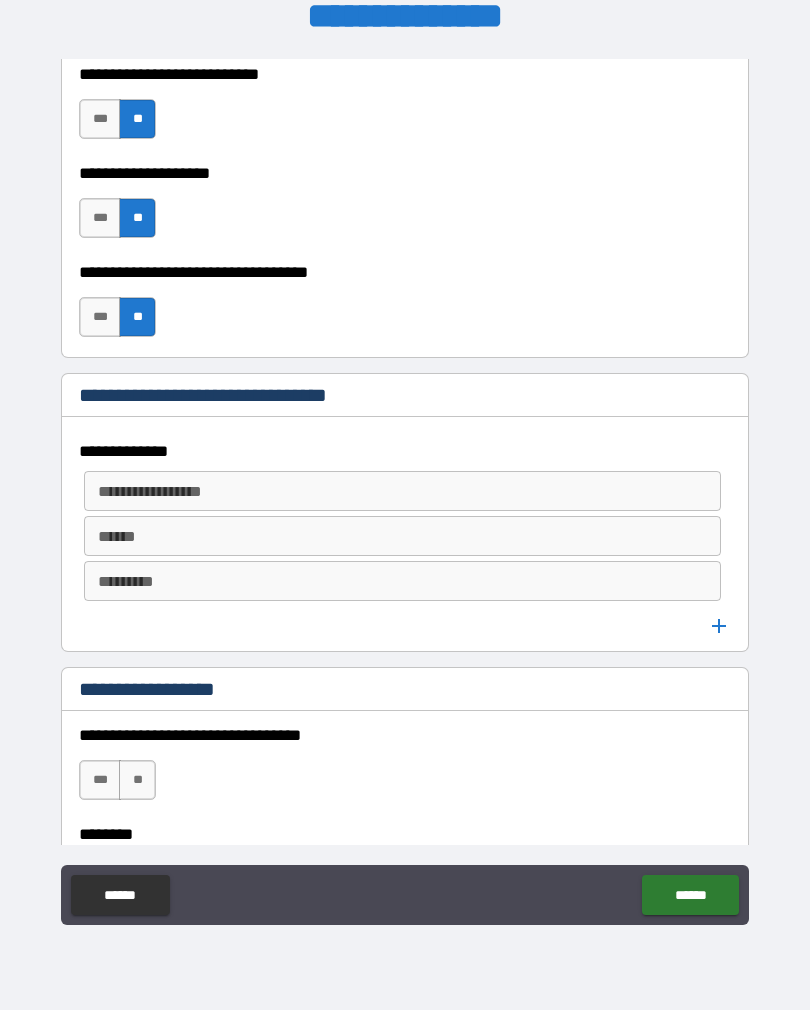 click on "**********" at bounding box center [402, 491] 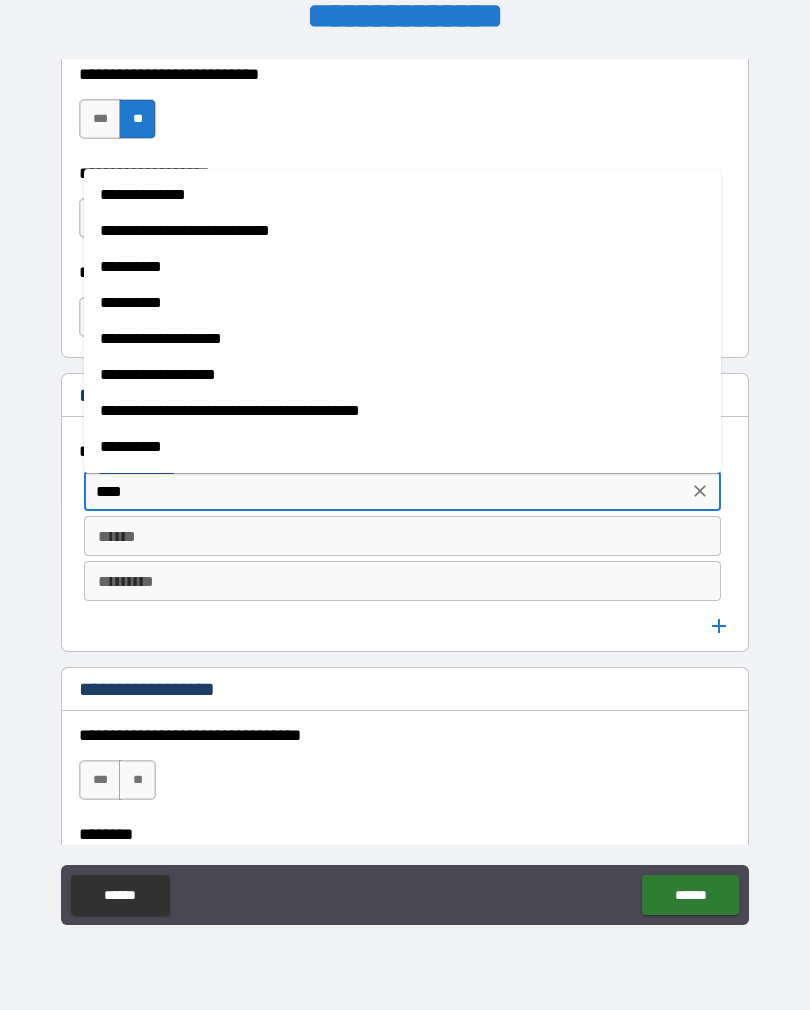 click on "**********" at bounding box center (402, 339) 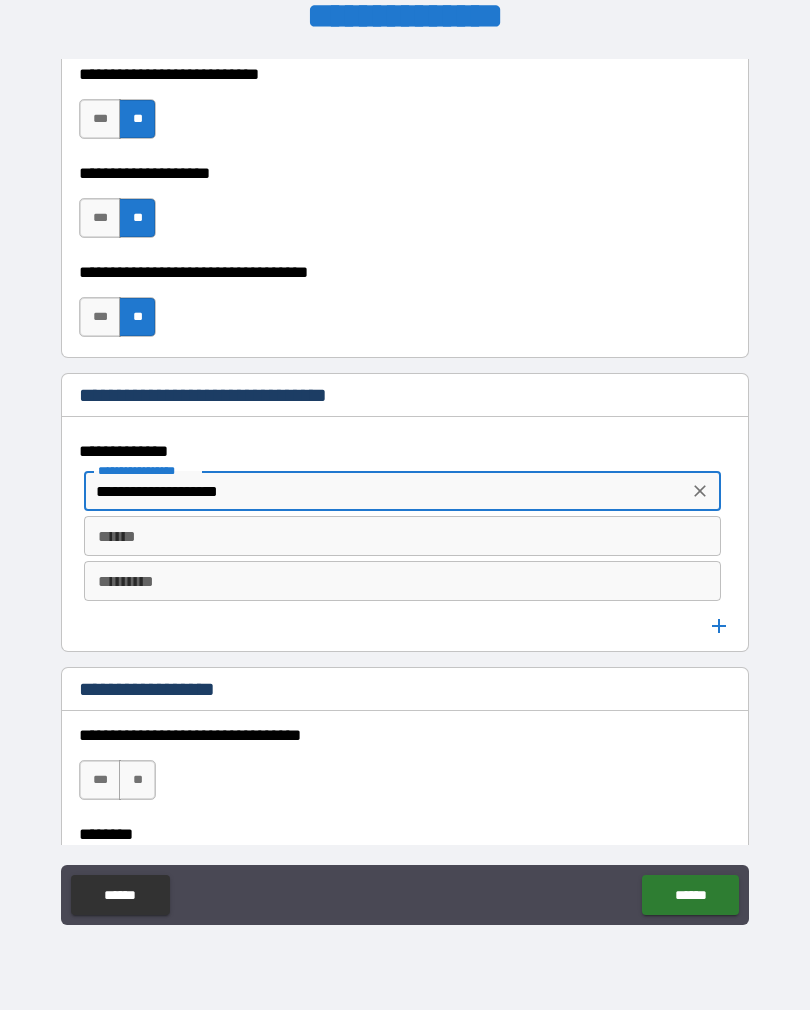 click on "******" at bounding box center (402, 536) 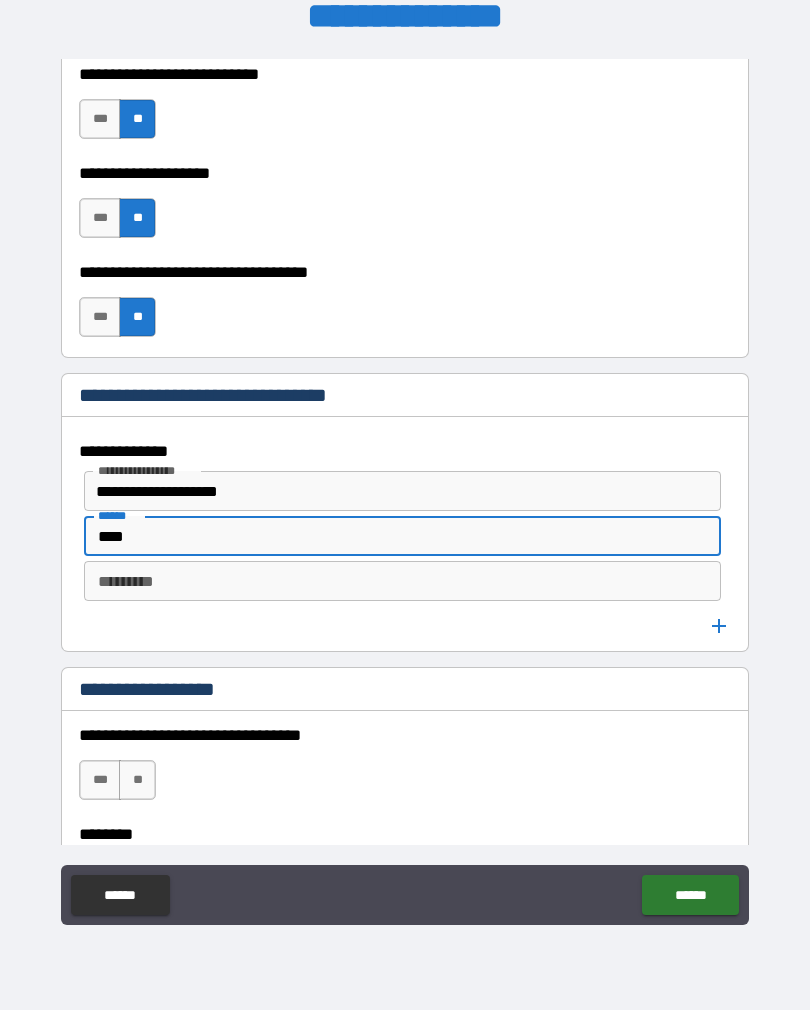 type on "****" 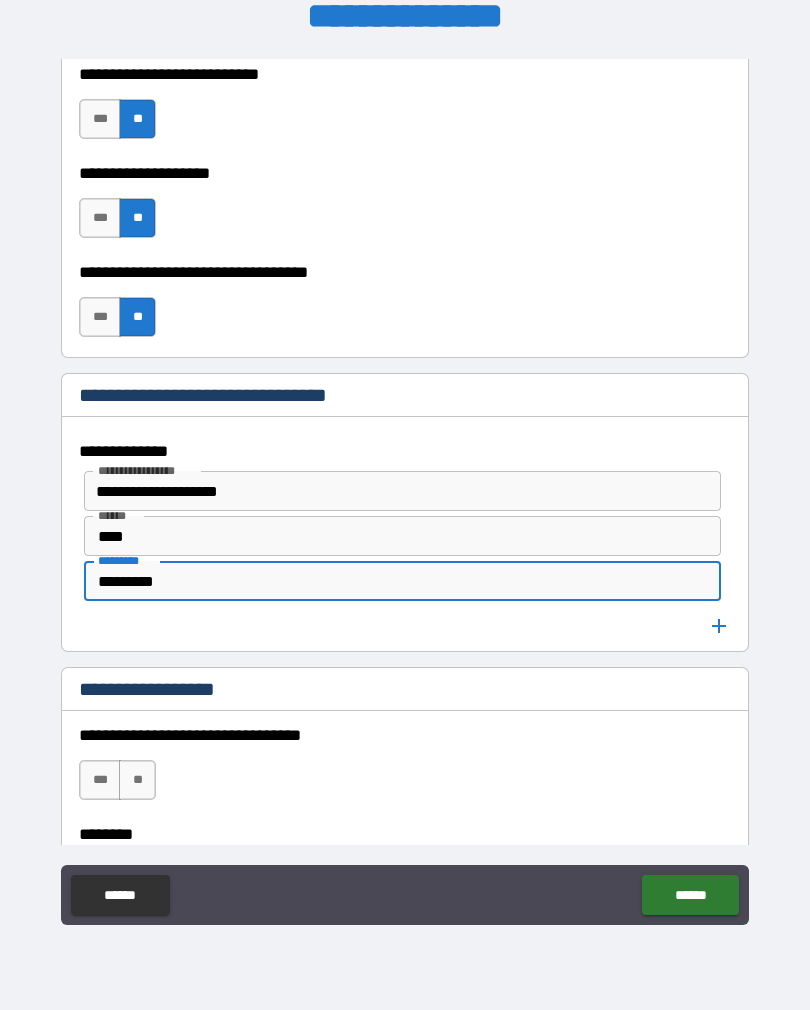 click on "*********" at bounding box center [402, 581] 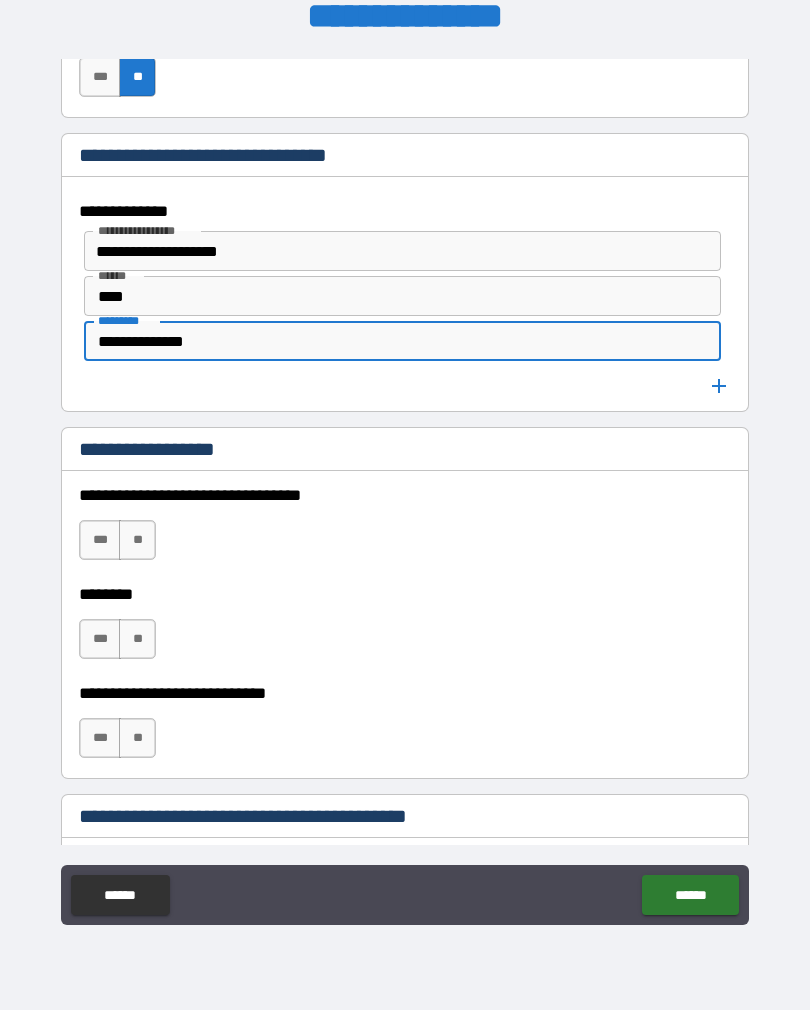 scroll, scrollTop: 1136, scrollLeft: 0, axis: vertical 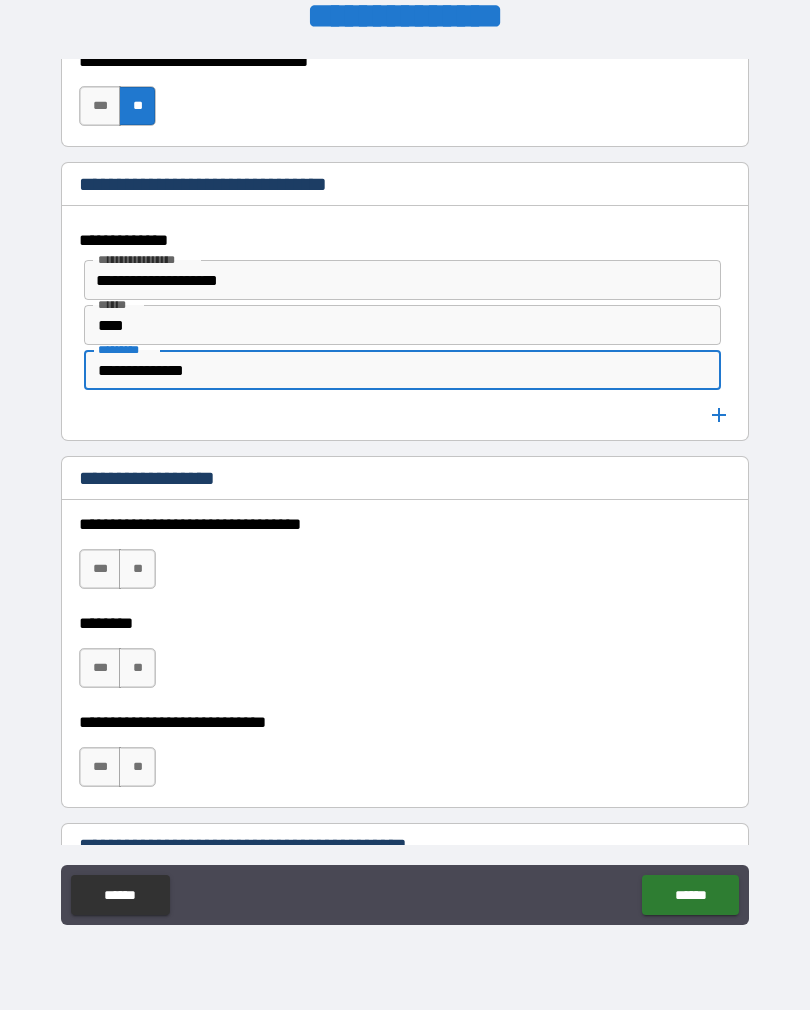 type on "**********" 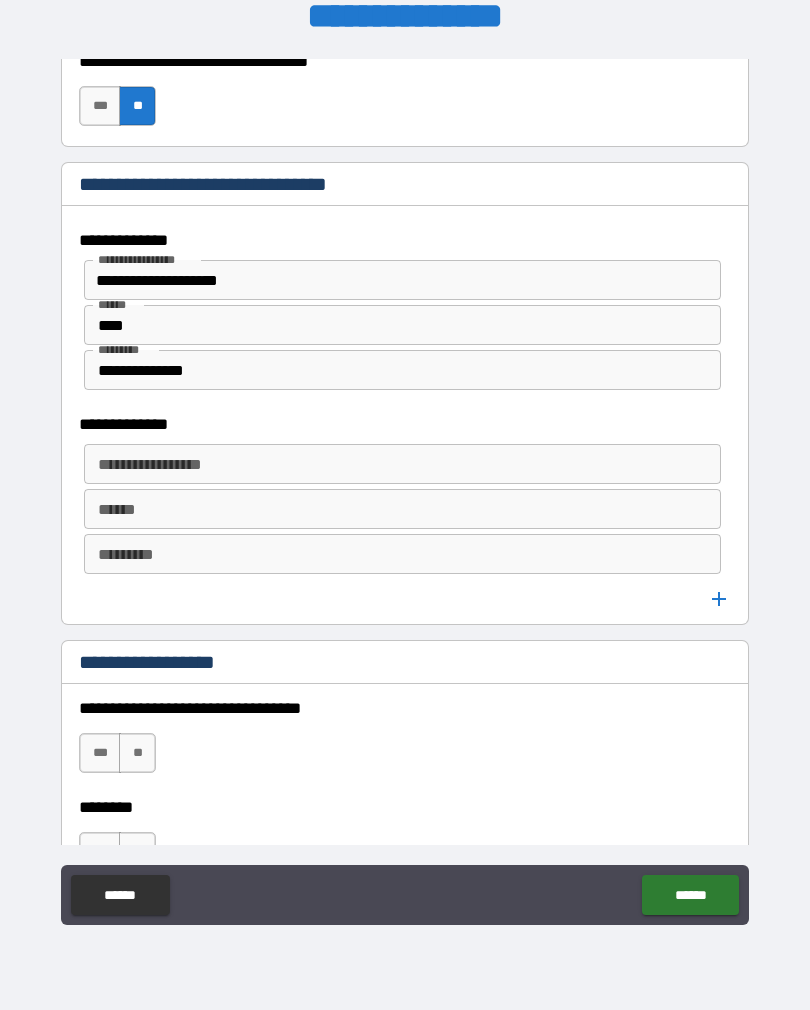 click on "**********" at bounding box center [402, 464] 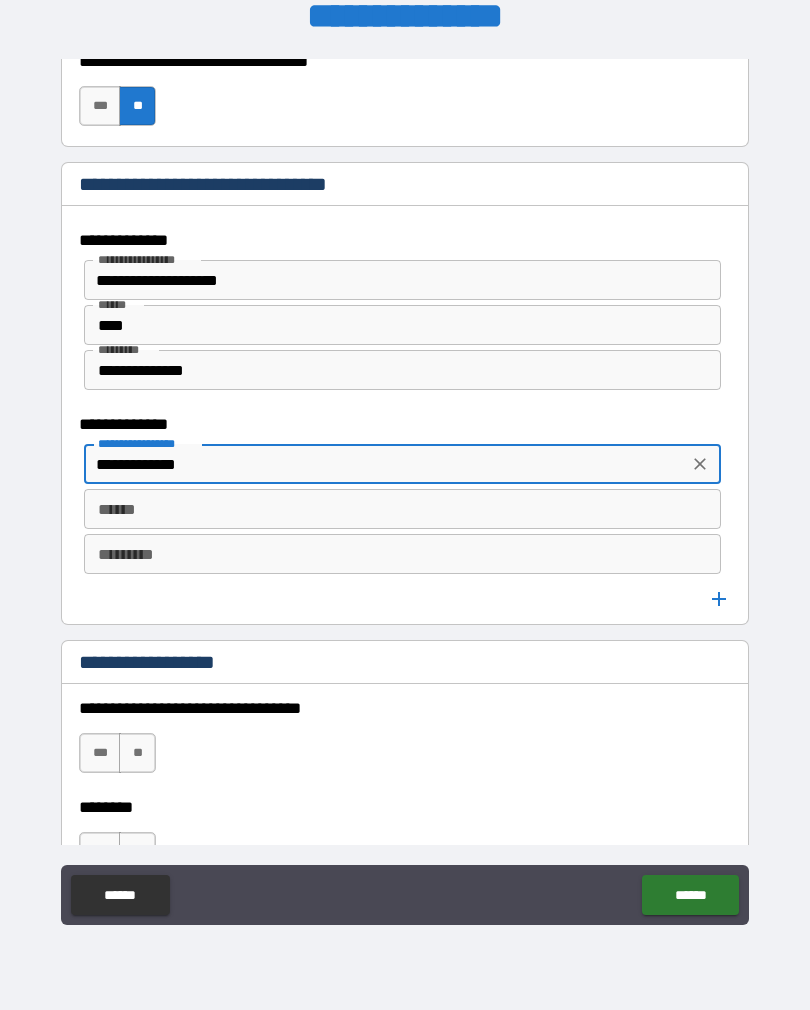 type on "**********" 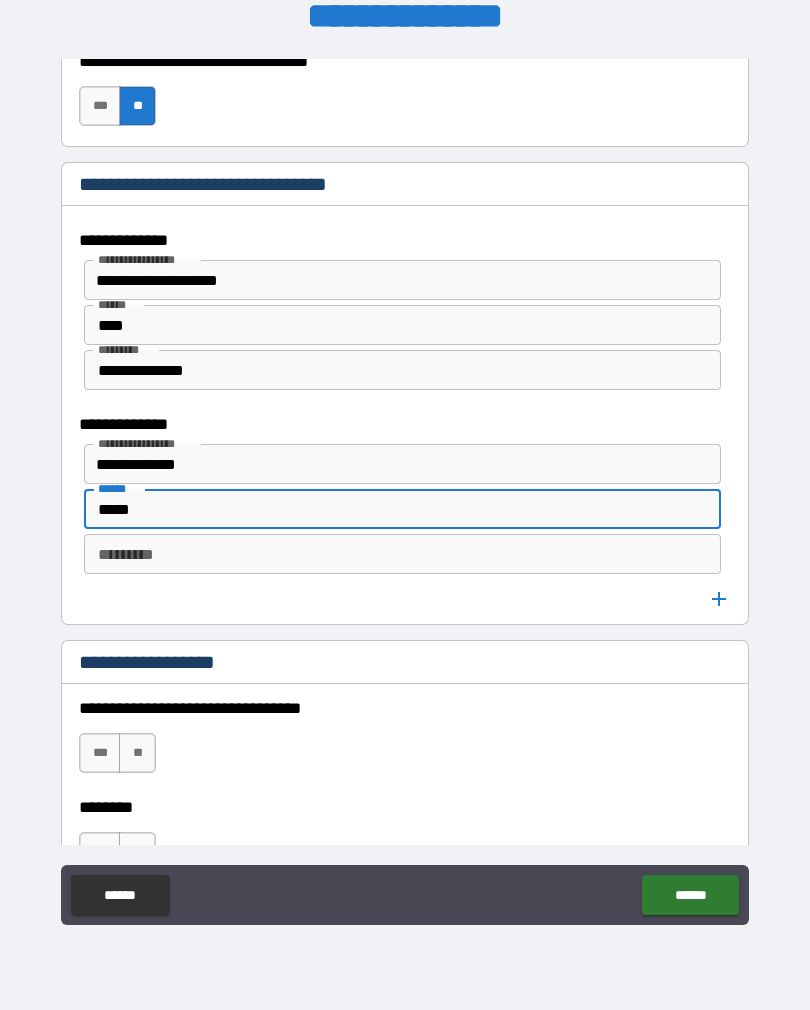 type on "*****" 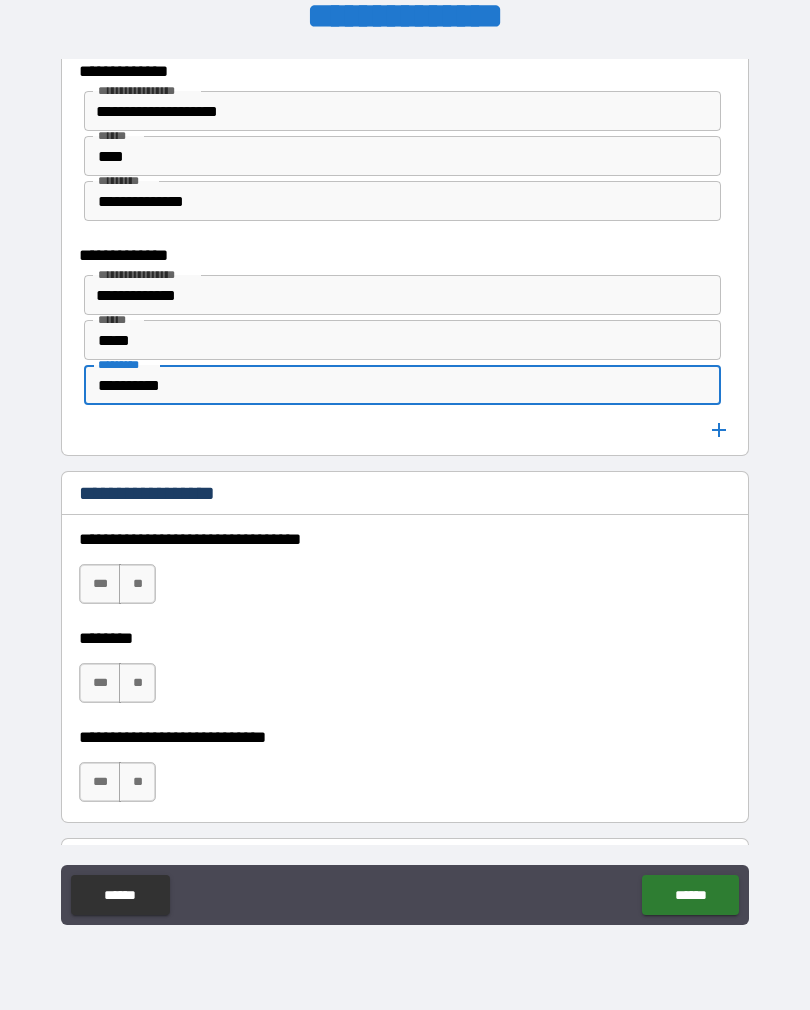 scroll, scrollTop: 1314, scrollLeft: 0, axis: vertical 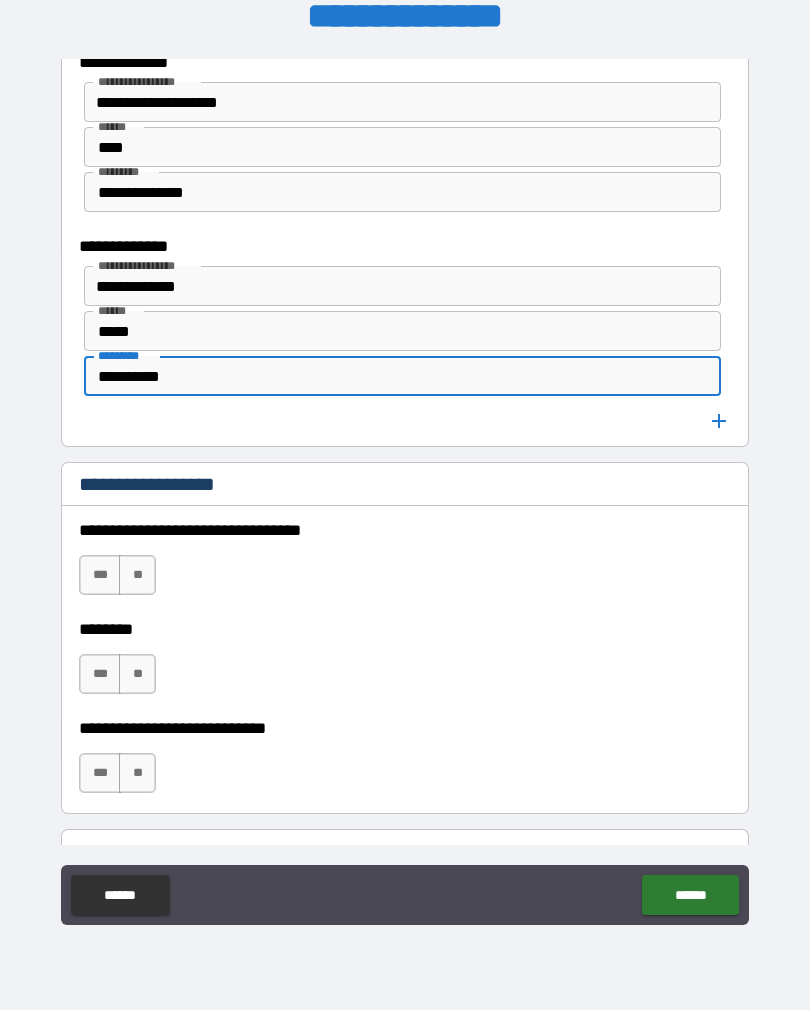 type on "**********" 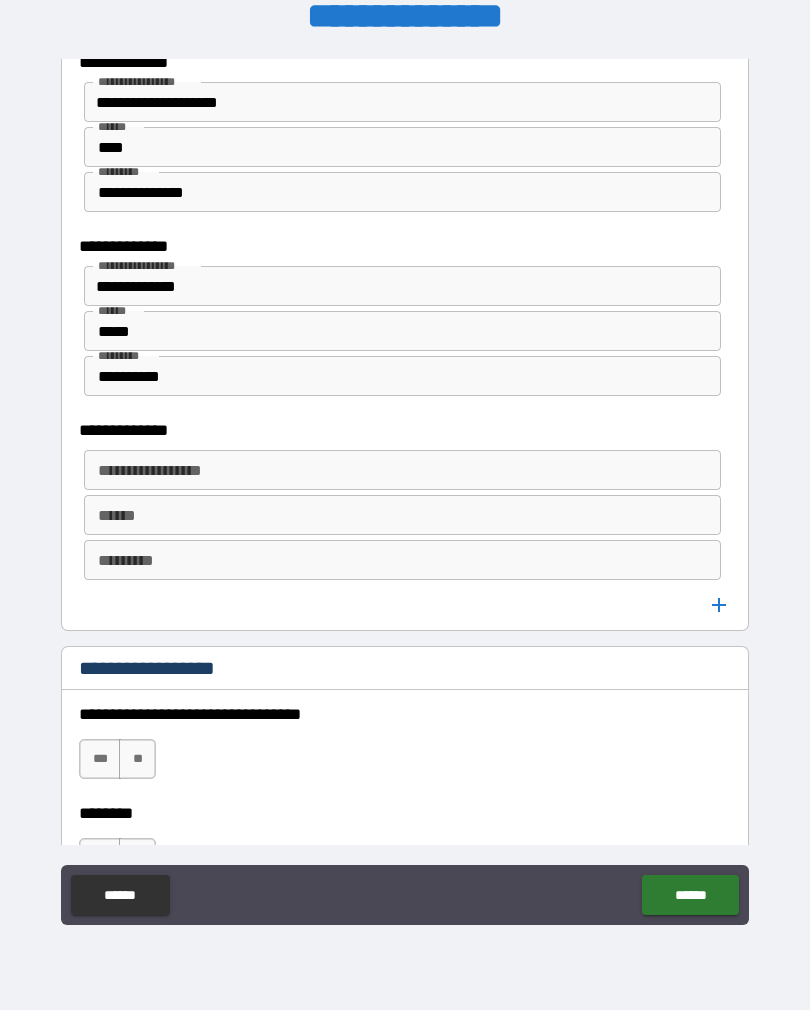 click on "**********" at bounding box center [402, 470] 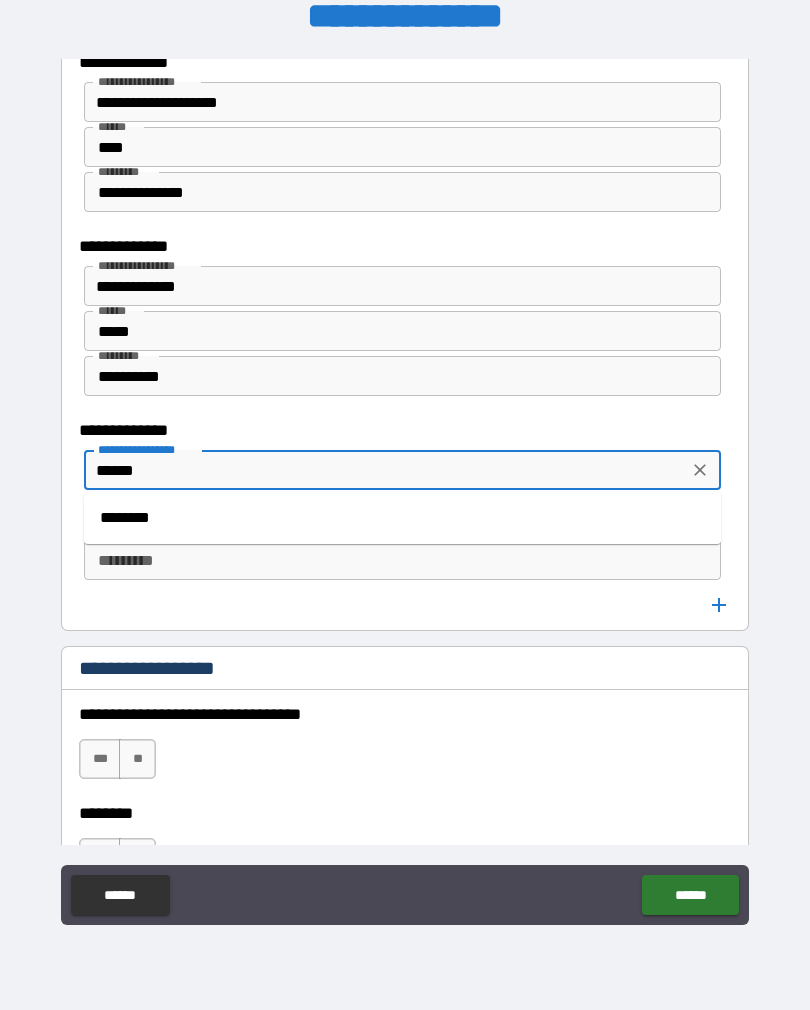 type on "*****" 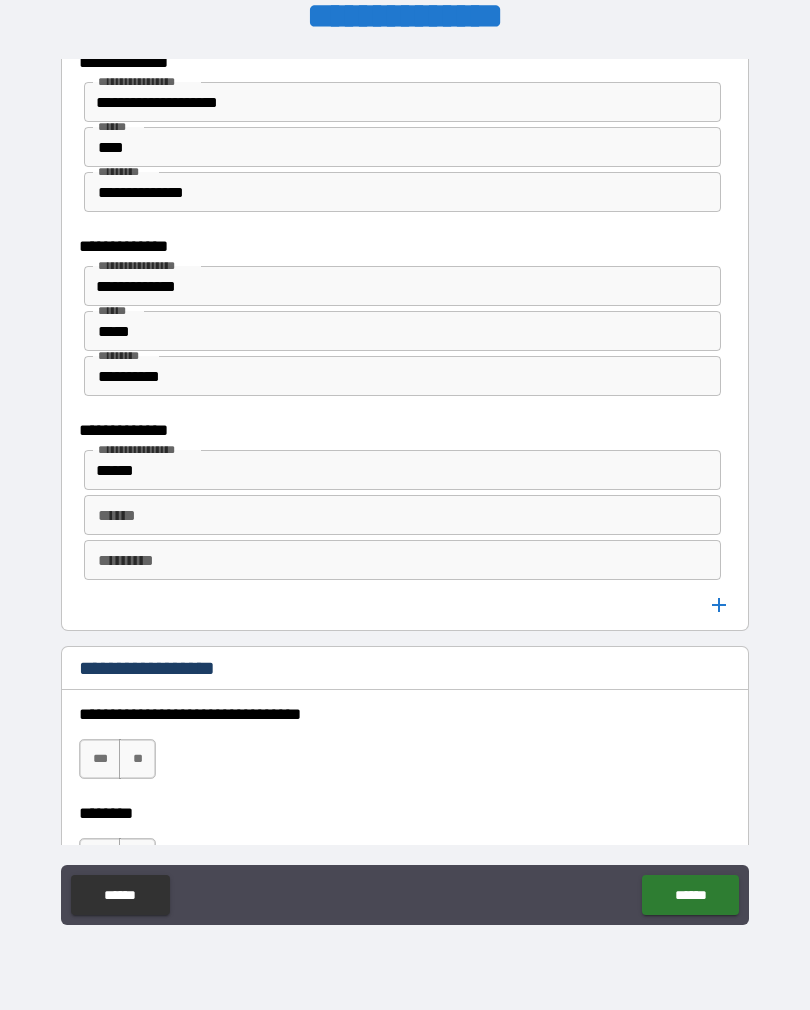 click on "******" at bounding box center [402, 515] 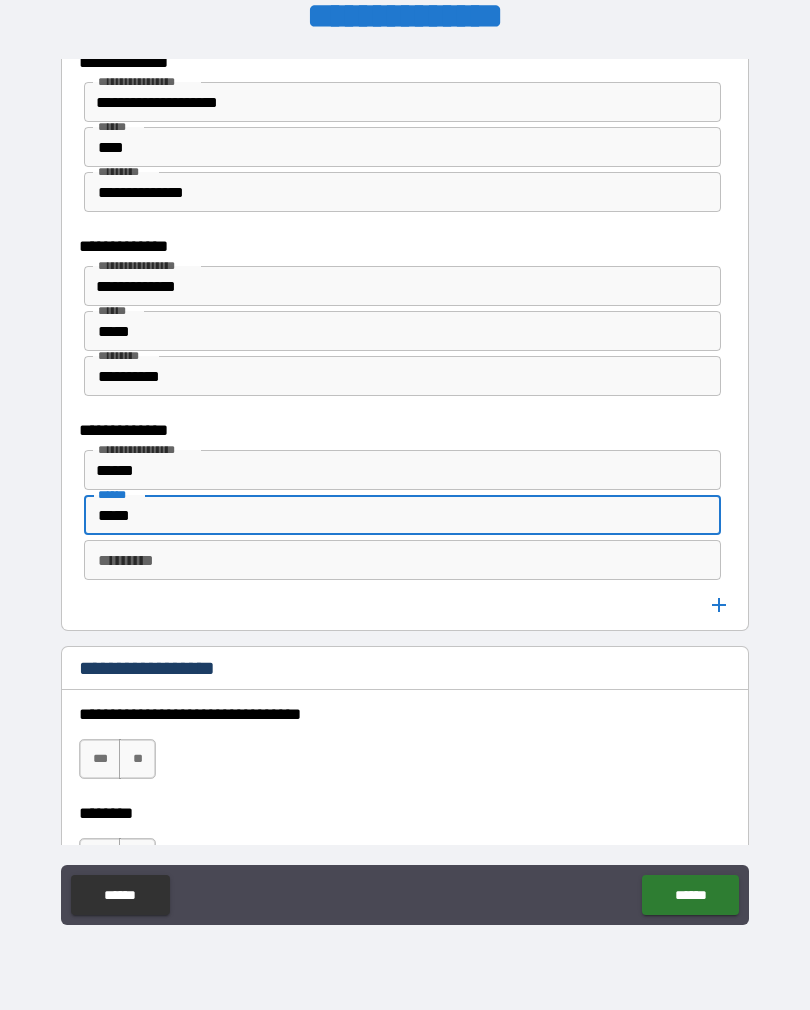 type on "*****" 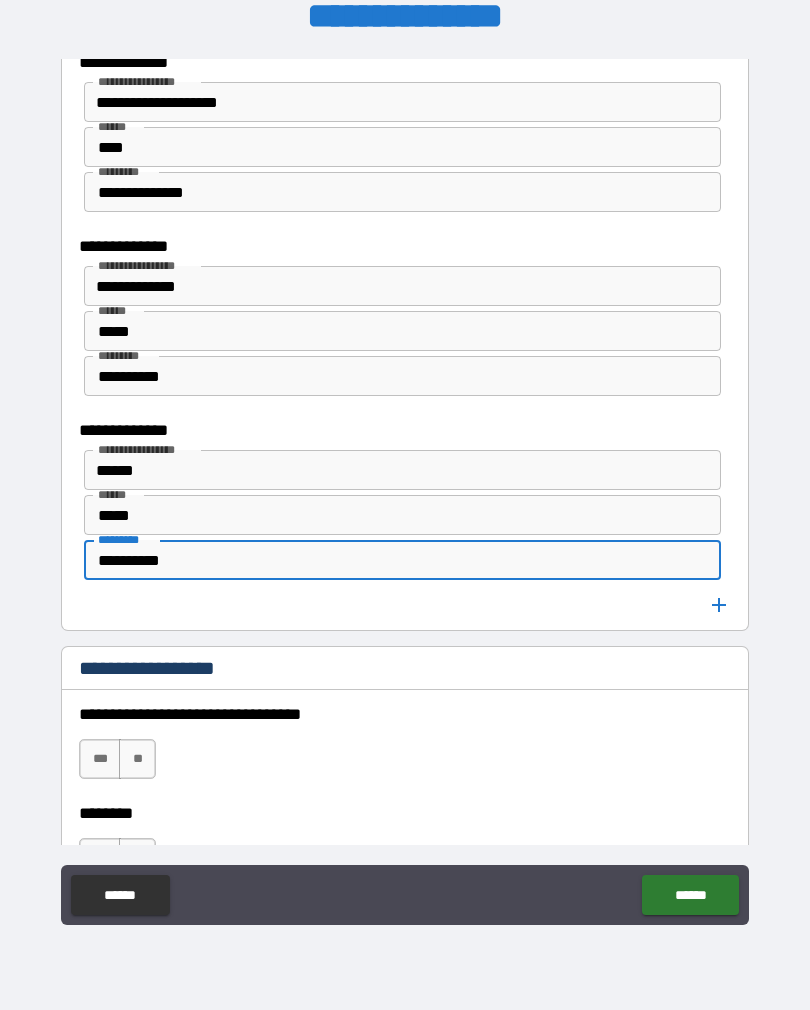 type on "**********" 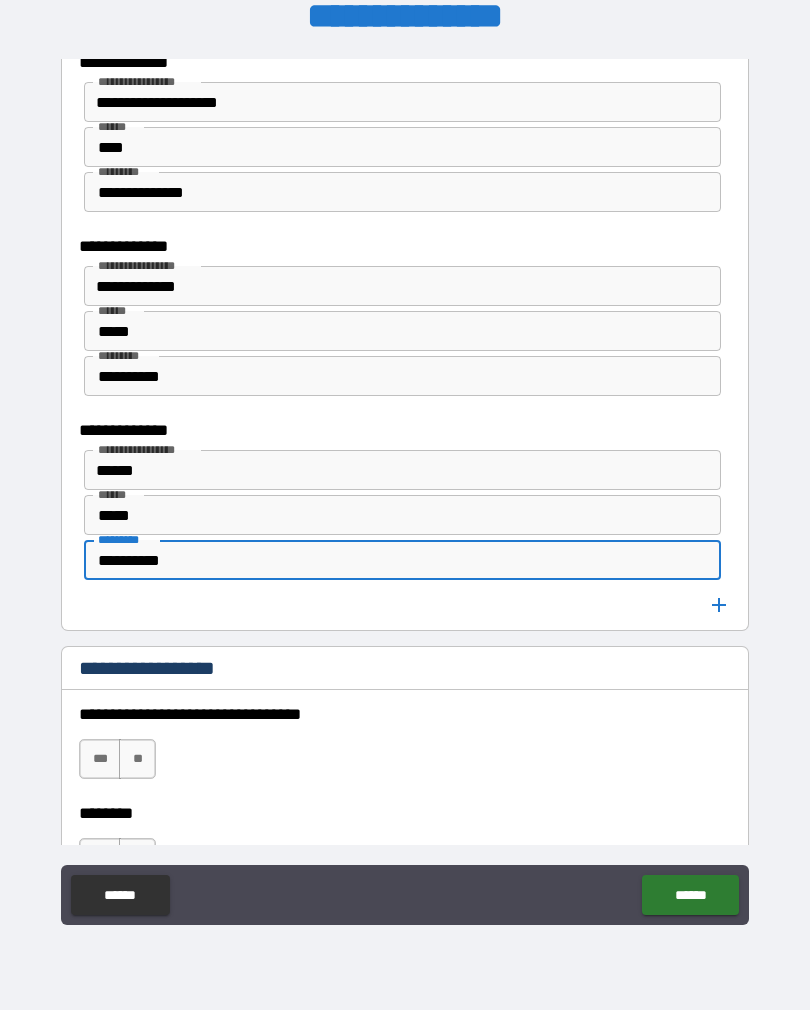 click at bounding box center [719, 605] 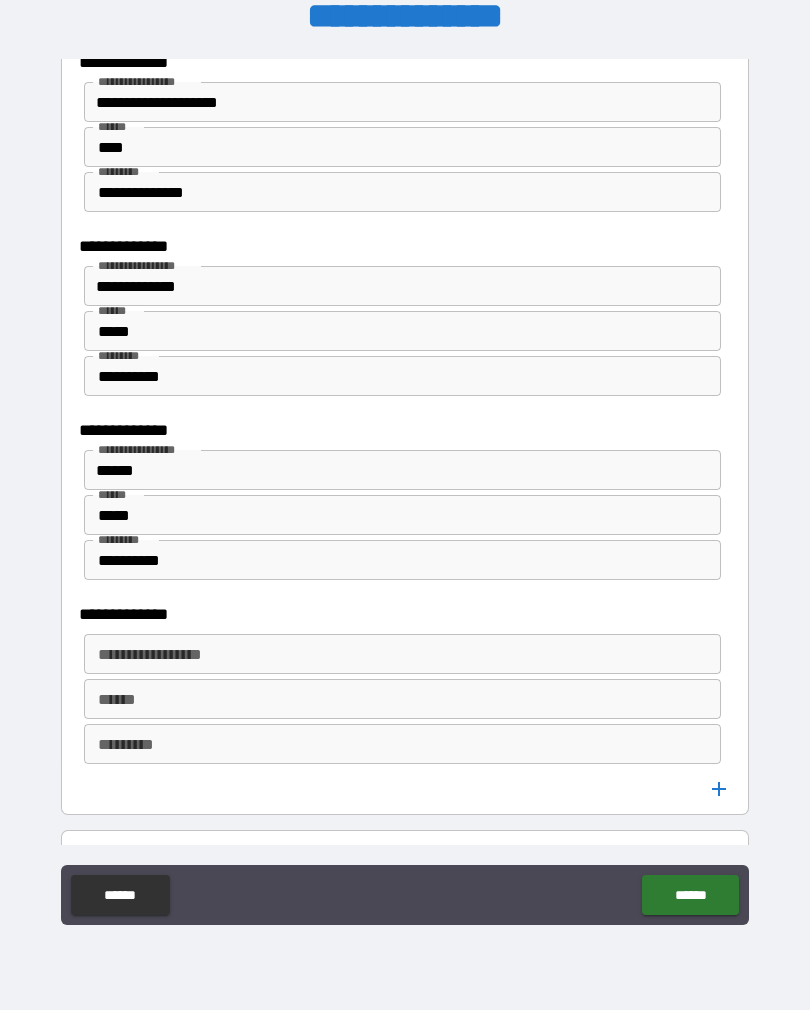 click on "**********" at bounding box center [401, 654] 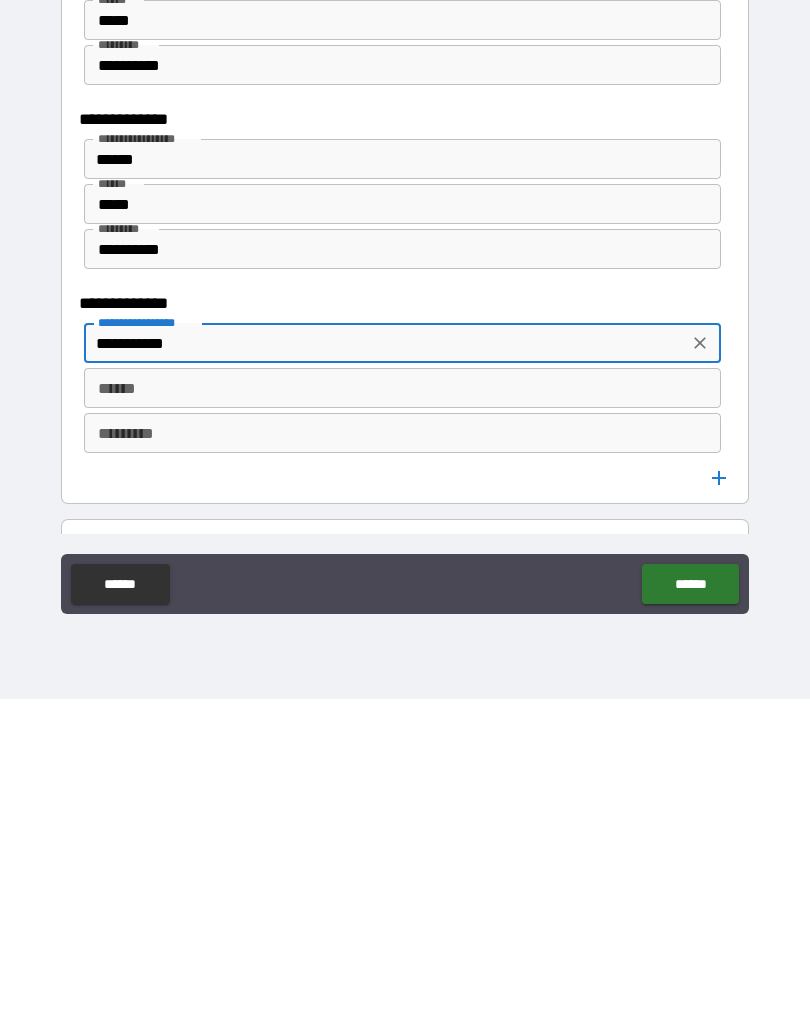 type on "**********" 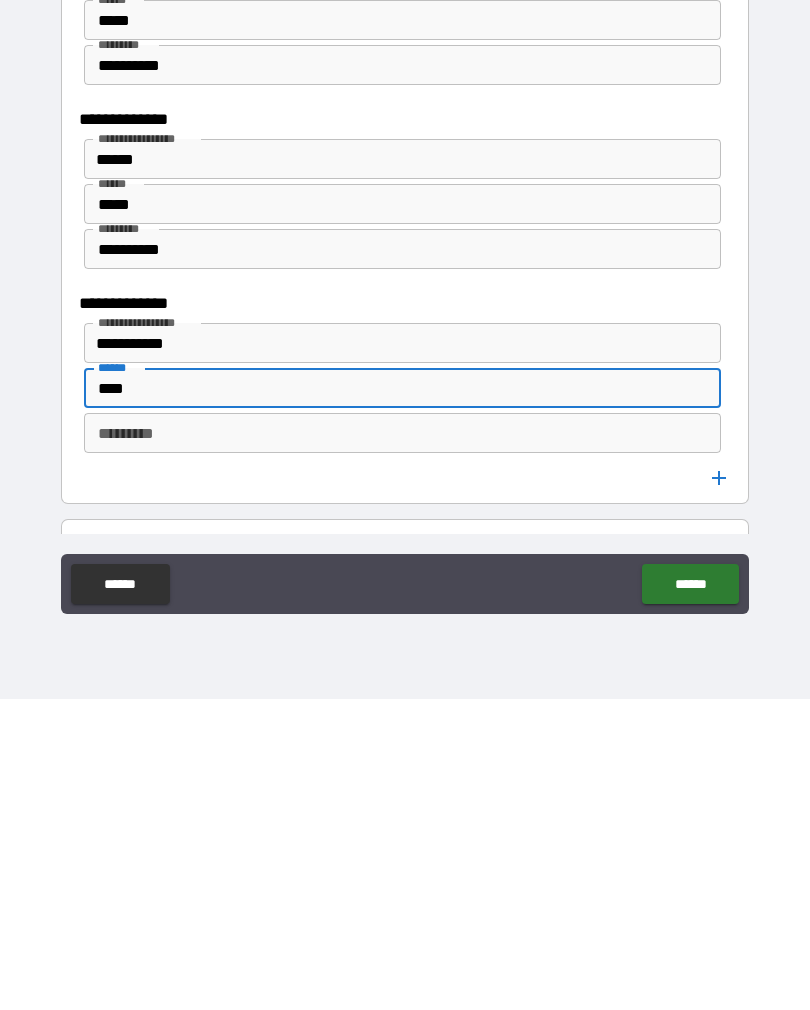 type on "****" 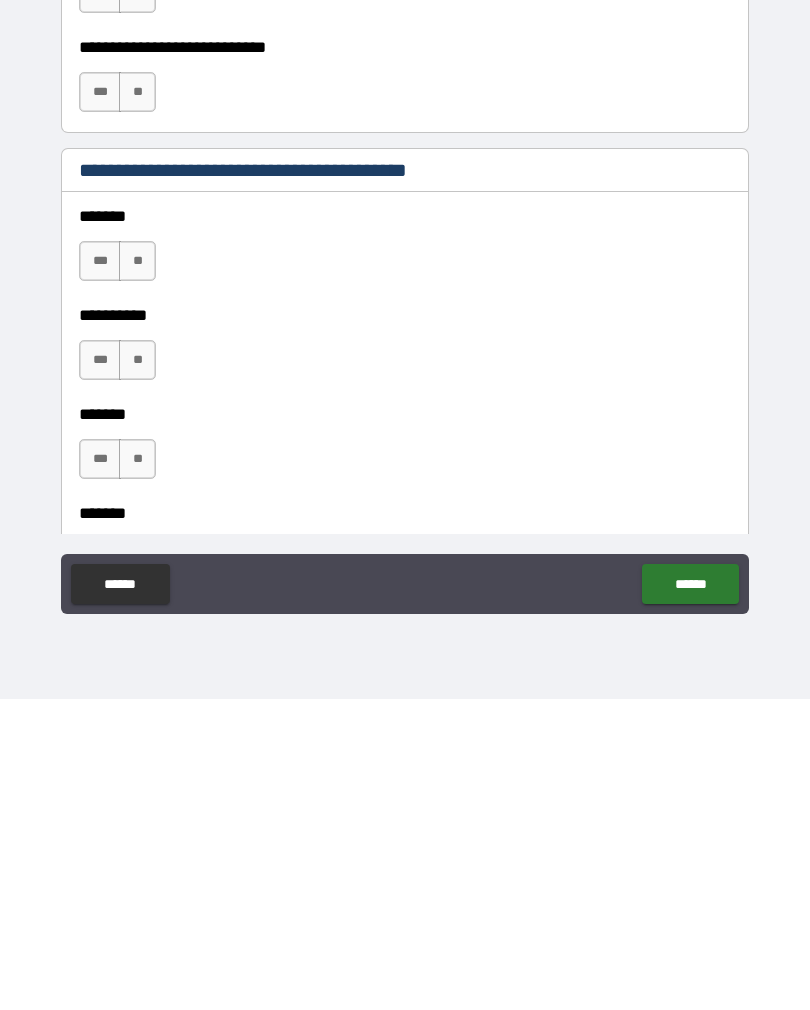 scroll, scrollTop: 2068, scrollLeft: 0, axis: vertical 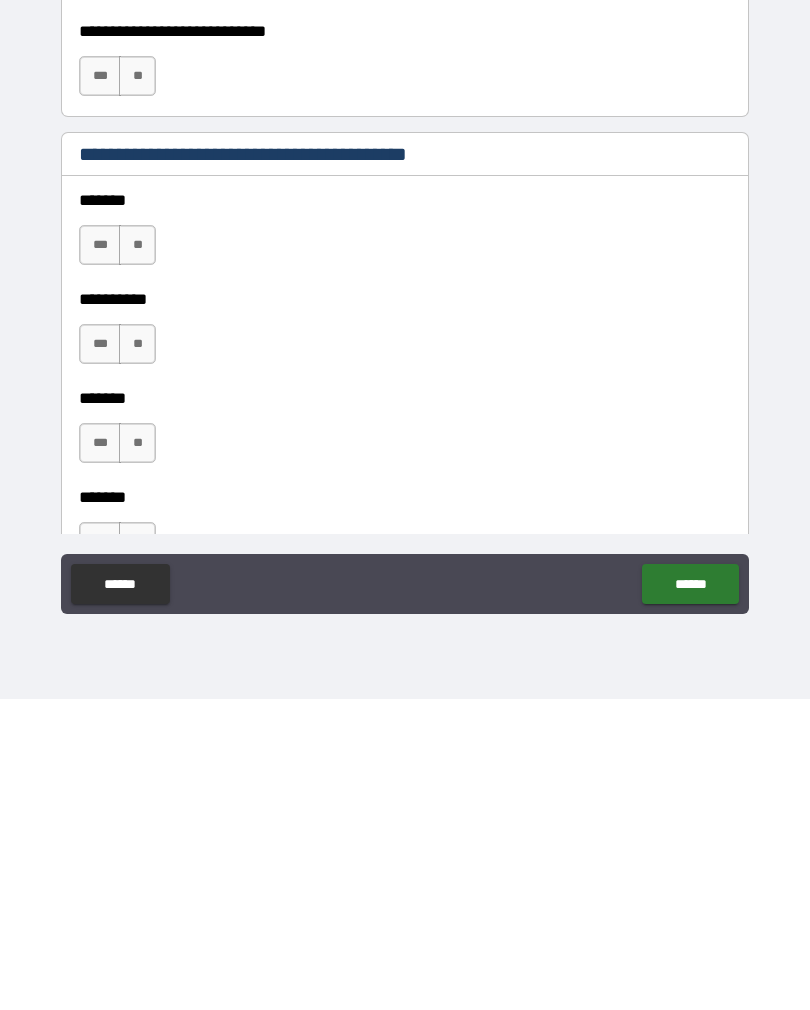 type on "**********" 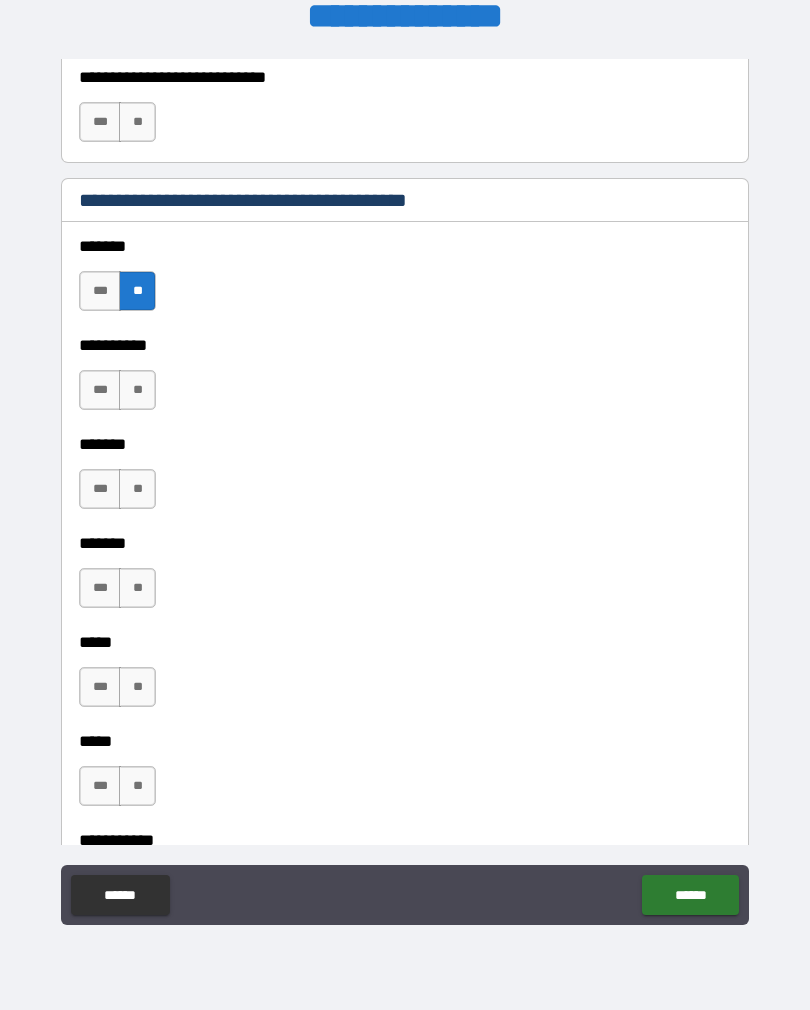 scroll, scrollTop: 2333, scrollLeft: 0, axis: vertical 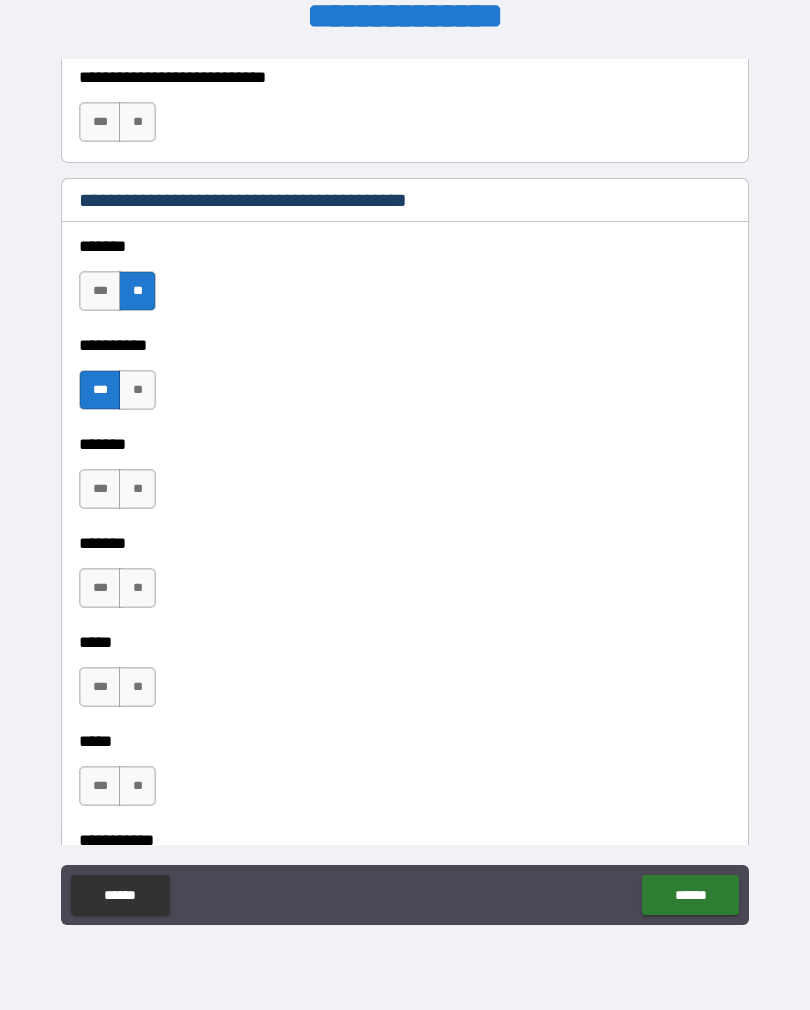 click on "**" at bounding box center (137, 489) 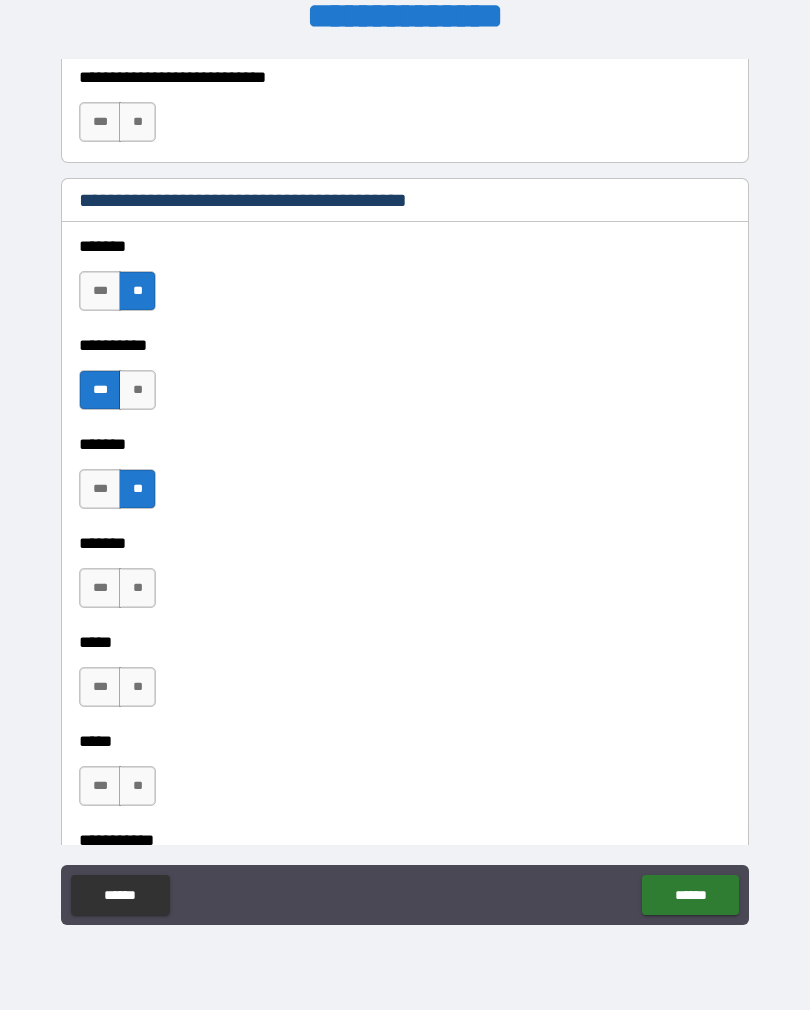 click on "**" at bounding box center [137, 588] 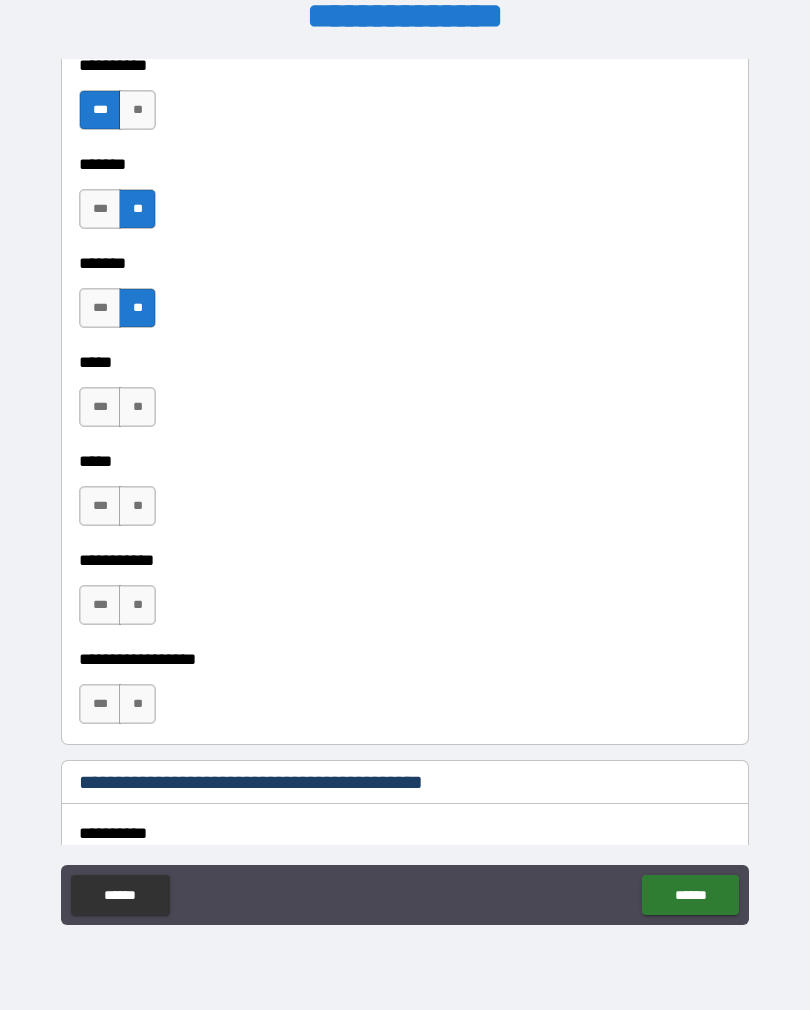 scroll, scrollTop: 2615, scrollLeft: 0, axis: vertical 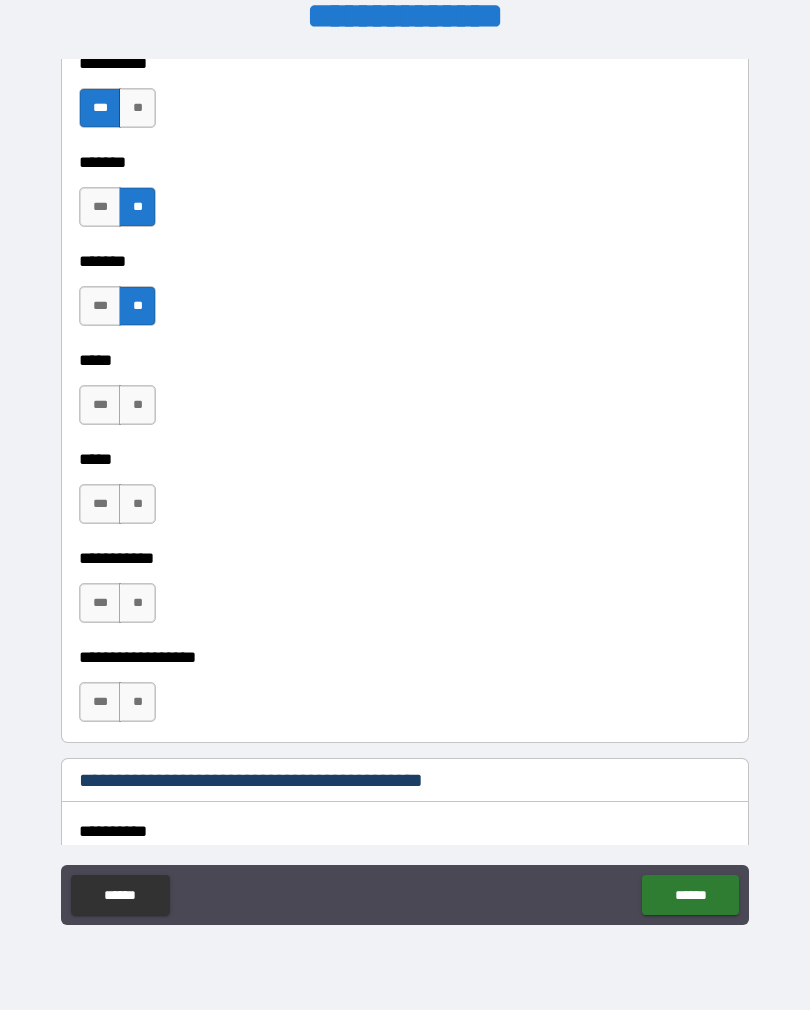 click on "**" at bounding box center (137, 405) 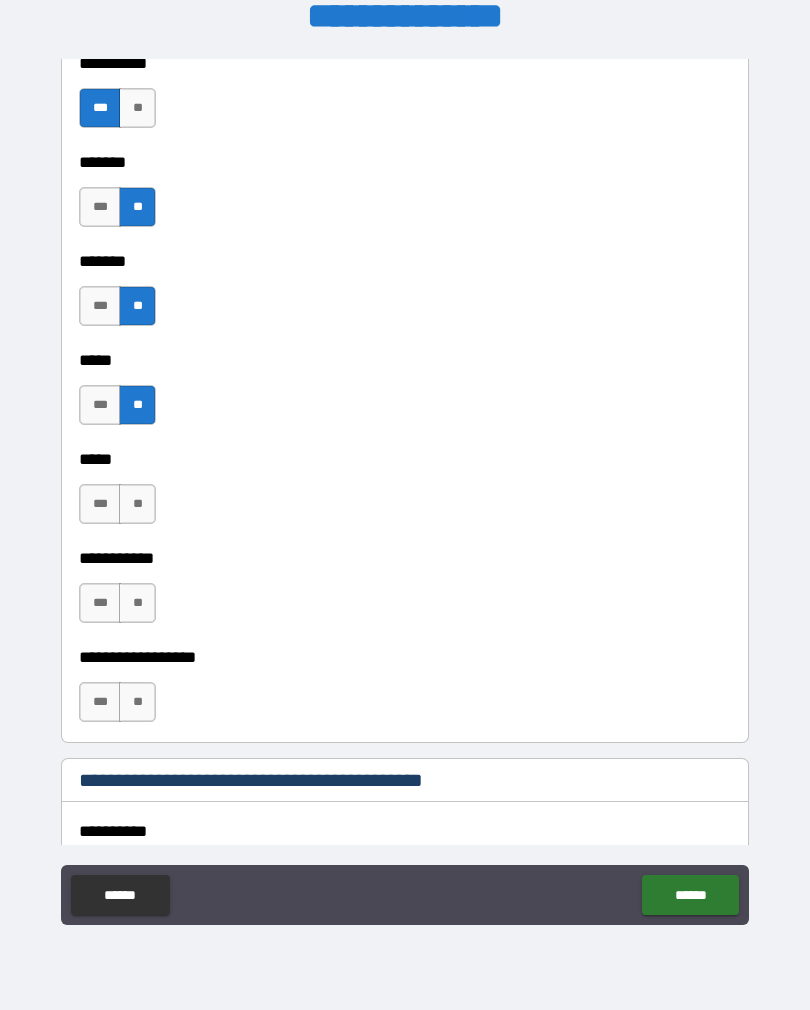 click on "**" at bounding box center (137, 504) 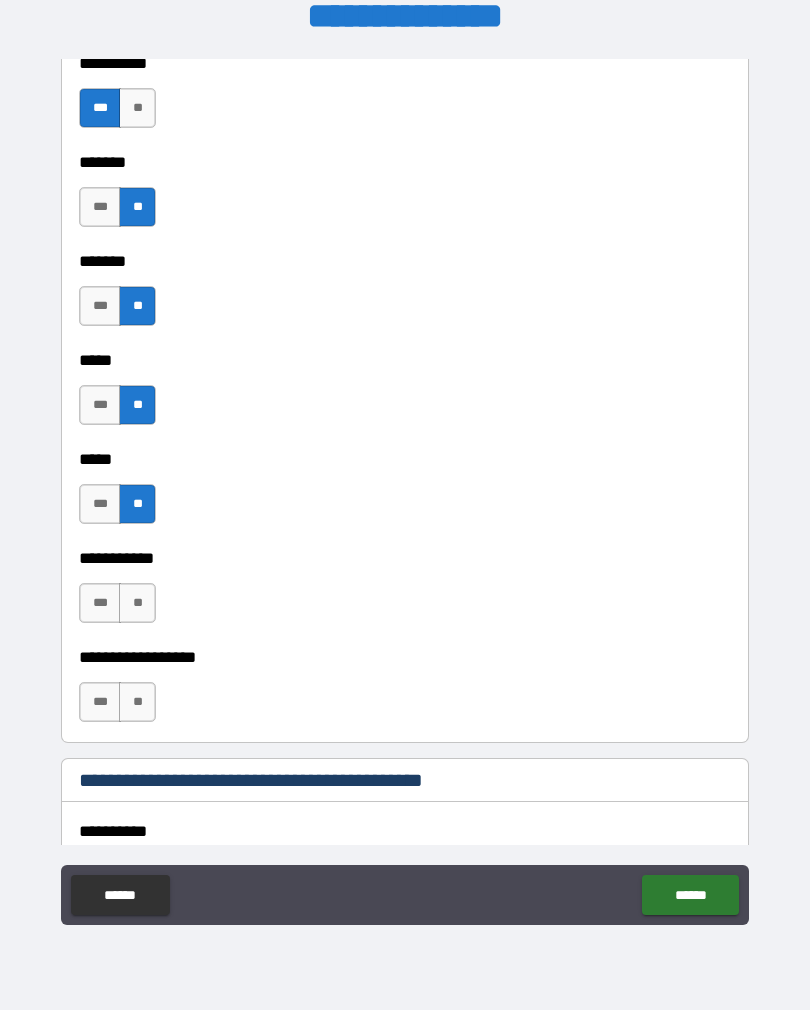 click on "**" at bounding box center [137, 603] 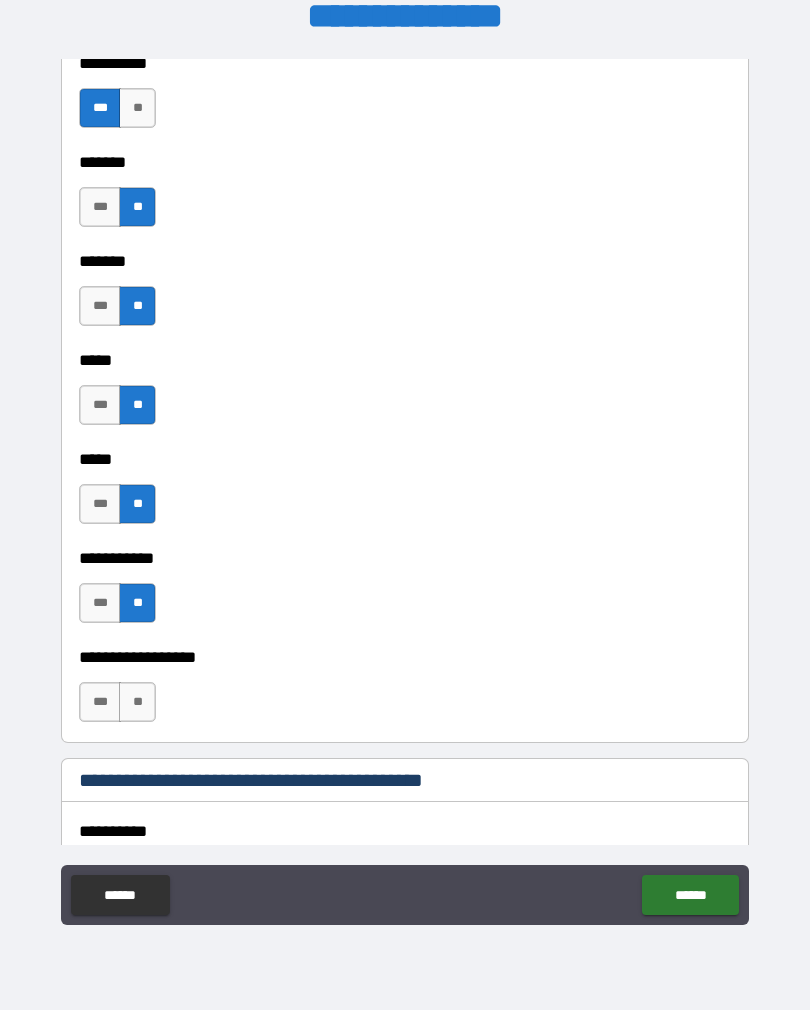 click on "**" at bounding box center [137, 702] 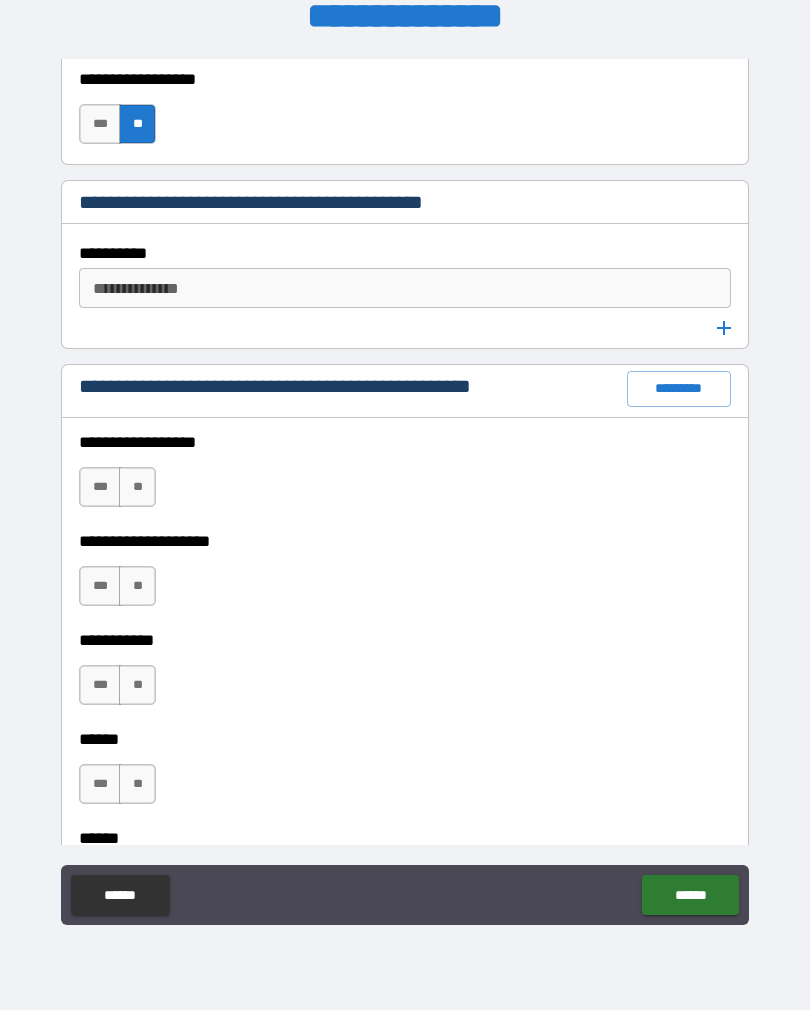 scroll, scrollTop: 3221, scrollLeft: 0, axis: vertical 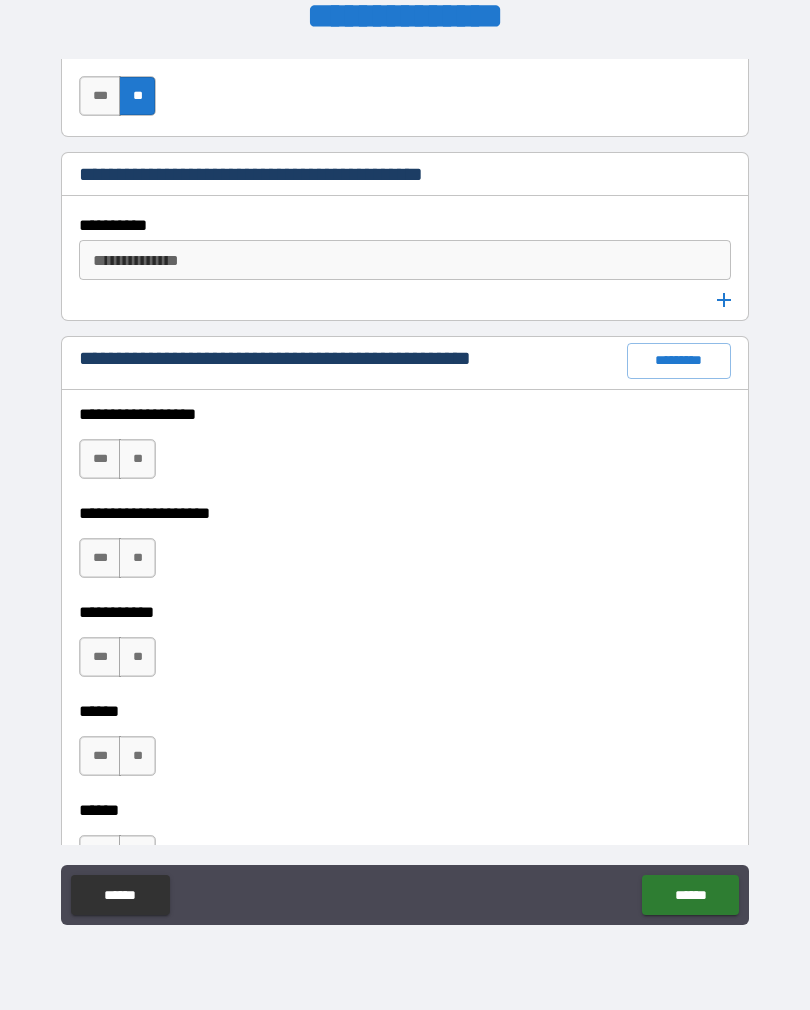 click on "**" at bounding box center (137, 459) 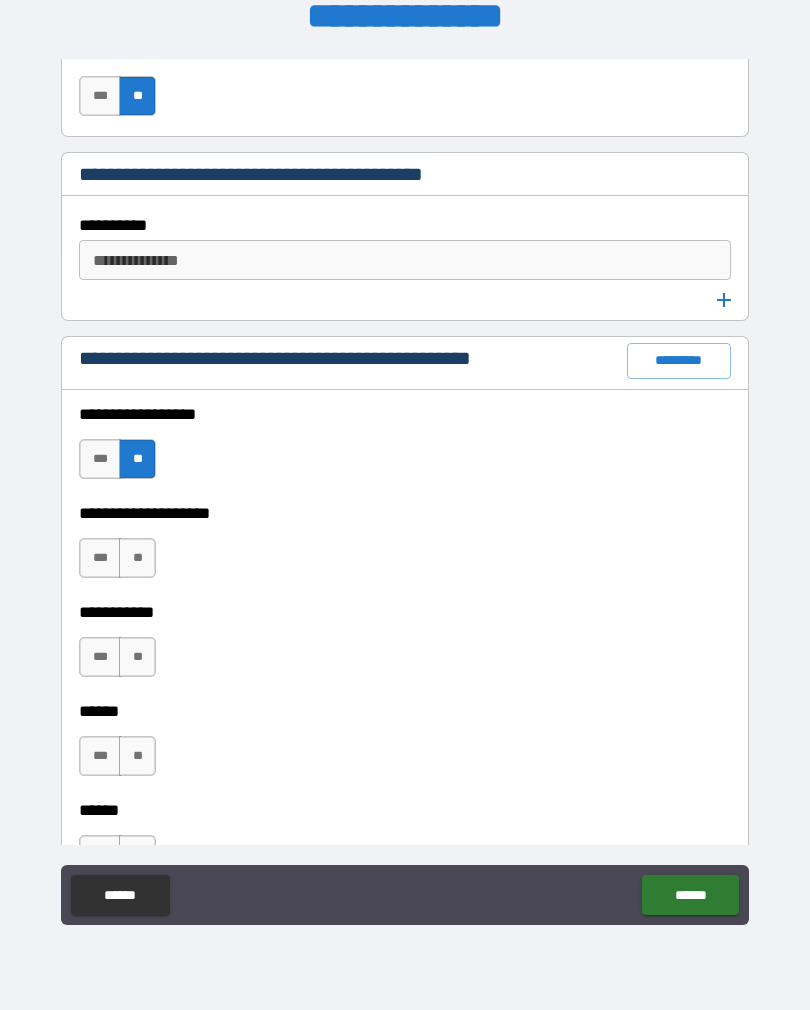 click on "**" at bounding box center (137, 558) 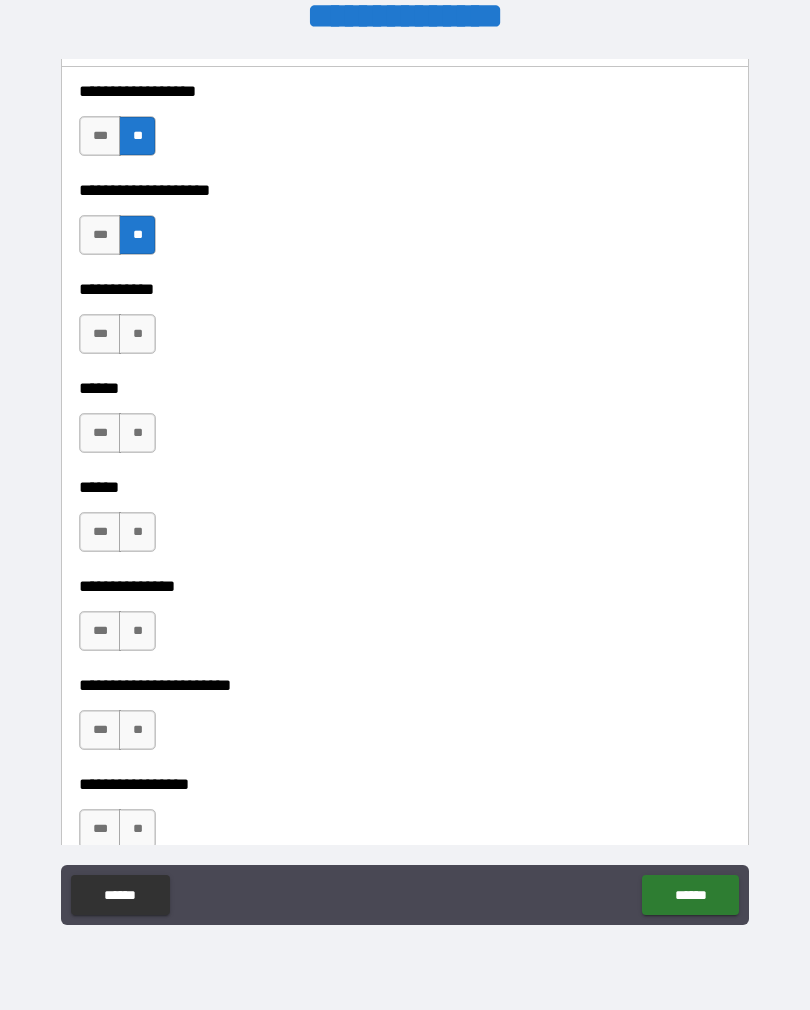 scroll, scrollTop: 3545, scrollLeft: 0, axis: vertical 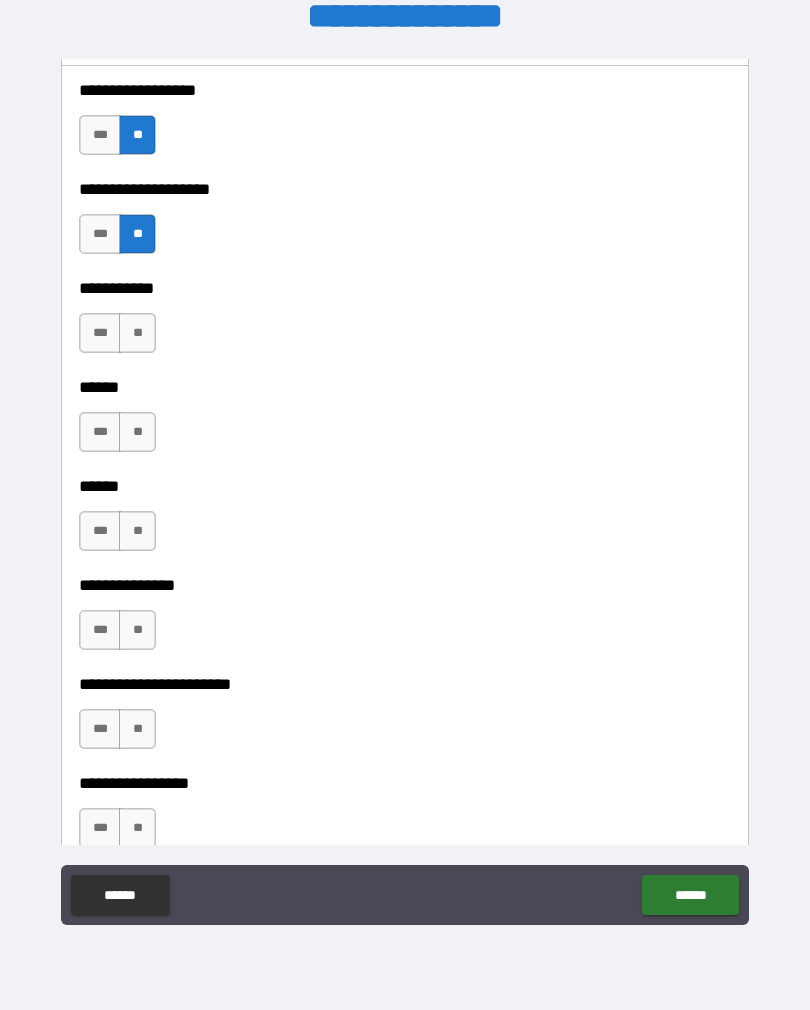 click on "**" at bounding box center [137, 333] 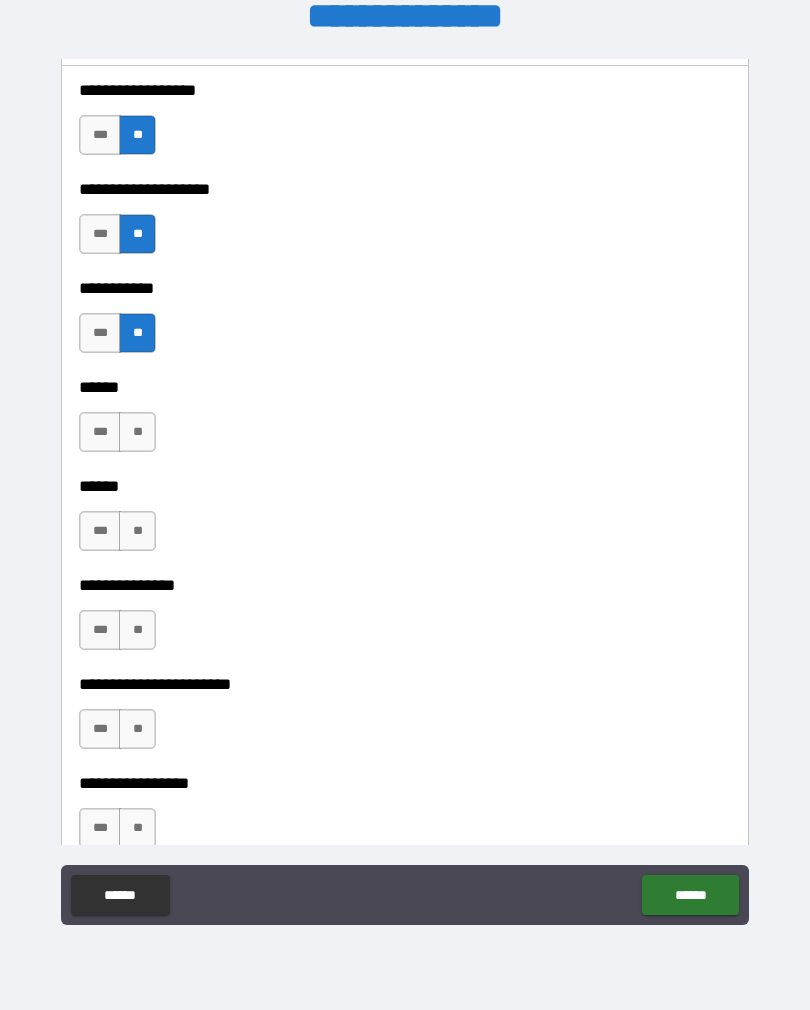 click on "**" at bounding box center [137, 432] 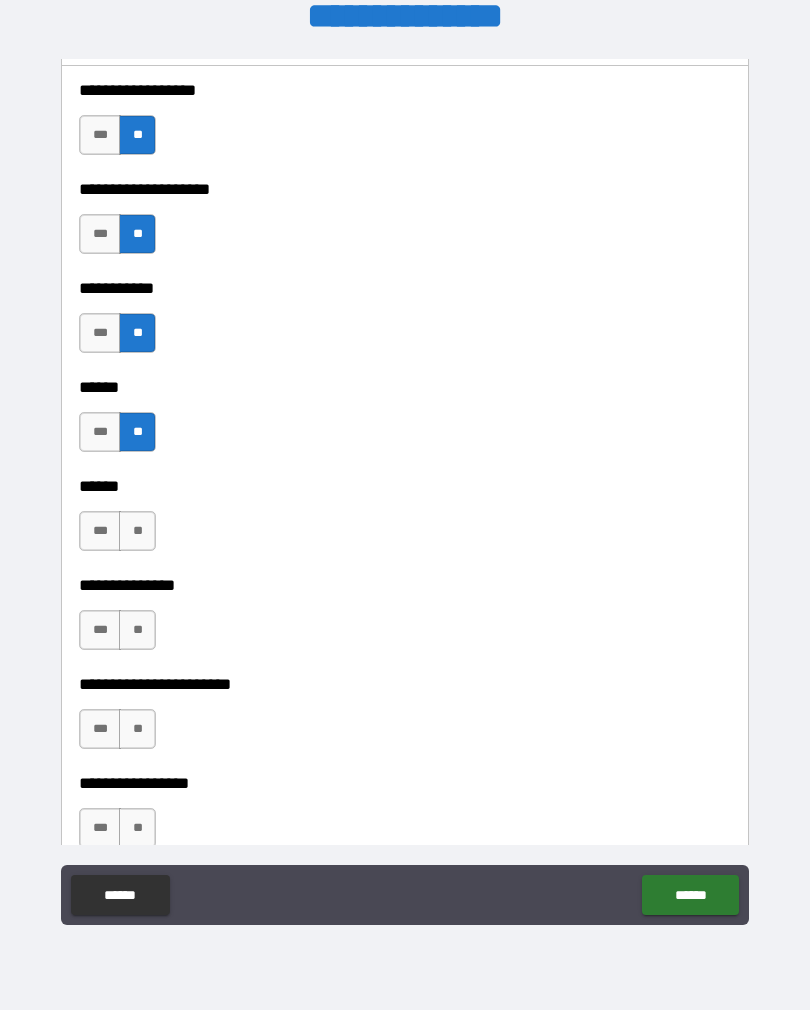click on "**" at bounding box center [137, 531] 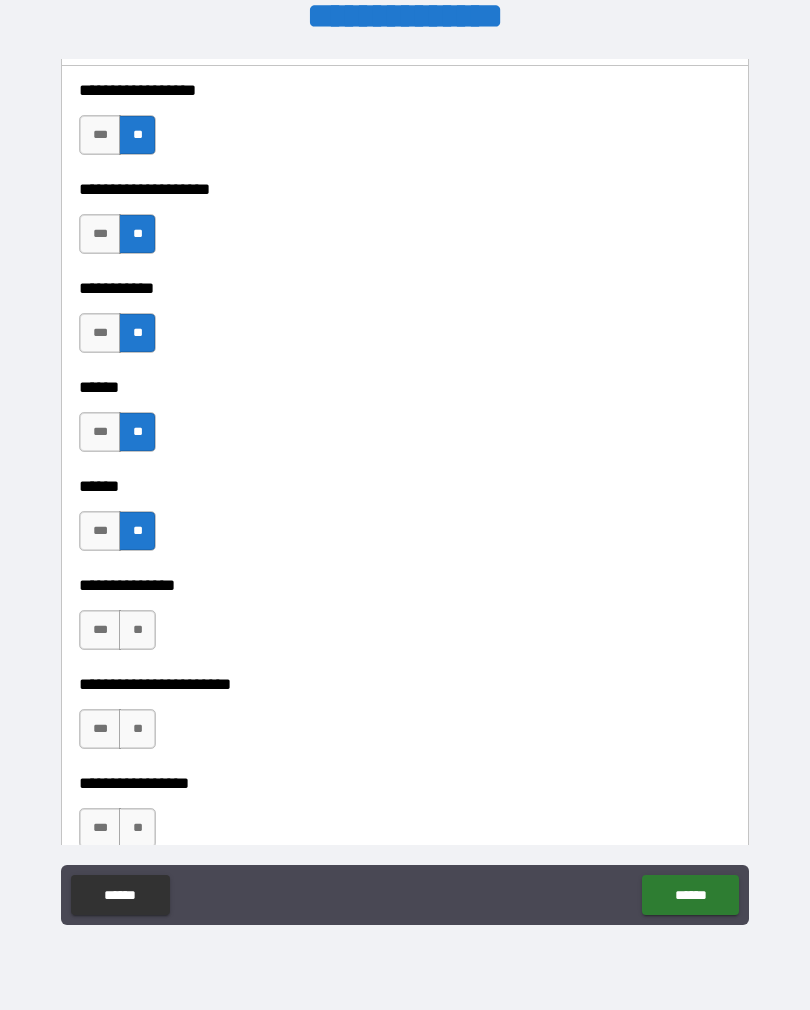 click on "**" at bounding box center [137, 630] 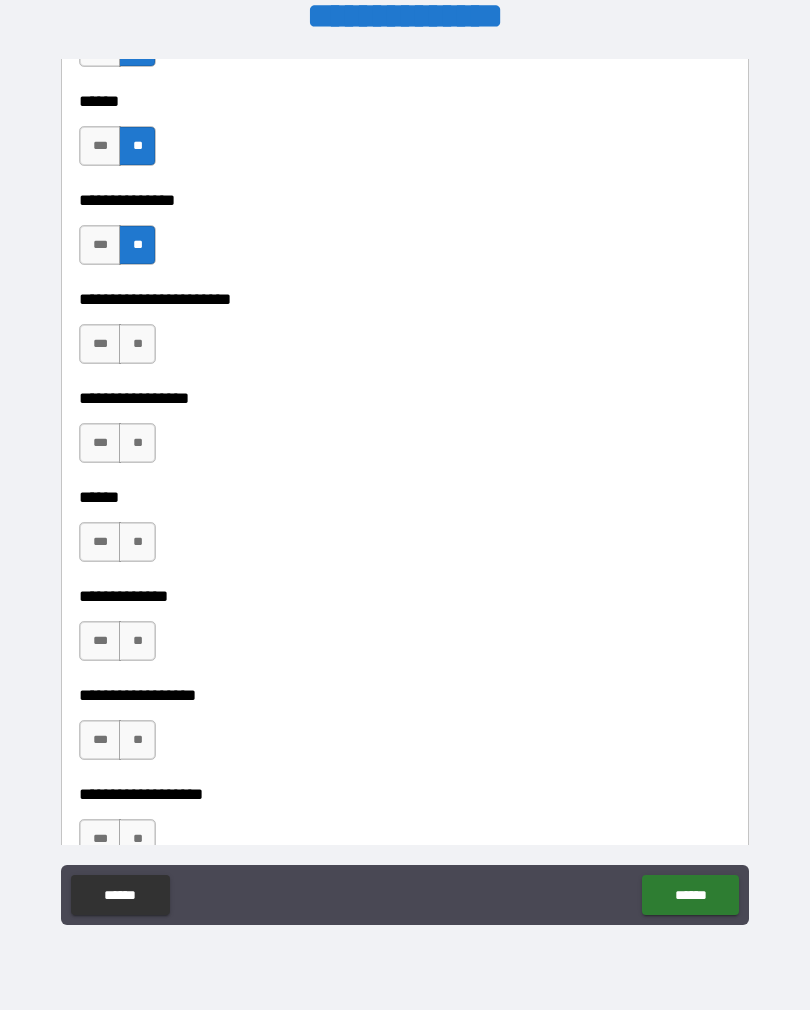 scroll, scrollTop: 3965, scrollLeft: 0, axis: vertical 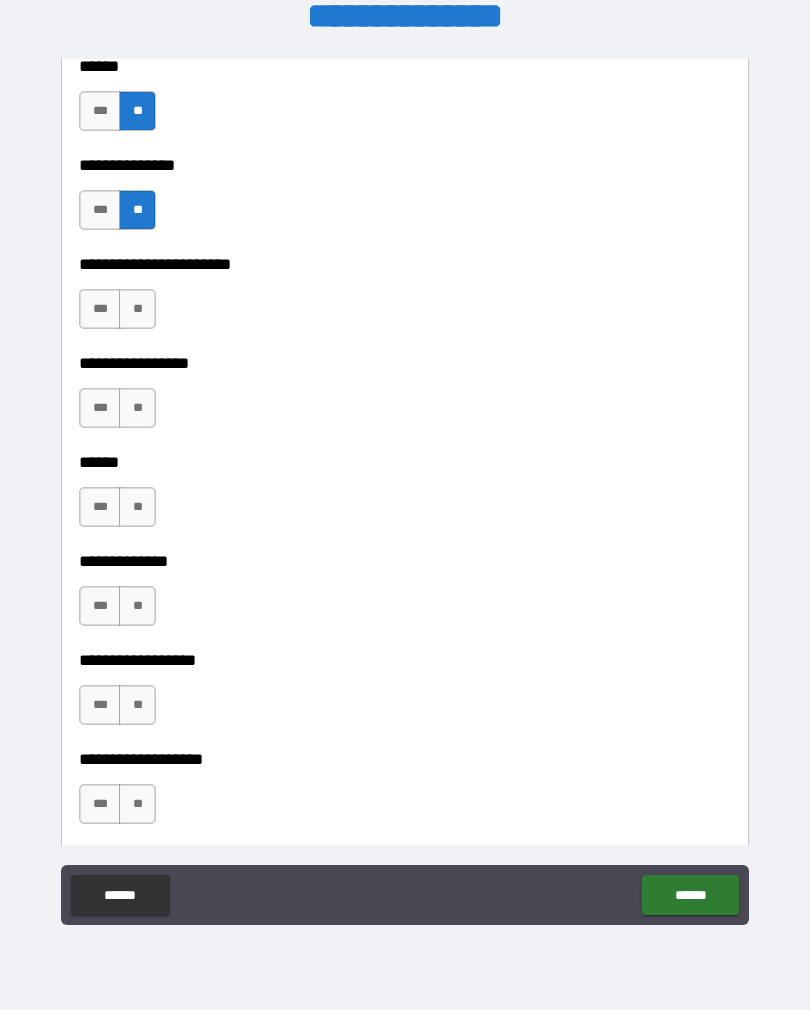 click on "**" at bounding box center (137, 309) 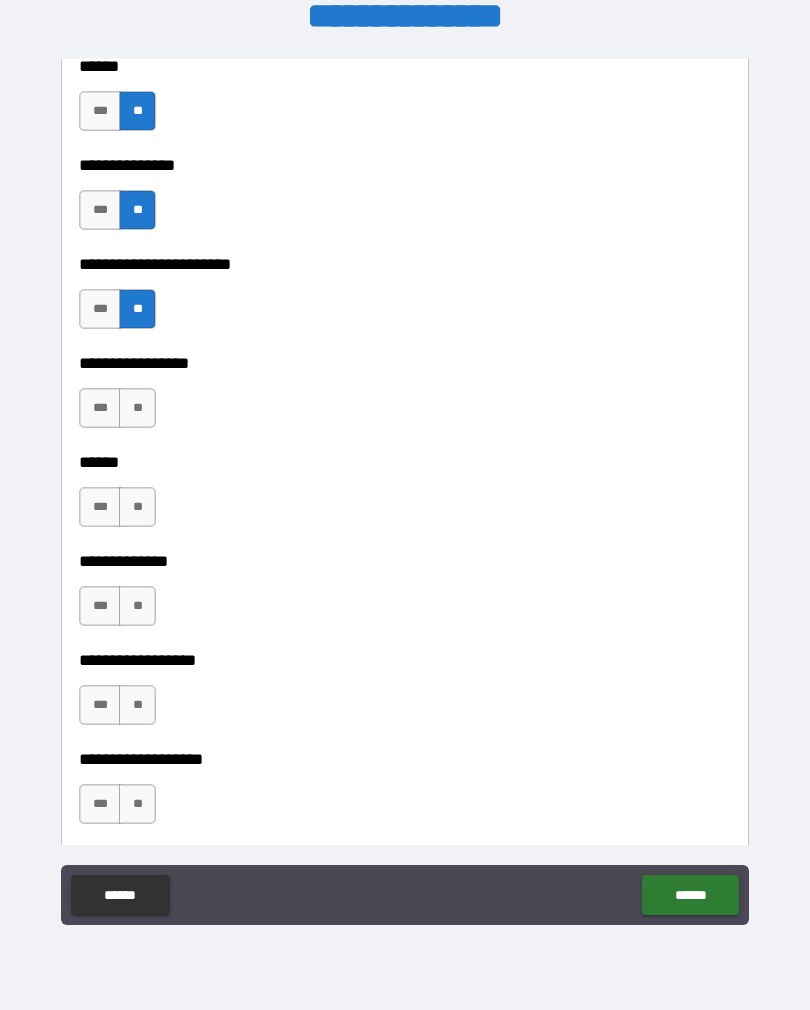 click on "**" at bounding box center (137, 408) 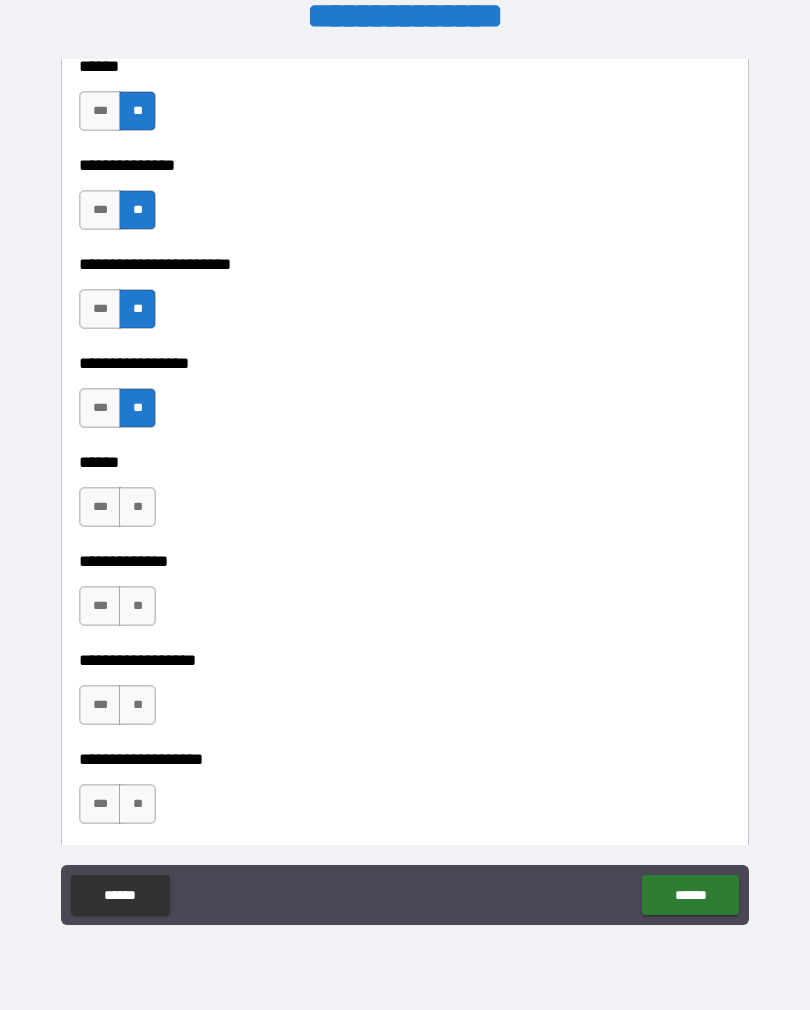 click on "**" at bounding box center (137, 507) 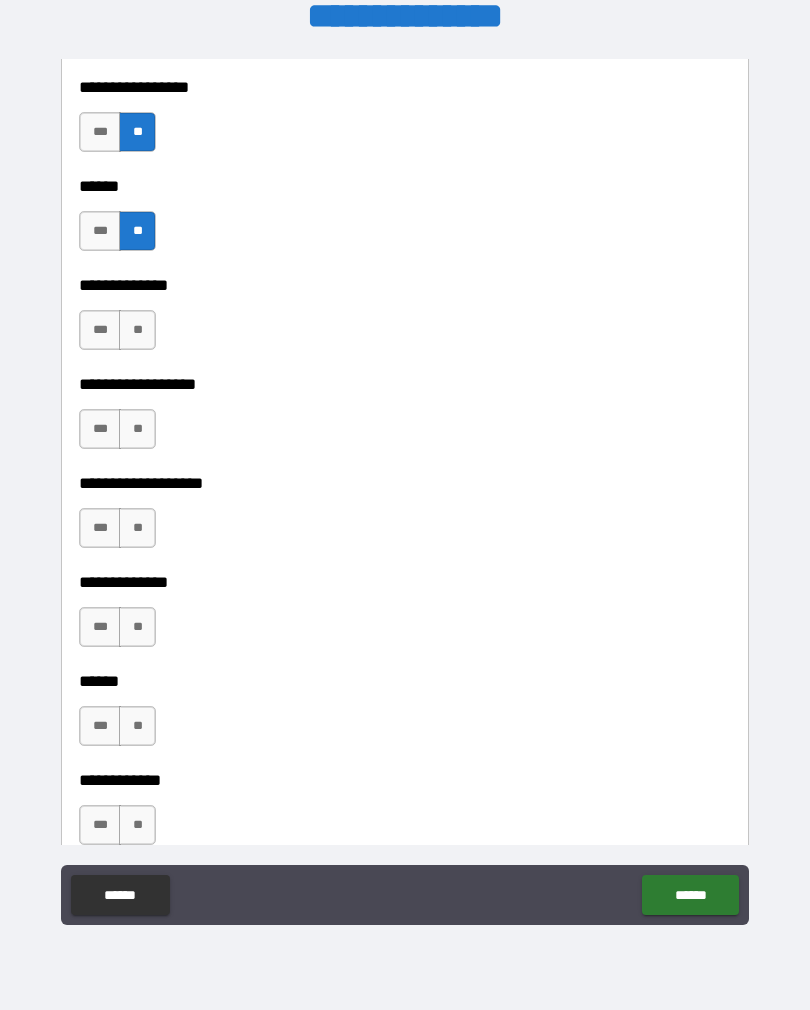 scroll, scrollTop: 4241, scrollLeft: 0, axis: vertical 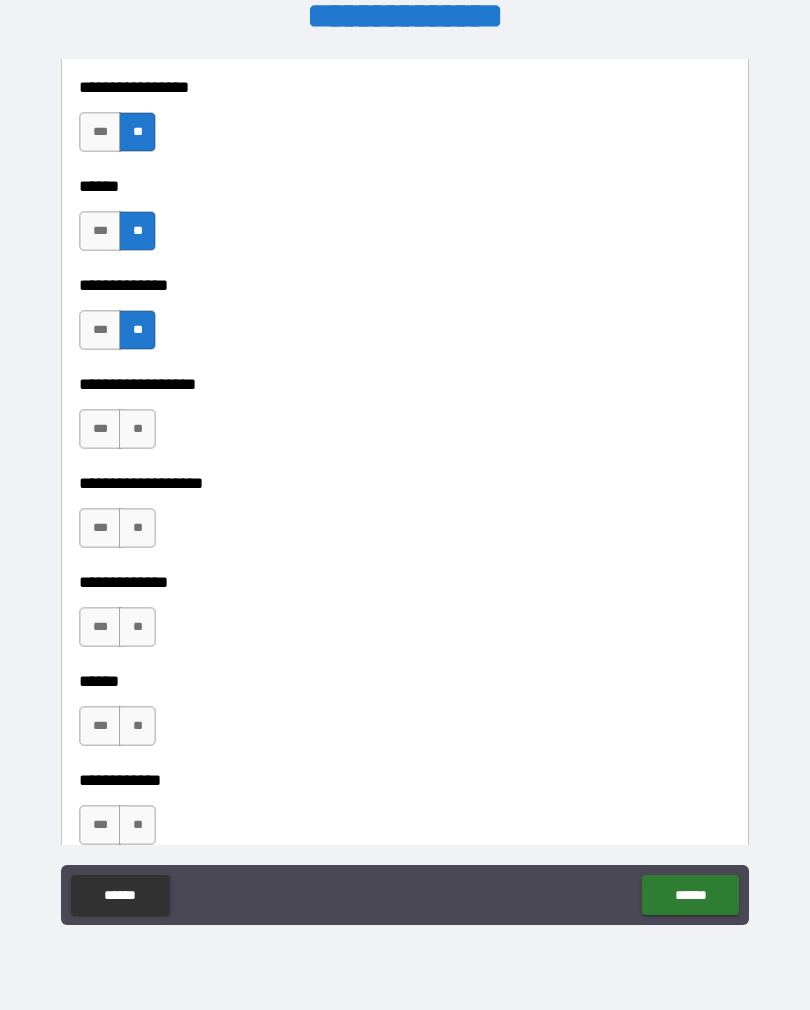 click on "**" at bounding box center [137, 429] 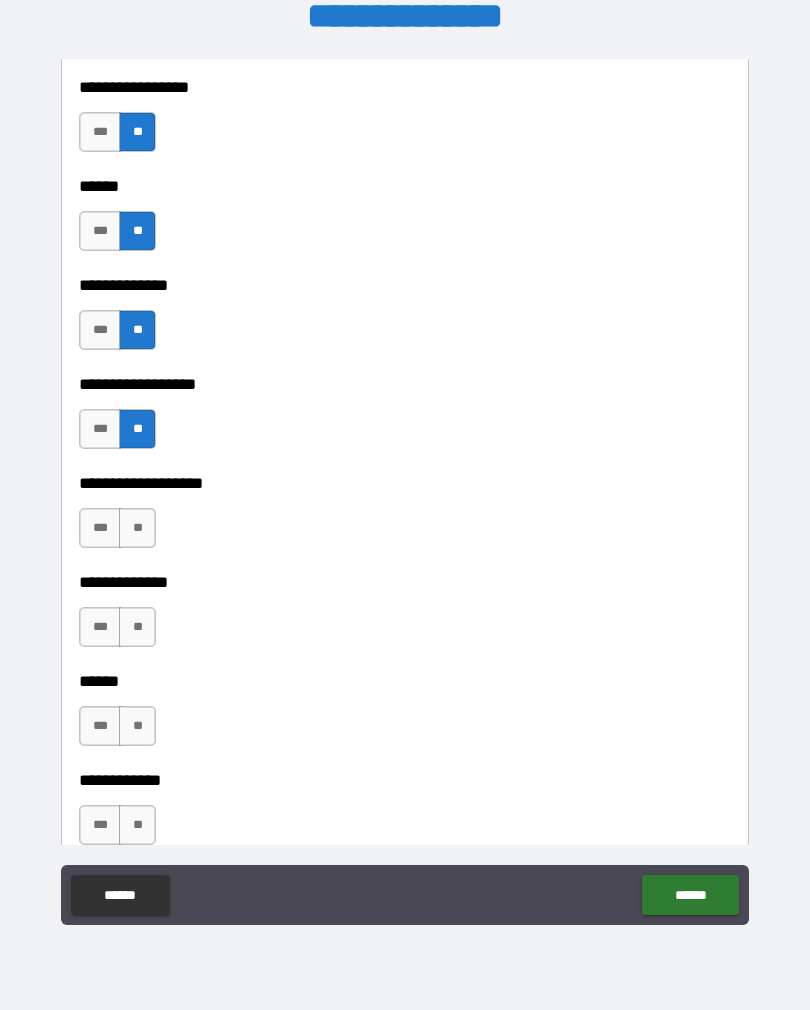 click on "**" at bounding box center (137, 528) 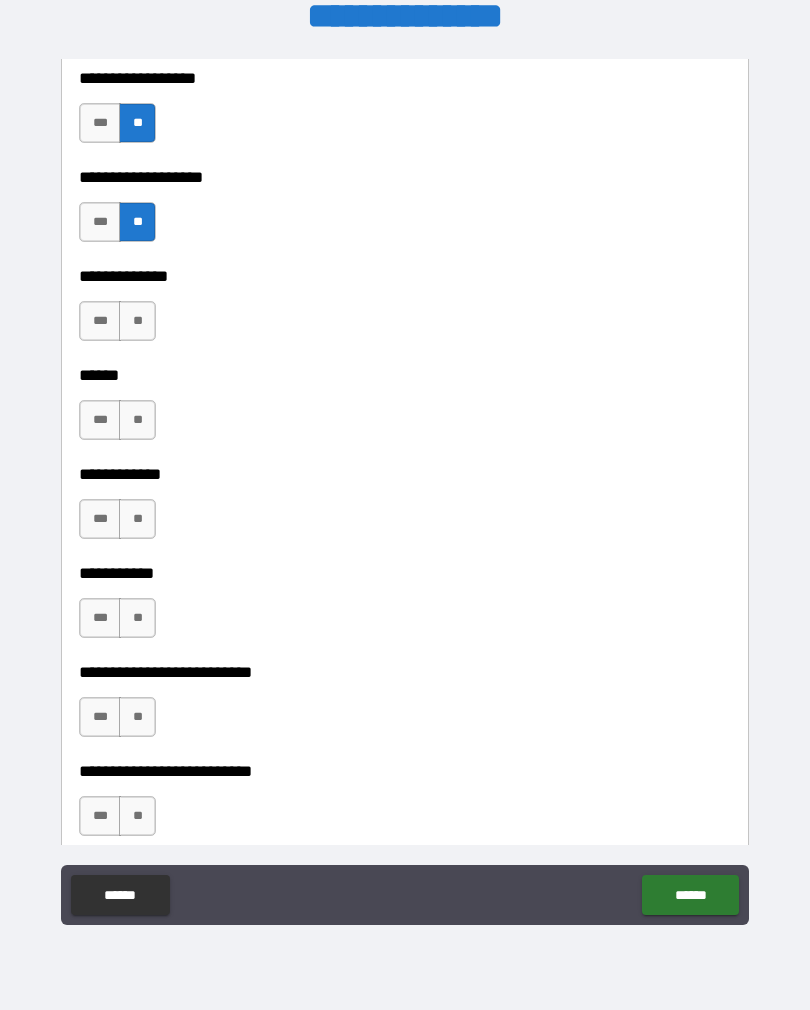 scroll, scrollTop: 4553, scrollLeft: 0, axis: vertical 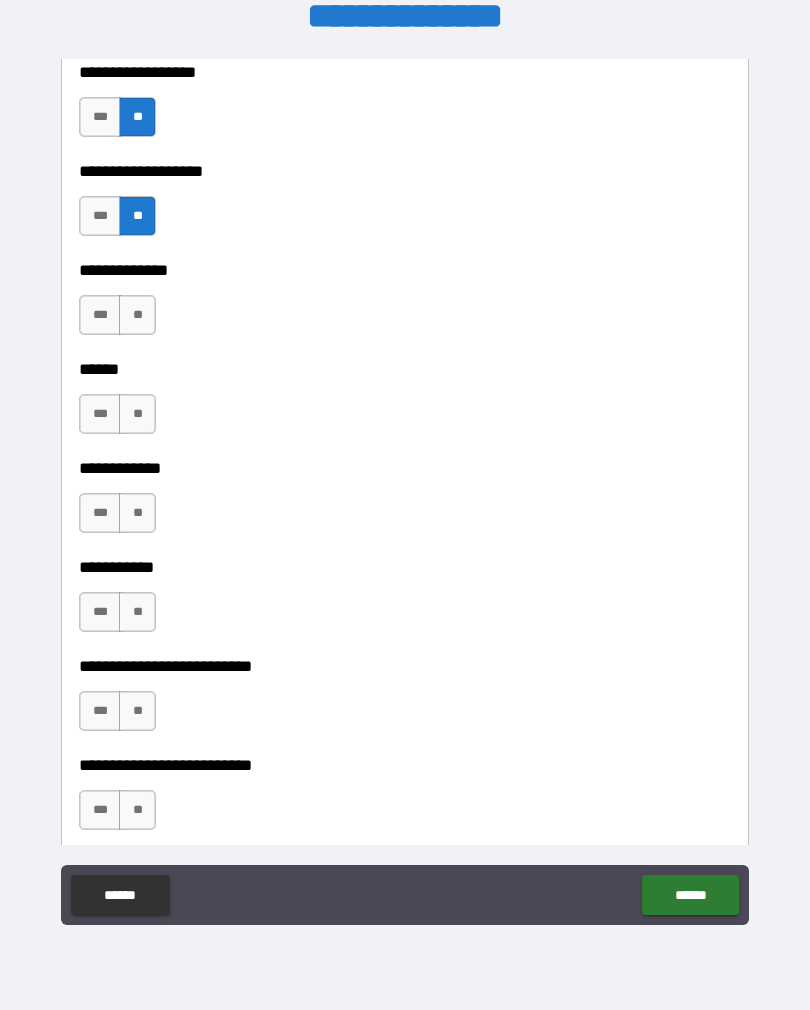 click on "**" at bounding box center [137, 315] 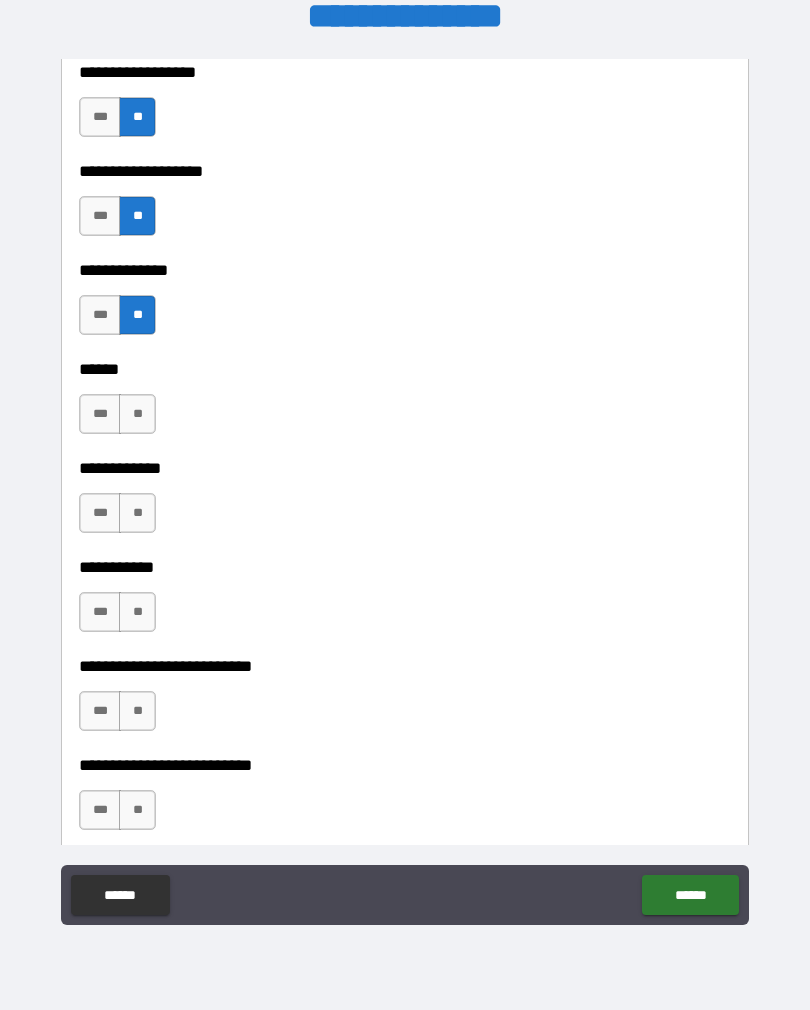 click on "**" at bounding box center (137, 414) 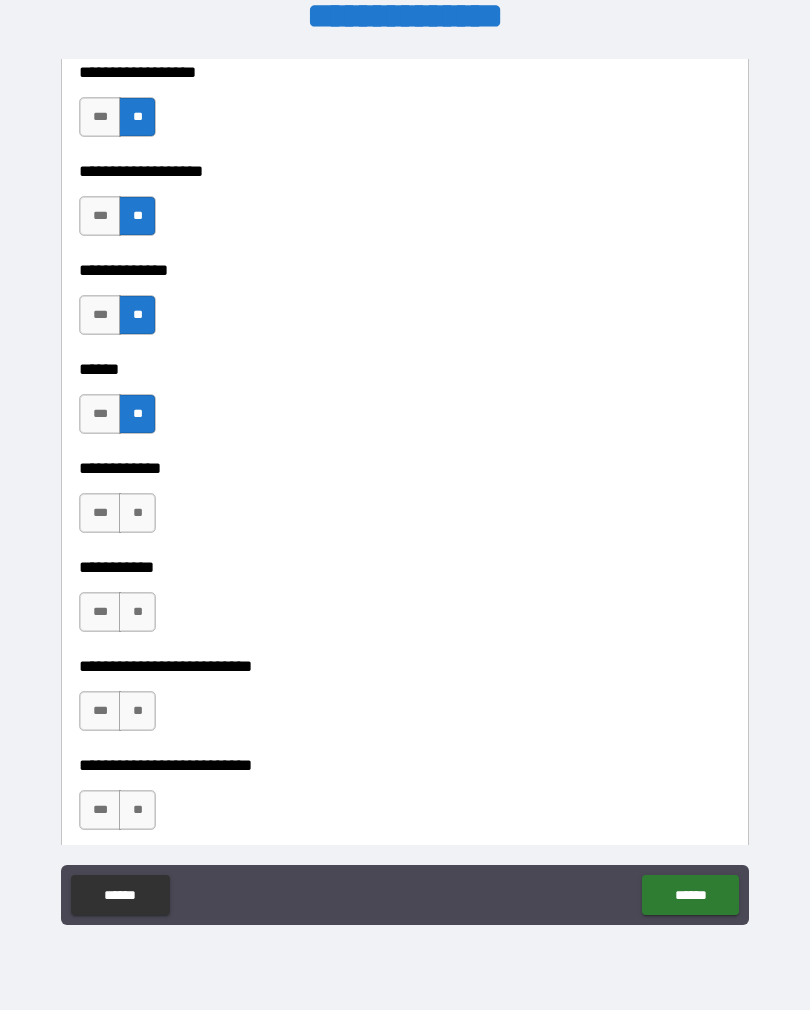 click on "**" at bounding box center [137, 513] 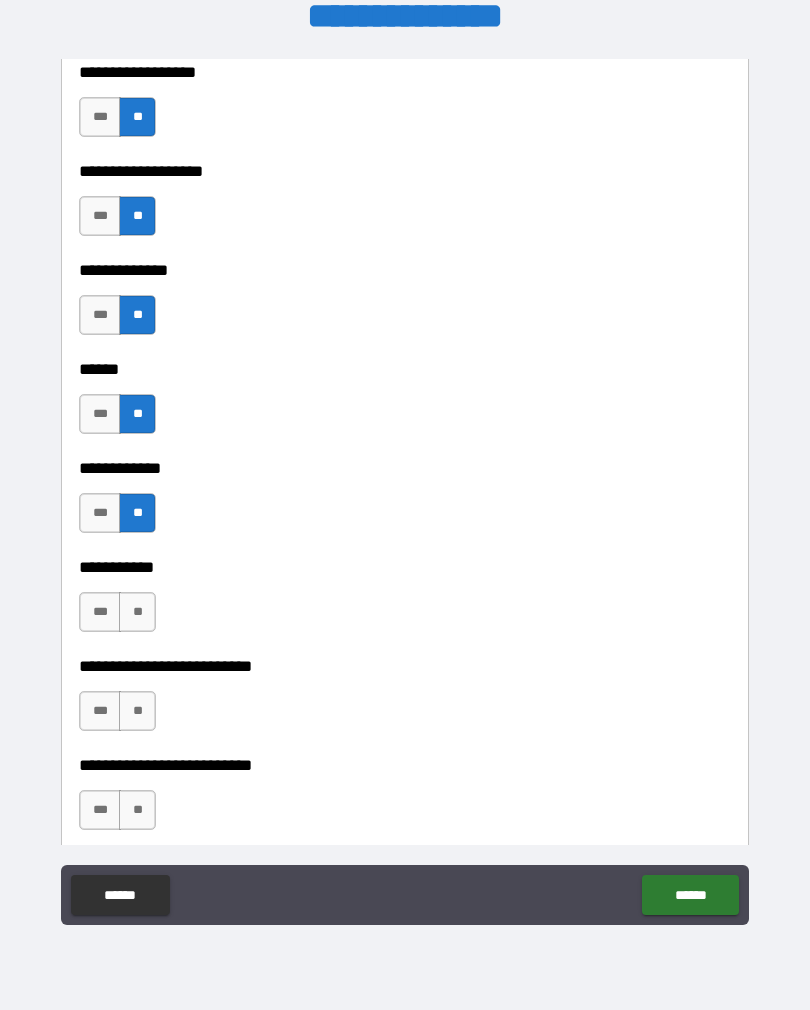 click on "**" at bounding box center (137, 612) 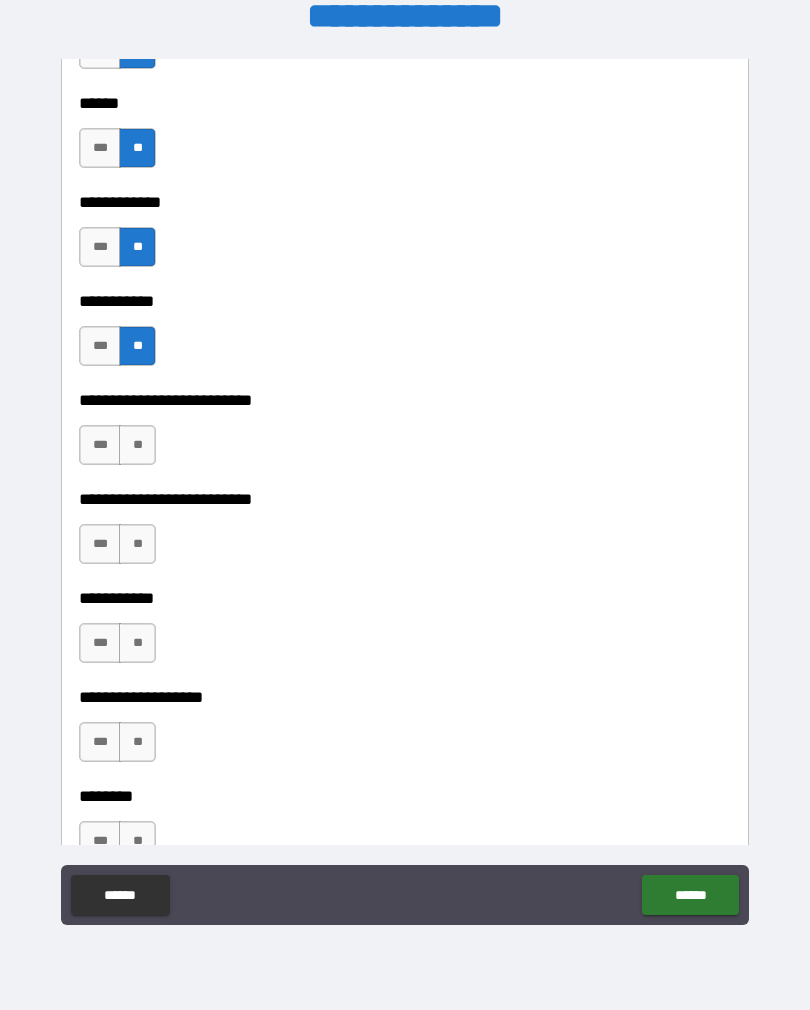 scroll, scrollTop: 4847, scrollLeft: 0, axis: vertical 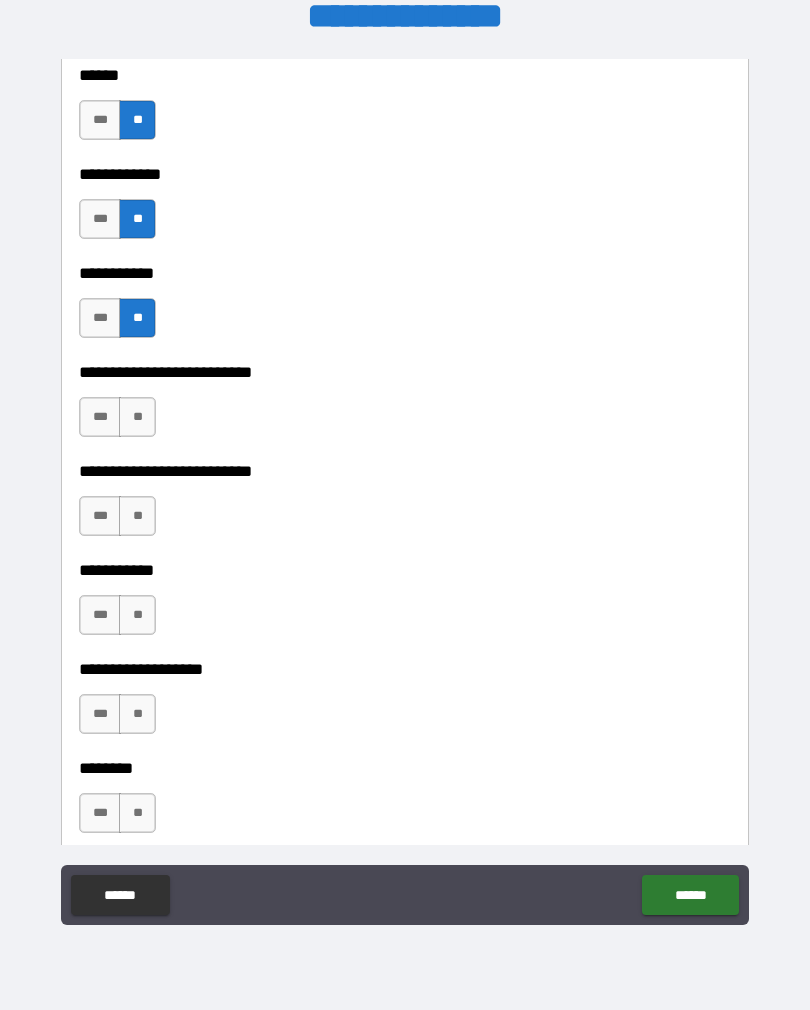 click on "**" at bounding box center (137, 417) 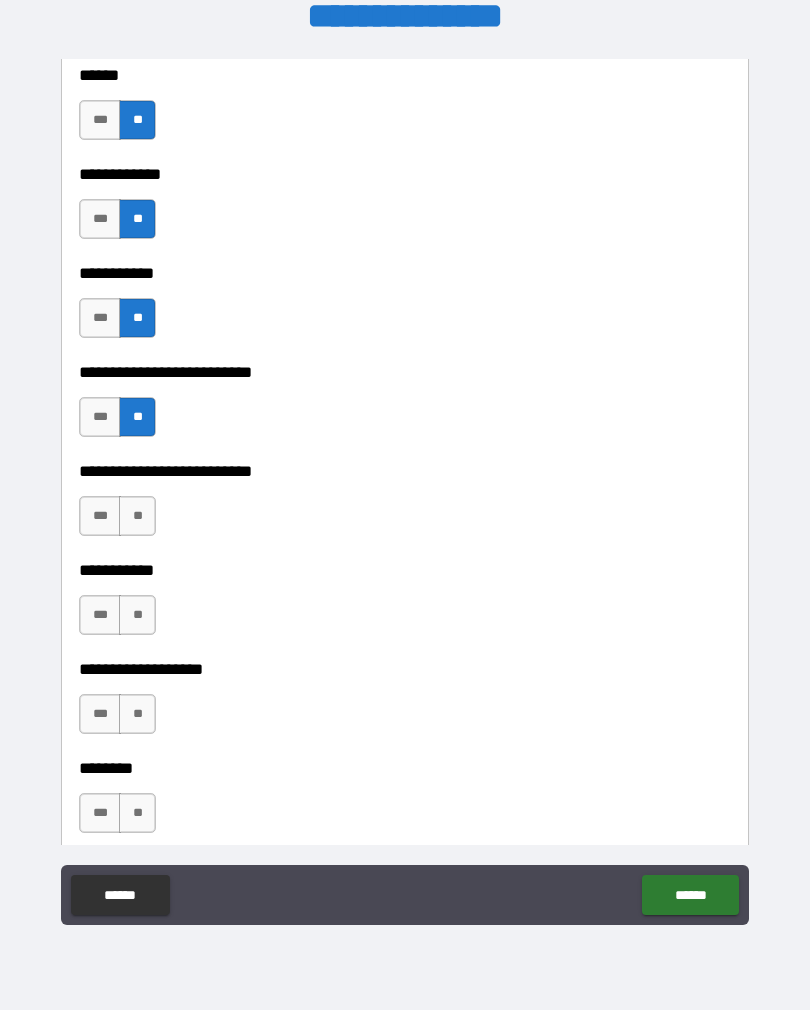 click on "**" at bounding box center [137, 516] 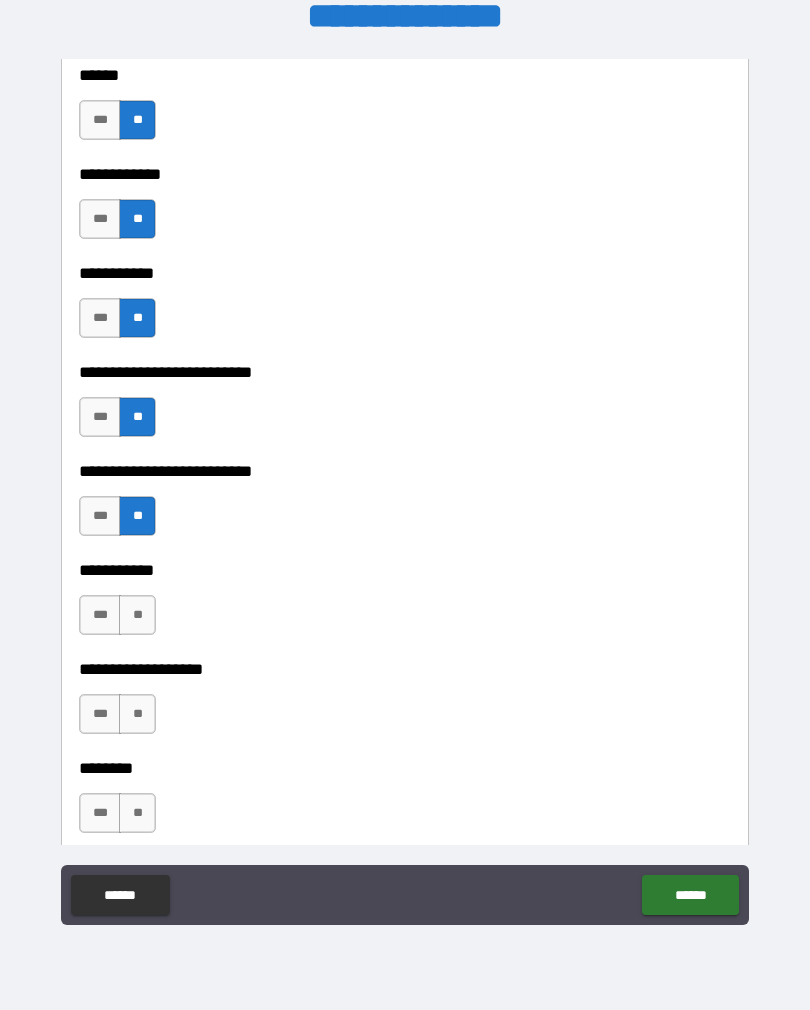 click on "**" at bounding box center (137, 615) 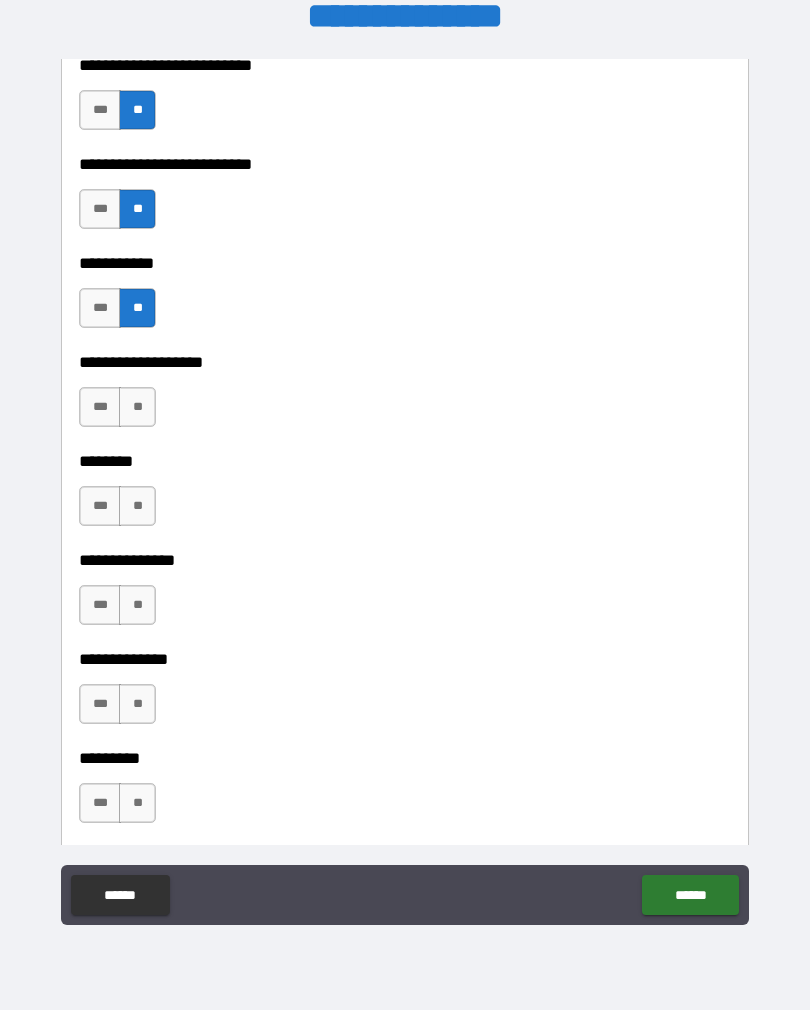 scroll, scrollTop: 5161, scrollLeft: 0, axis: vertical 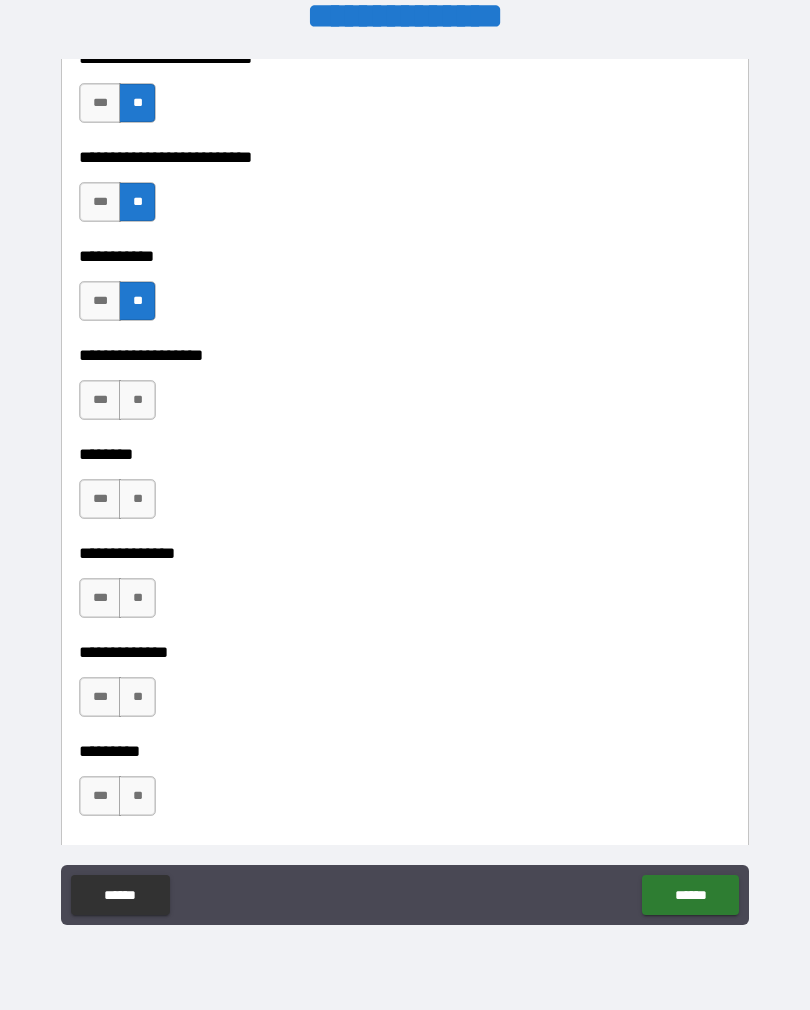 click on "**" at bounding box center (137, 400) 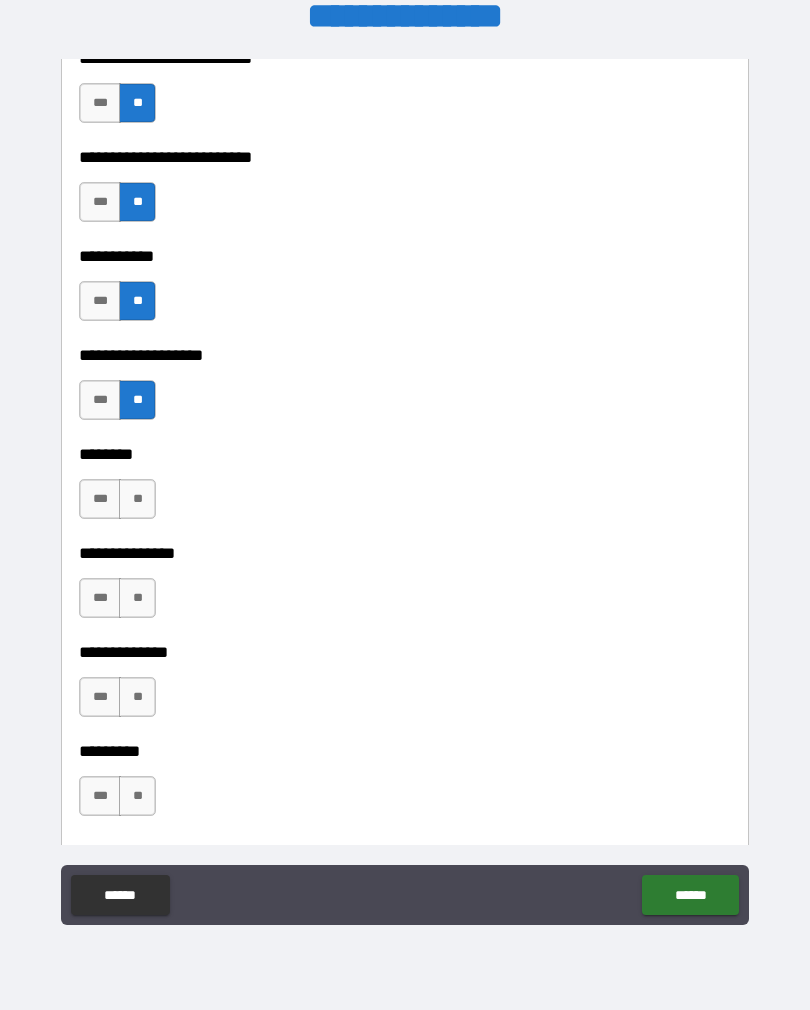 click on "**" at bounding box center [137, 499] 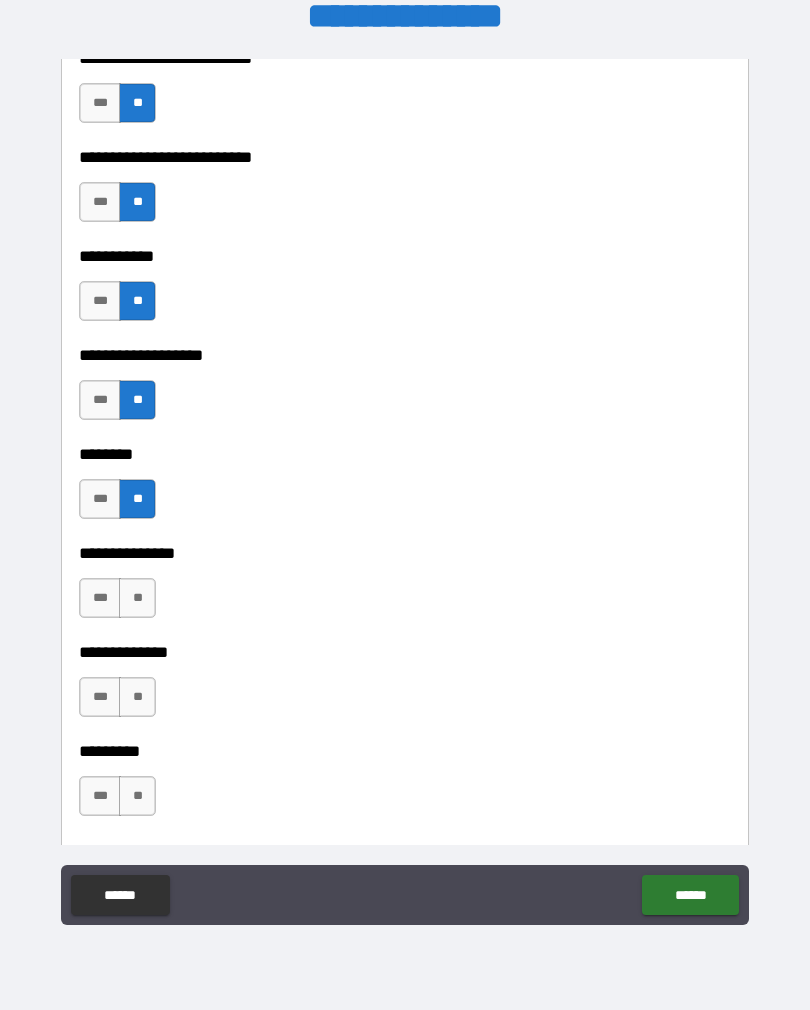 click on "**" at bounding box center [137, 598] 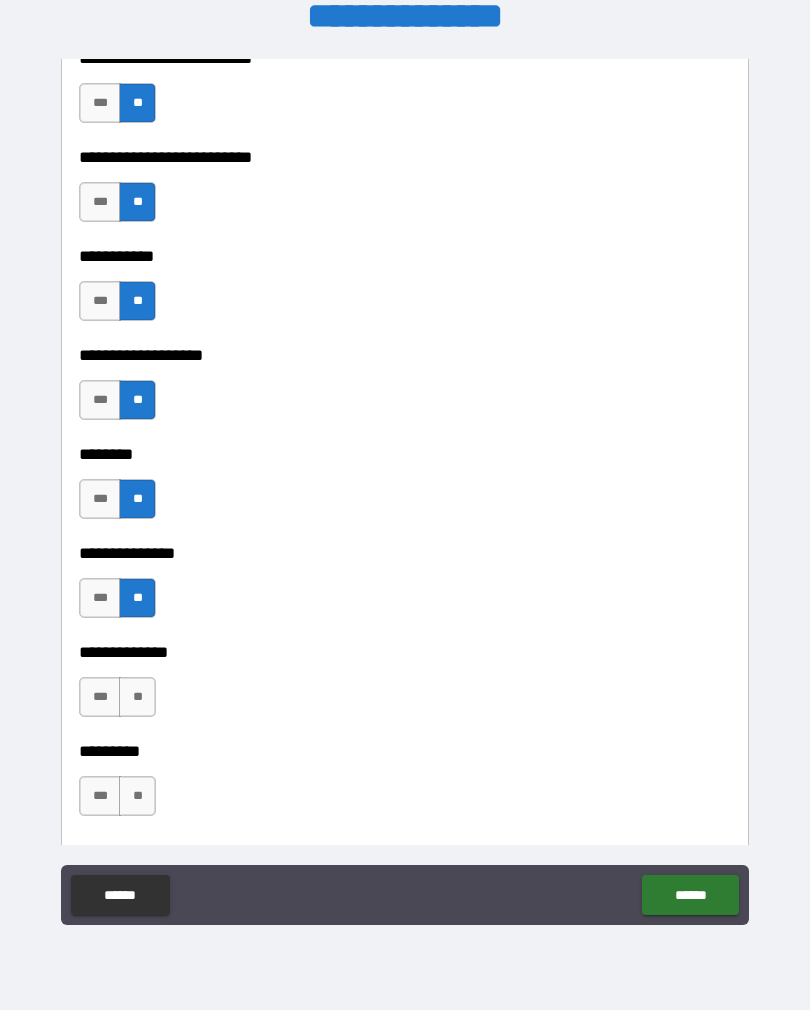 click on "**" at bounding box center [137, 697] 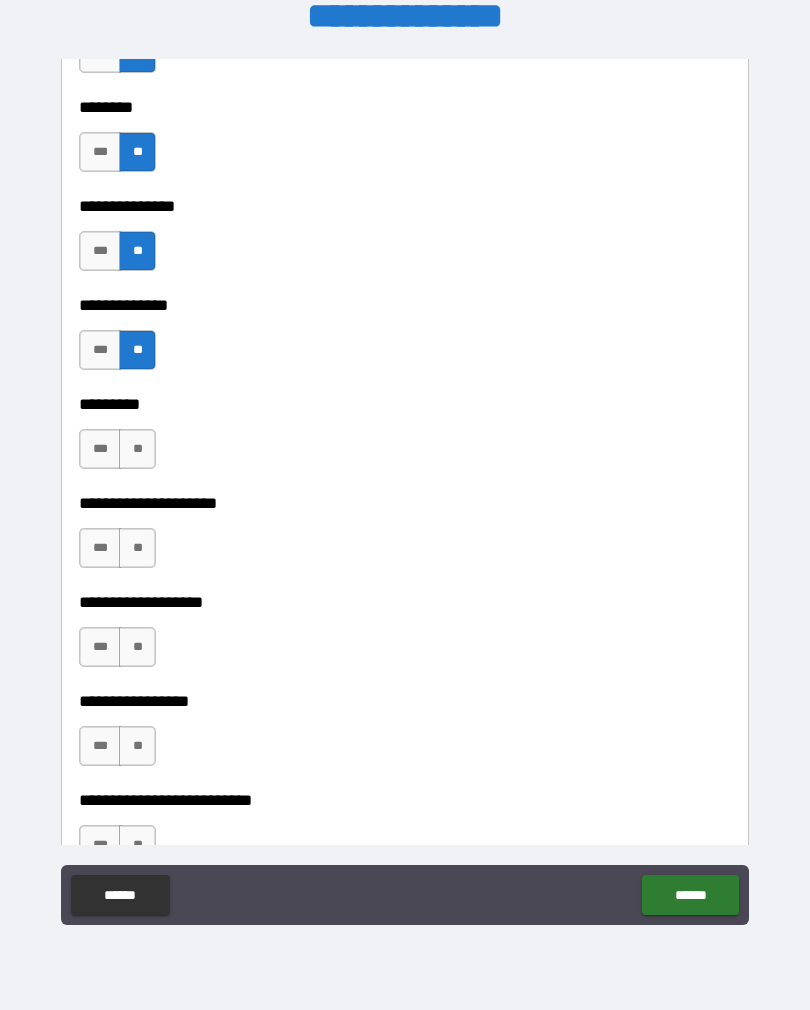 scroll, scrollTop: 5509, scrollLeft: 0, axis: vertical 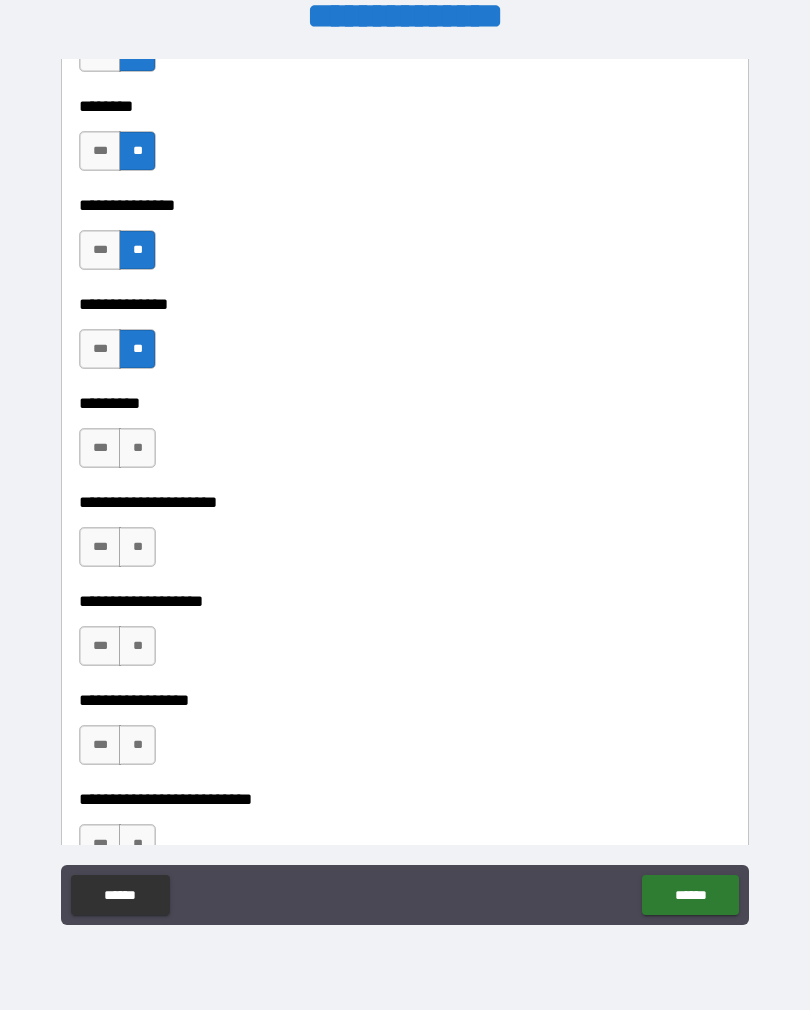 click on "**" at bounding box center [137, 448] 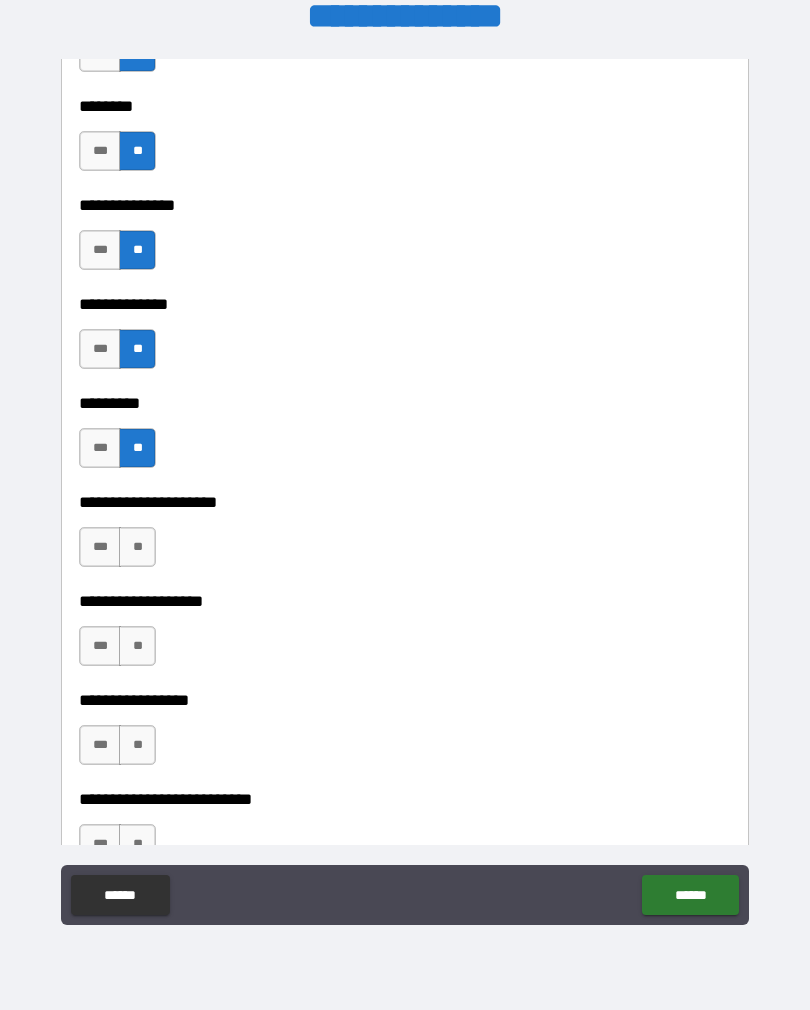 click on "**" at bounding box center (137, 547) 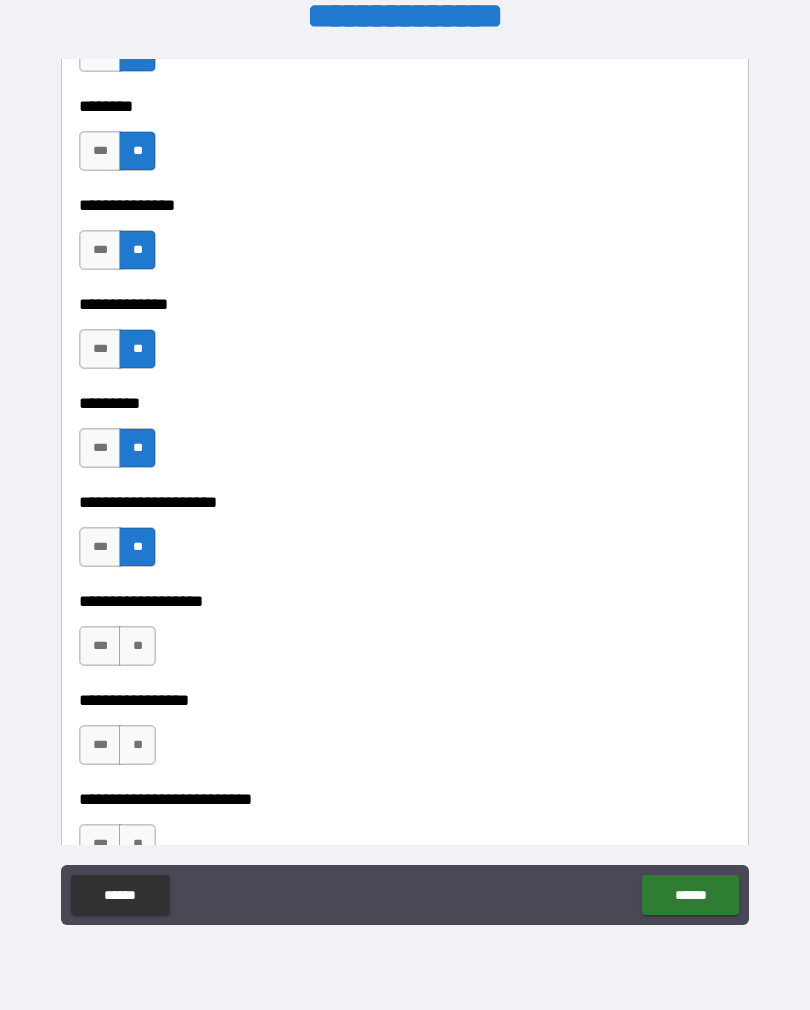 click on "**" at bounding box center [137, 646] 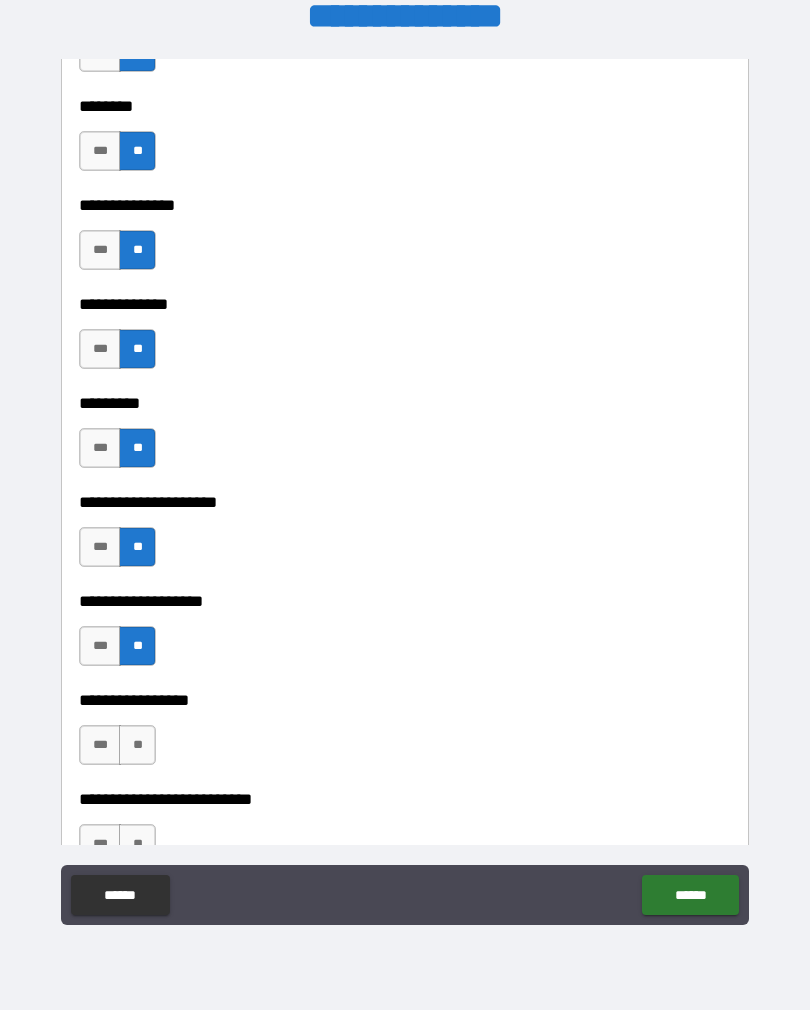 click on "**" at bounding box center (137, 745) 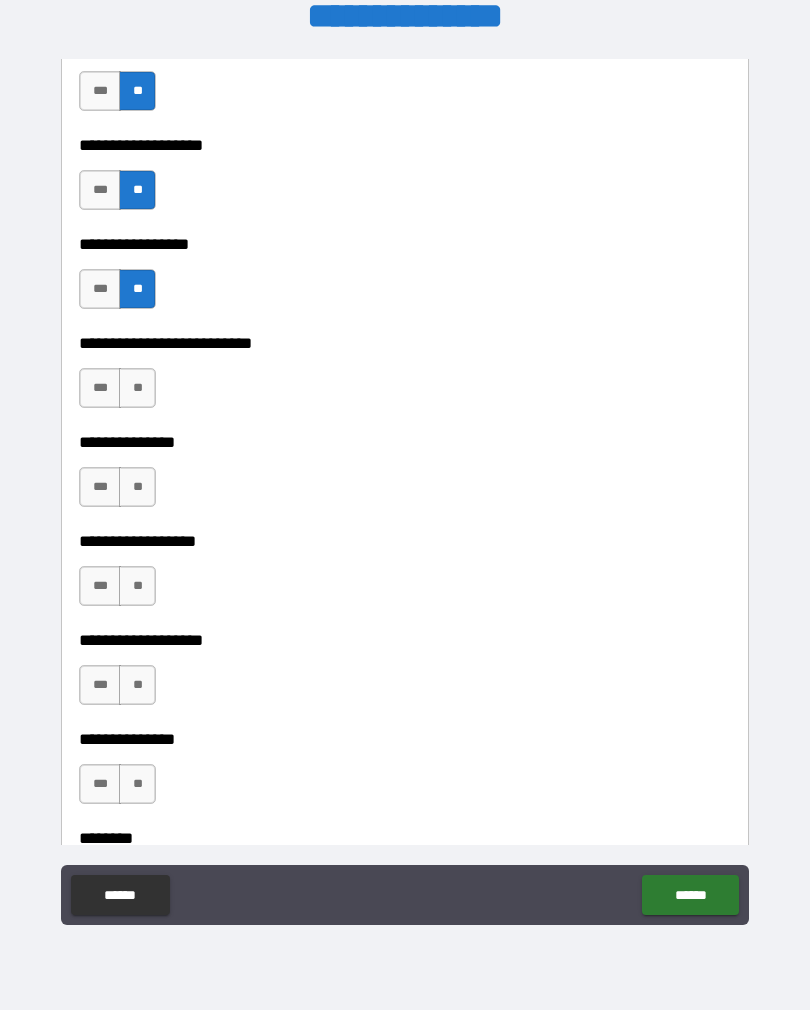 scroll, scrollTop: 5984, scrollLeft: 0, axis: vertical 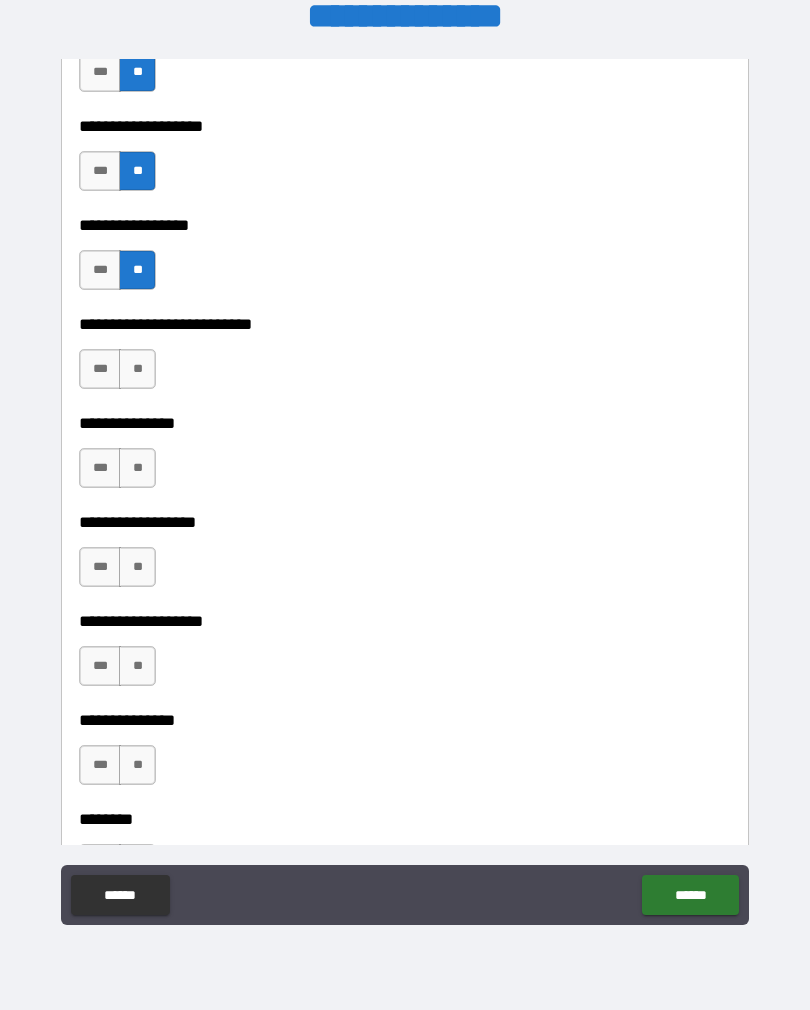 click on "**" at bounding box center [137, 369] 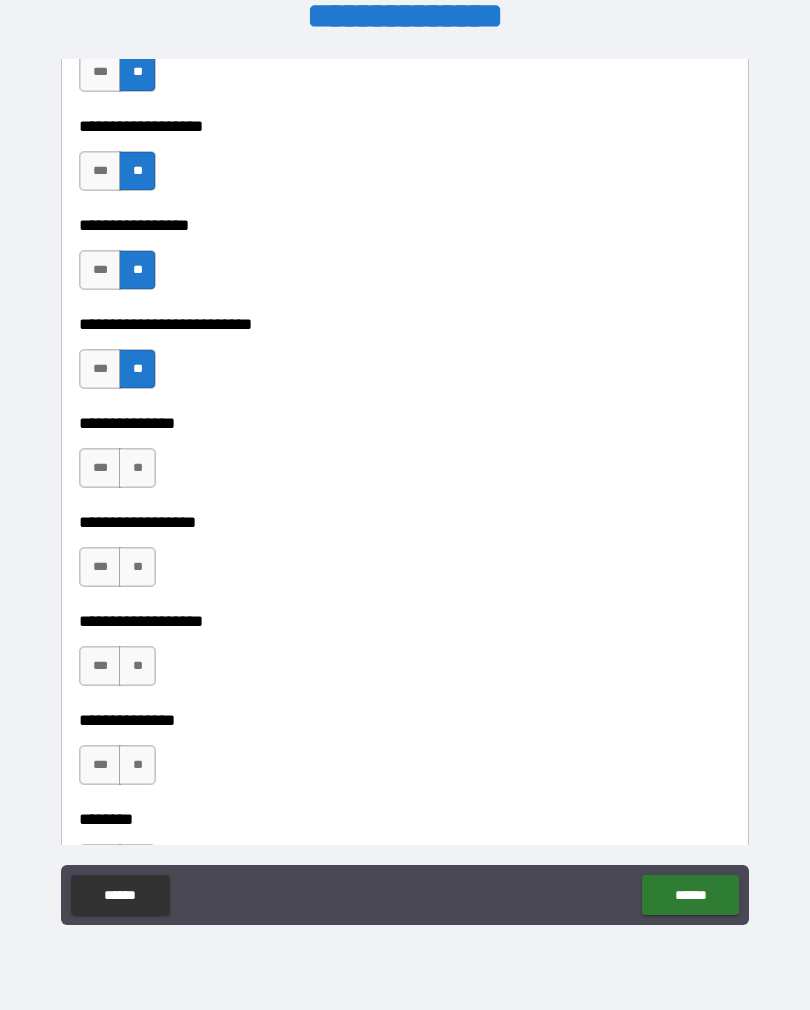 click on "**" at bounding box center [137, 468] 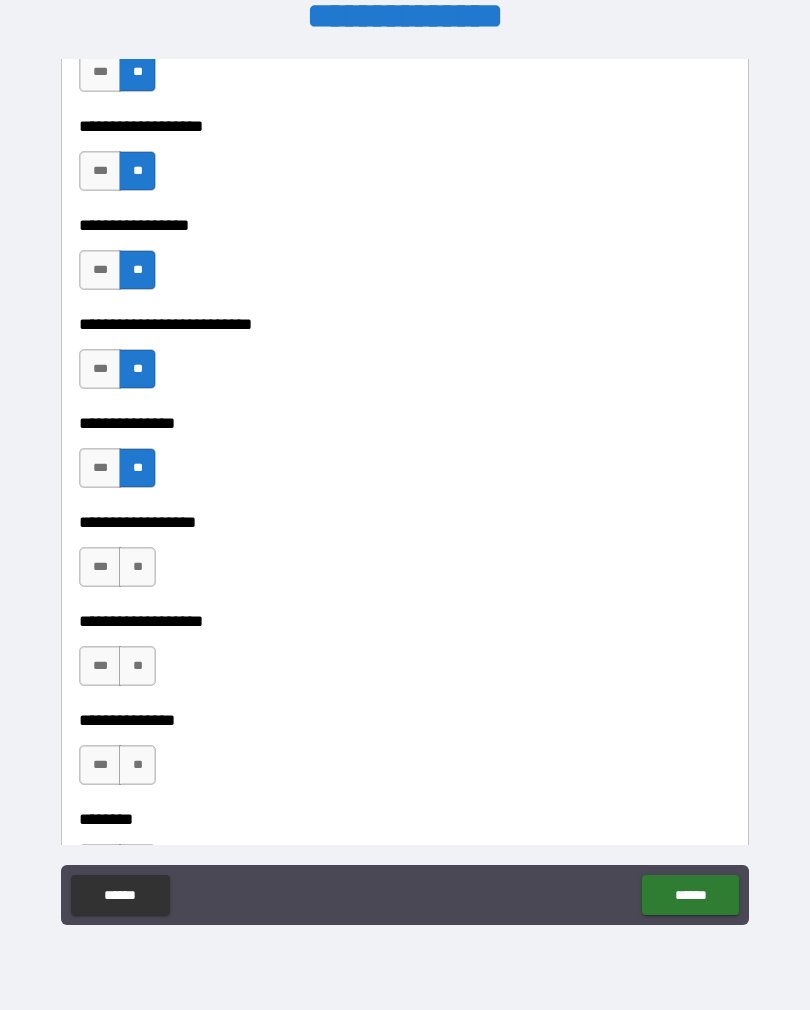 click on "**" at bounding box center (137, 567) 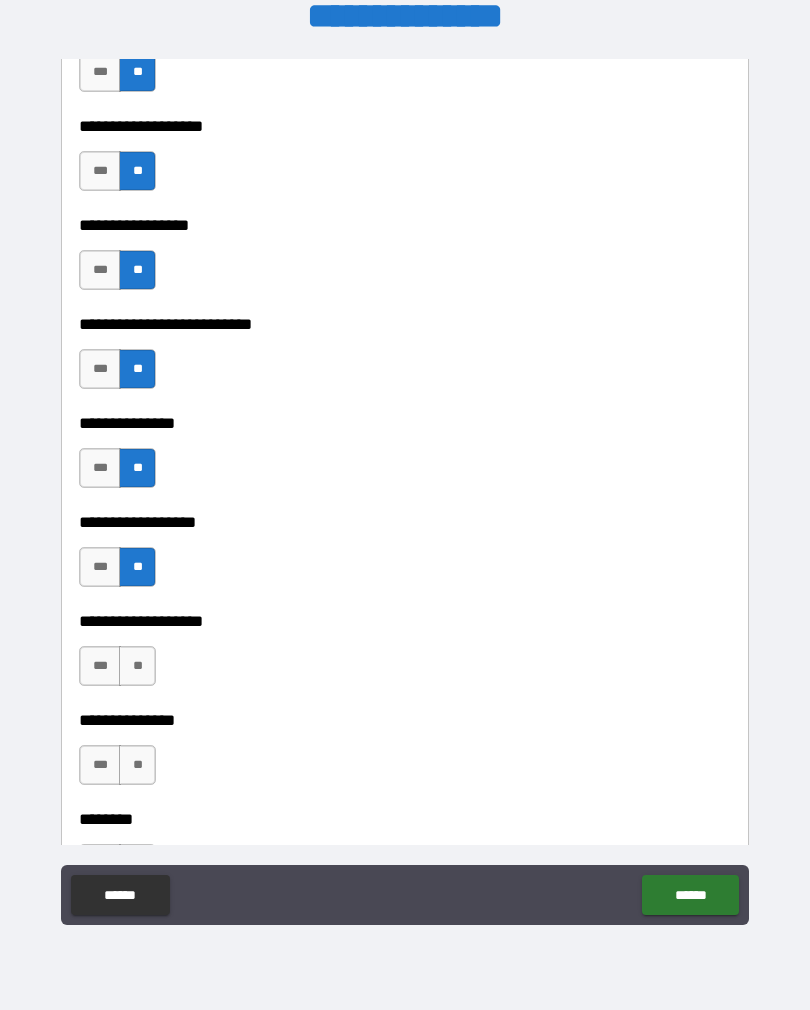 click on "***" at bounding box center [100, 666] 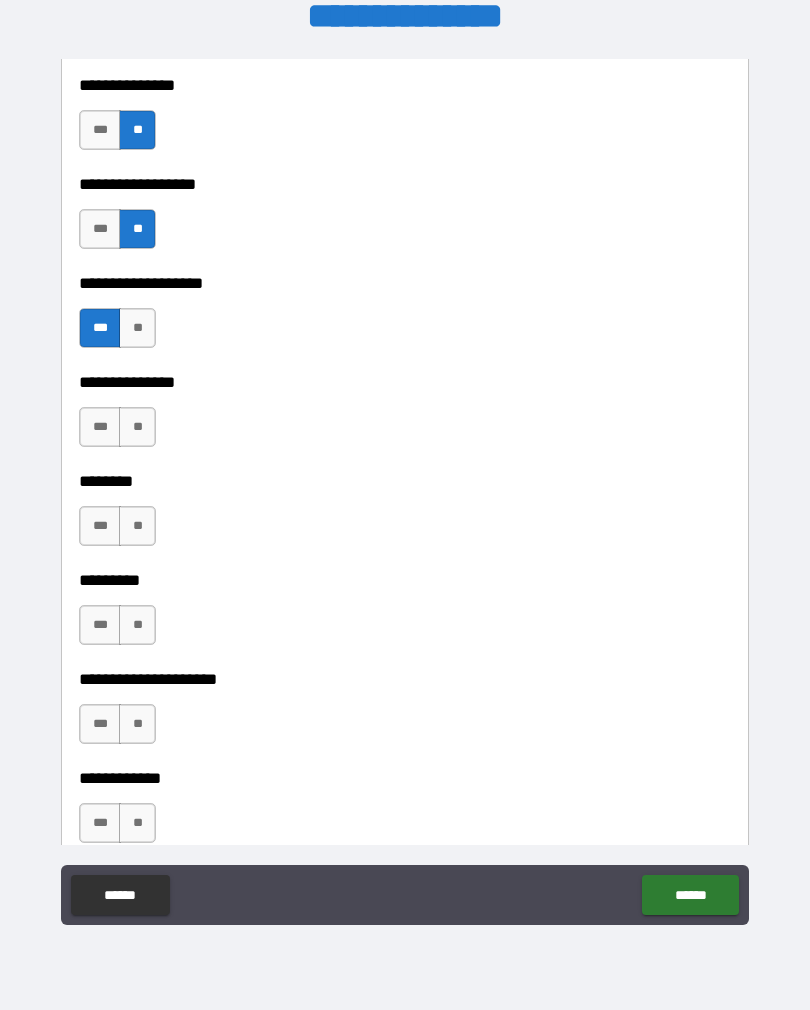 scroll, scrollTop: 6323, scrollLeft: 0, axis: vertical 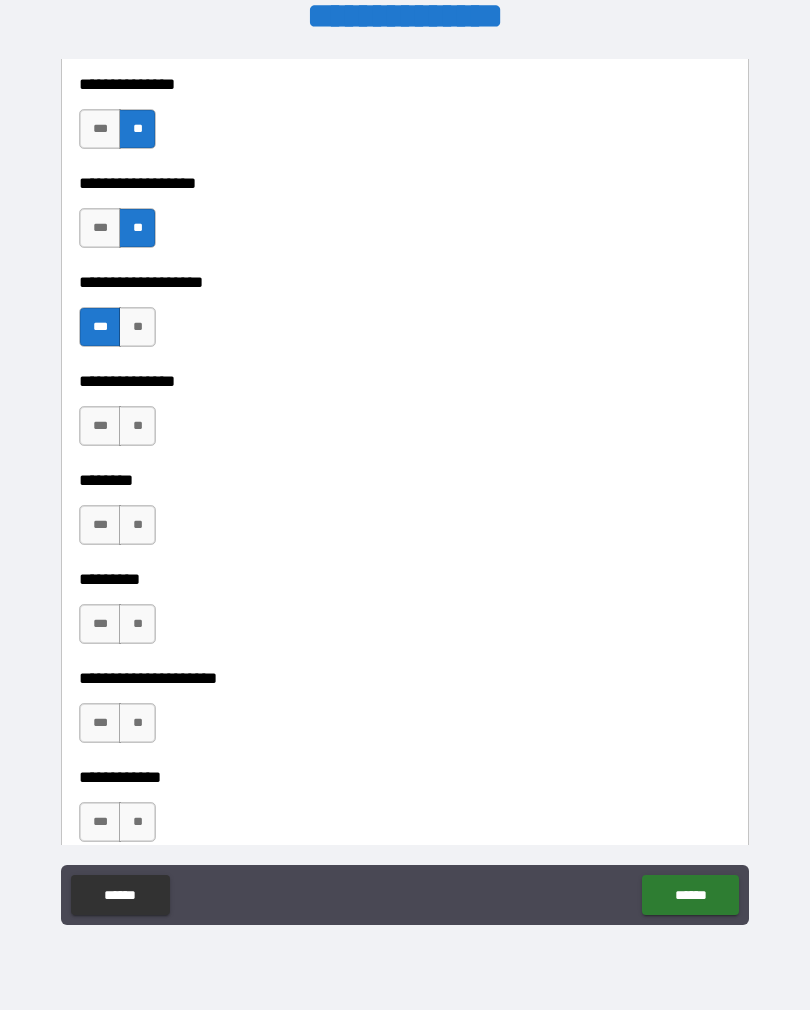 click on "**" at bounding box center [137, 426] 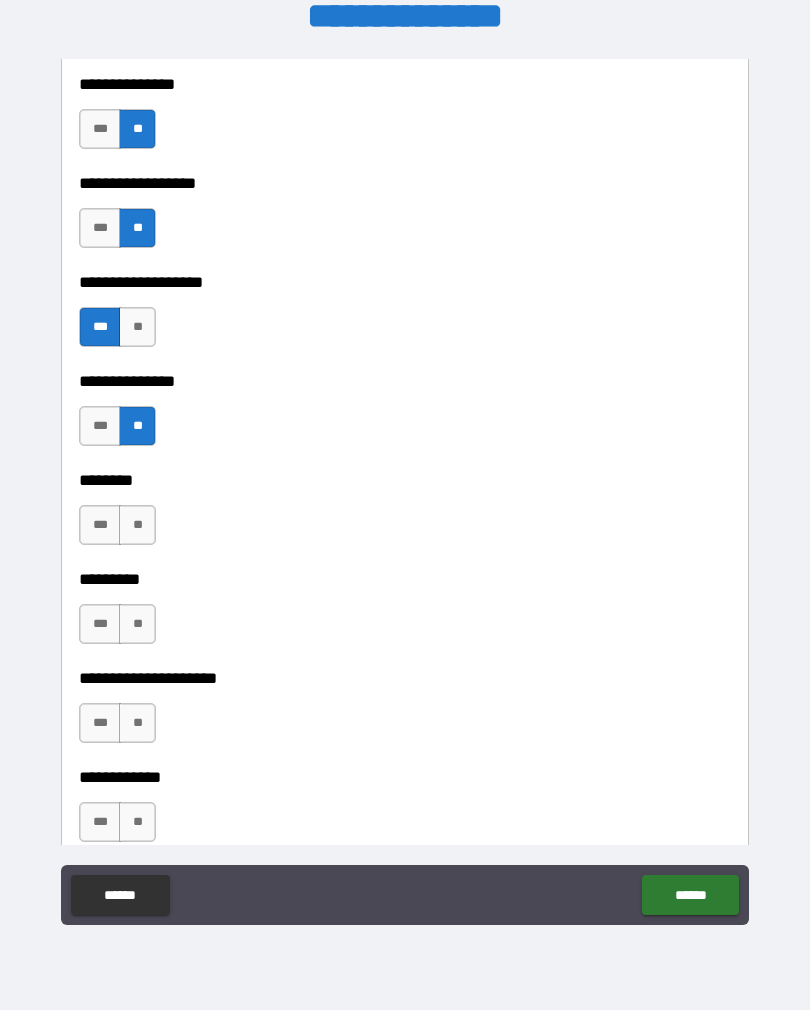 click on "**" at bounding box center (137, 525) 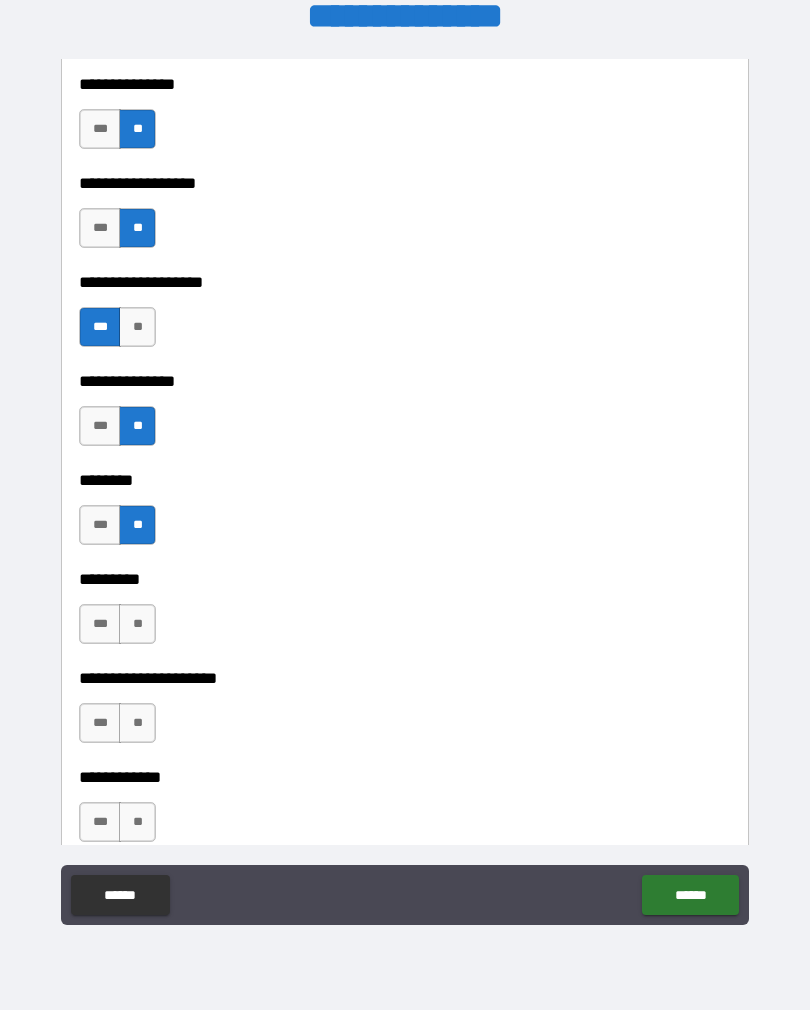 click on "**" at bounding box center (137, 624) 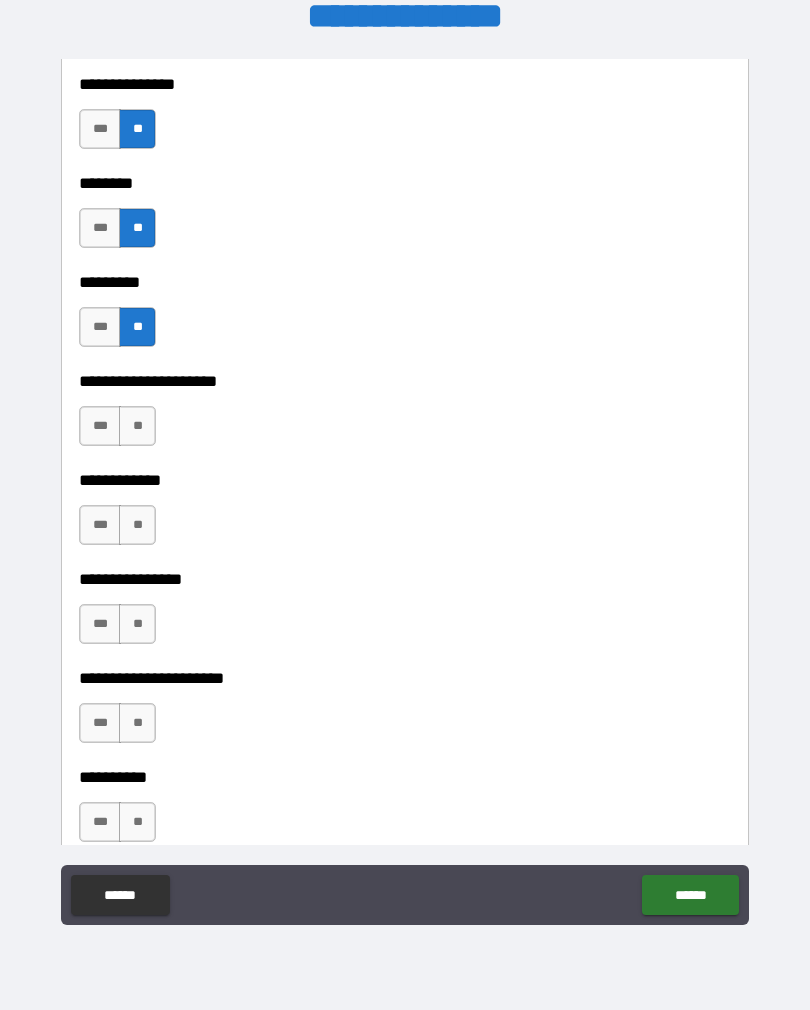 scroll, scrollTop: 6704, scrollLeft: 0, axis: vertical 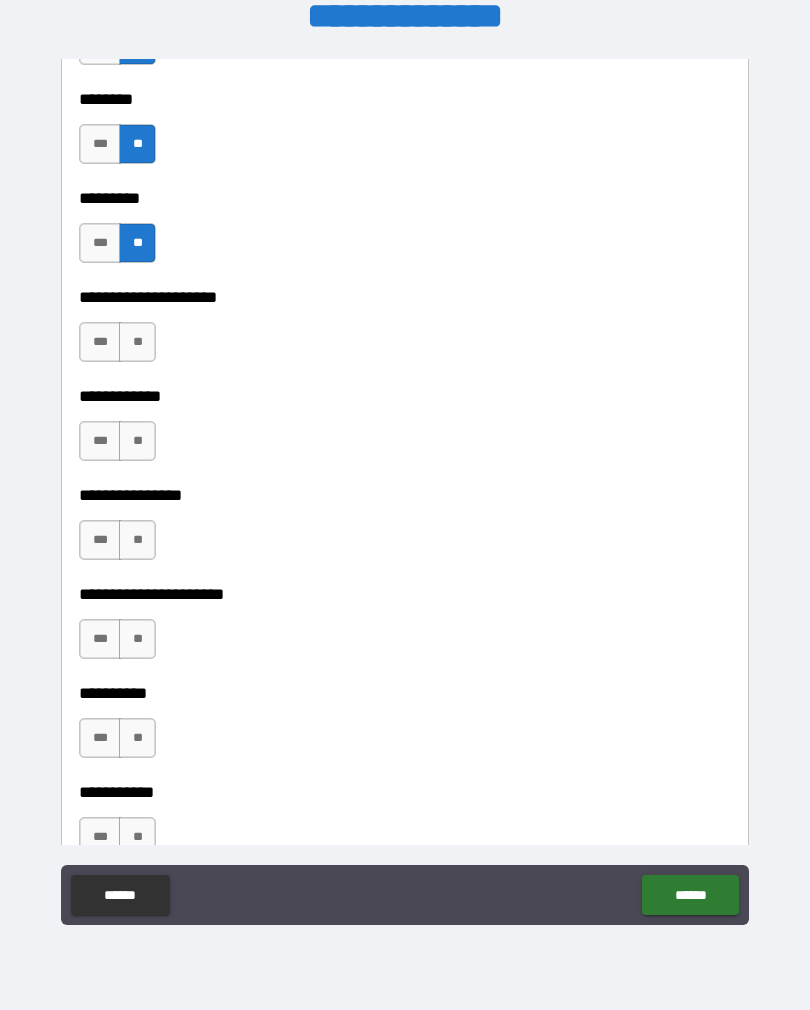 click on "**" at bounding box center [137, 342] 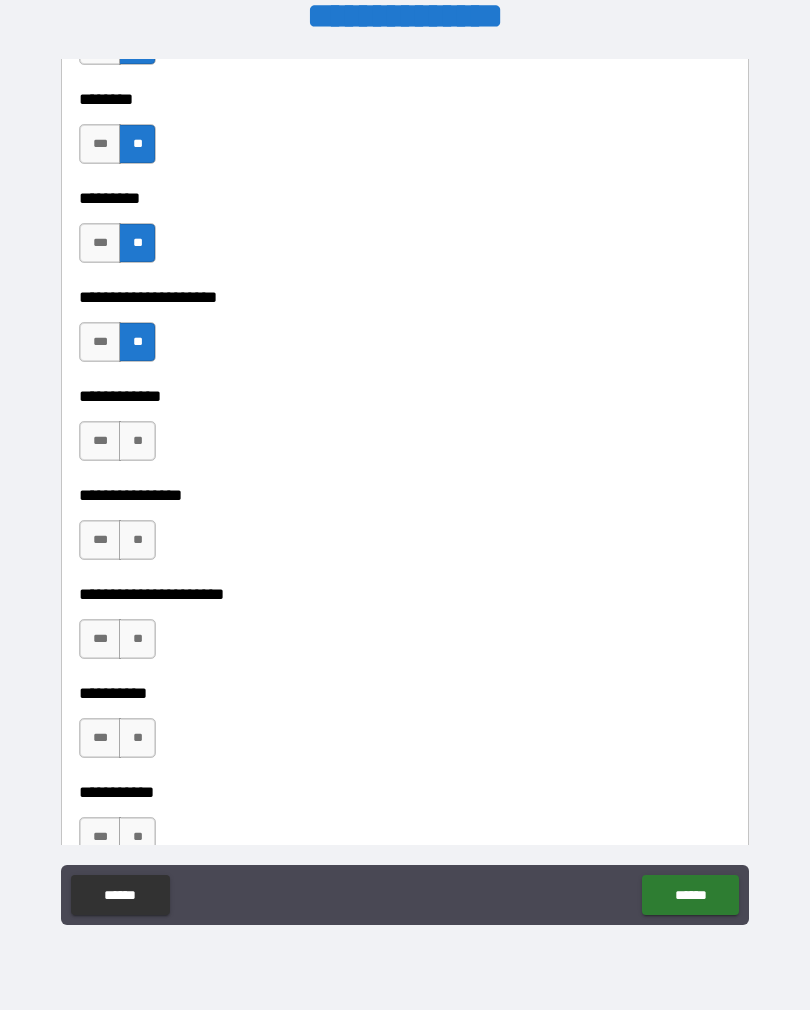 click on "**" at bounding box center (137, 441) 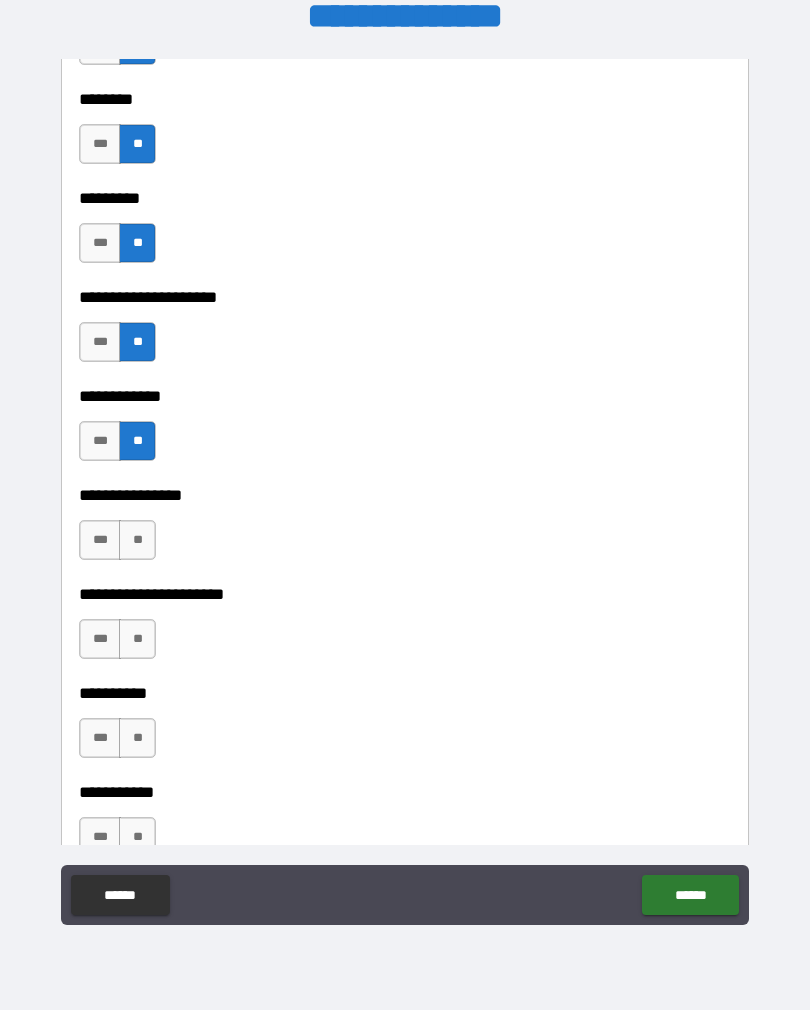click on "**" at bounding box center [137, 540] 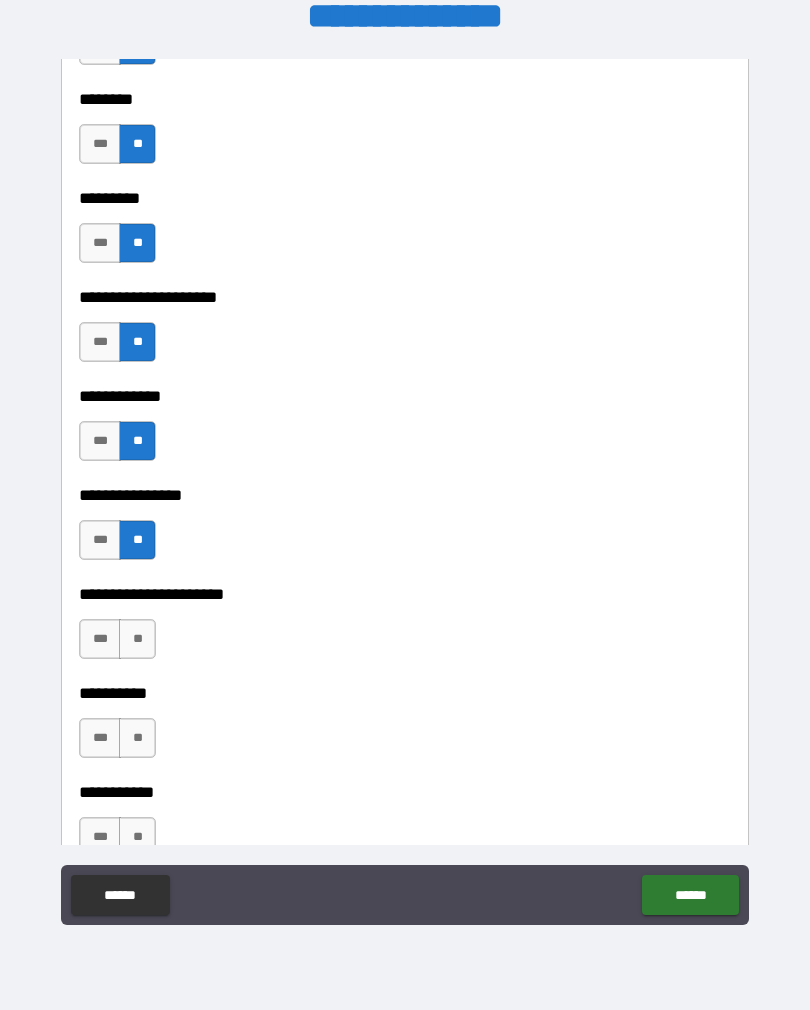 click on "**" at bounding box center (137, 639) 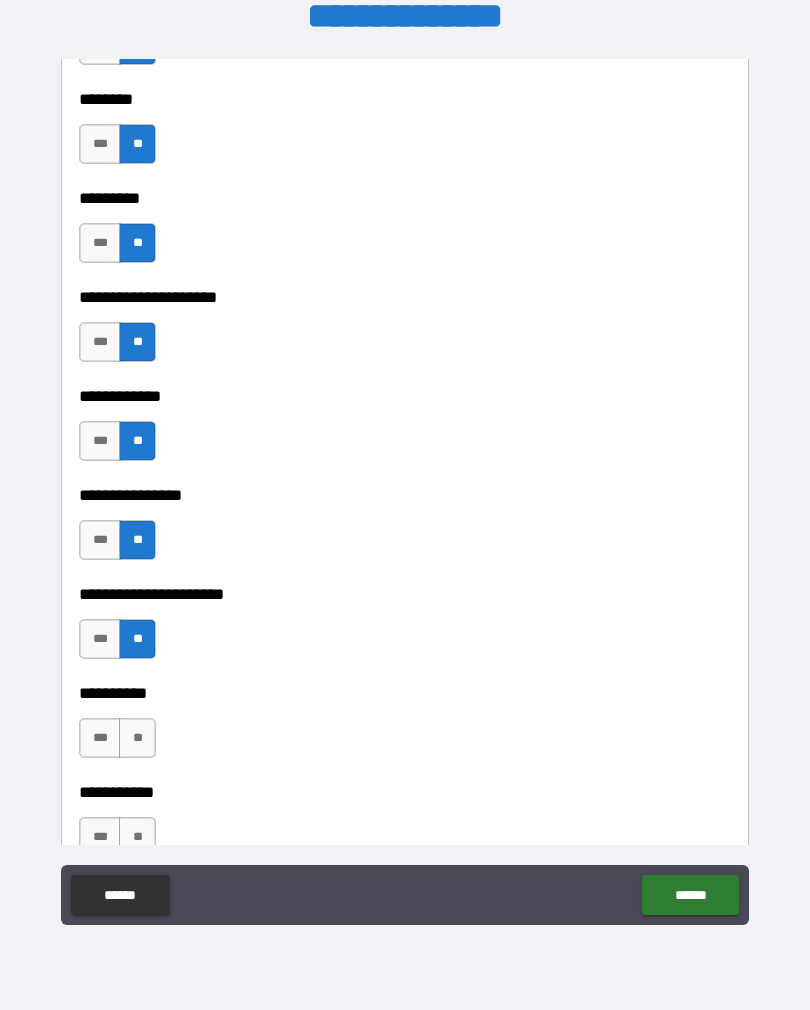 click on "**" at bounding box center (137, 738) 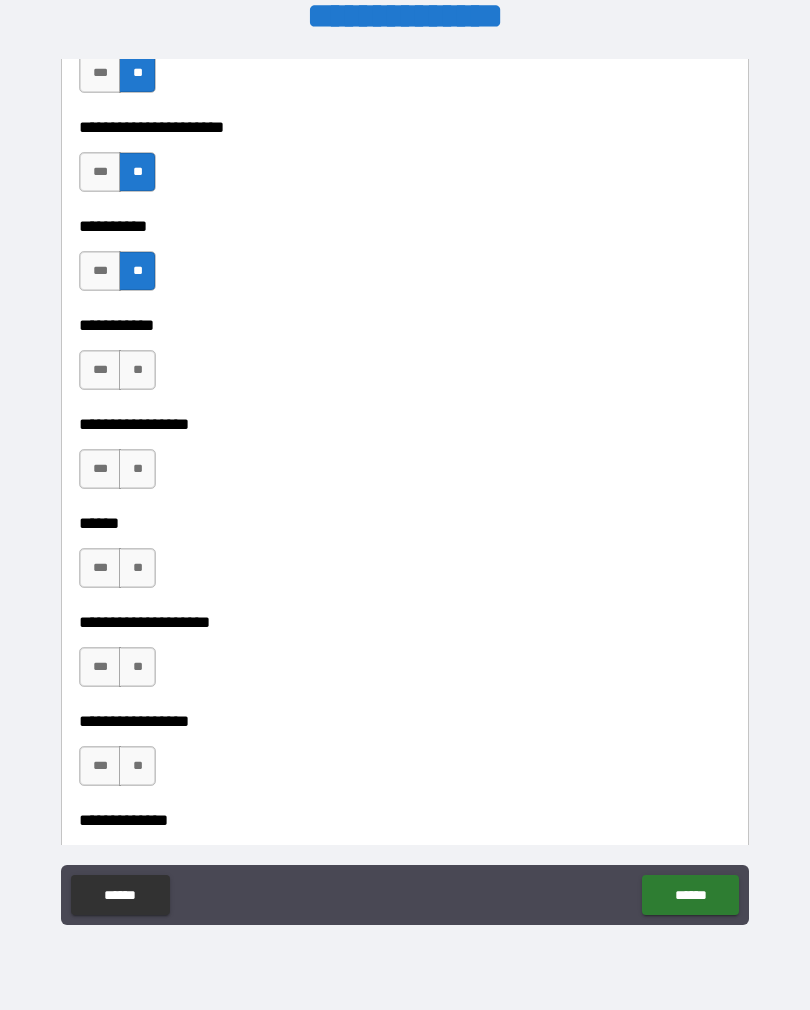 scroll, scrollTop: 7183, scrollLeft: 0, axis: vertical 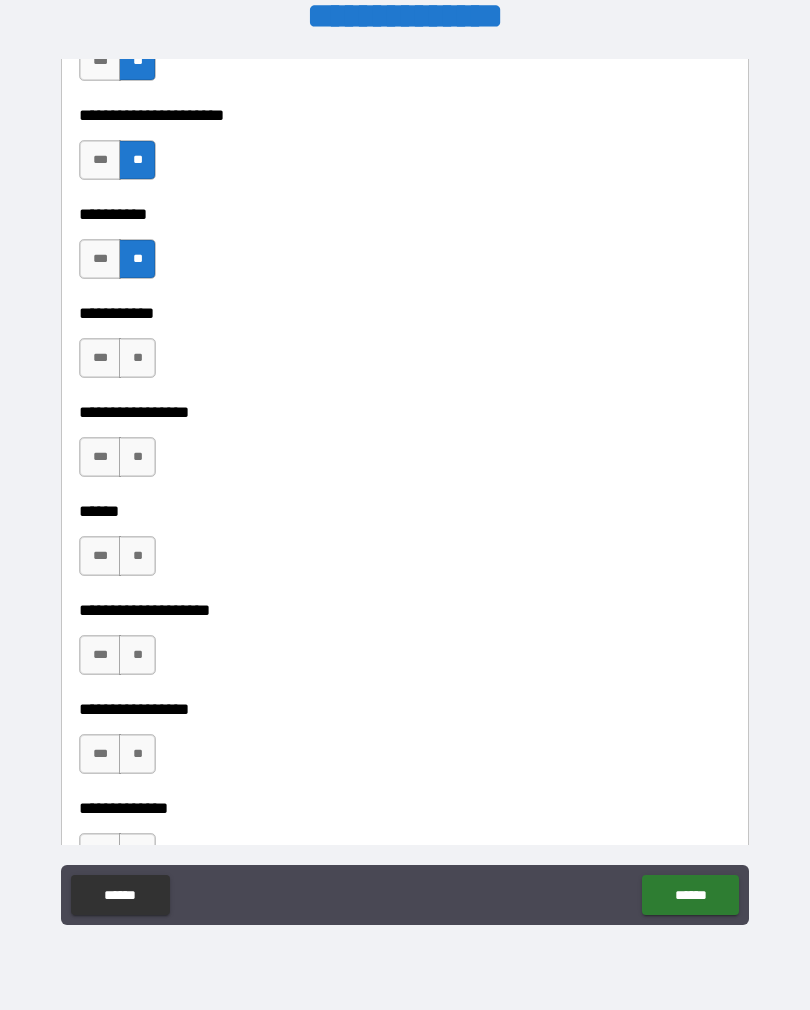 click on "**" at bounding box center [137, 358] 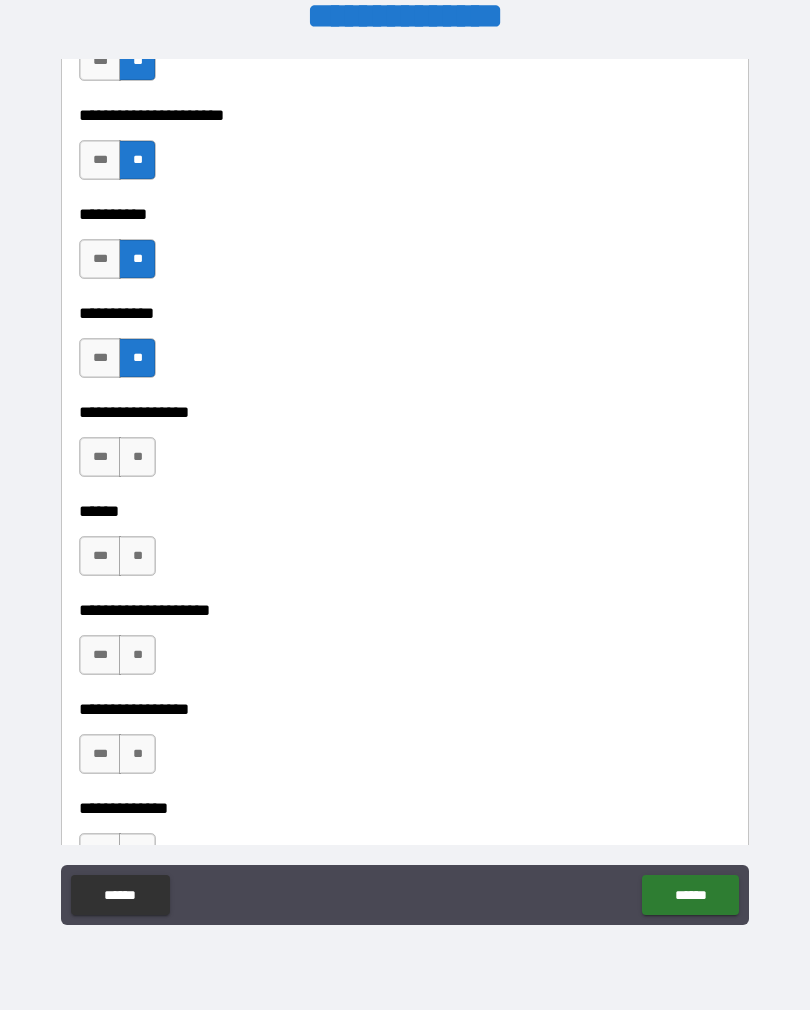 click on "**" at bounding box center [137, 457] 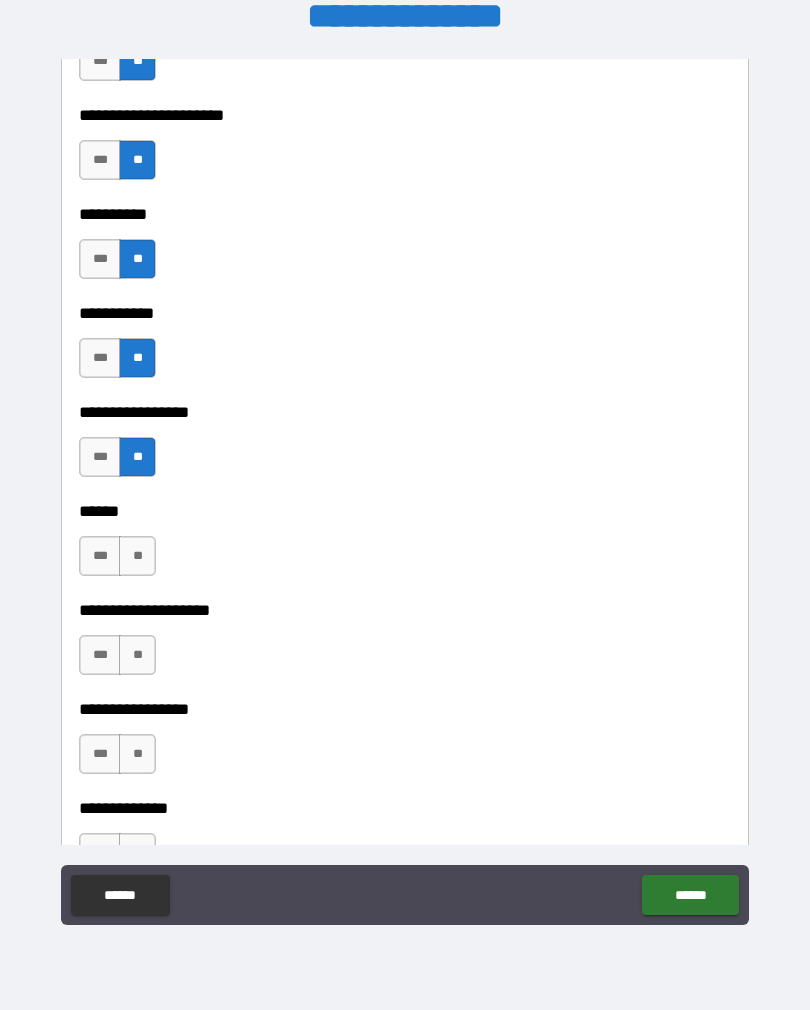 click on "**" at bounding box center [137, 556] 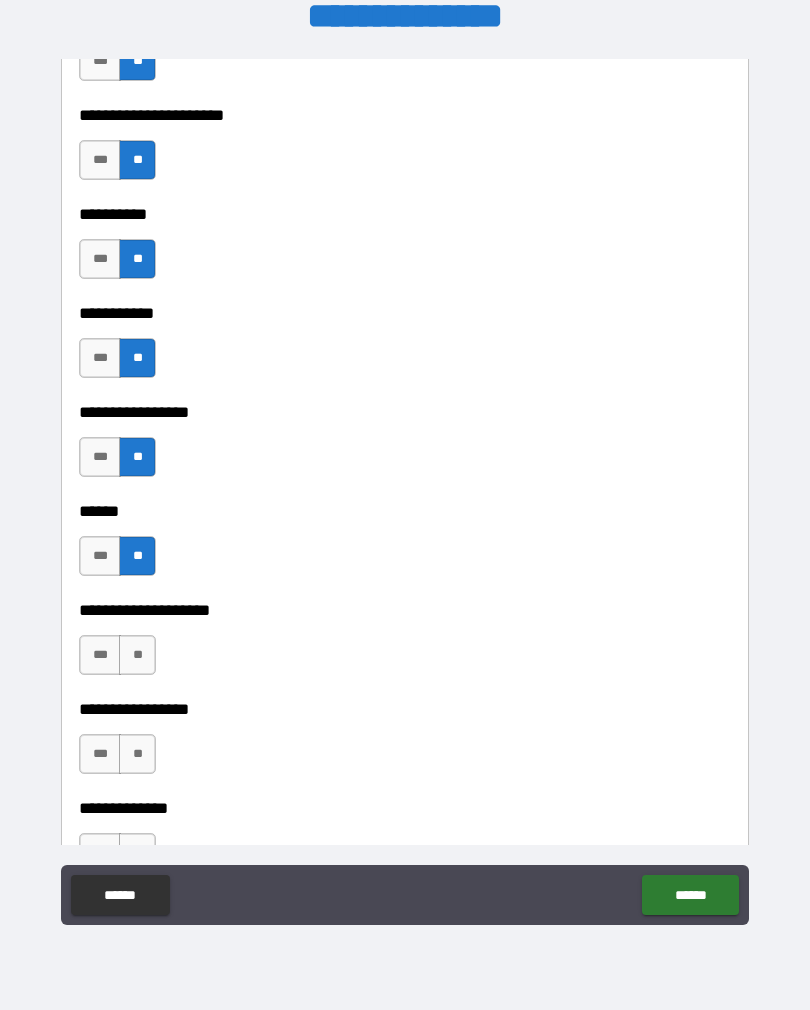 click on "**" at bounding box center [137, 655] 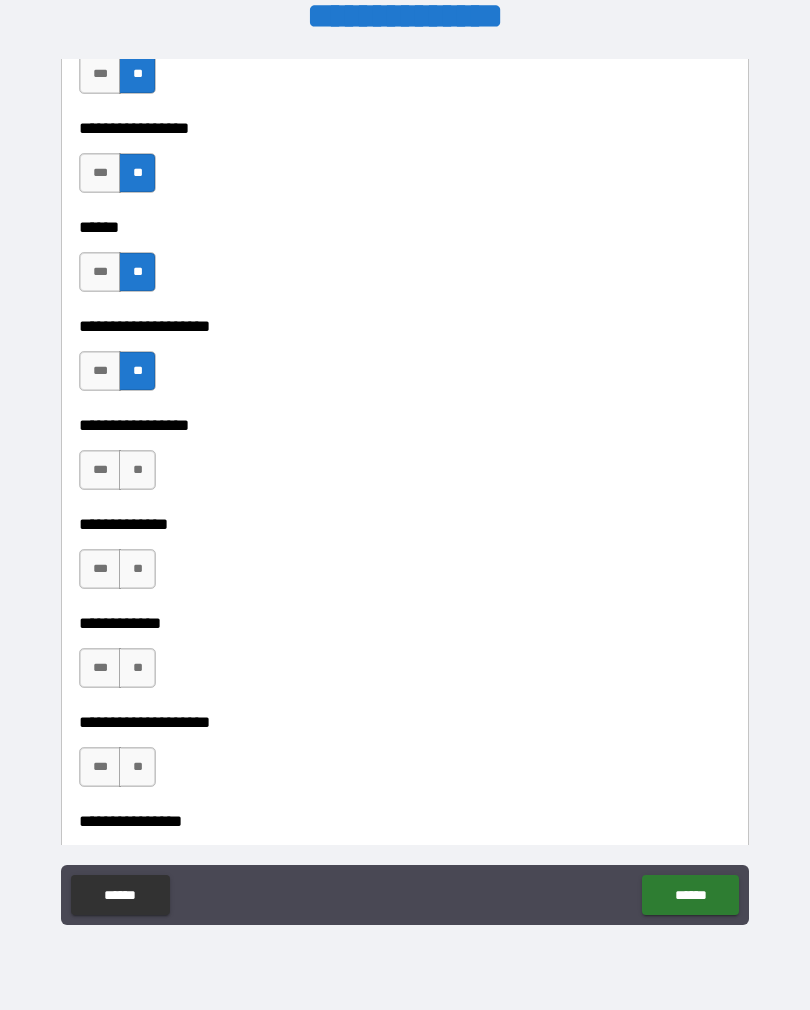 scroll, scrollTop: 7520, scrollLeft: 0, axis: vertical 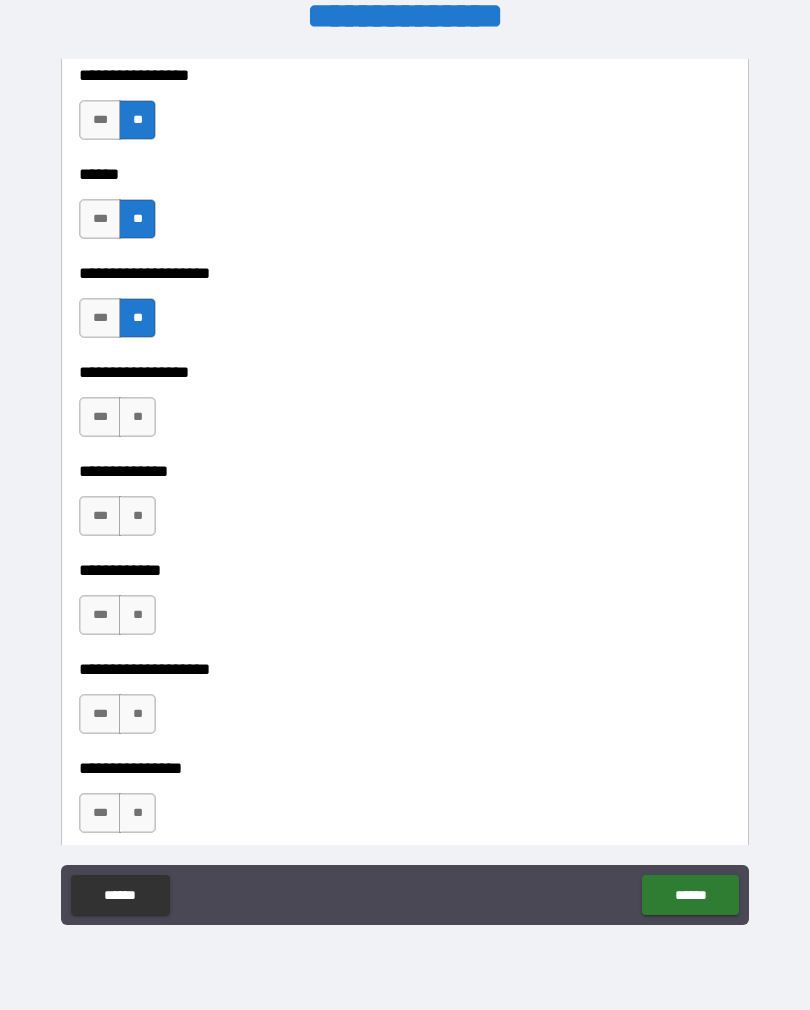 click on "***" at bounding box center (100, 318) 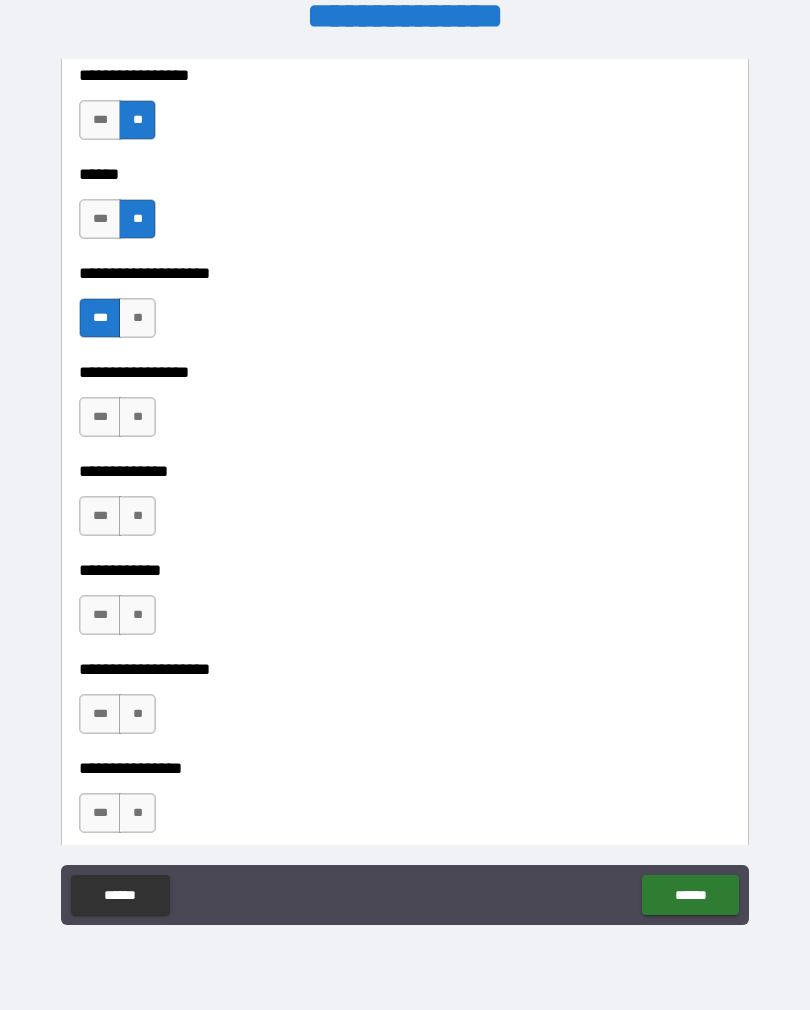 click on "***" at bounding box center (100, 417) 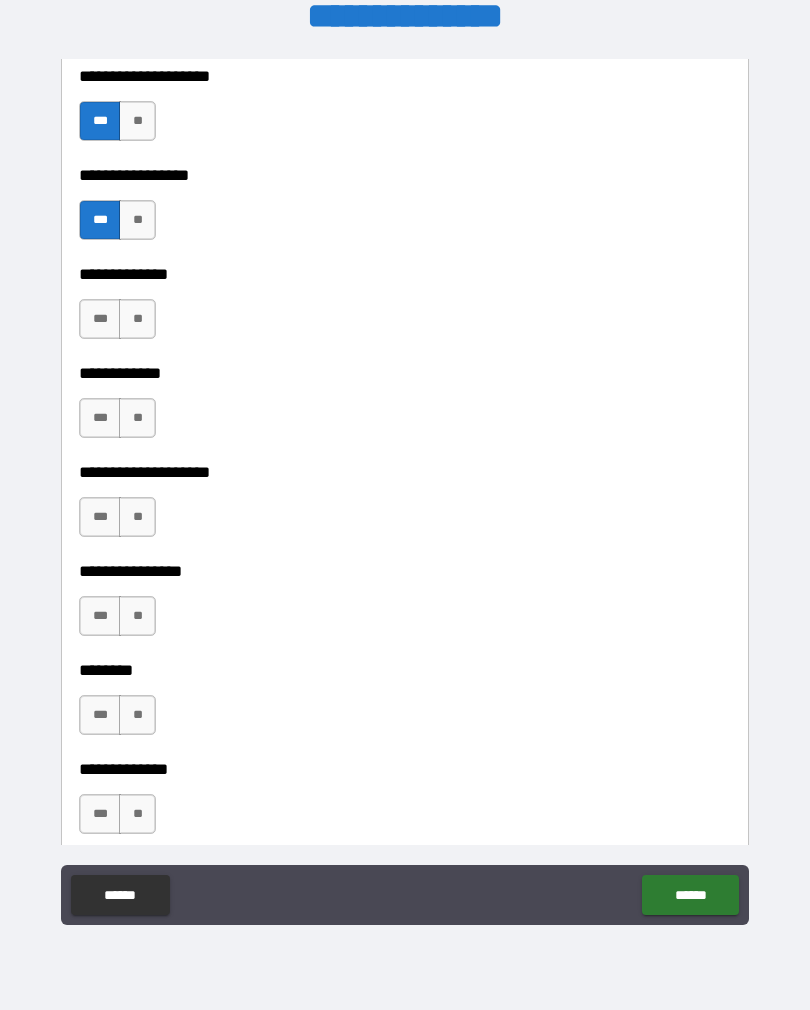 scroll, scrollTop: 7717, scrollLeft: 0, axis: vertical 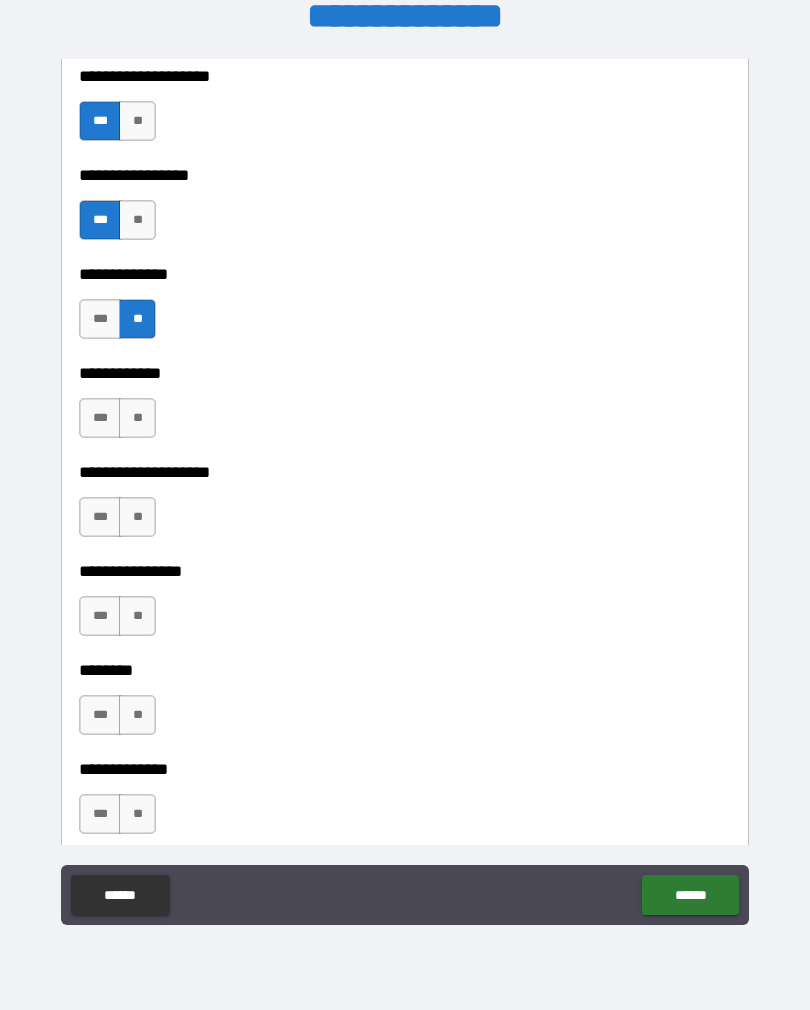 click on "**" at bounding box center [137, 418] 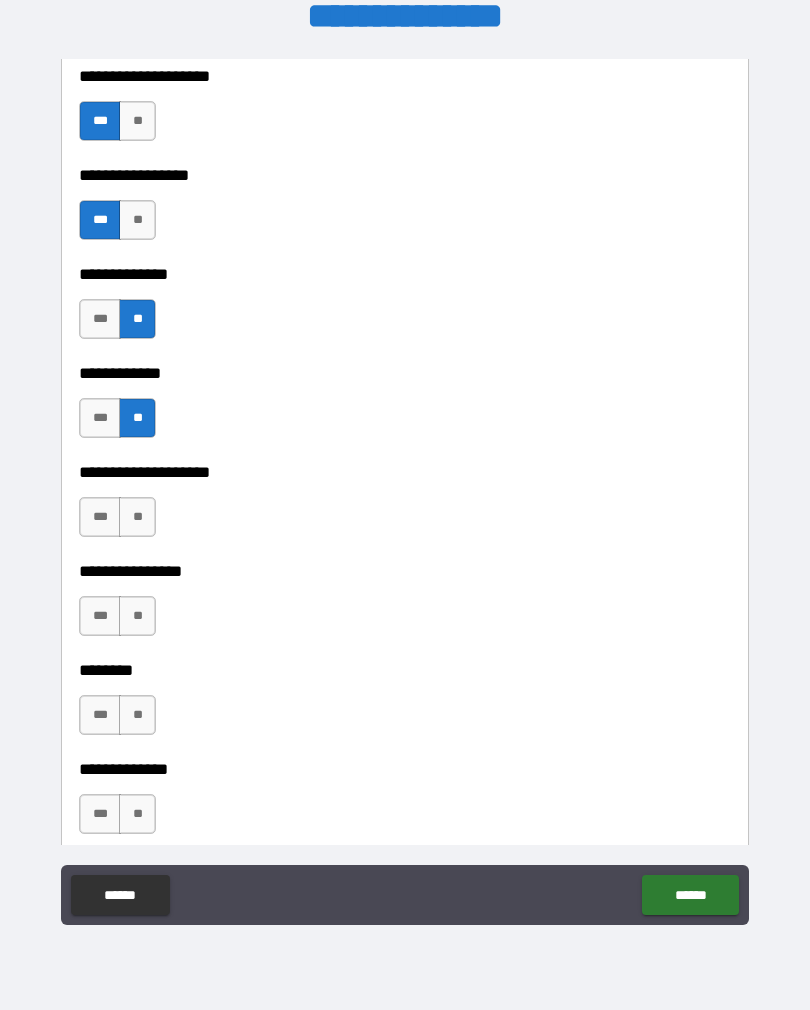 click on "**" at bounding box center (137, 517) 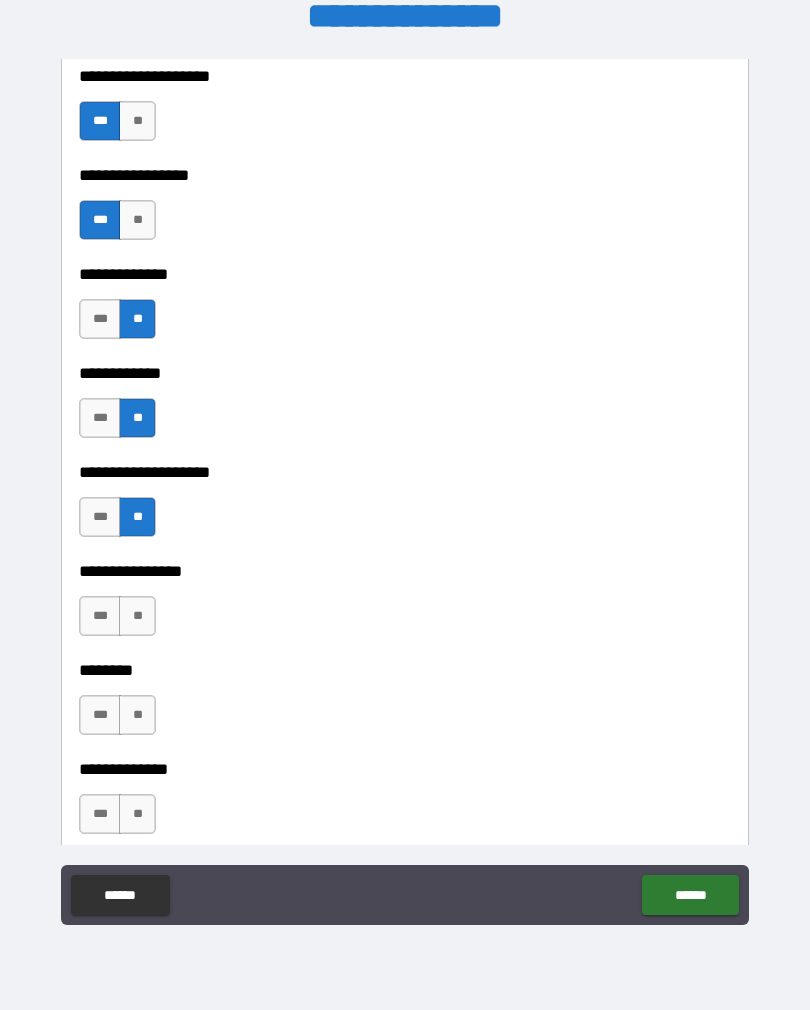 click on "**" at bounding box center [137, 616] 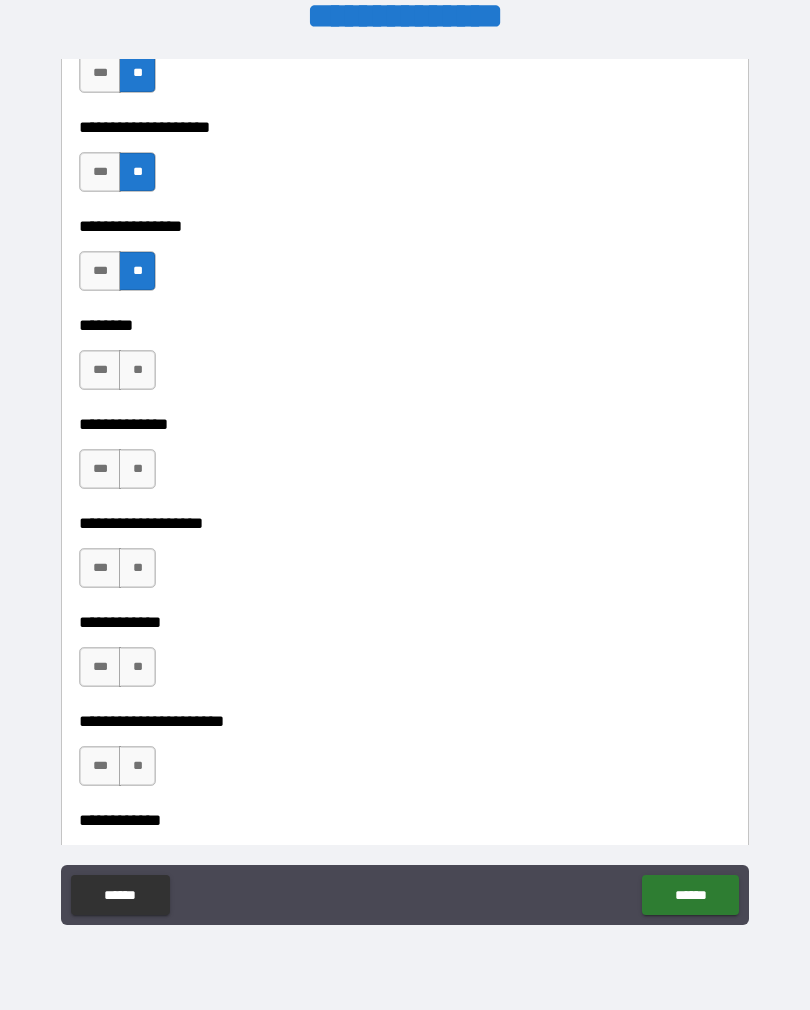 scroll, scrollTop: 8065, scrollLeft: 0, axis: vertical 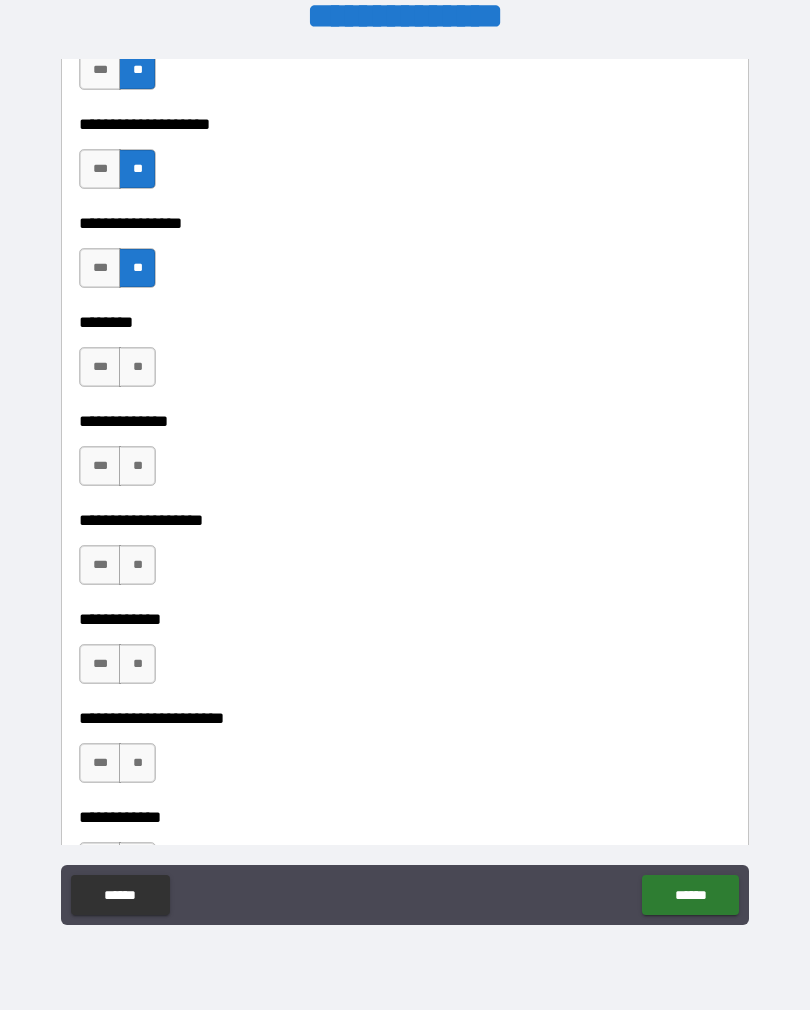 click on "***" at bounding box center [100, 268] 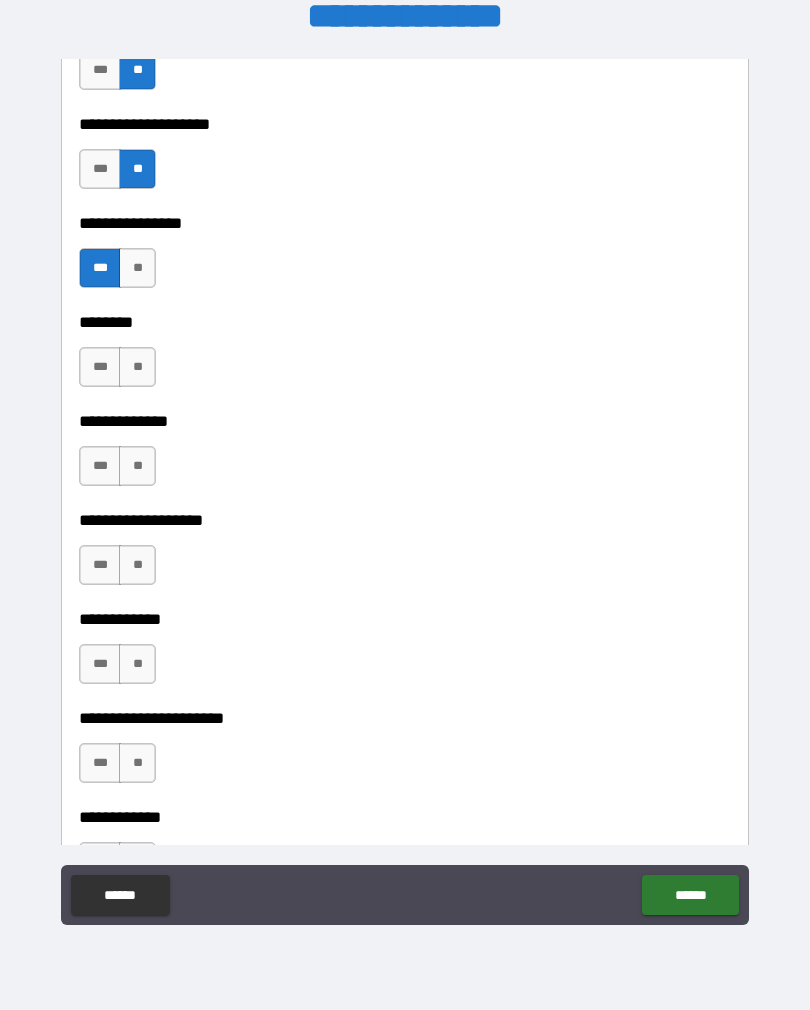 click on "**" at bounding box center [137, 268] 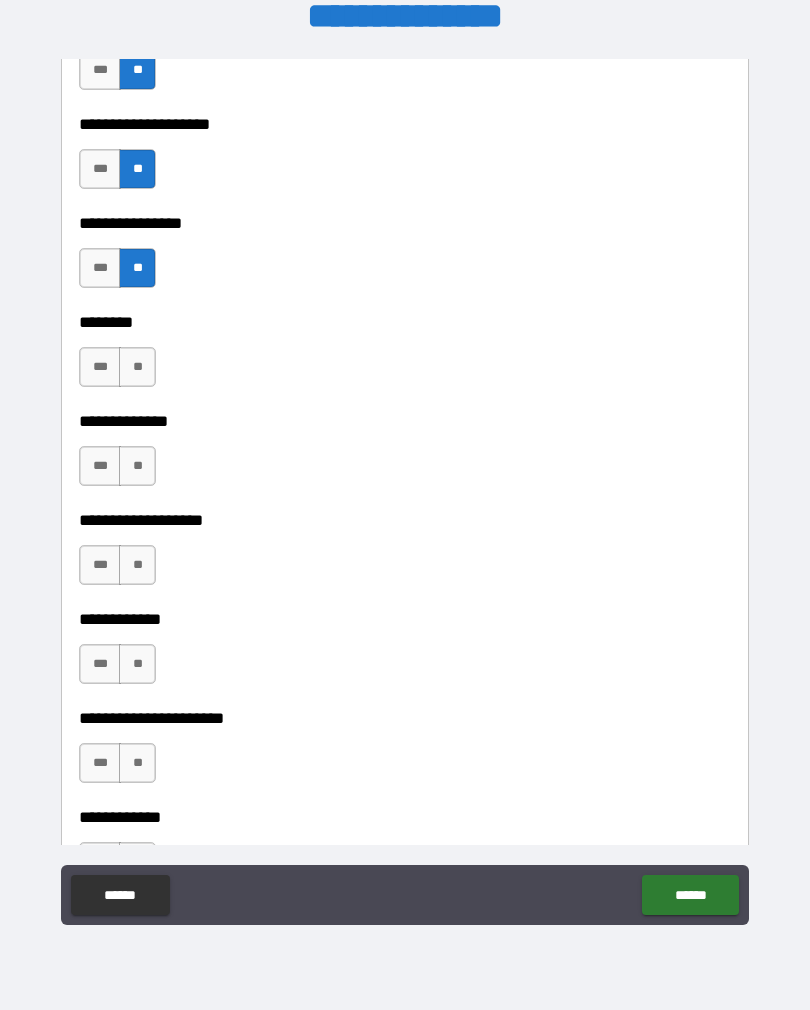 click on "**" at bounding box center (137, 367) 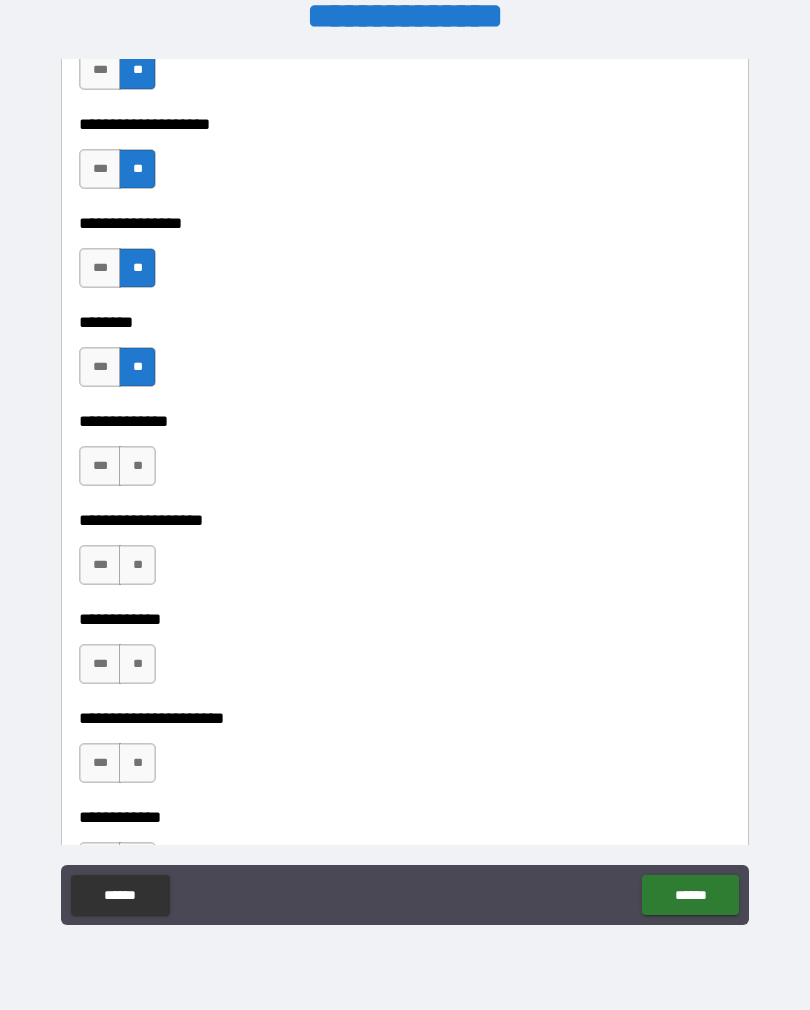 click on "***" at bounding box center (100, 466) 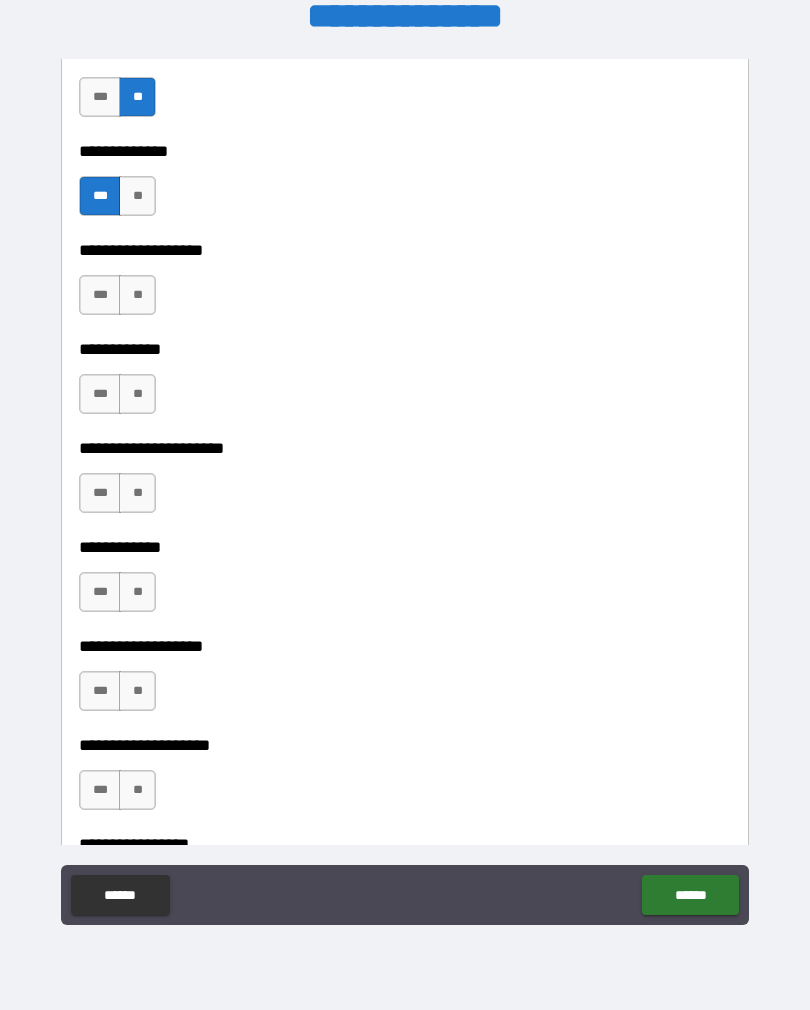 scroll, scrollTop: 8340, scrollLeft: 0, axis: vertical 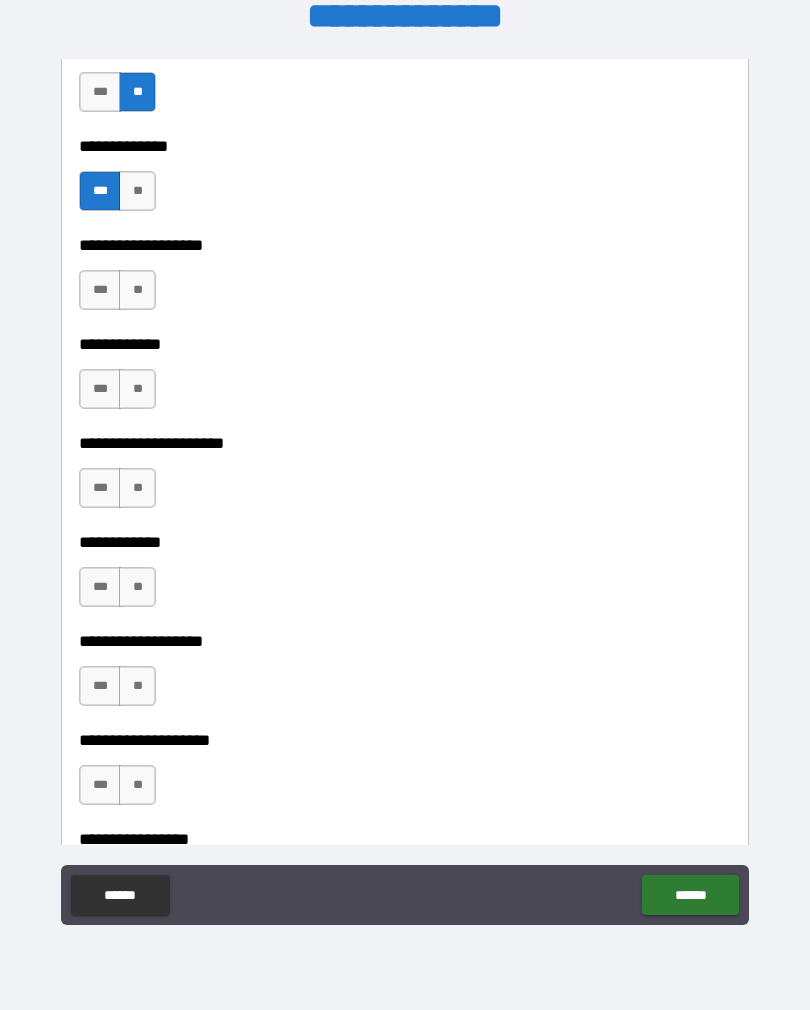 click on "**" at bounding box center [137, 290] 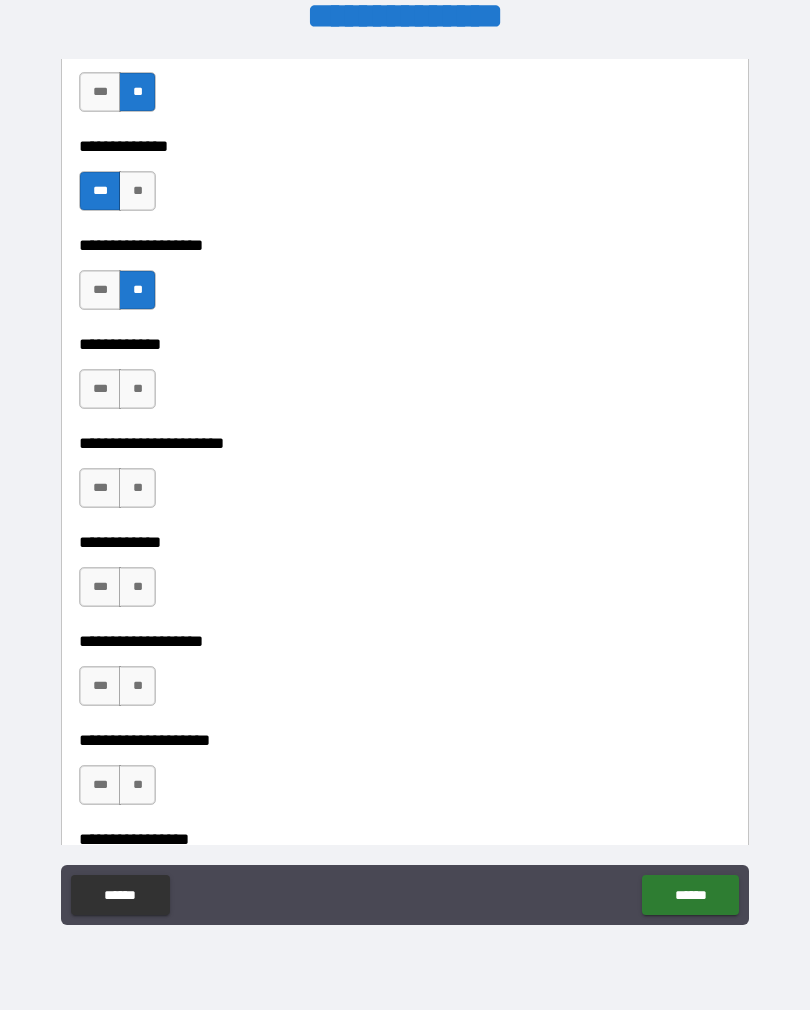 click on "**" at bounding box center [137, 389] 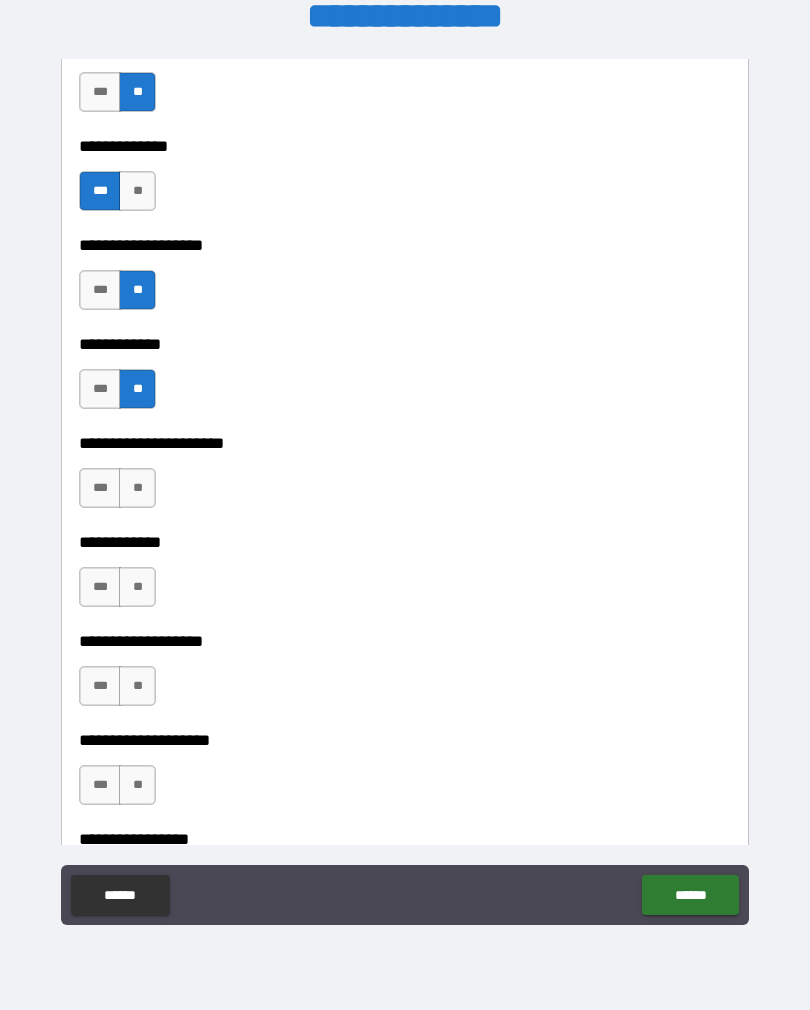 click on "**" at bounding box center (137, 488) 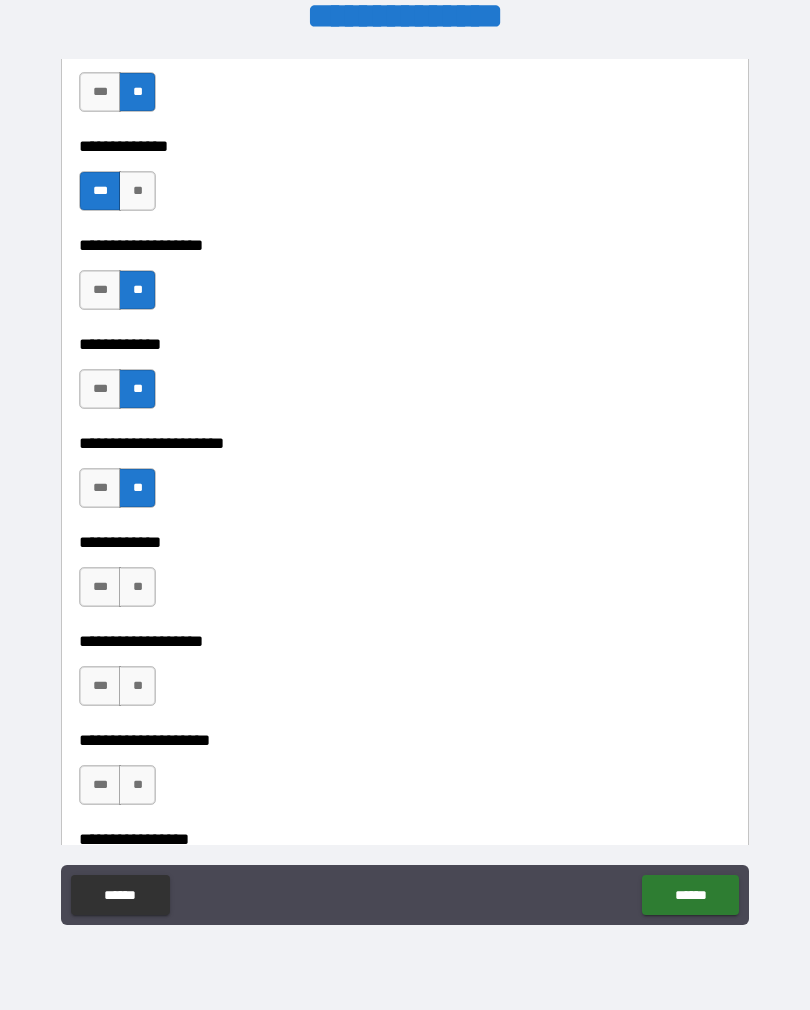 click on "**" at bounding box center (137, 587) 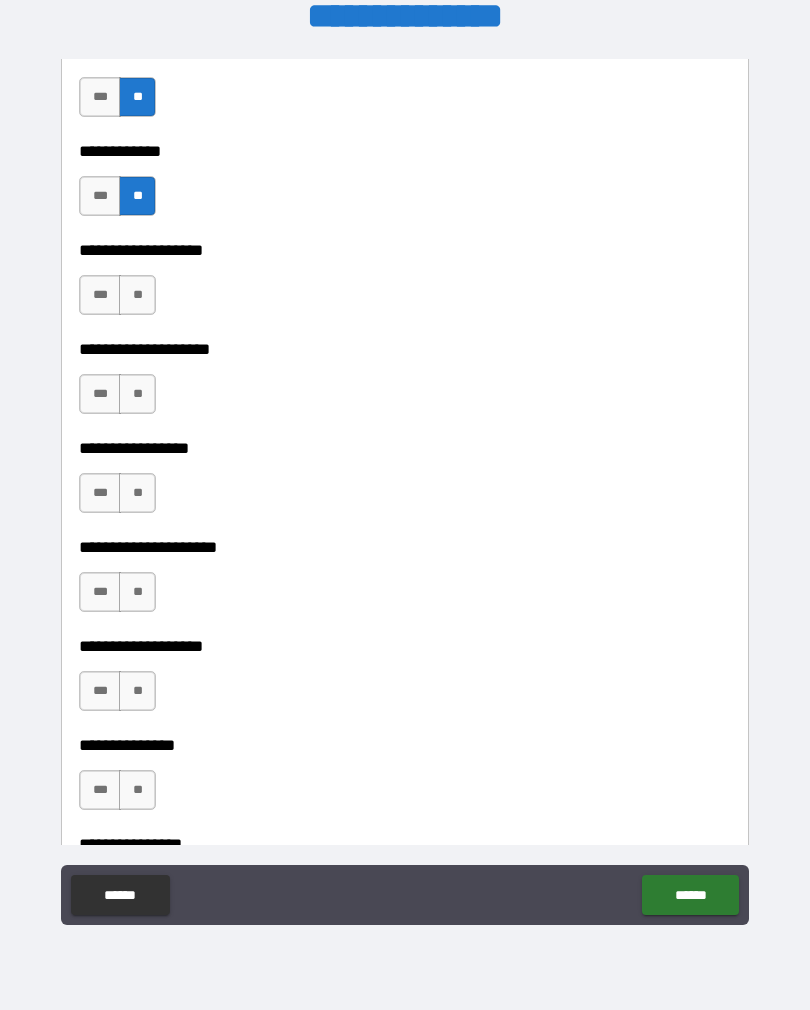 scroll, scrollTop: 8733, scrollLeft: 0, axis: vertical 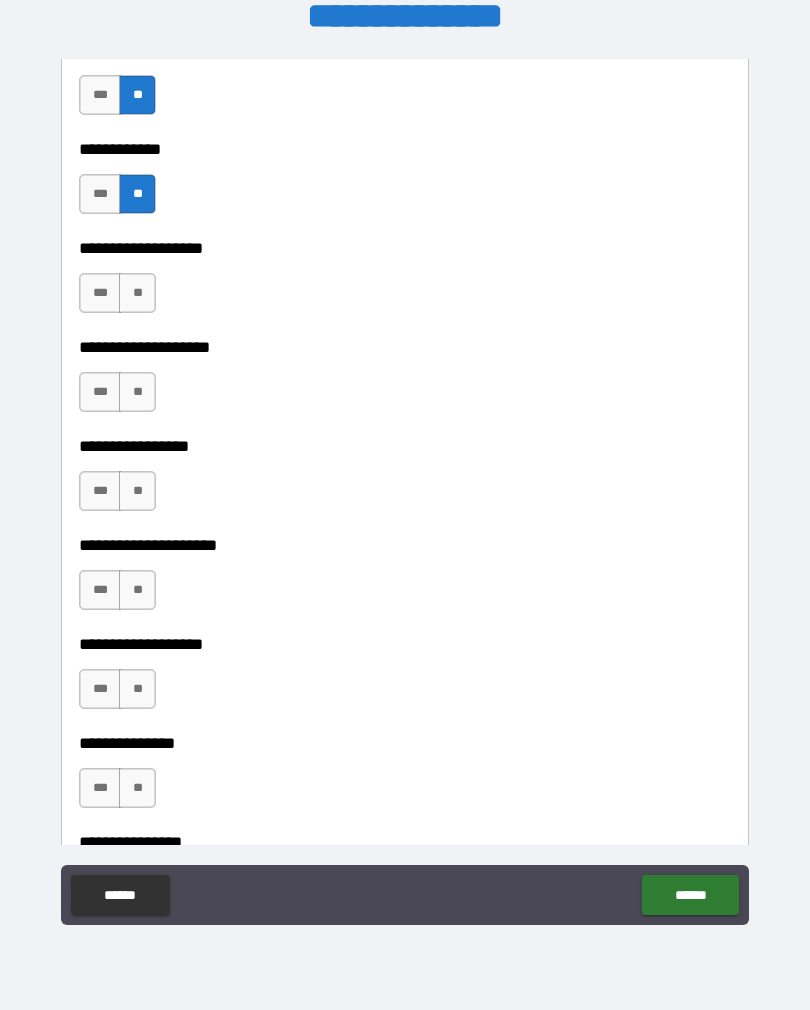 click on "**" at bounding box center [137, 293] 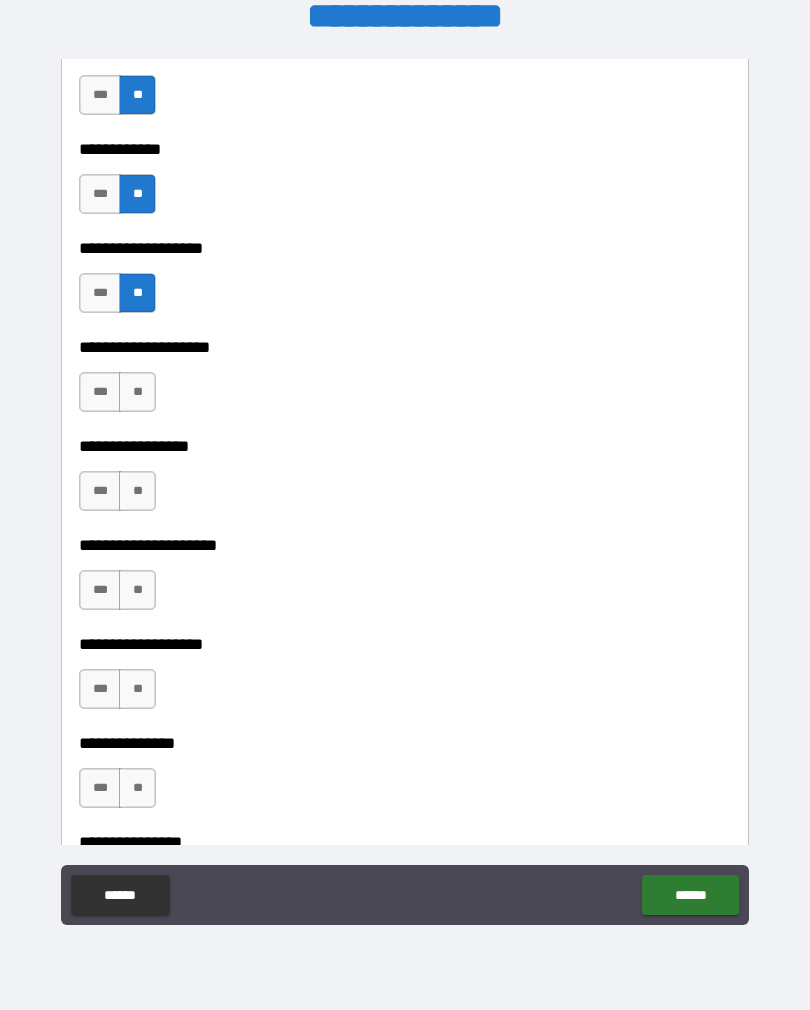 click on "**" at bounding box center (137, 392) 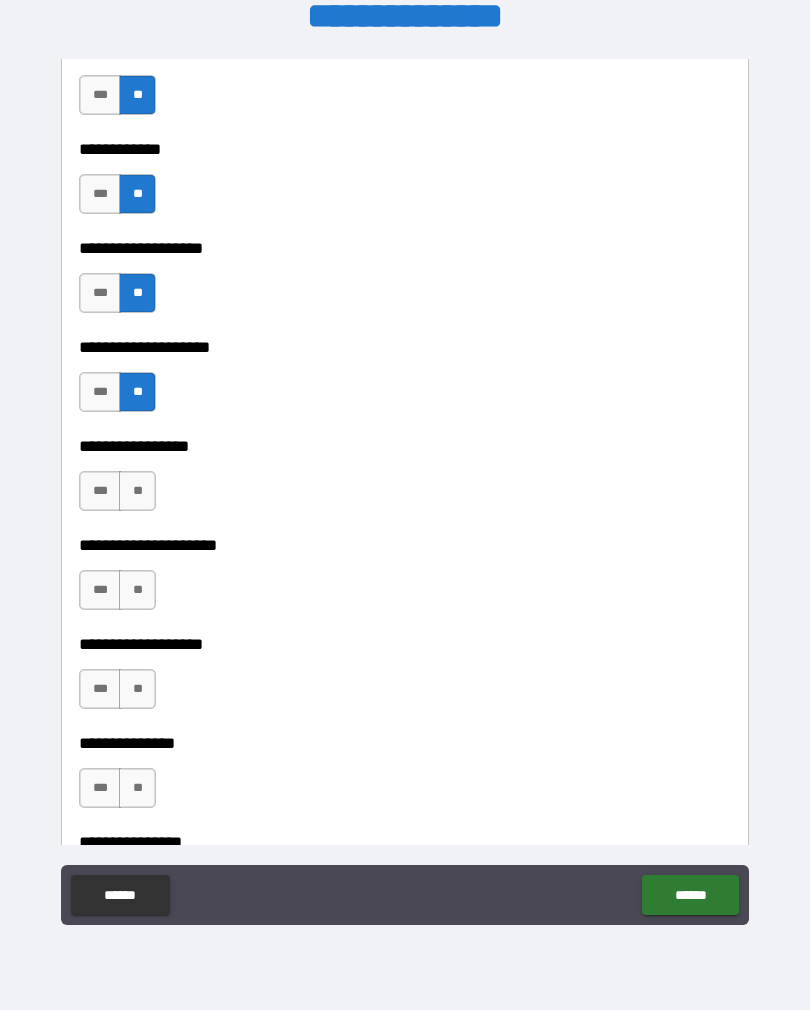 click on "**" at bounding box center (137, 491) 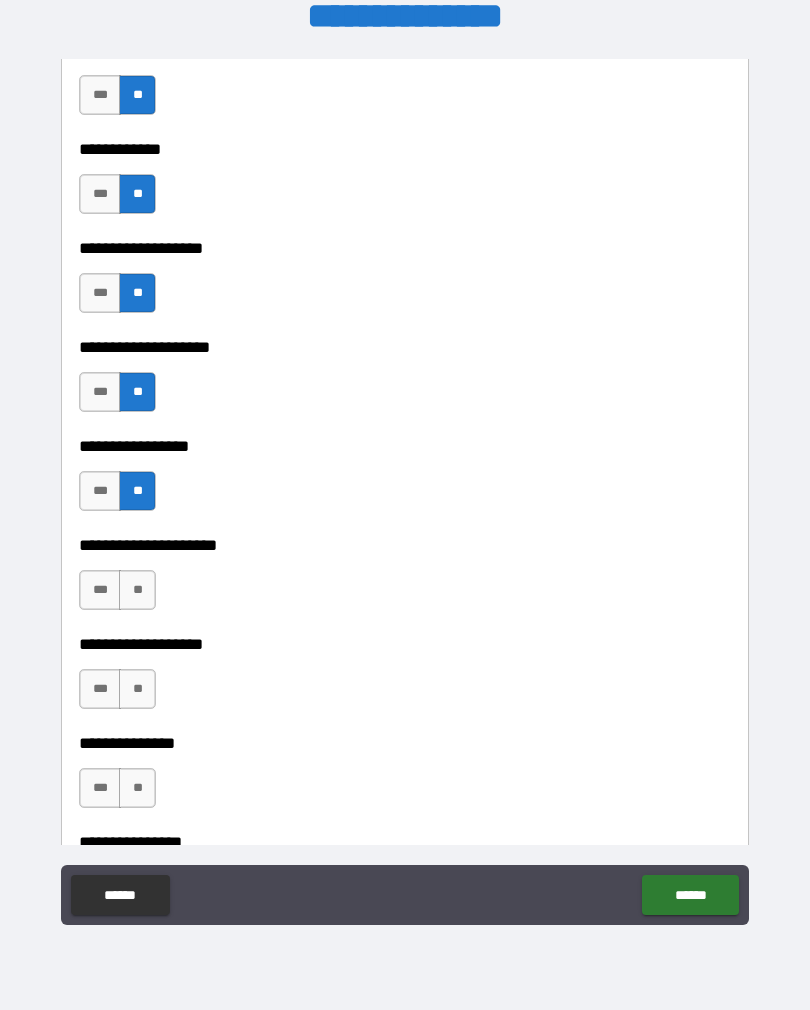 click on "**" at bounding box center [137, 590] 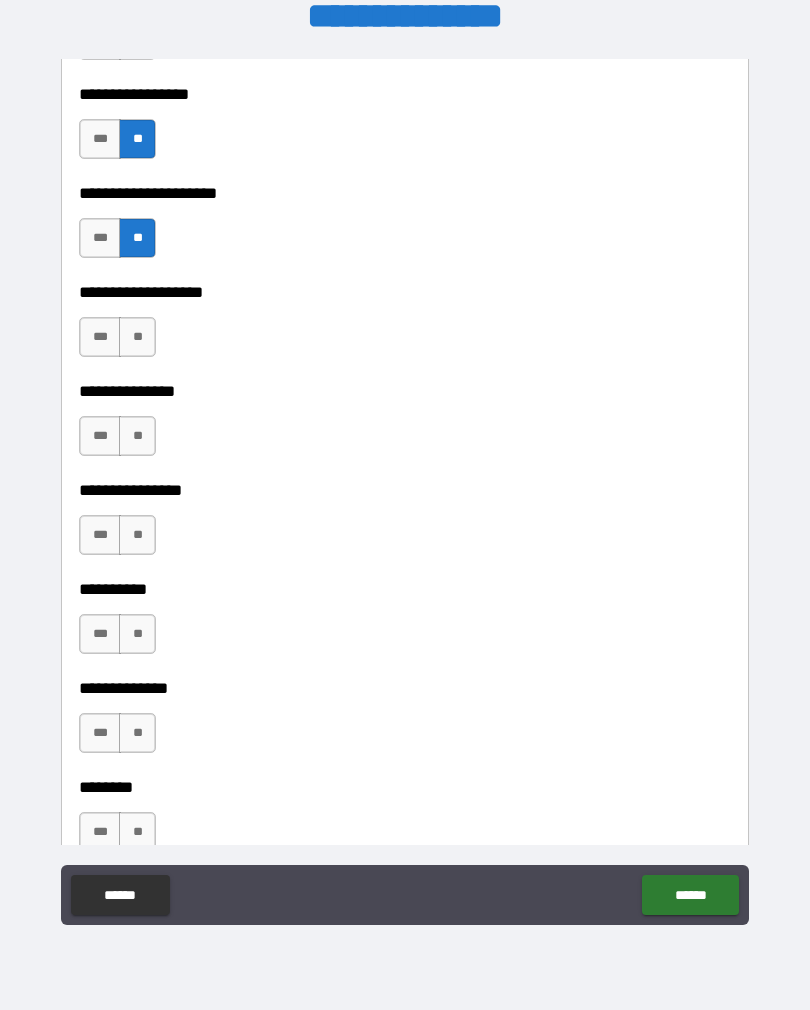 scroll, scrollTop: 9127, scrollLeft: 0, axis: vertical 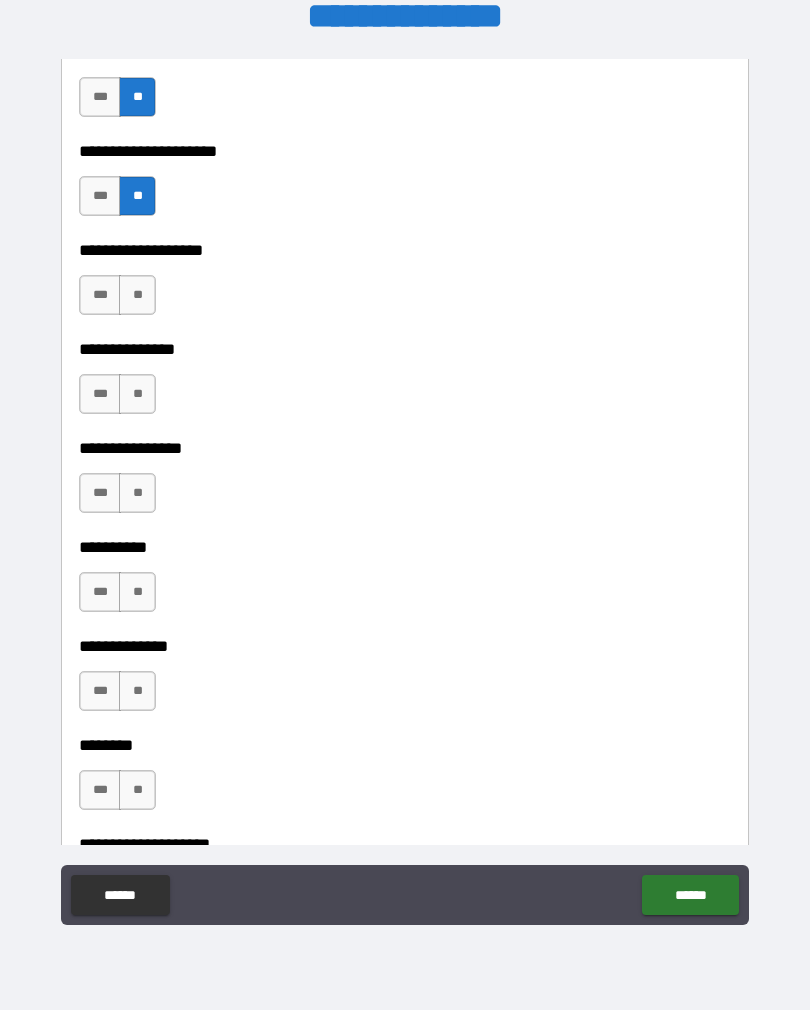 click on "**" at bounding box center (137, 295) 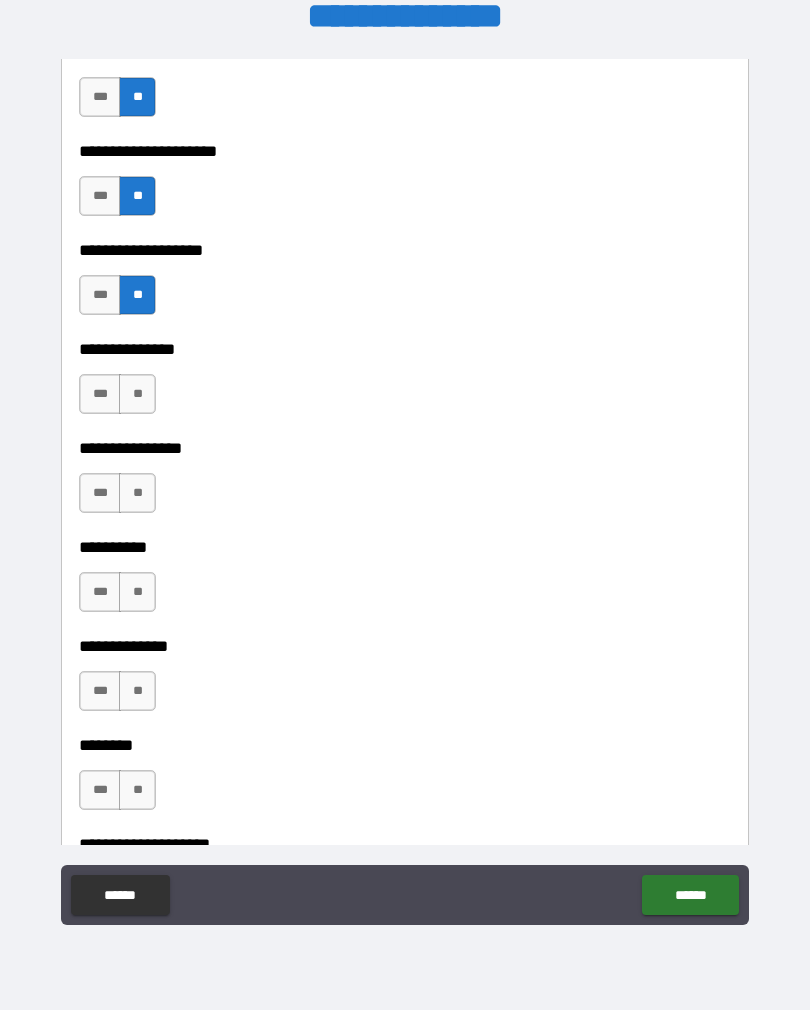 click on "**" at bounding box center [137, 394] 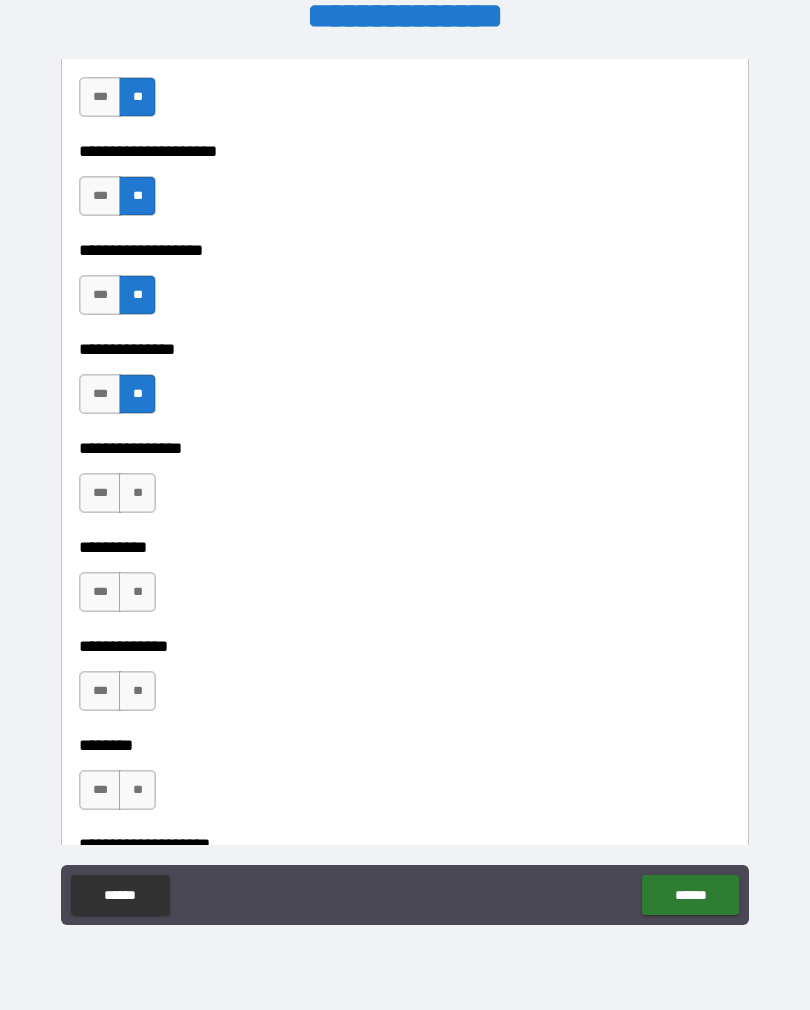 click on "**" at bounding box center [137, 493] 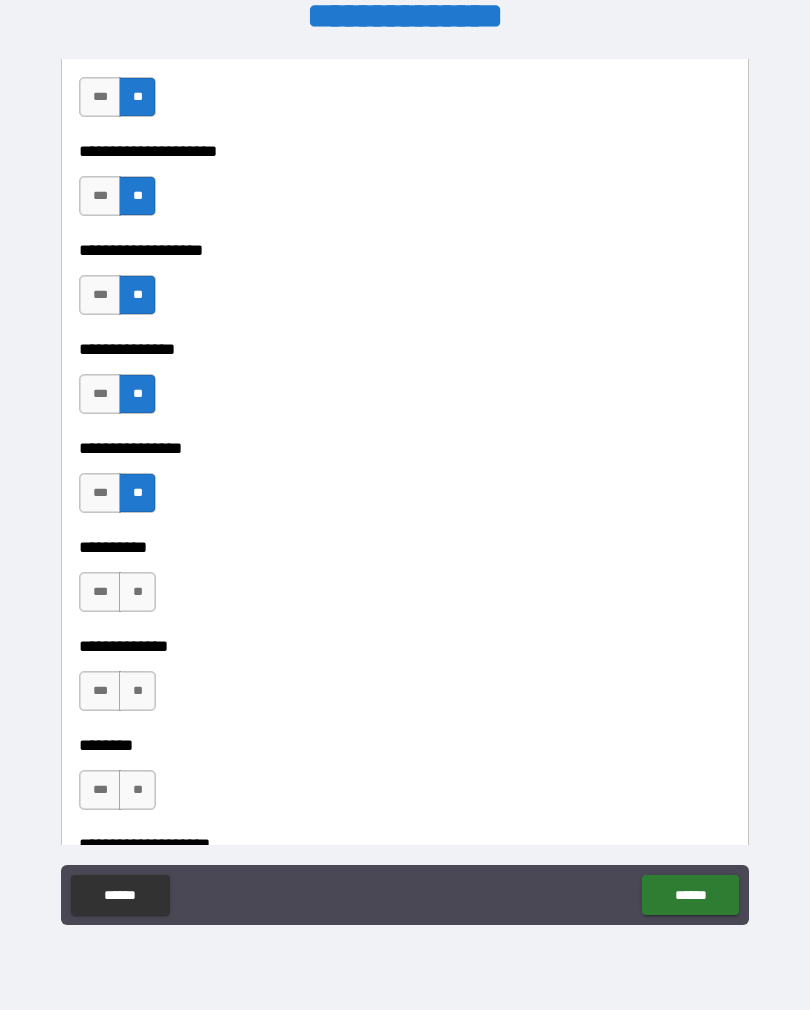 click on "**" at bounding box center [137, 592] 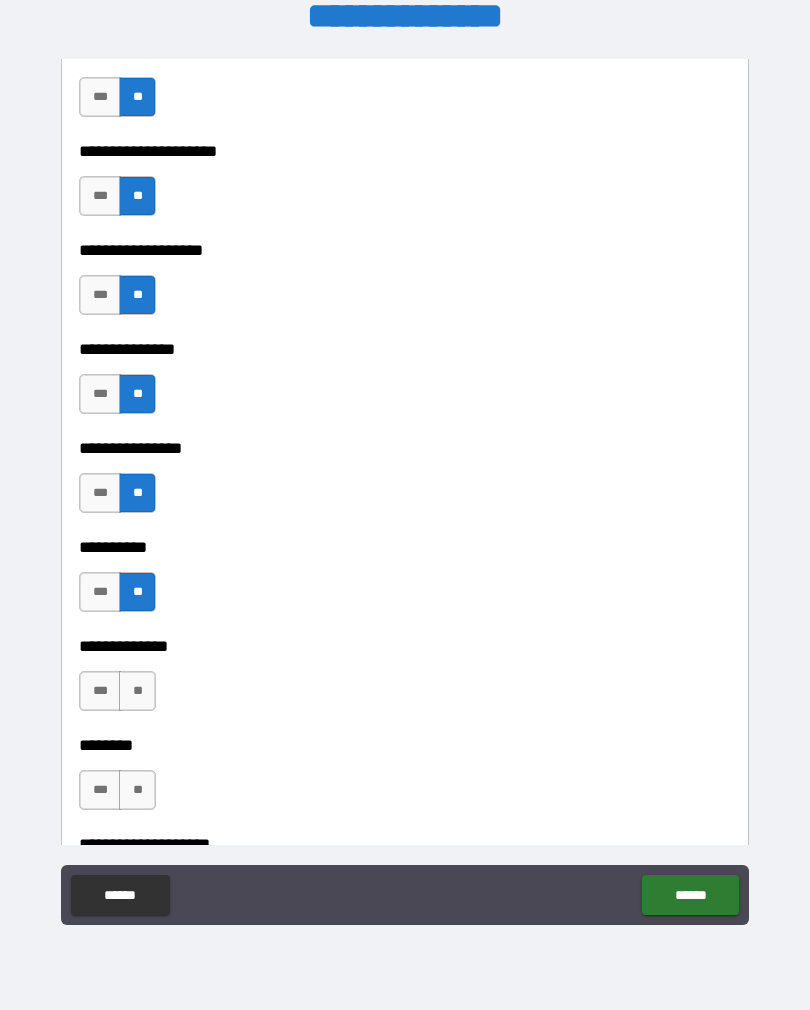 click on "**" at bounding box center [137, 691] 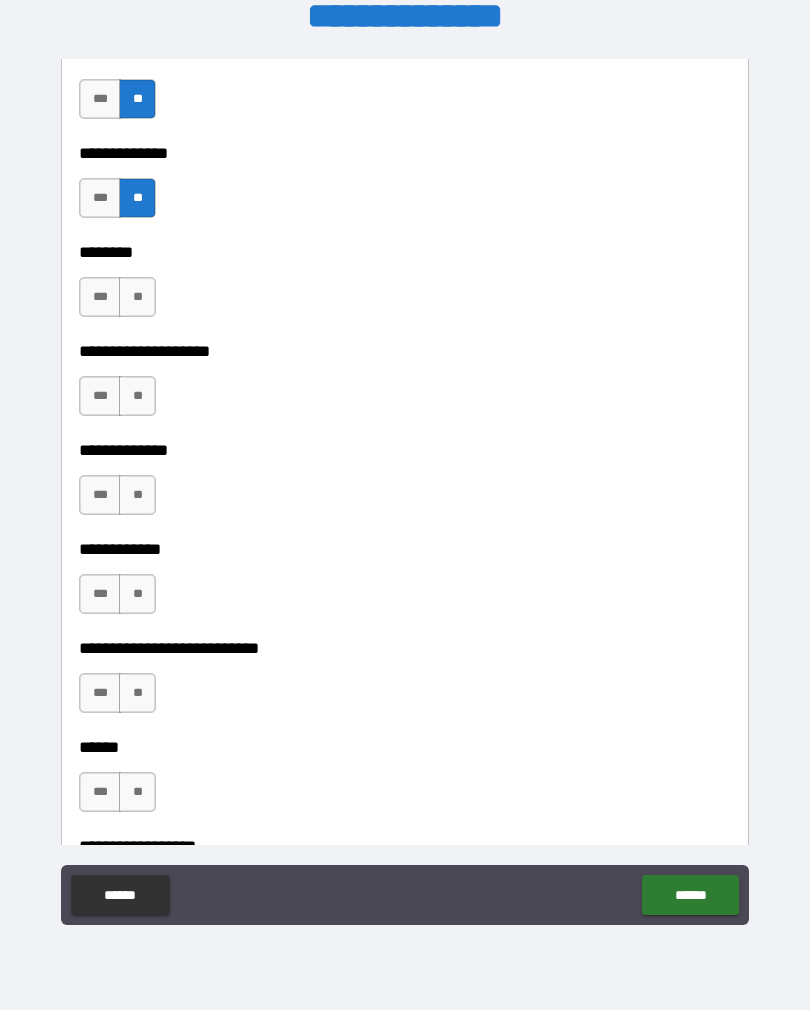 scroll, scrollTop: 9631, scrollLeft: 0, axis: vertical 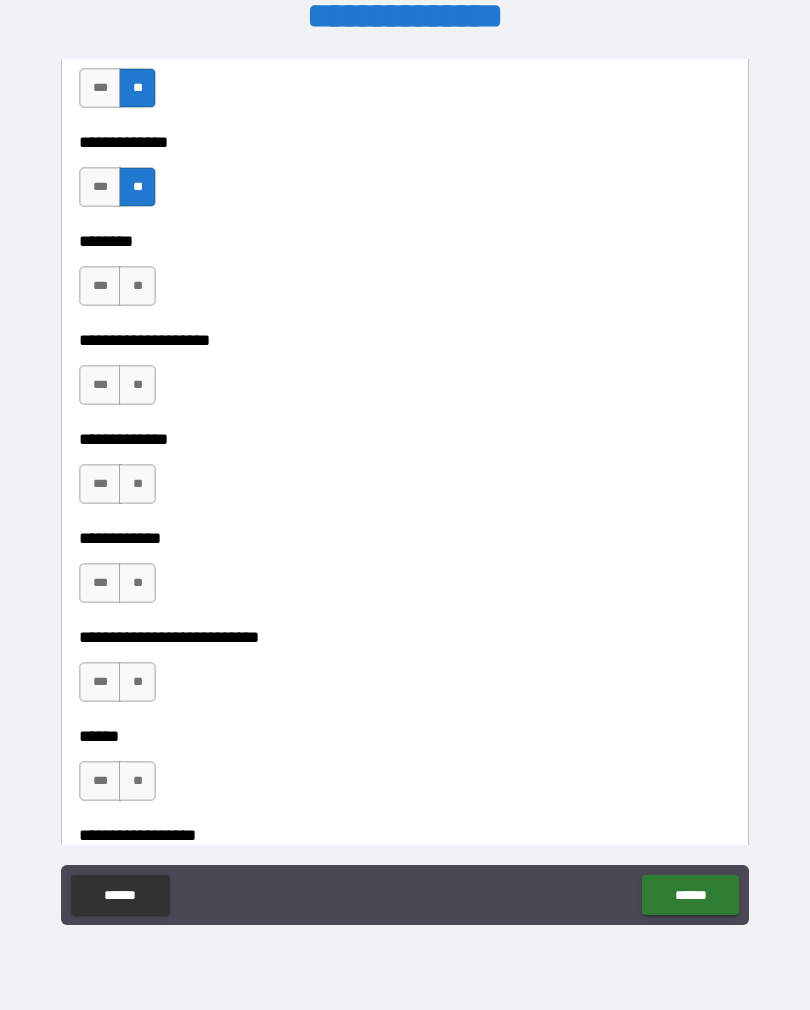 click on "**" at bounding box center [137, 286] 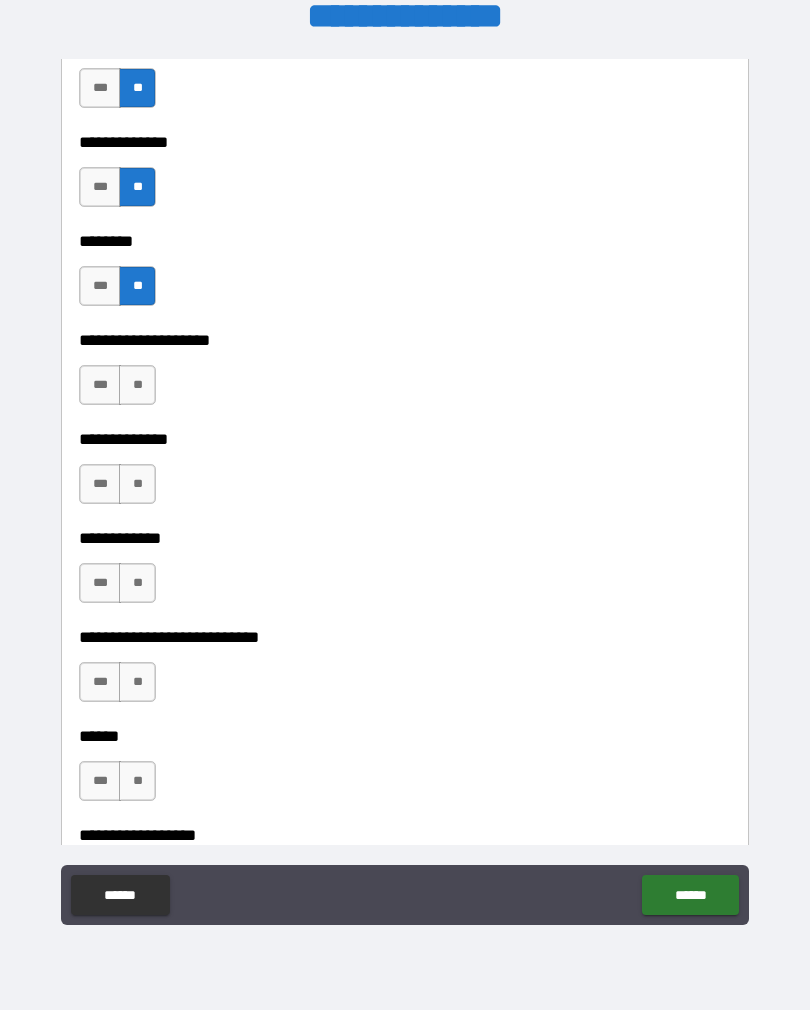 click on "**" at bounding box center (137, 385) 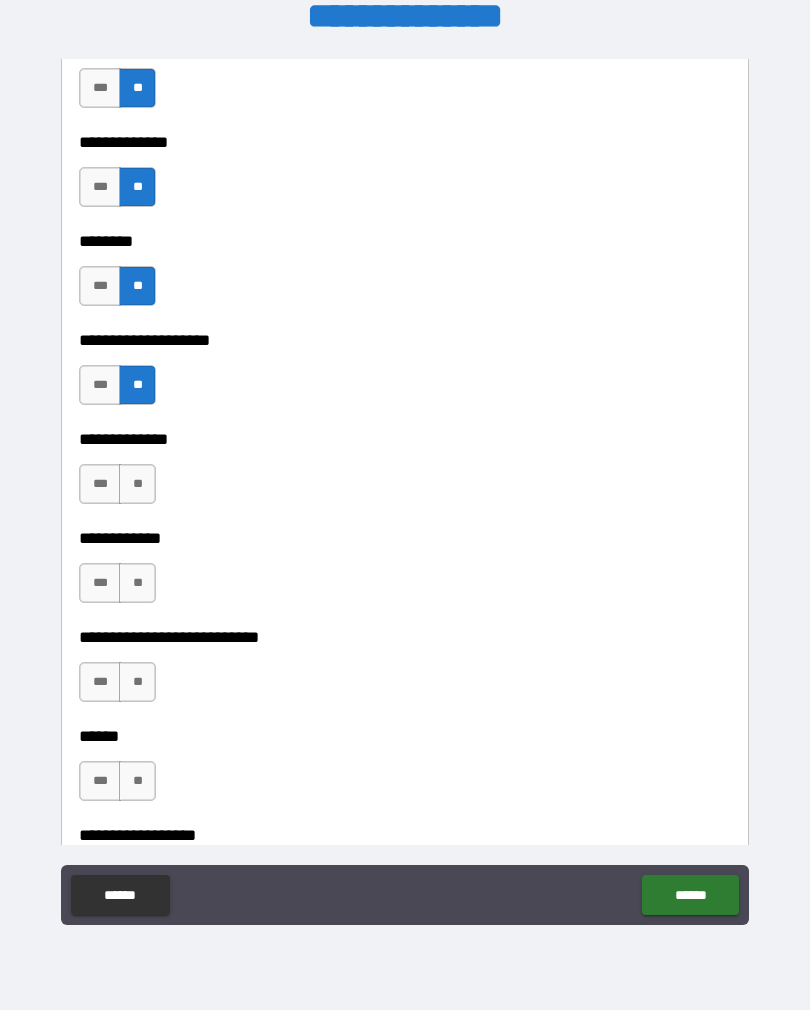 click on "**" at bounding box center [137, 484] 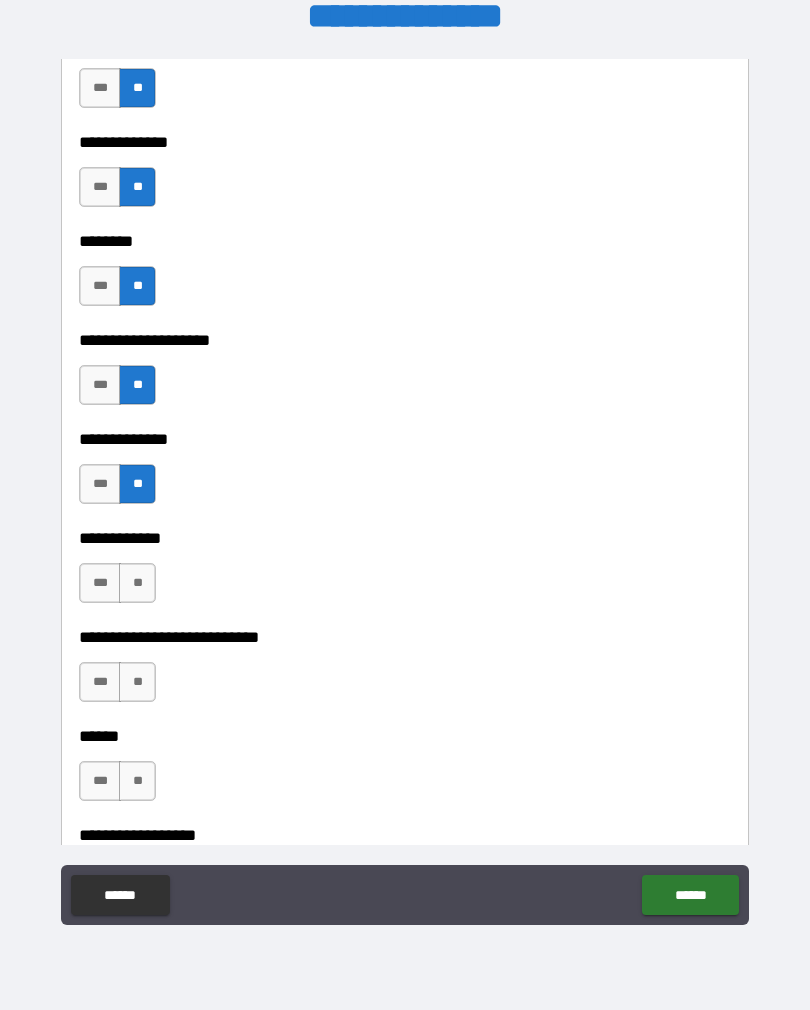 click on "**" at bounding box center (137, 583) 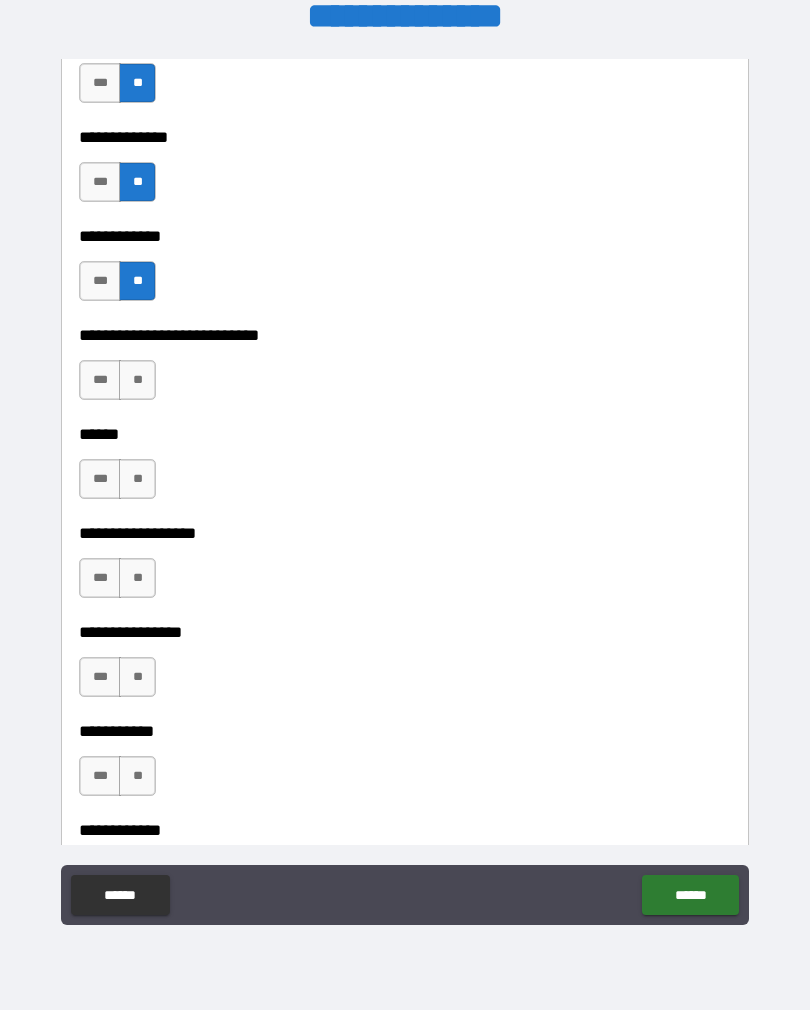 scroll, scrollTop: 9935, scrollLeft: 0, axis: vertical 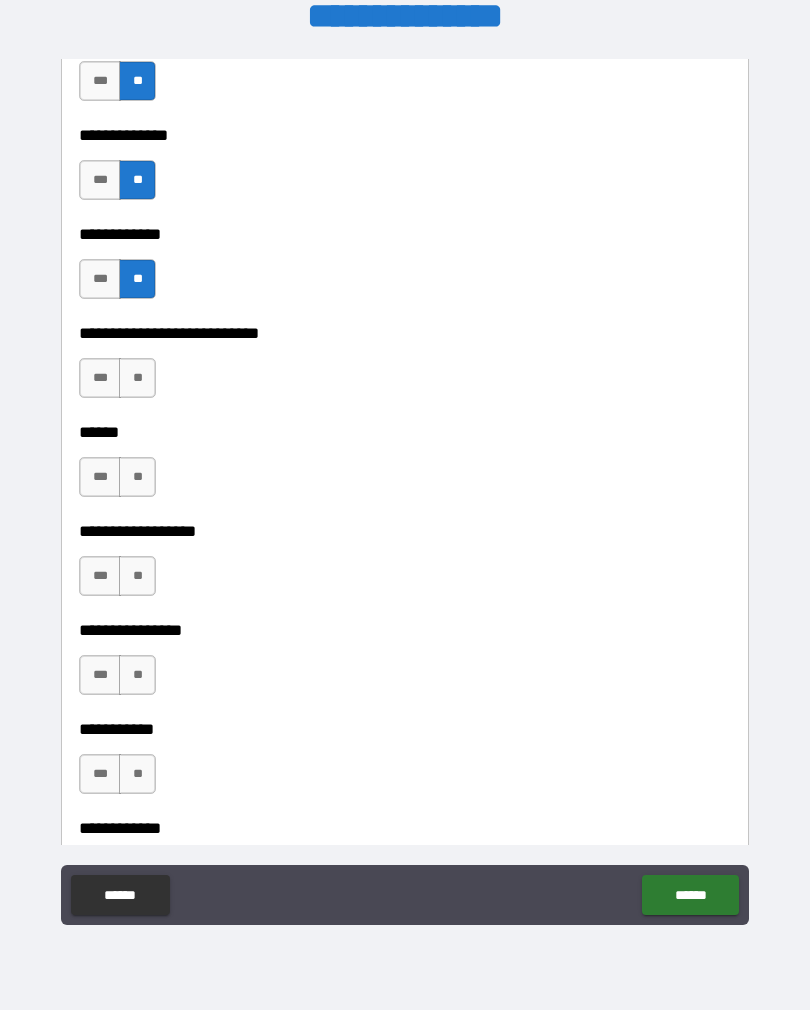 click on "**" at bounding box center (137, 378) 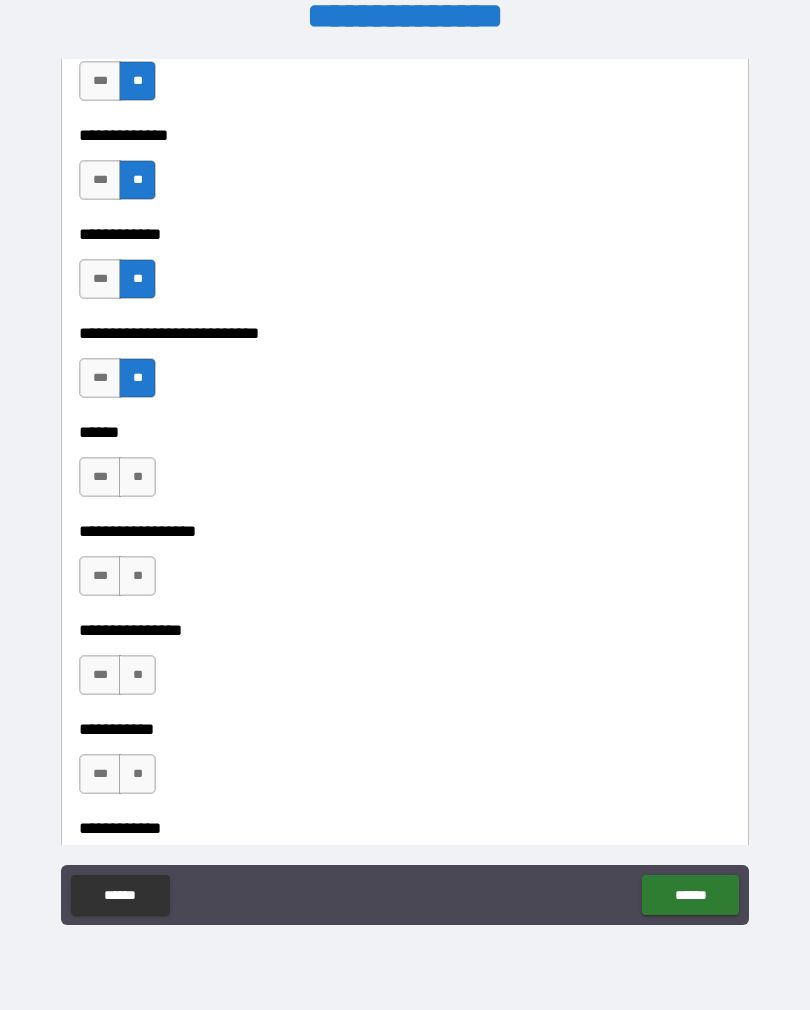 click on "**" at bounding box center (137, 477) 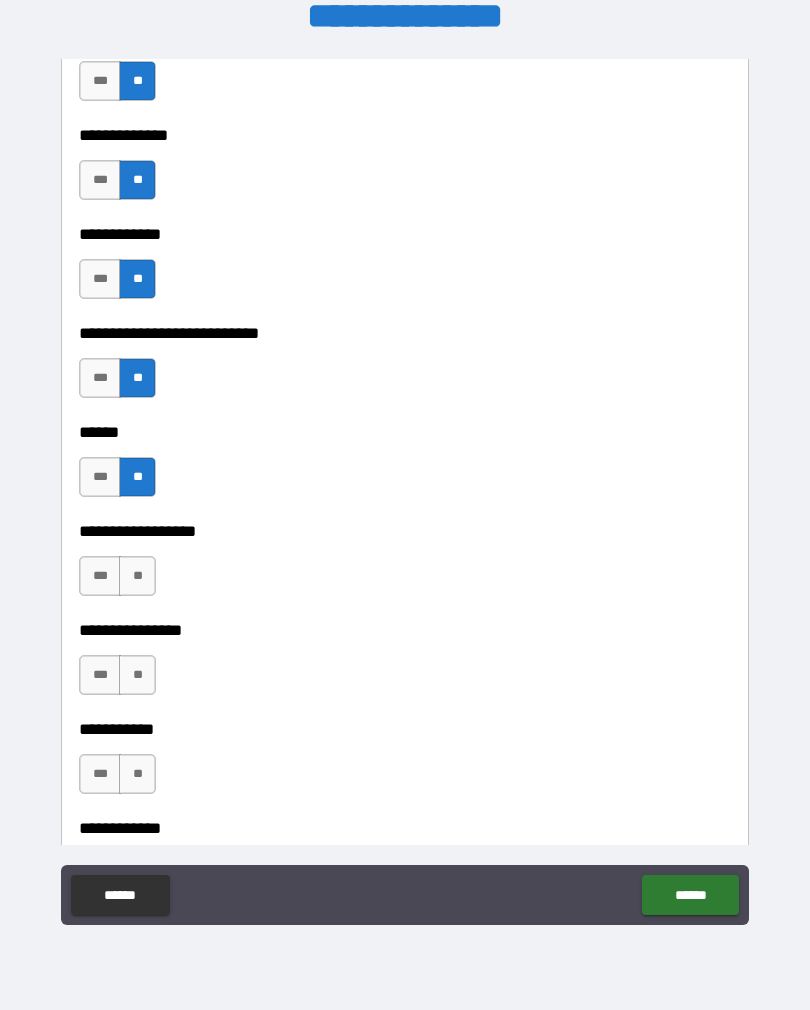 click on "**" at bounding box center (137, 576) 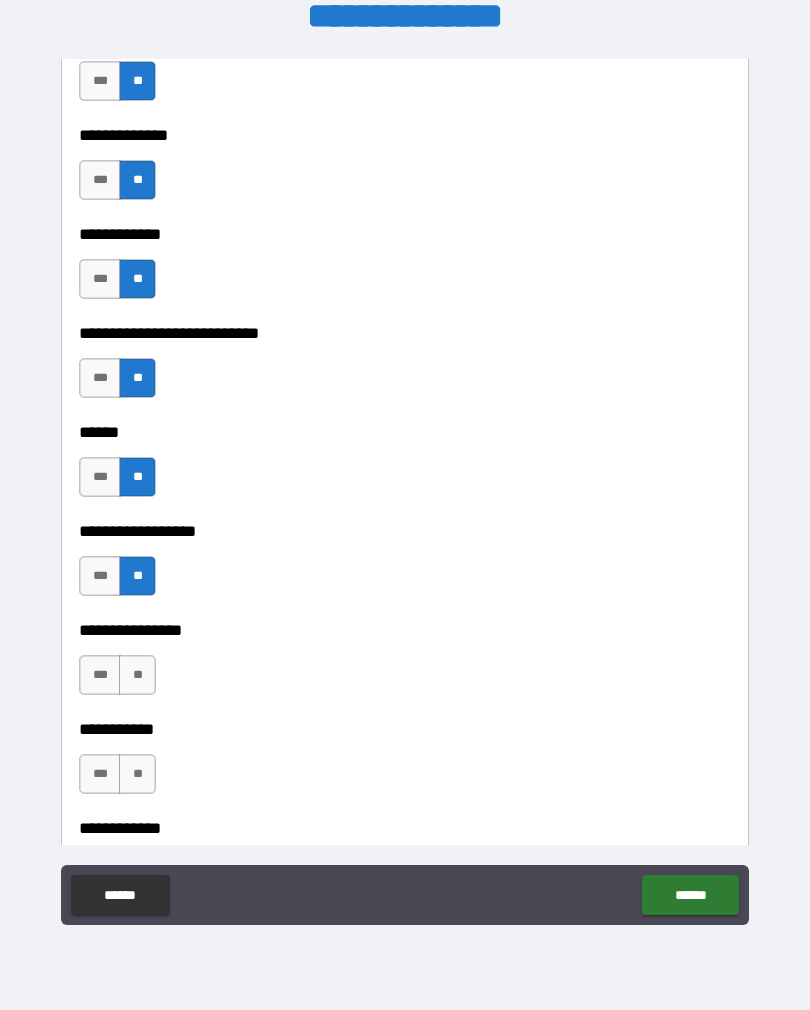 click on "**" at bounding box center [137, 675] 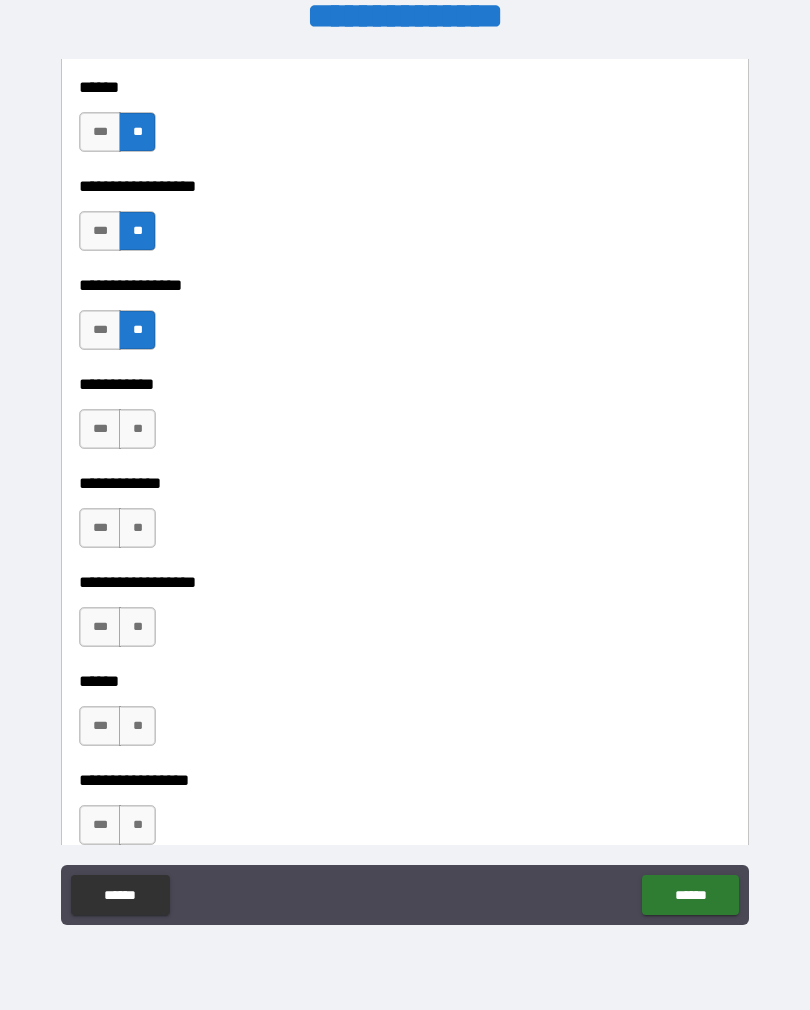 scroll, scrollTop: 10374, scrollLeft: 0, axis: vertical 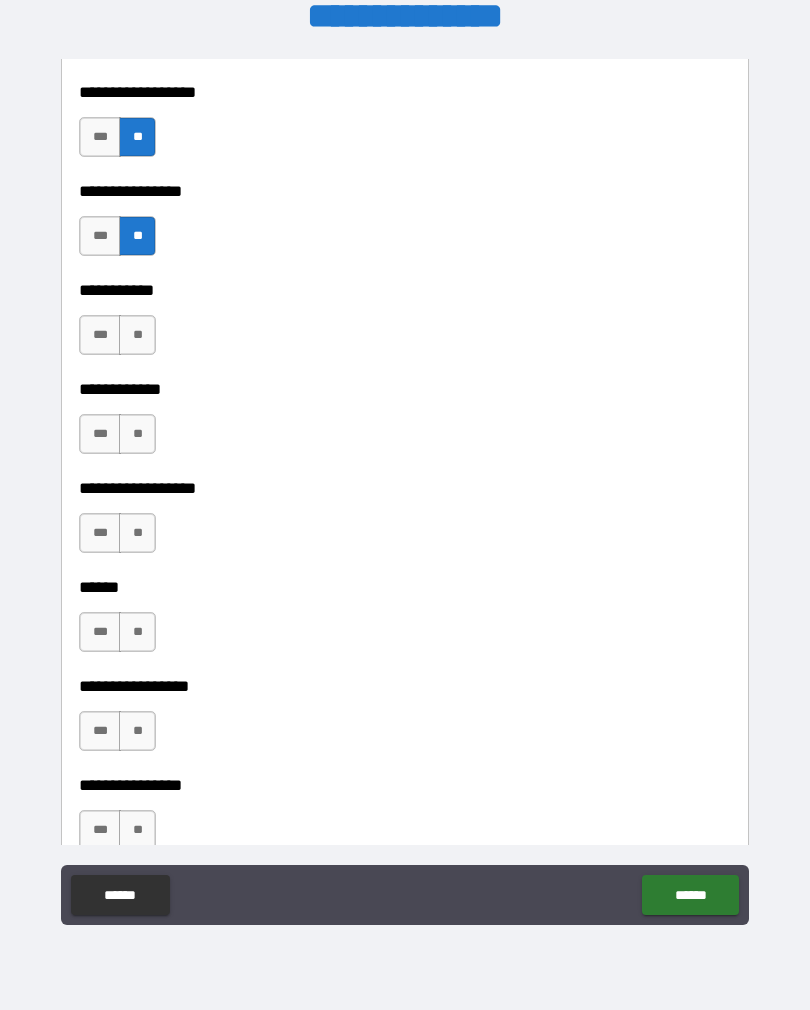 click on "**" at bounding box center (137, 335) 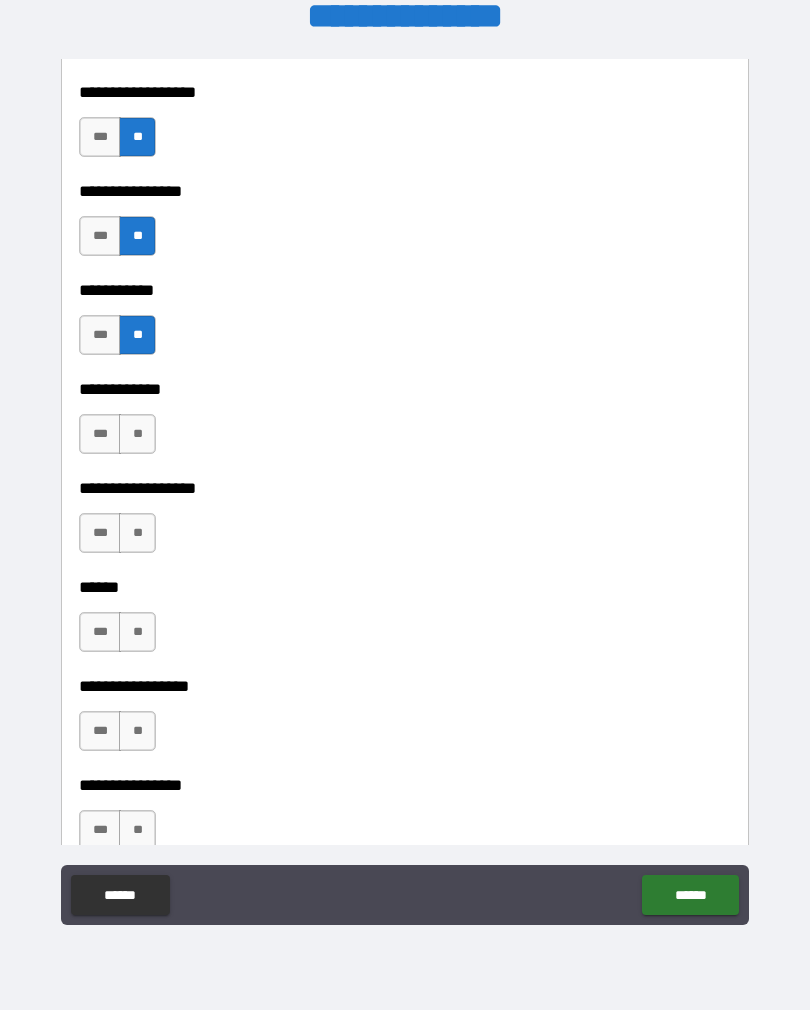 click on "**" at bounding box center (137, 434) 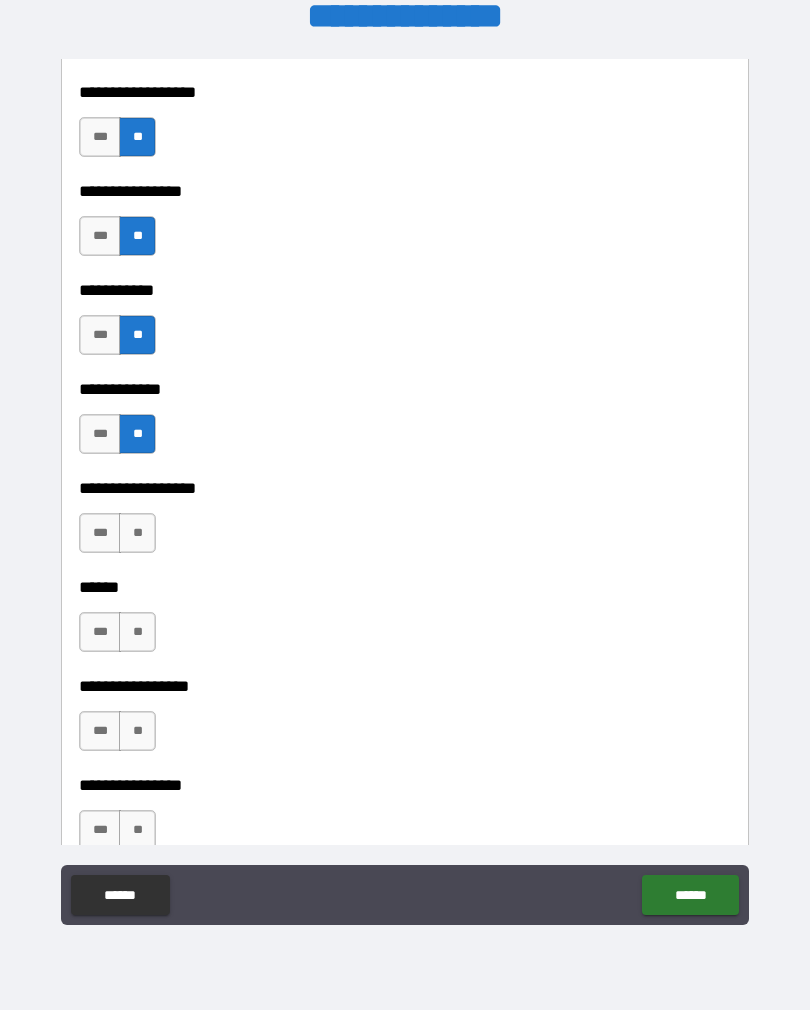 click on "**" at bounding box center (137, 533) 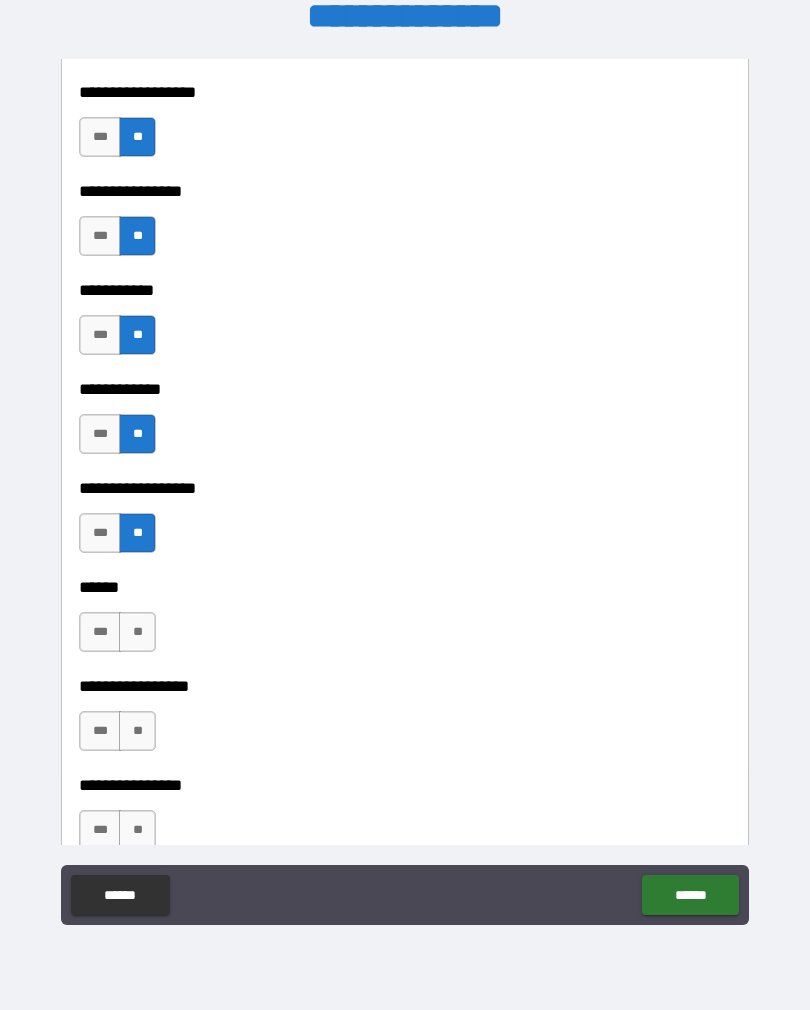 click on "**" at bounding box center [137, 632] 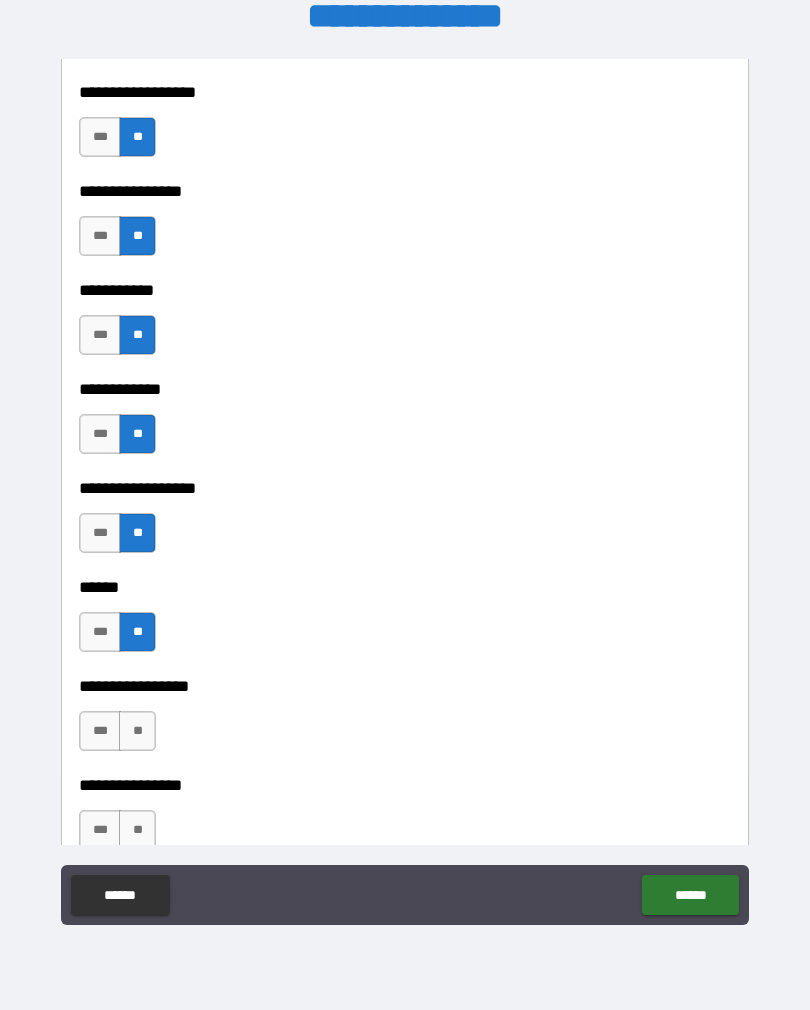 click on "**" at bounding box center [137, 731] 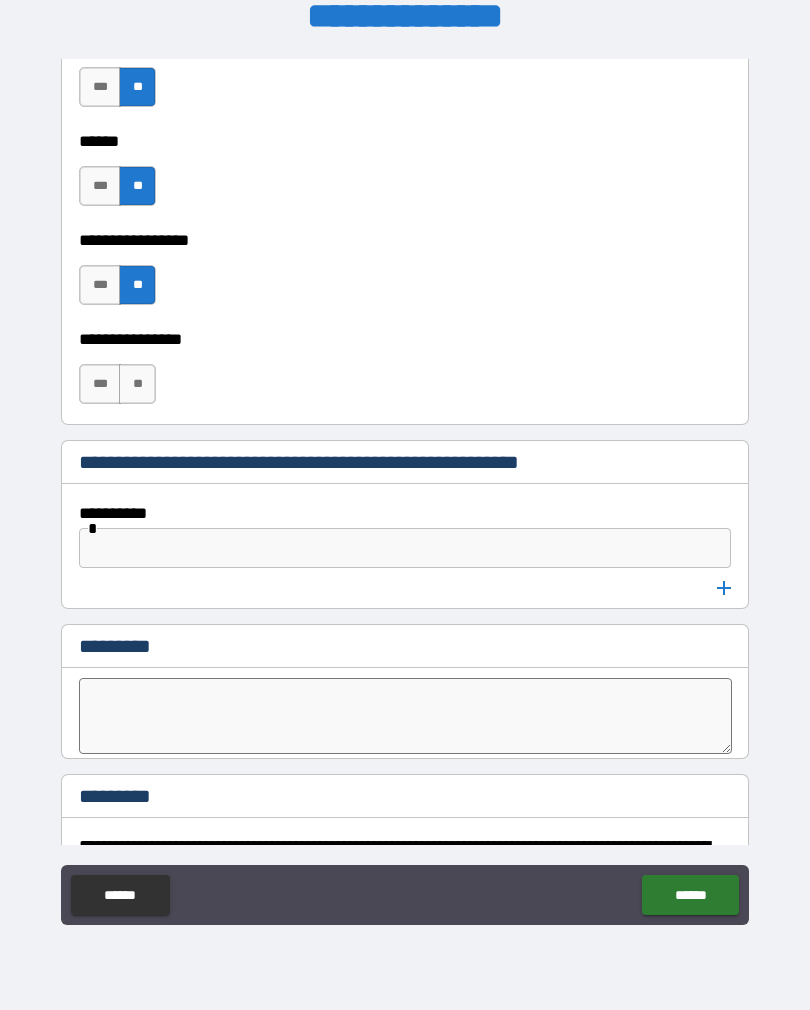 scroll, scrollTop: 10821, scrollLeft: 0, axis: vertical 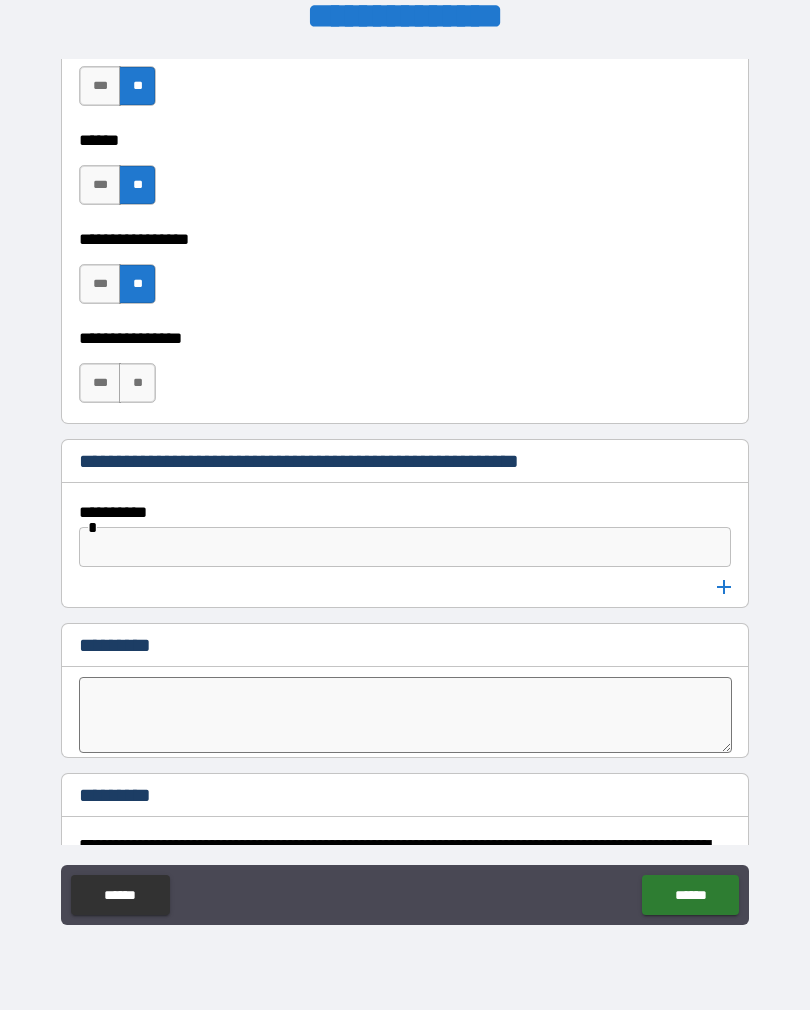 click on "**" at bounding box center [137, 383] 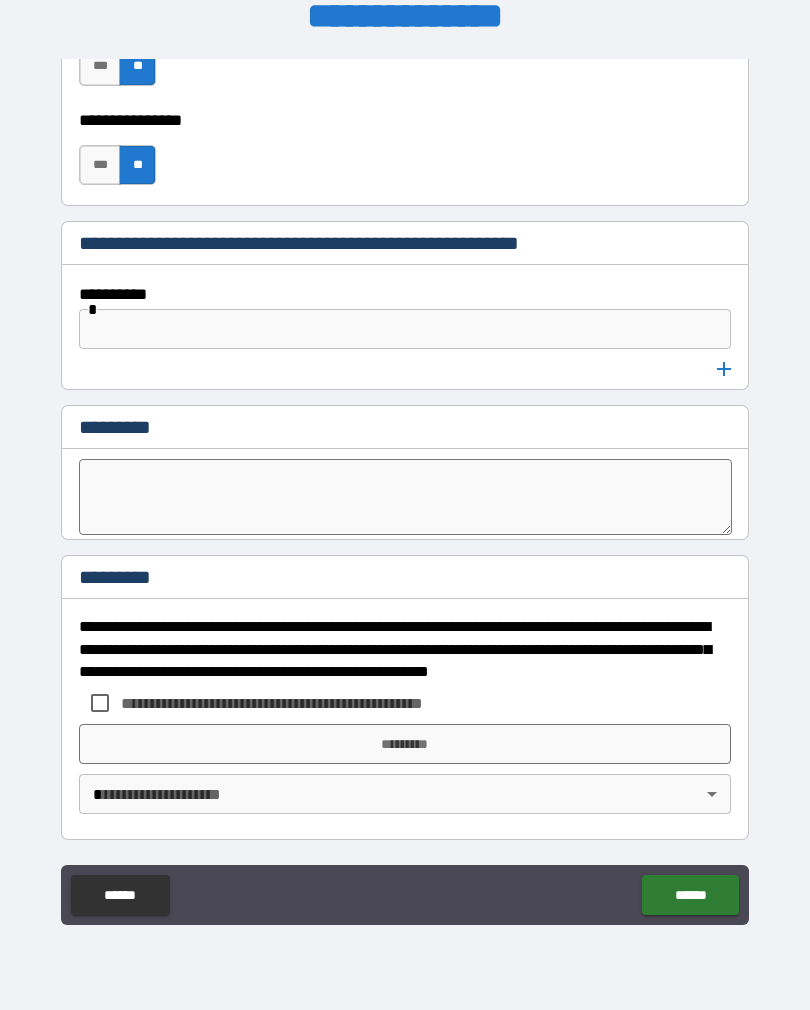 scroll, scrollTop: 11039, scrollLeft: 0, axis: vertical 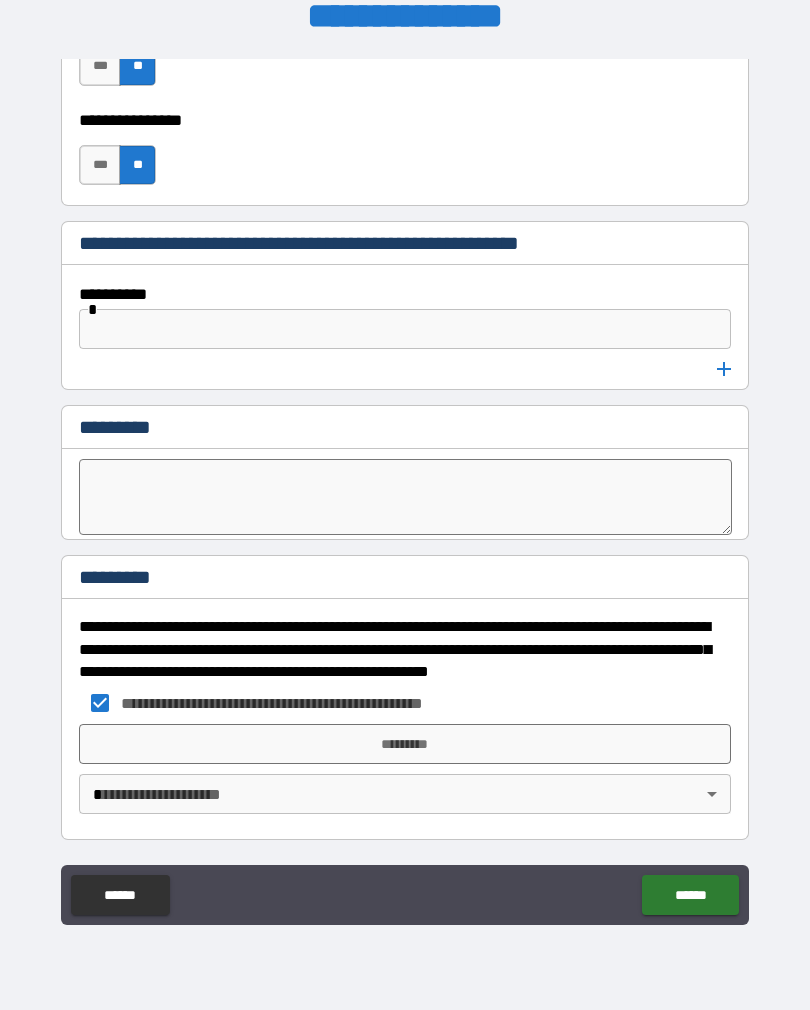 click on "*********" at bounding box center (405, 744) 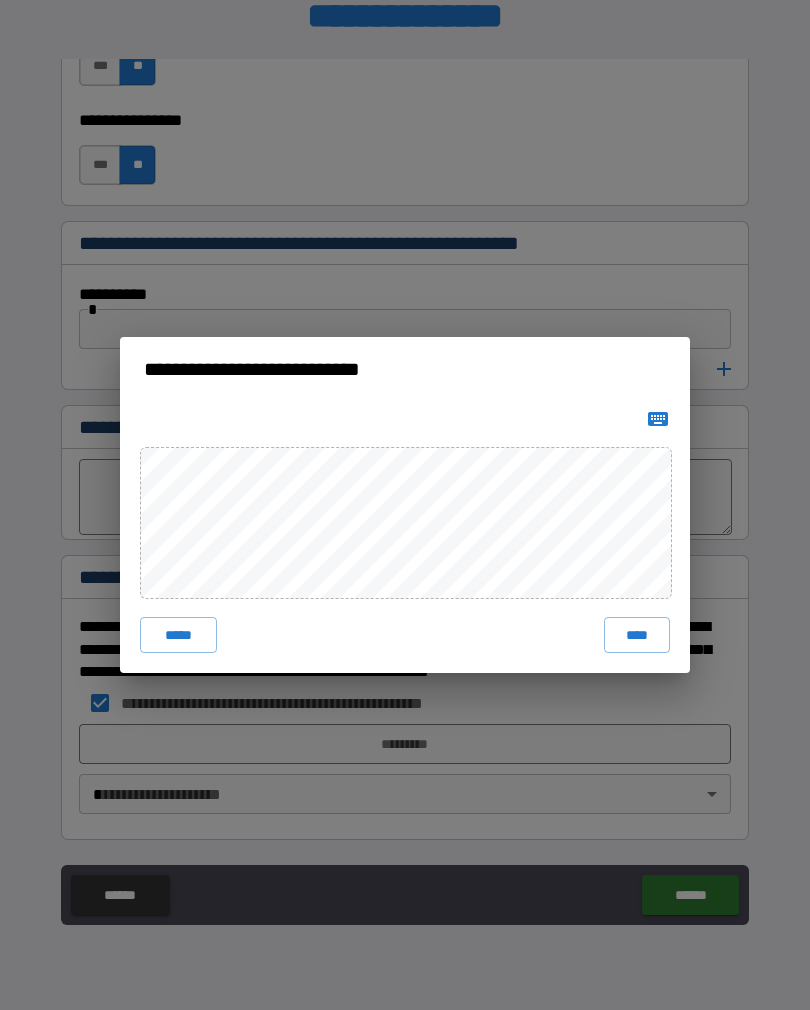 click on "****" at bounding box center (637, 635) 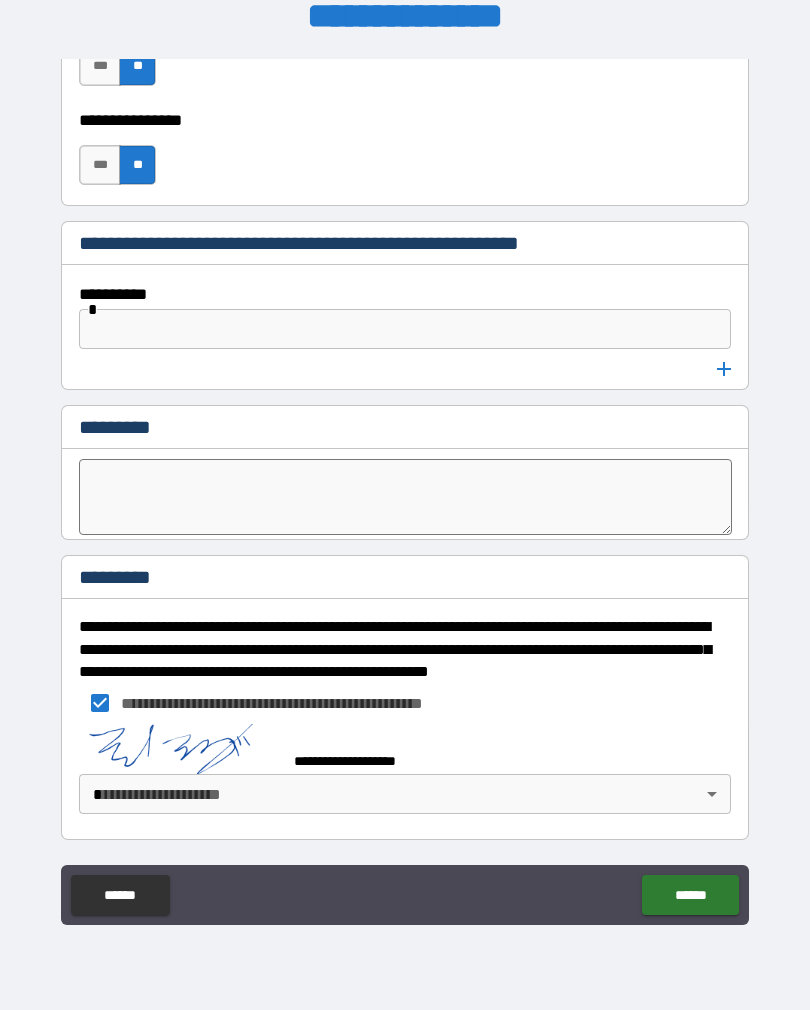 scroll, scrollTop: 11029, scrollLeft: 0, axis: vertical 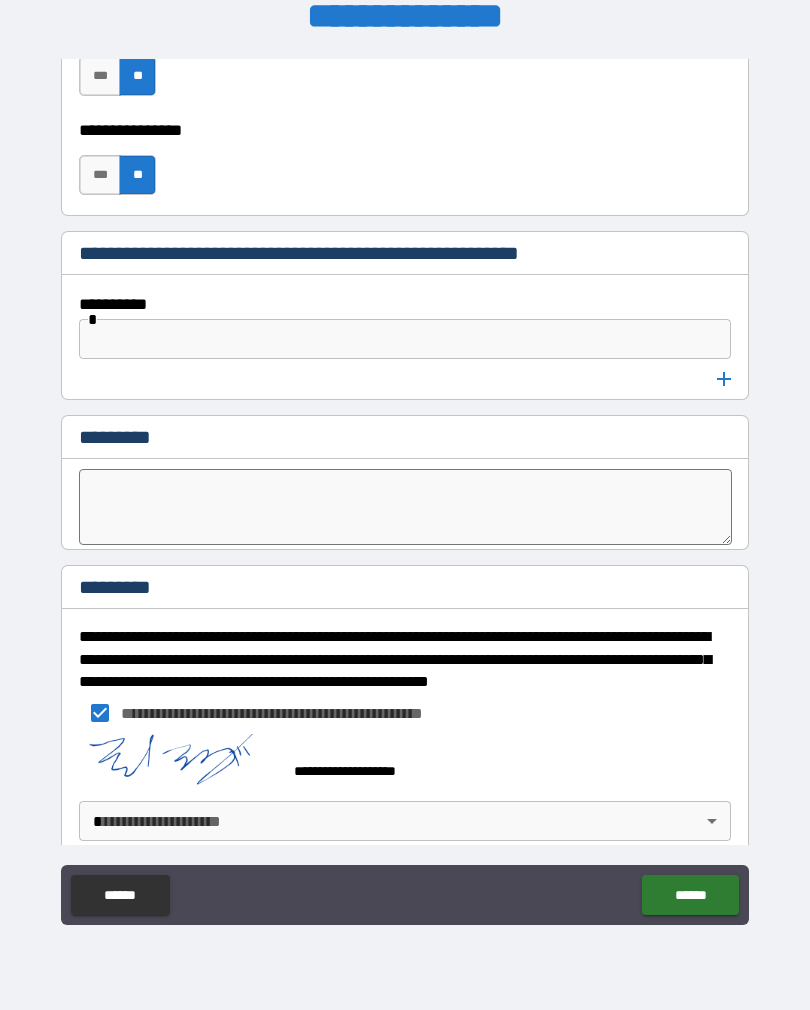 click on "[FIRST] [LAST] [CITY] [STATE] [POSTAL_CODE] [COUNTRY] [ADDRESS]" at bounding box center (405, 489) 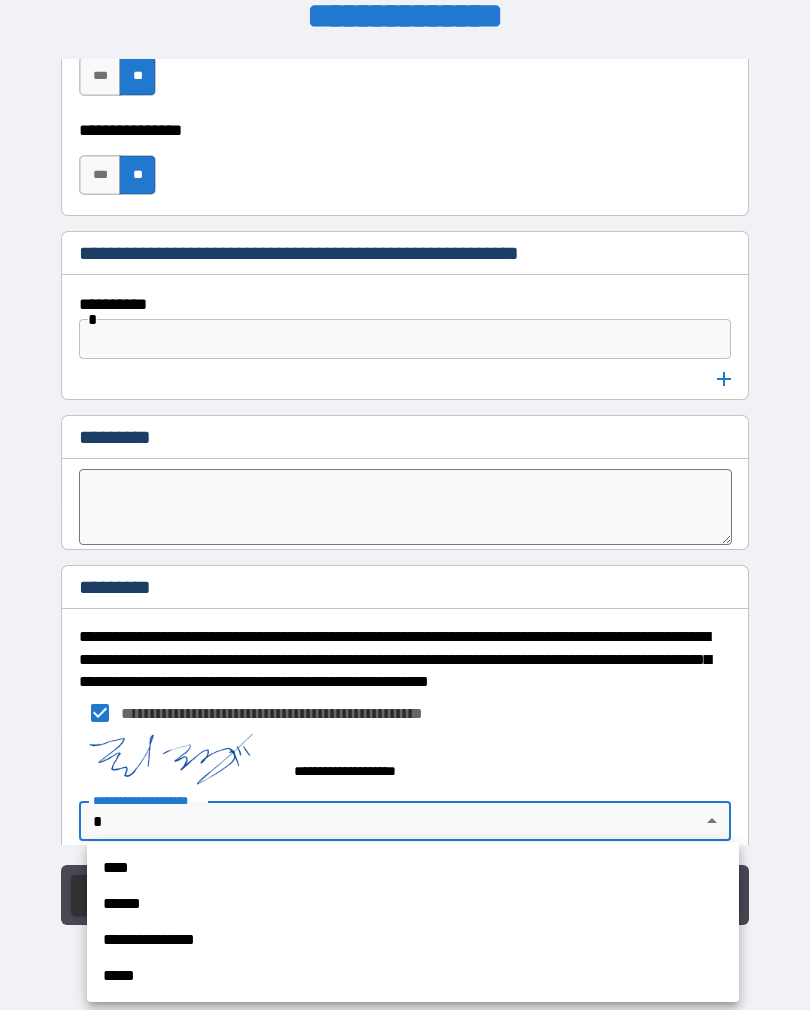 click on "****" at bounding box center [413, 868] 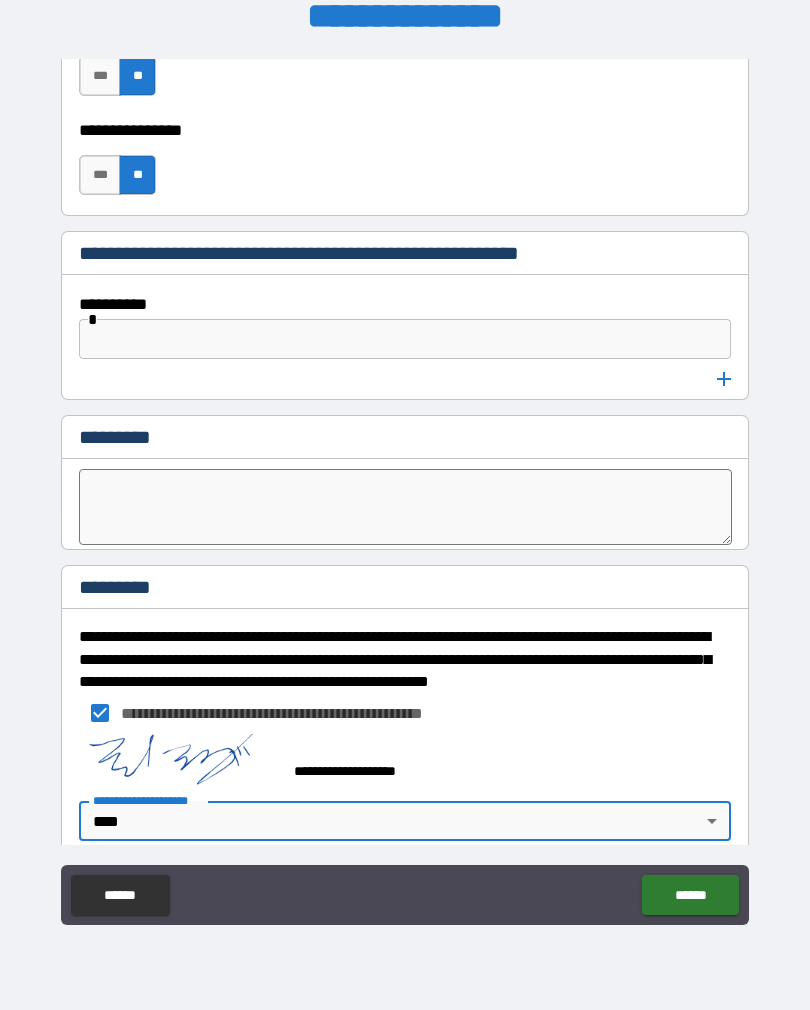 click on "******" at bounding box center (690, 895) 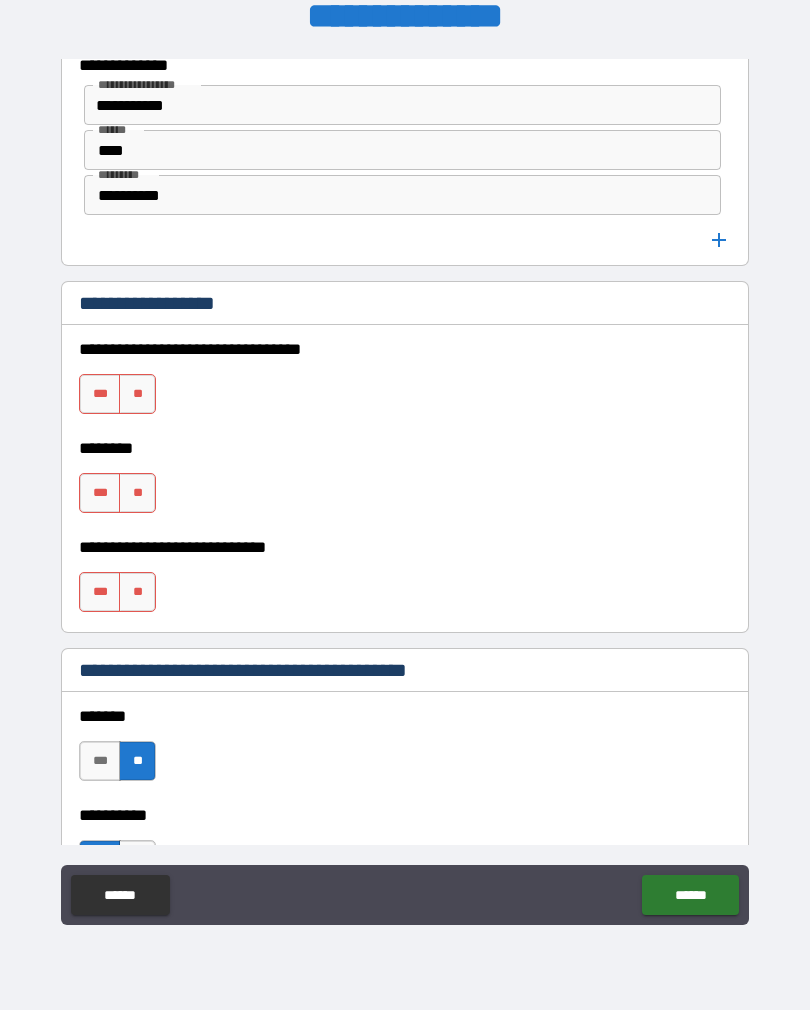 scroll, scrollTop: 1848, scrollLeft: 0, axis: vertical 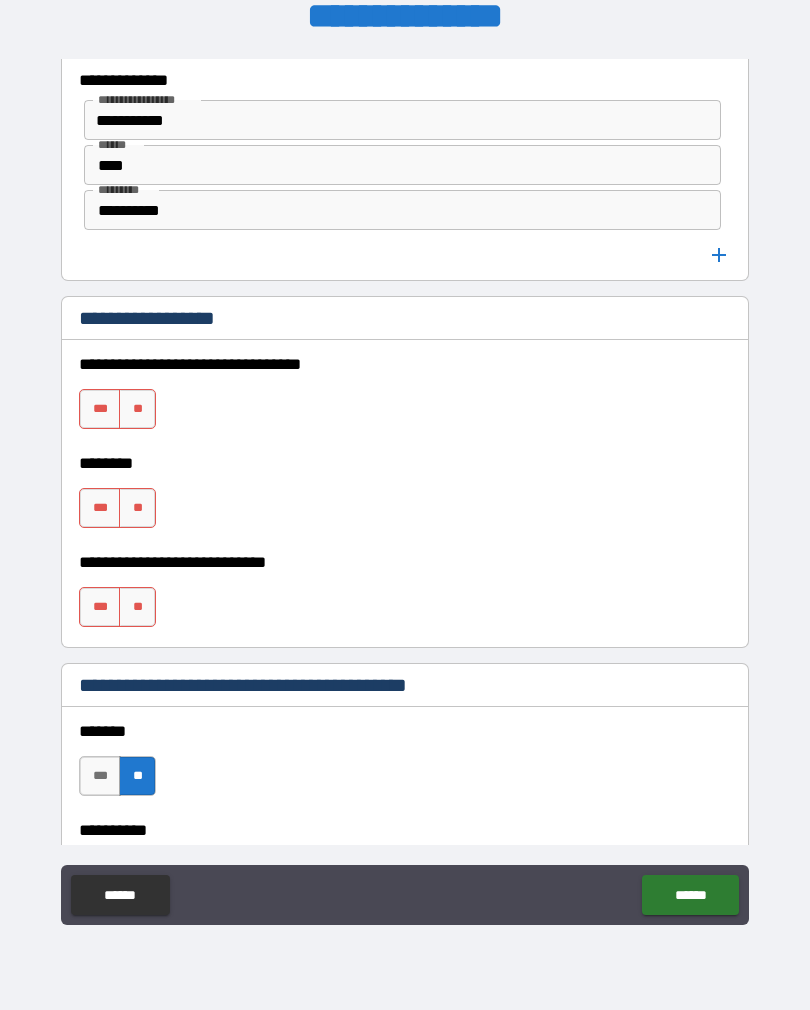 click on "**" at bounding box center (137, 409) 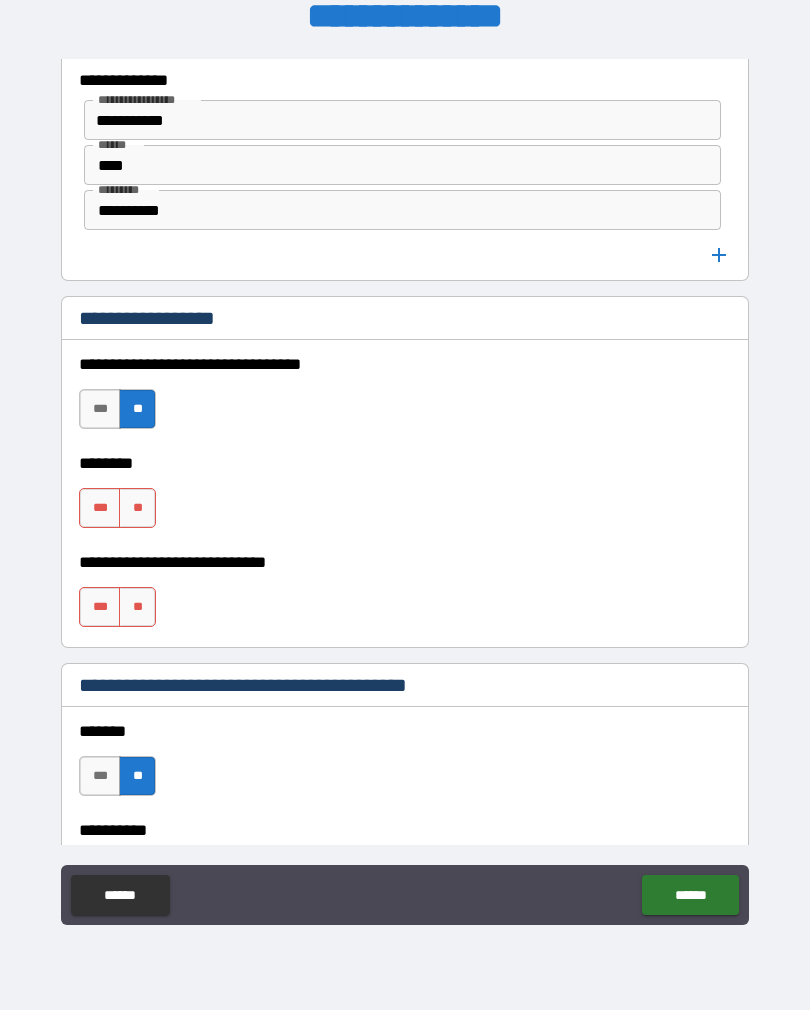 click on "**" at bounding box center (137, 607) 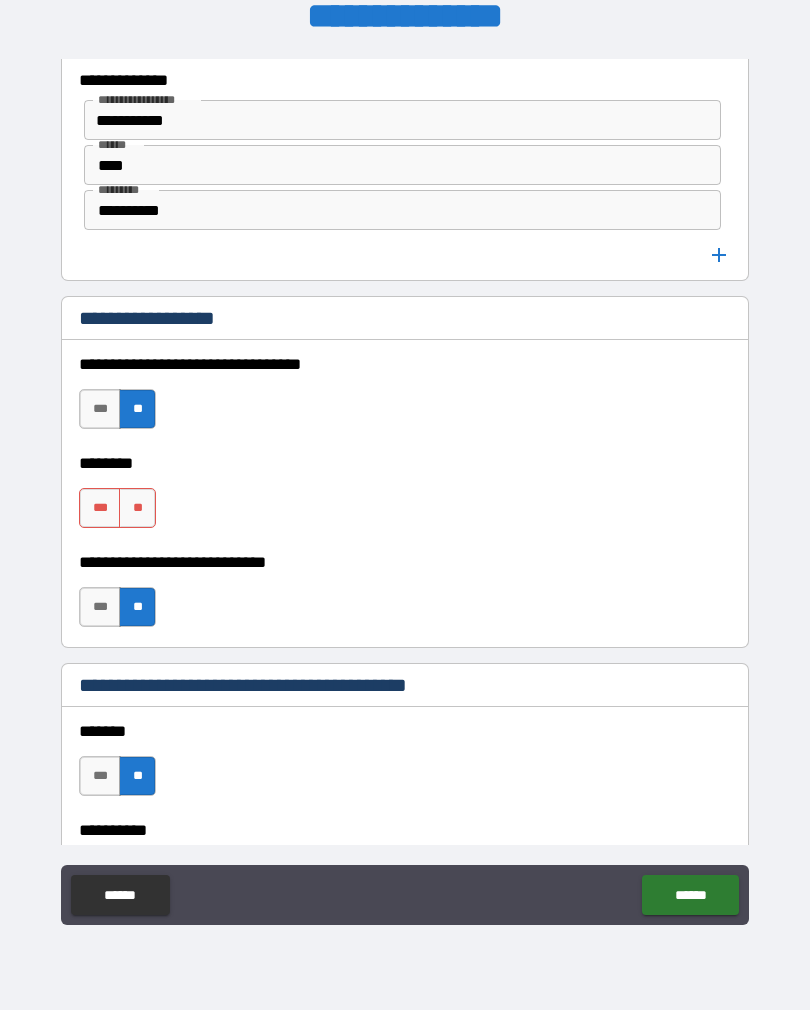 click on "**" at bounding box center (137, 508) 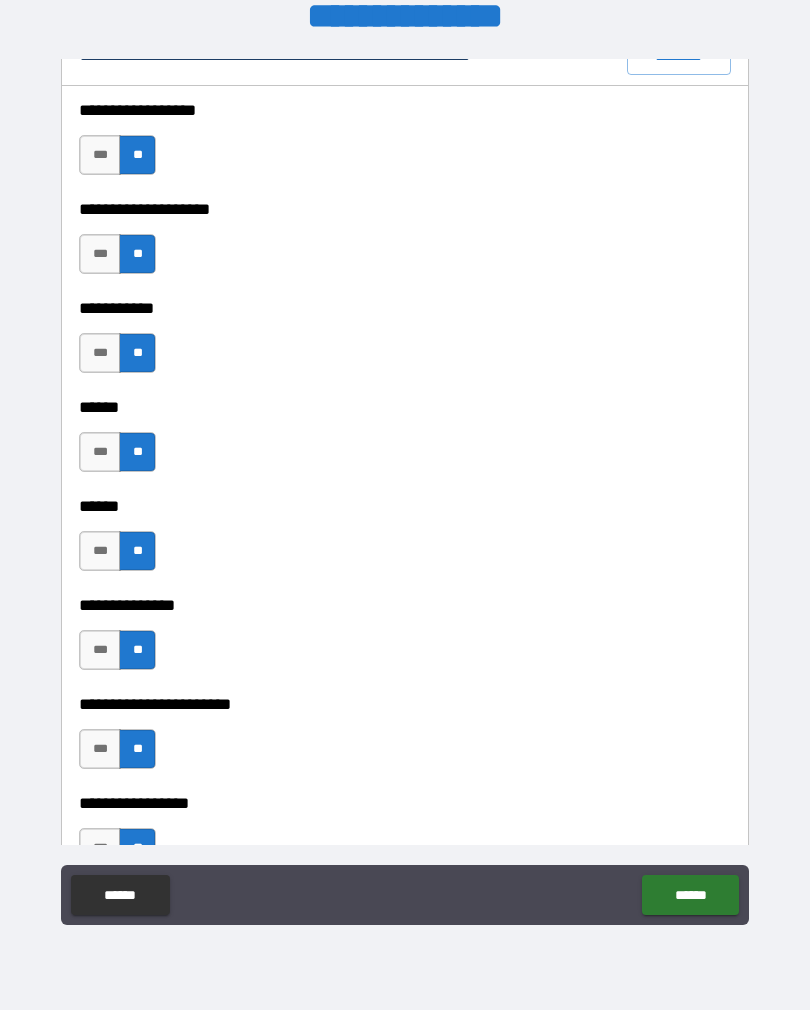 scroll, scrollTop: 3604, scrollLeft: 0, axis: vertical 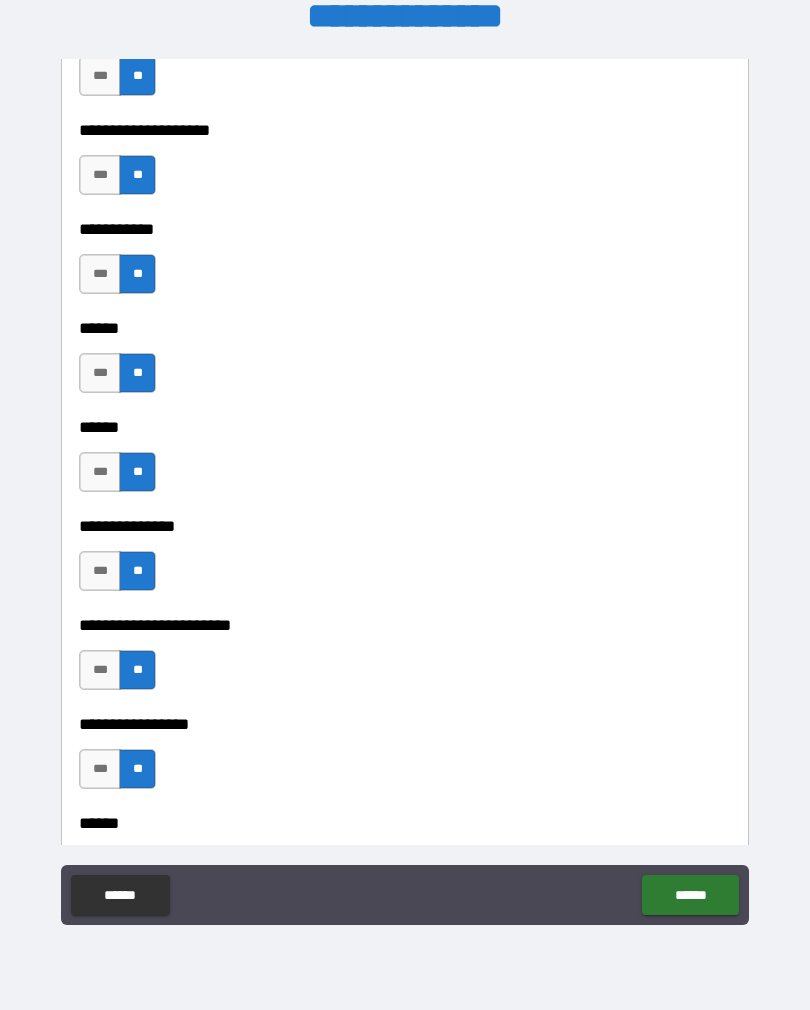 click on "******" at bounding box center (690, 895) 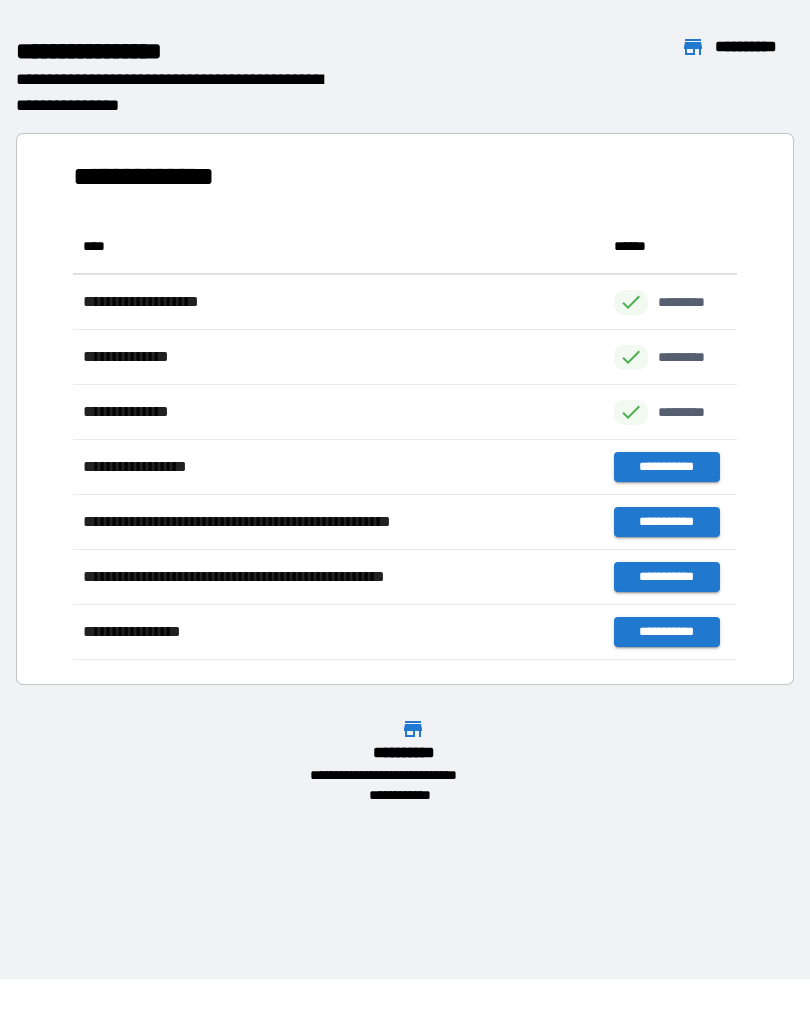 scroll, scrollTop: 441, scrollLeft: 664, axis: both 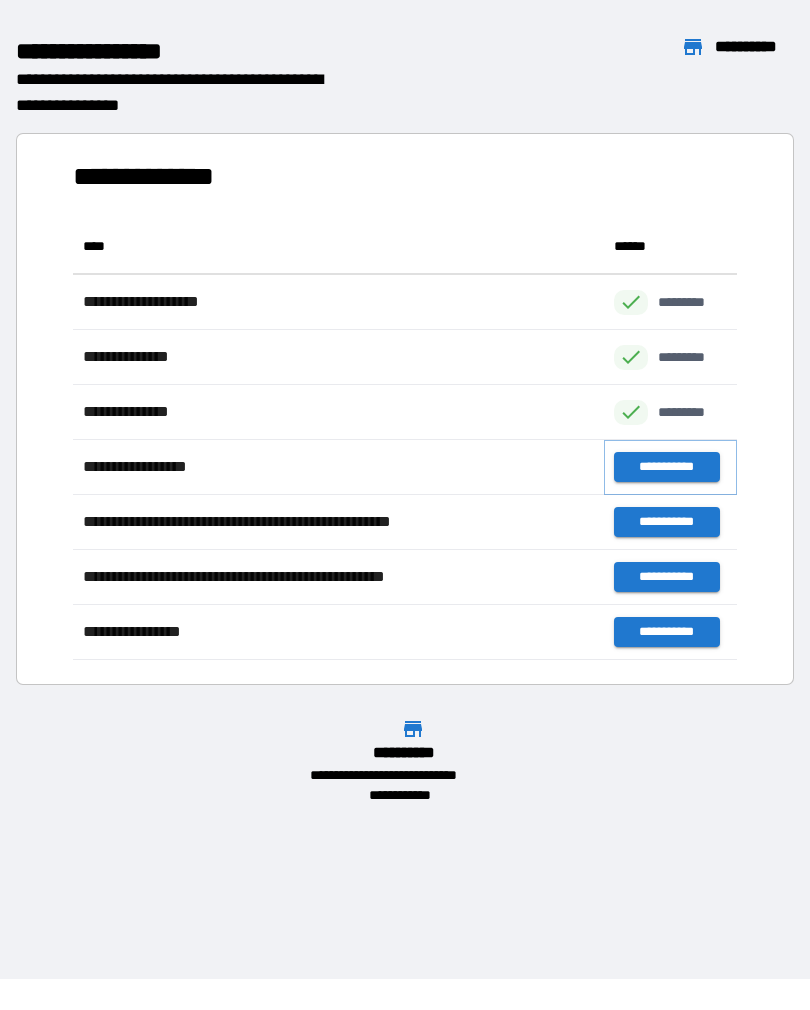 click on "**********" at bounding box center (666, 467) 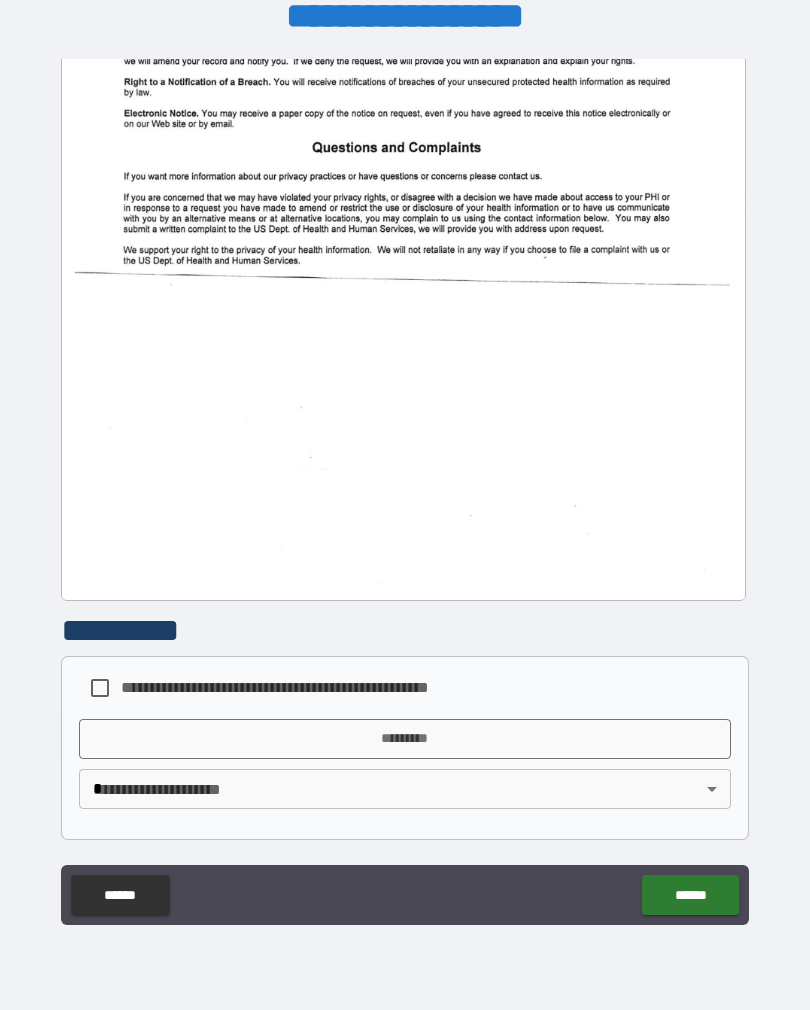 scroll, scrollTop: 1298, scrollLeft: 0, axis: vertical 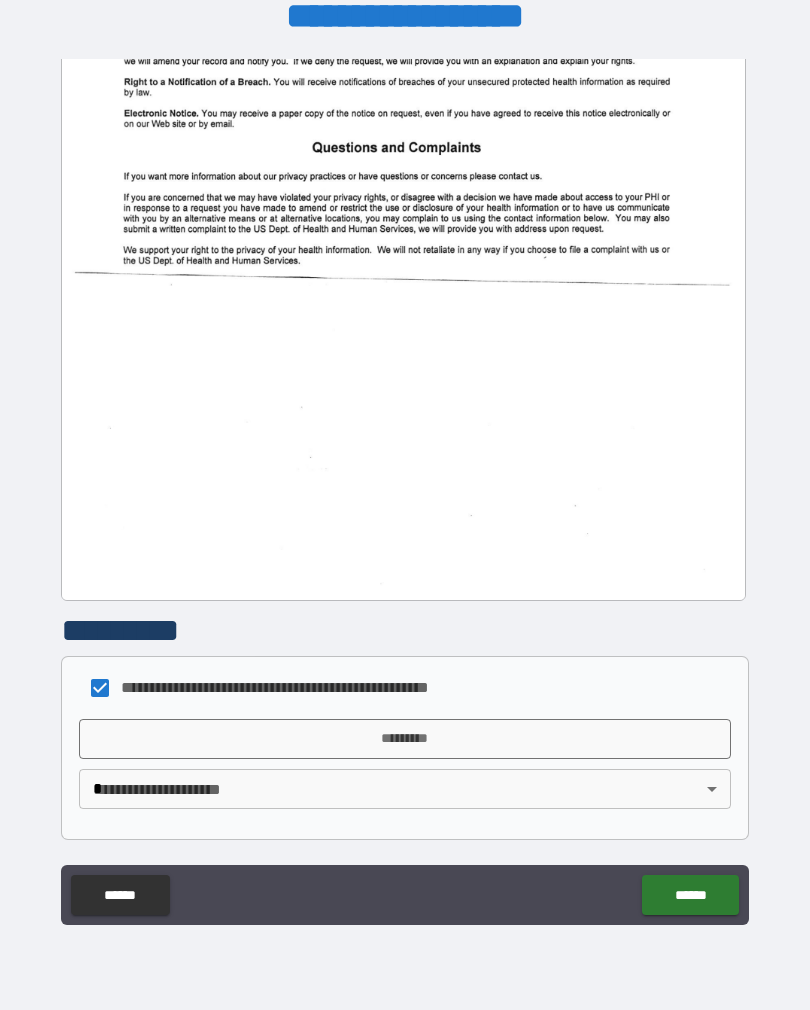 click on "*********" at bounding box center [405, 739] 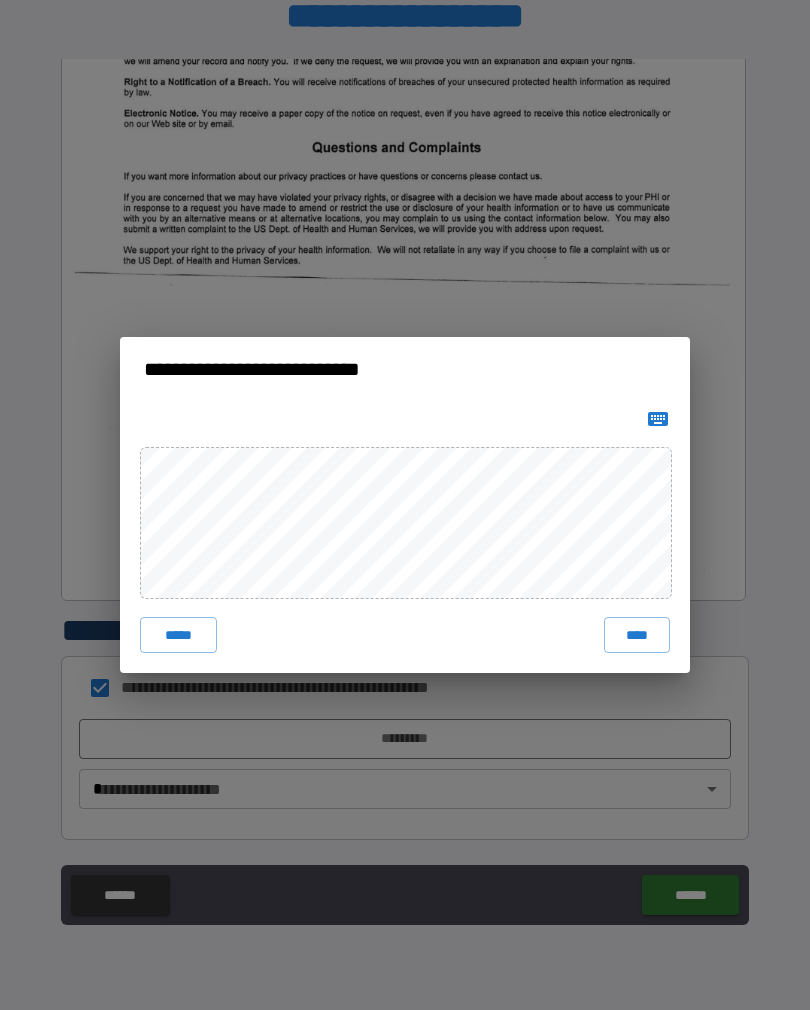 click on "****" at bounding box center [637, 635] 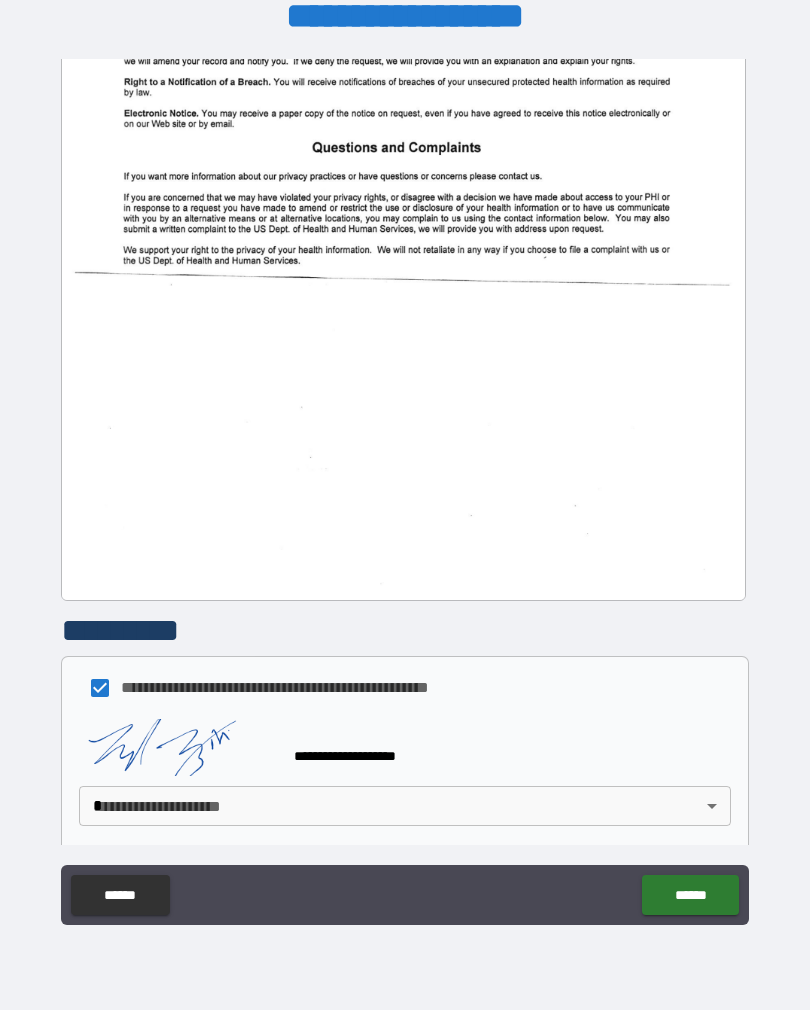 scroll, scrollTop: 1288, scrollLeft: 0, axis: vertical 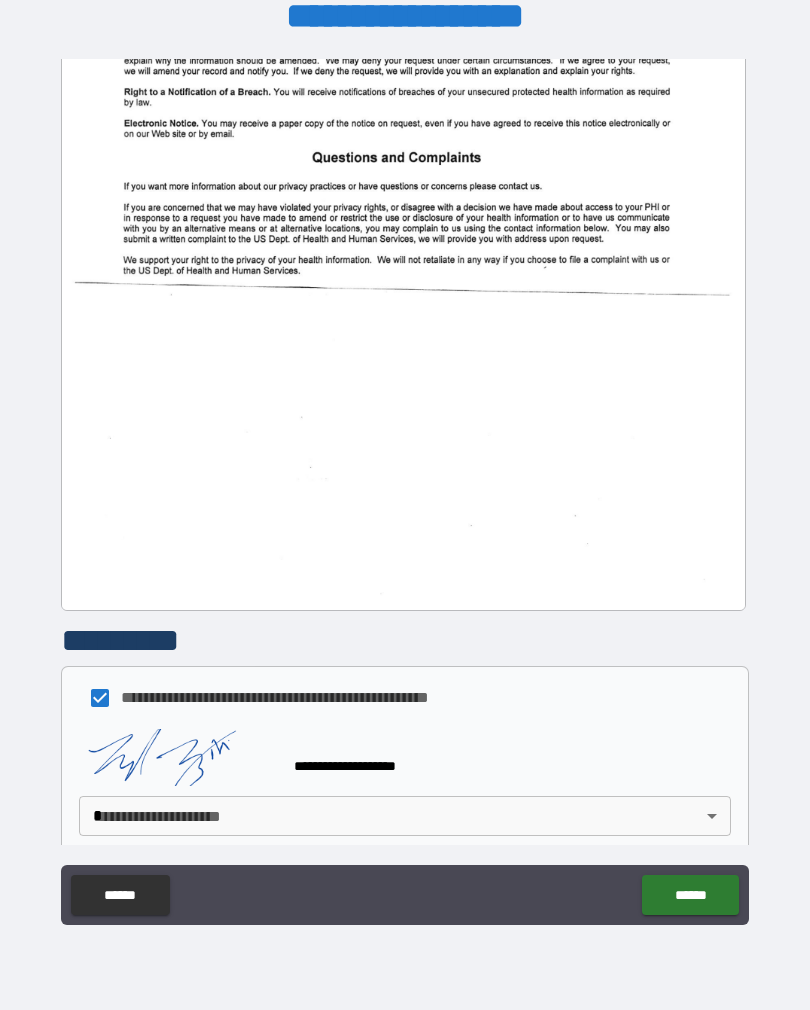 click on "[FIRST] [LAST] [CITY] [STATE] [POSTAL_CODE] [COUNTRY] [ADDRESS]" at bounding box center [405, 489] 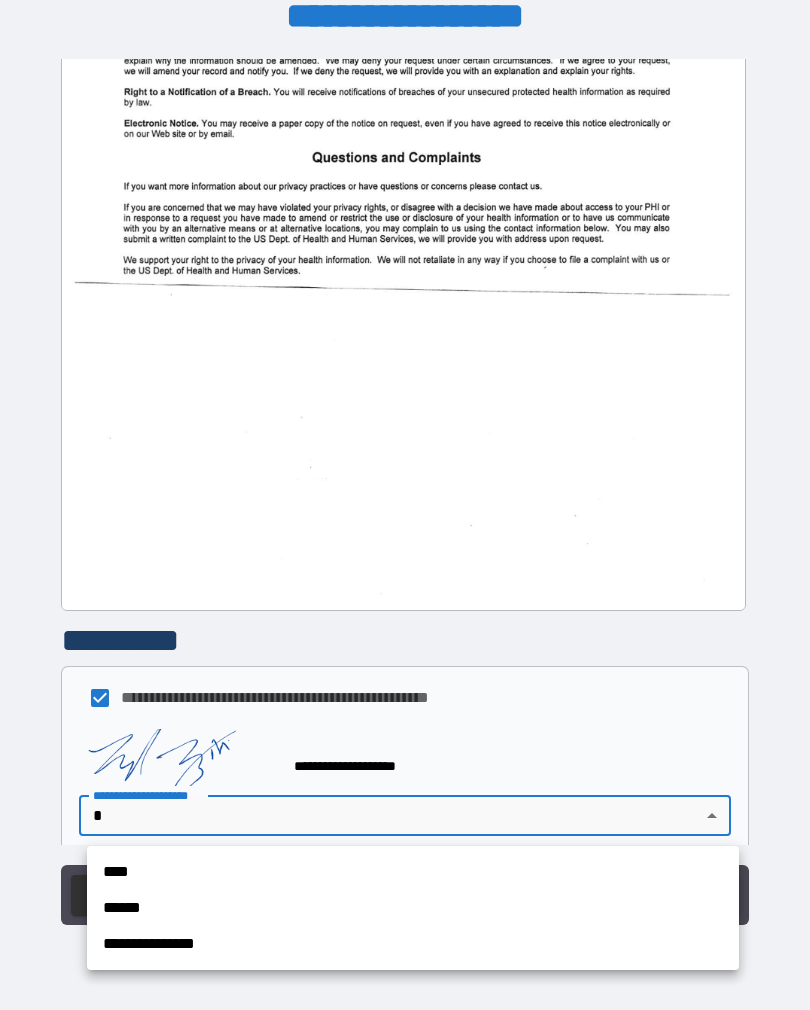 click on "****" at bounding box center [413, 872] 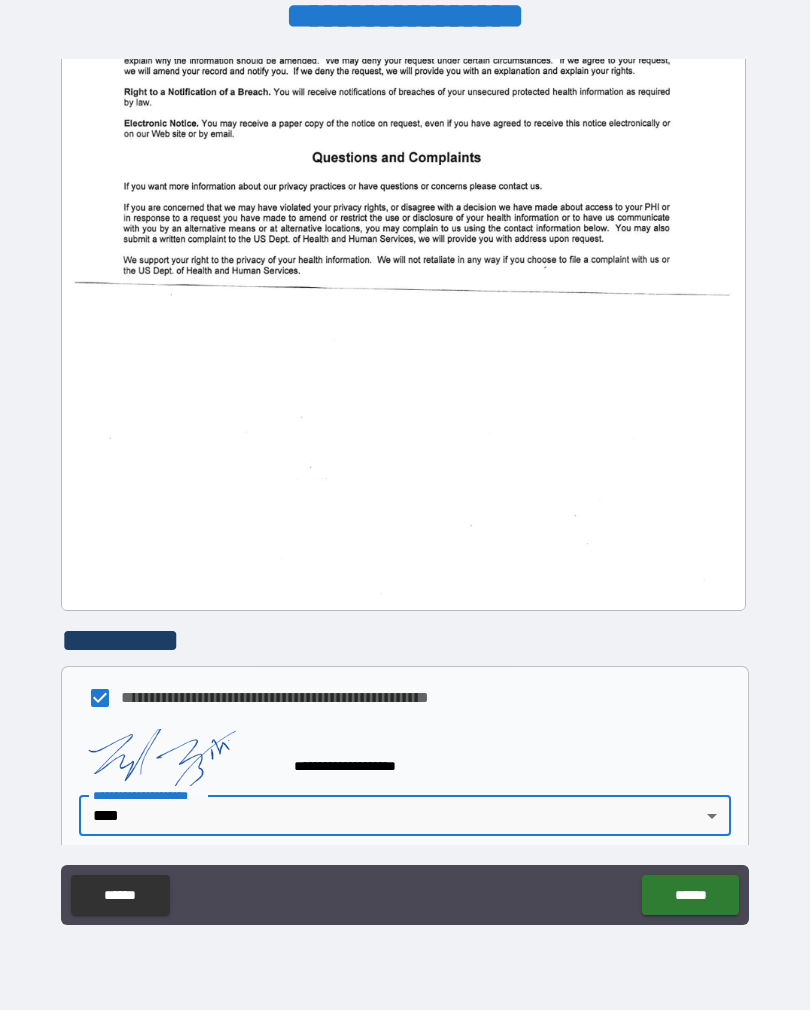 click on "******" at bounding box center [690, 895] 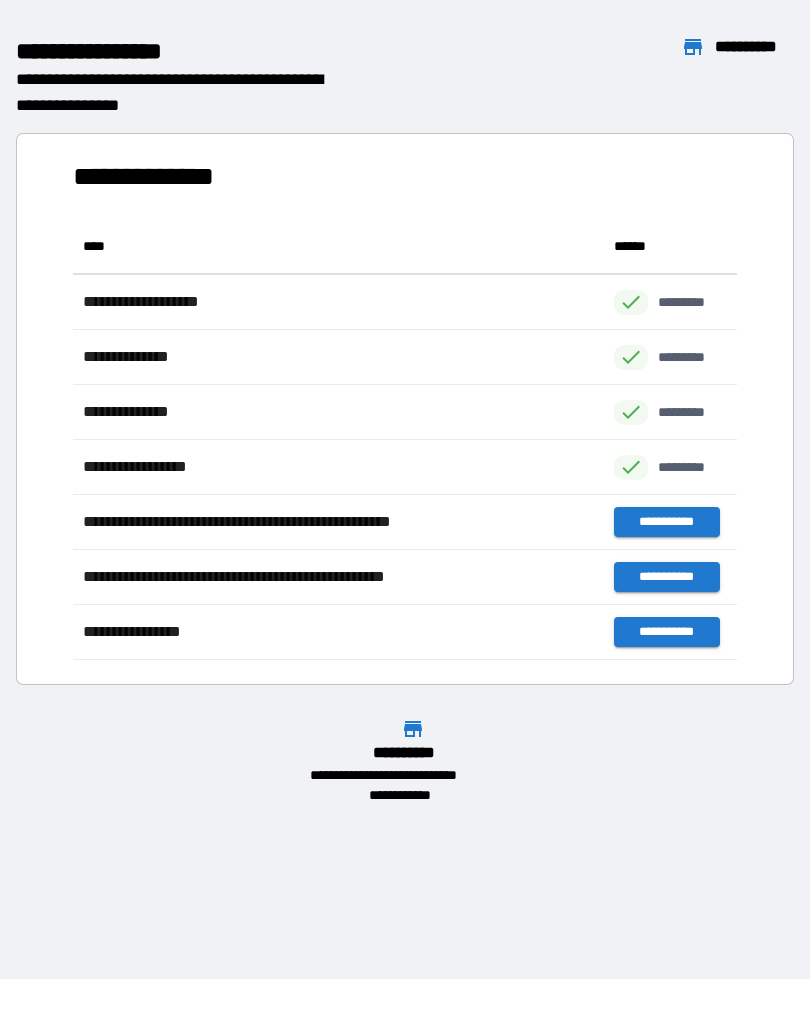scroll, scrollTop: 1, scrollLeft: 1, axis: both 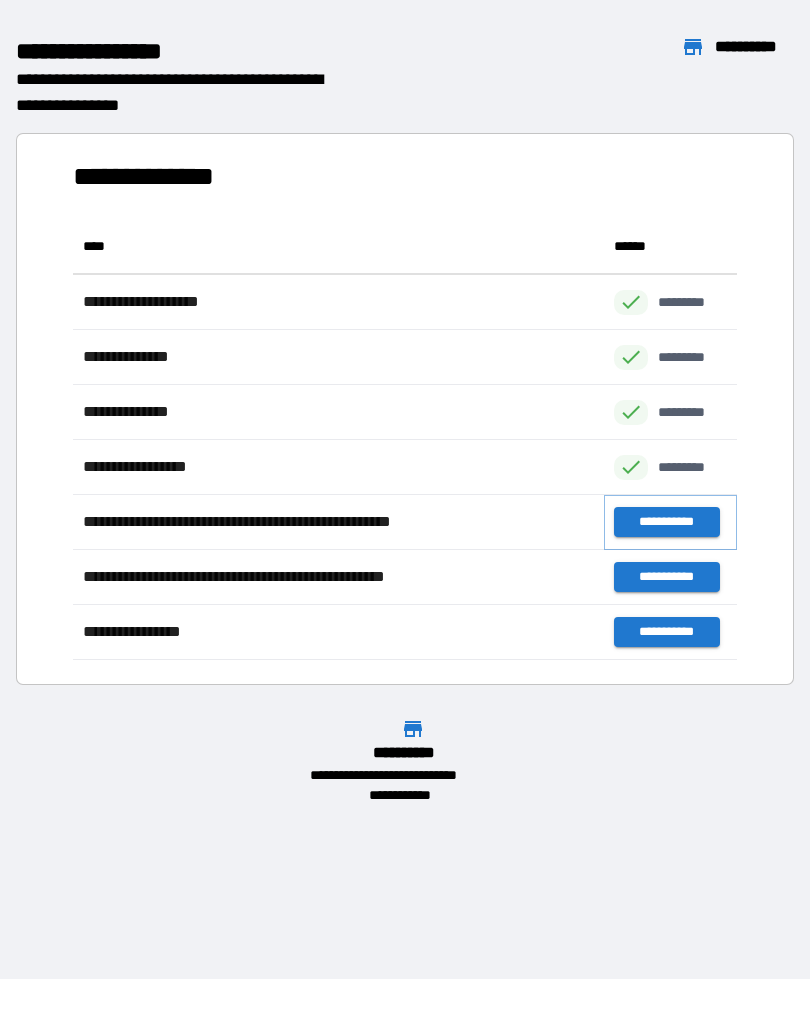 click on "**********" at bounding box center [666, 522] 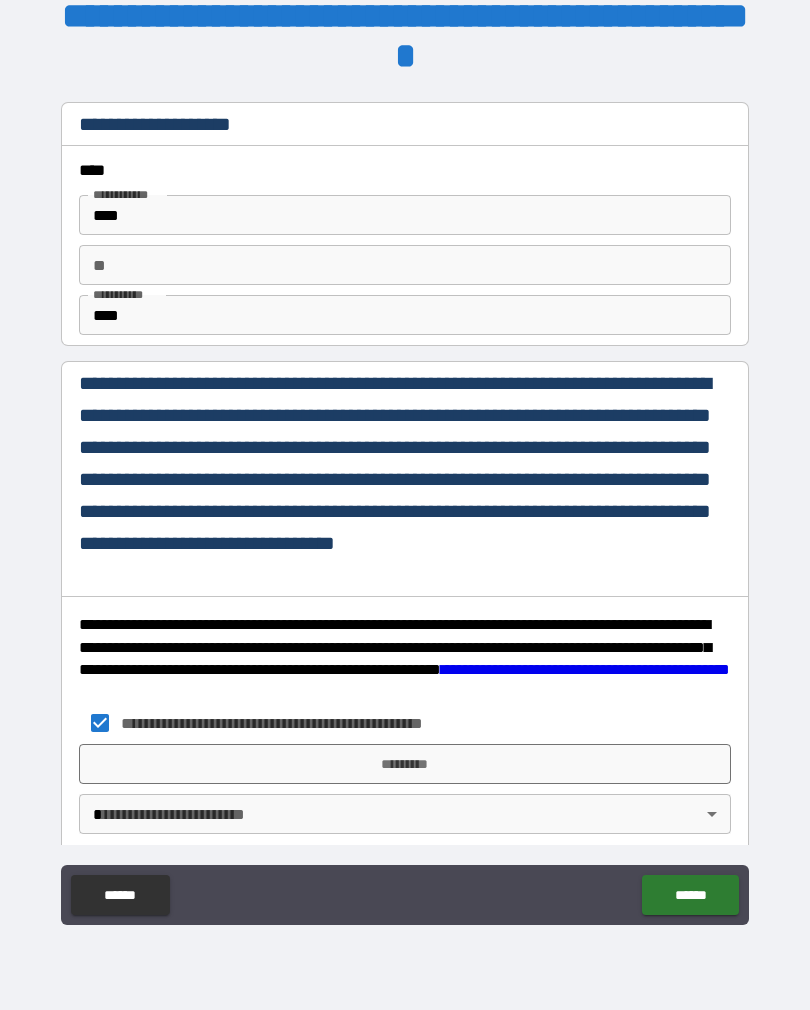 click on "*********" at bounding box center (405, 764) 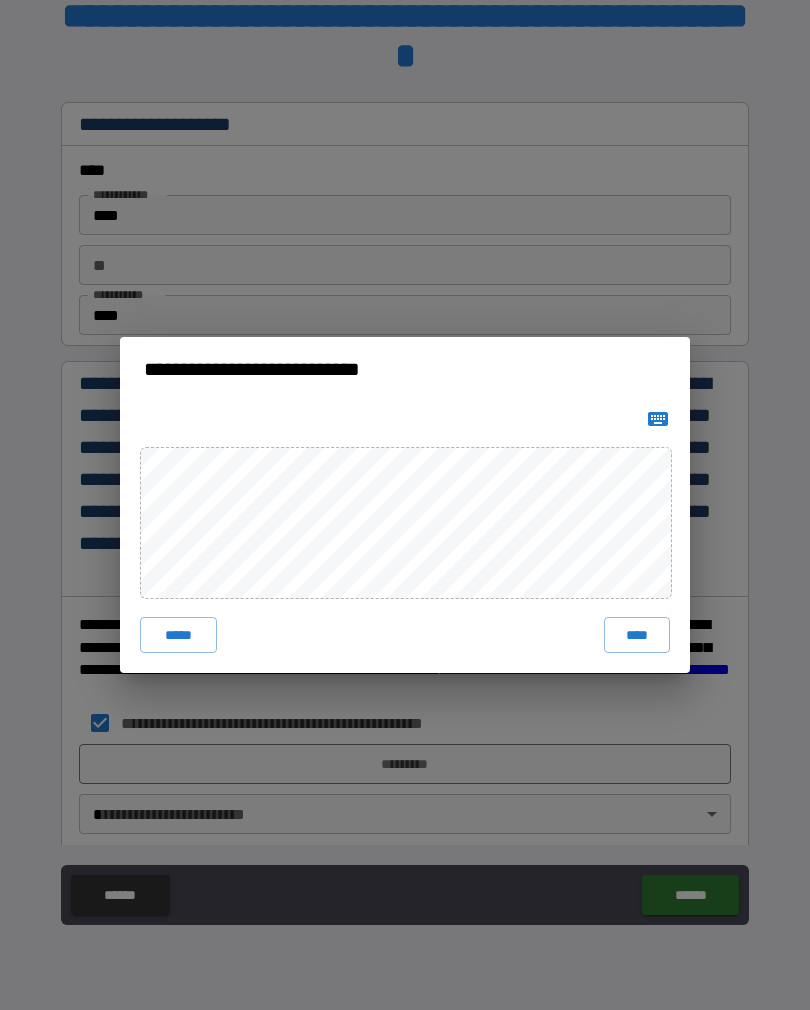 click on "****" at bounding box center [637, 635] 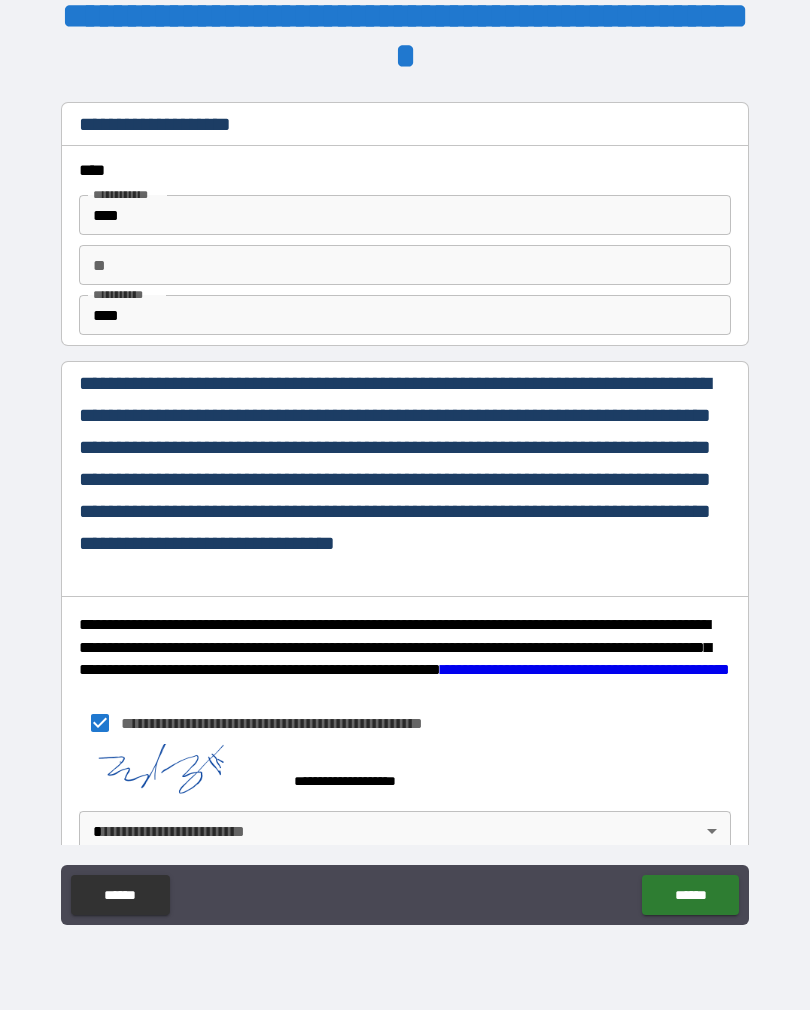 click on "[FIRST] [LAST] [CITY] [STATE] [POSTAL_CODE] [COUNTRY] [ADDRESS]" at bounding box center (405, 489) 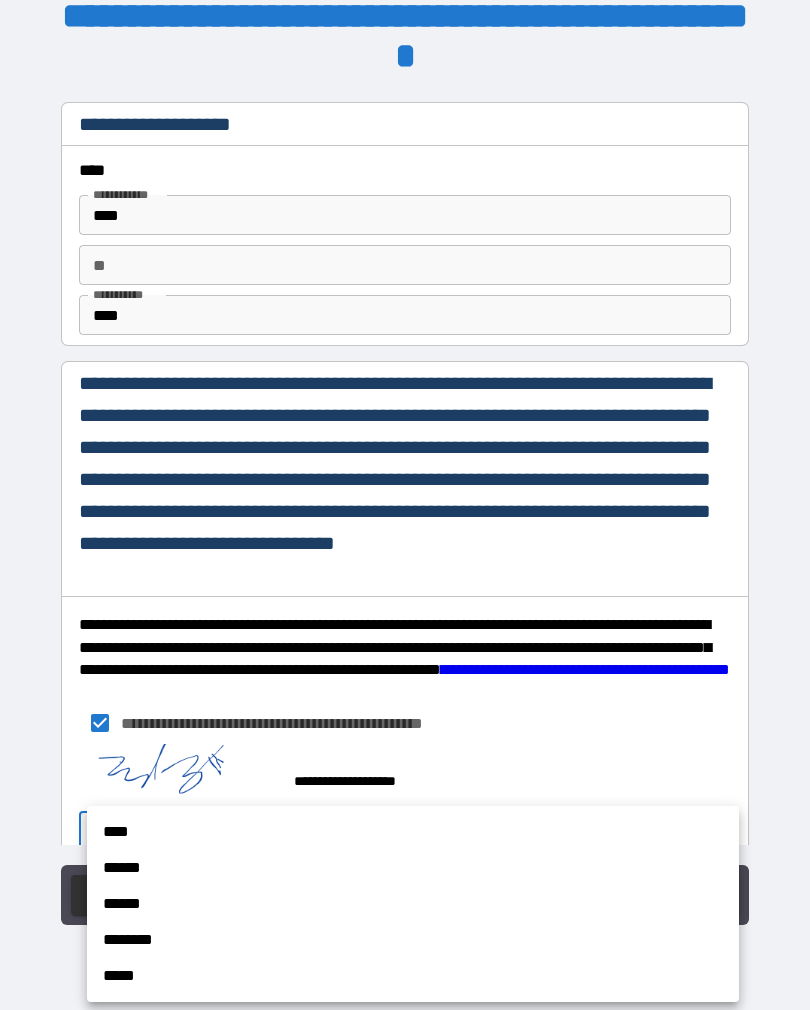 click on "****" at bounding box center (413, 832) 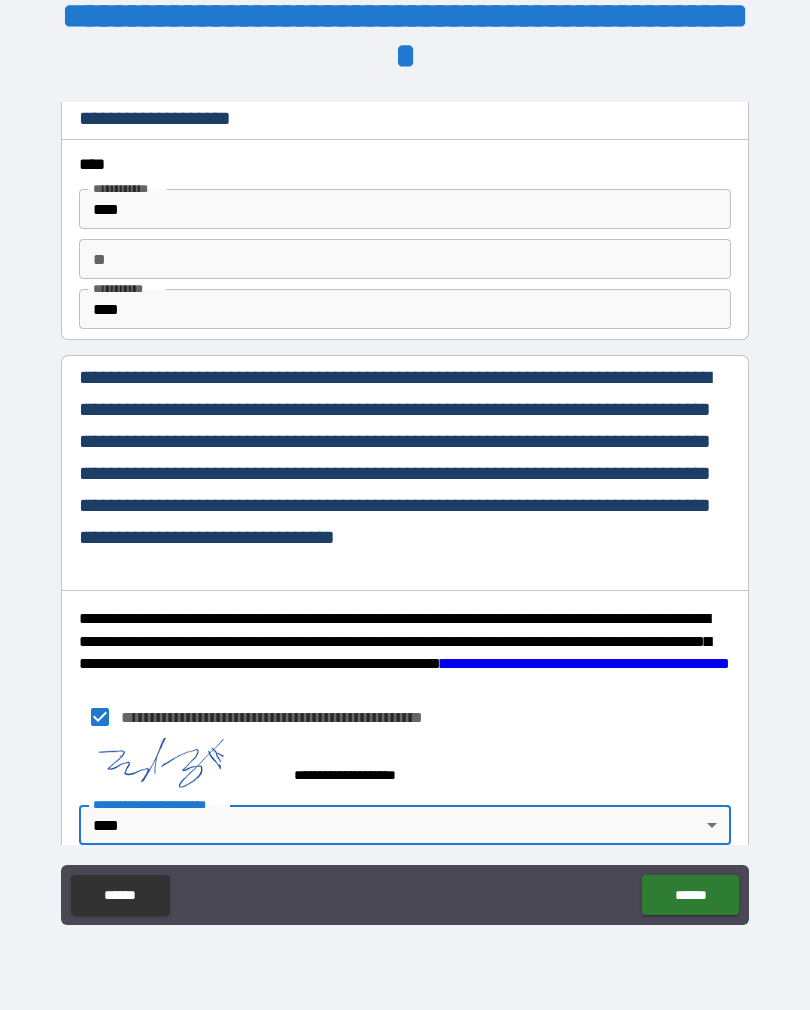 click on "******" at bounding box center [690, 895] 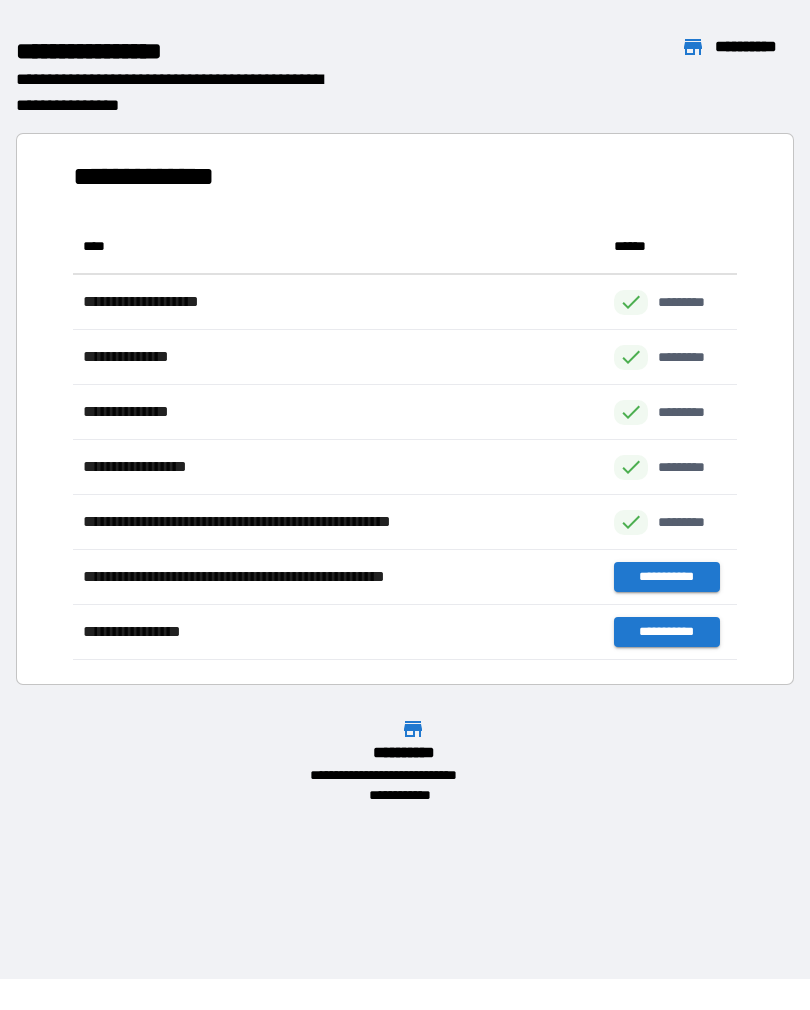 scroll, scrollTop: 1, scrollLeft: 1, axis: both 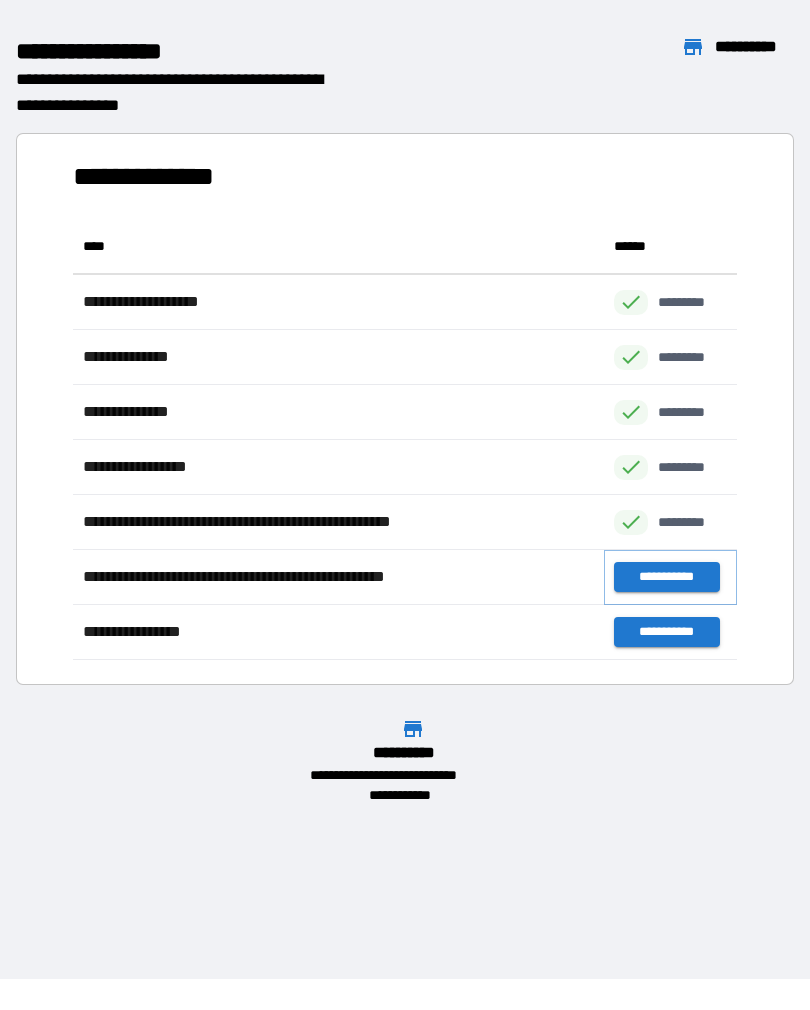click on "**********" at bounding box center (666, 577) 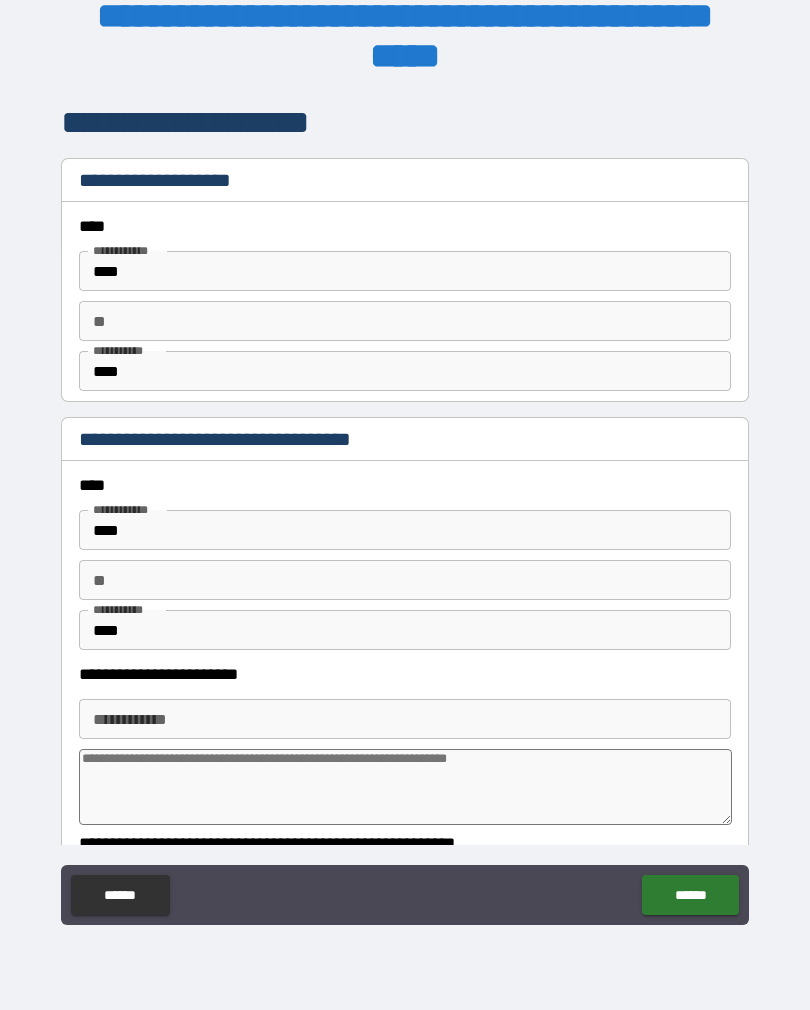 type on "*" 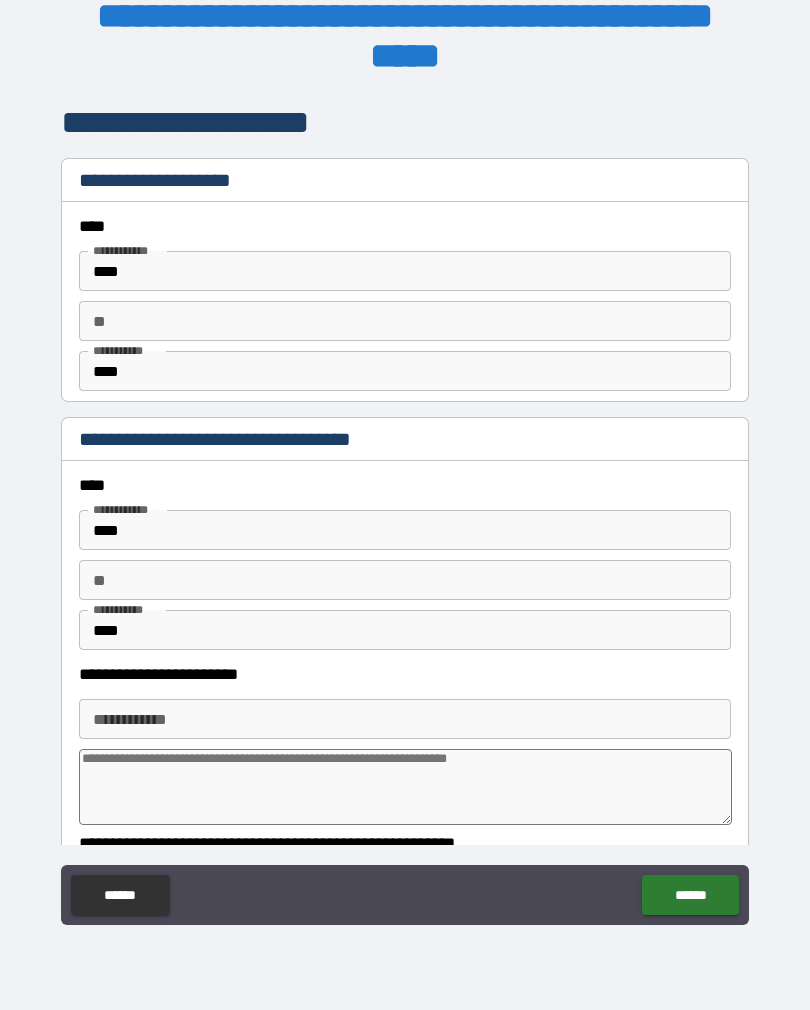 click on "****" at bounding box center (405, 371) 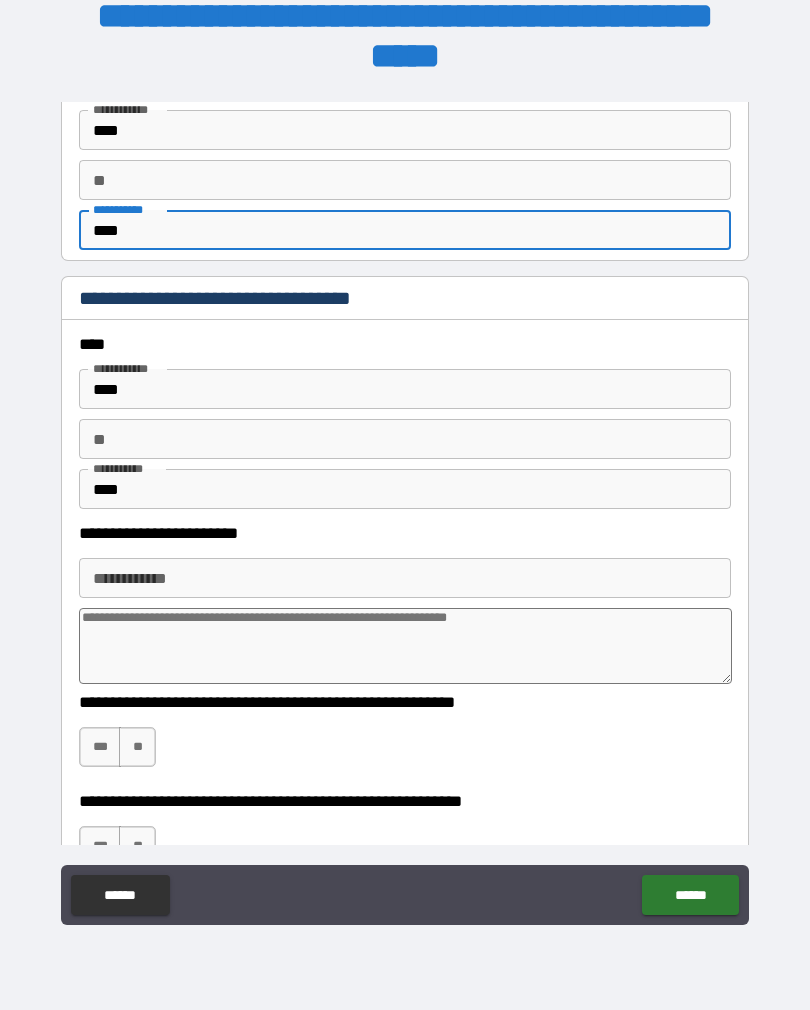 scroll, scrollTop: 156, scrollLeft: 0, axis: vertical 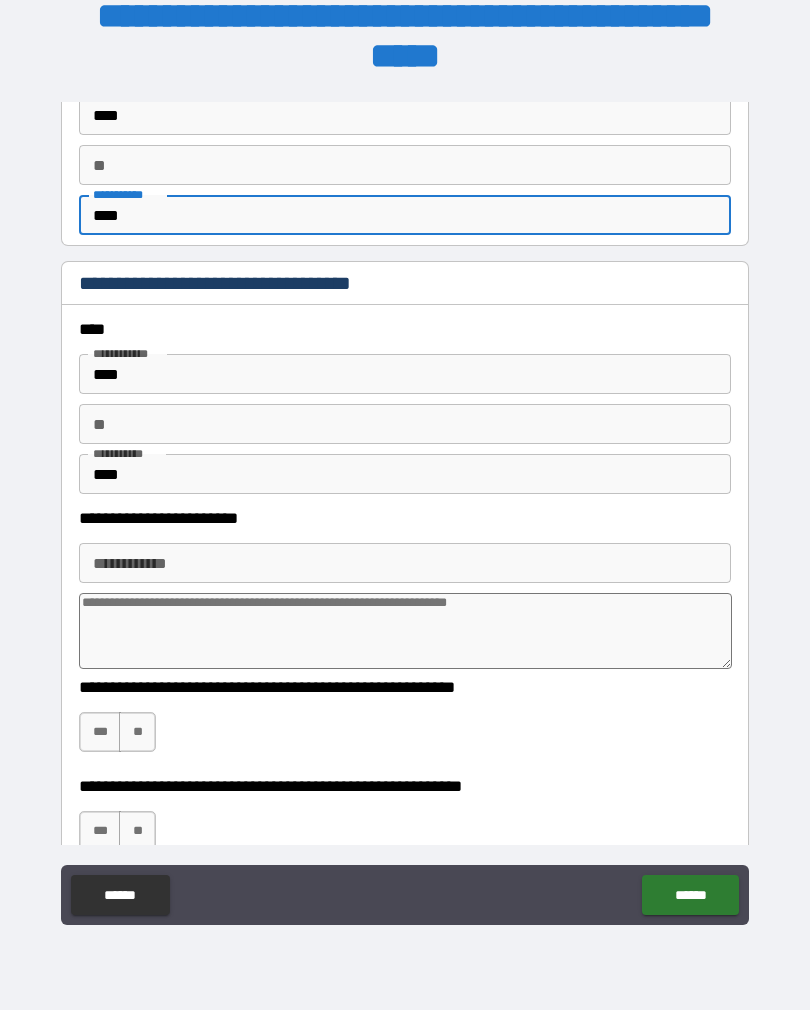 click on "****" at bounding box center [405, 374] 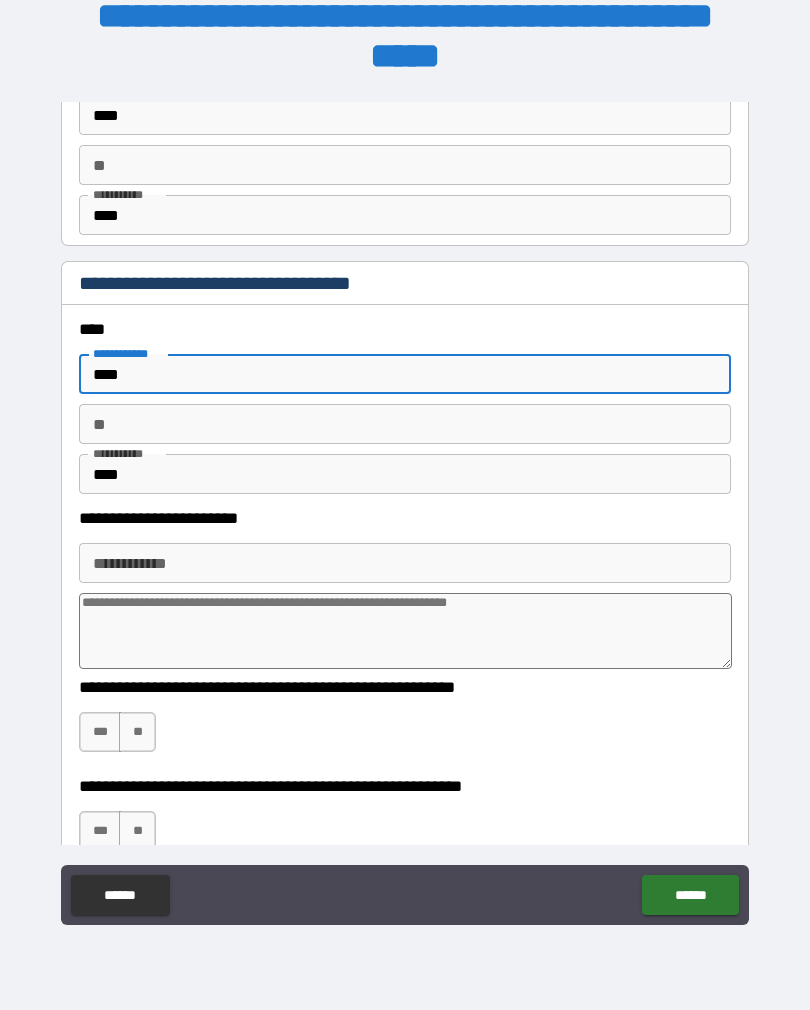 type on "***" 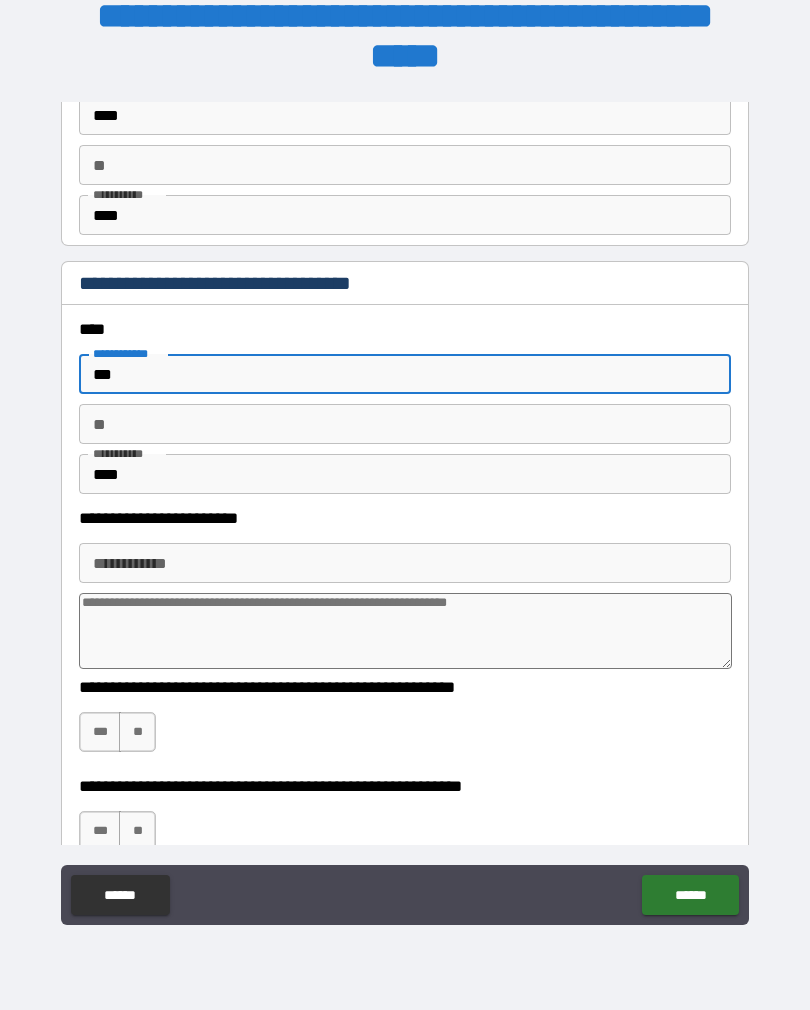type on "*" 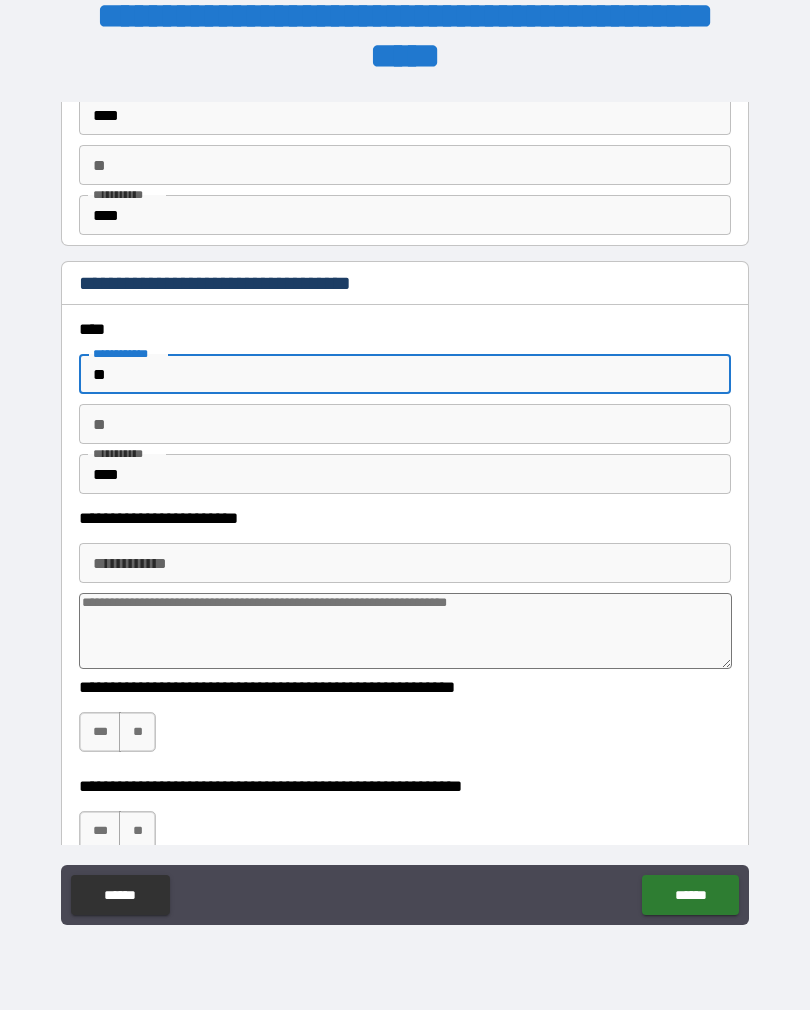 type on "*" 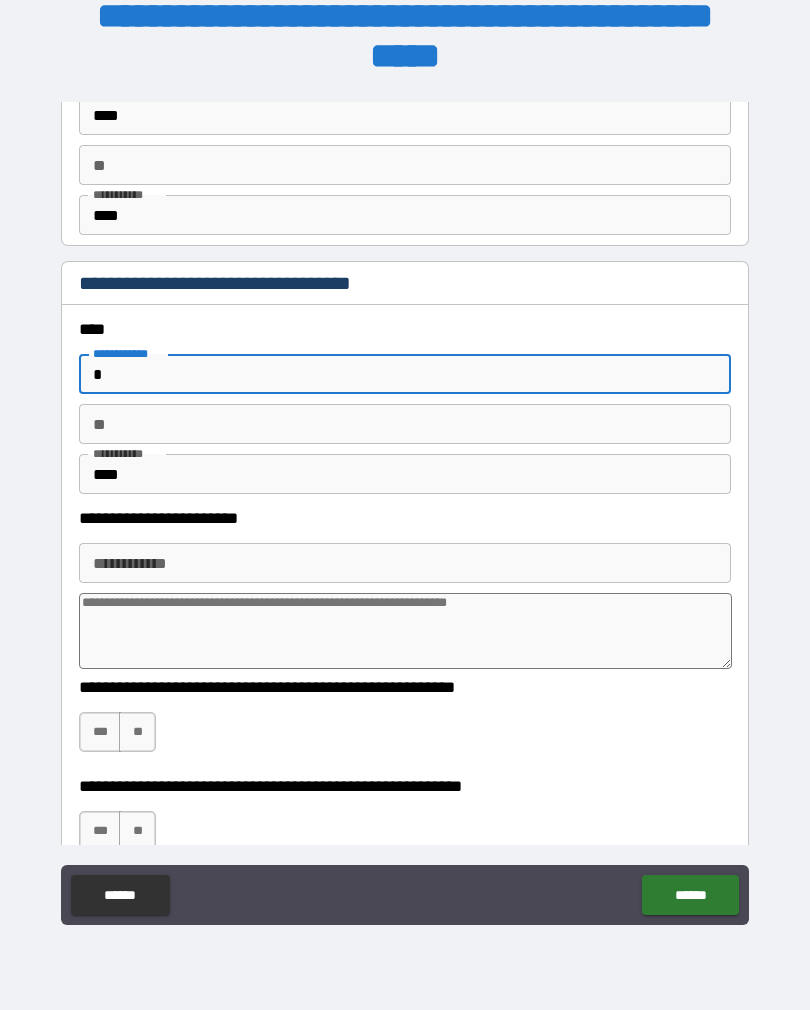 type on "*" 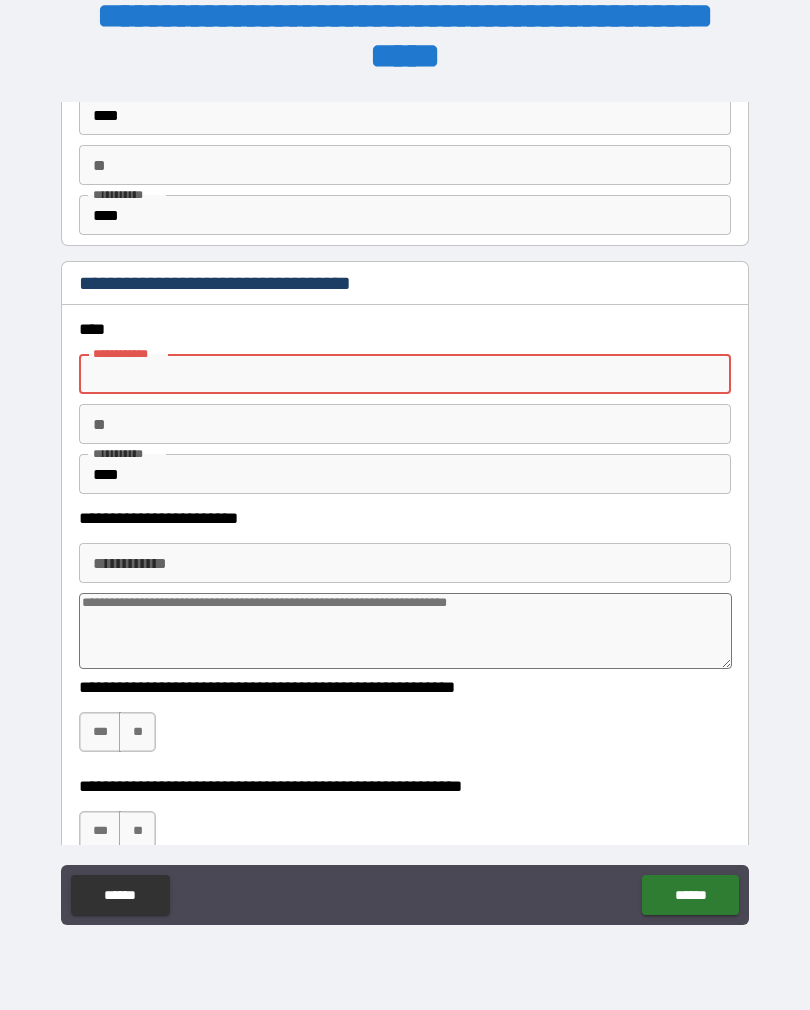 type on "*" 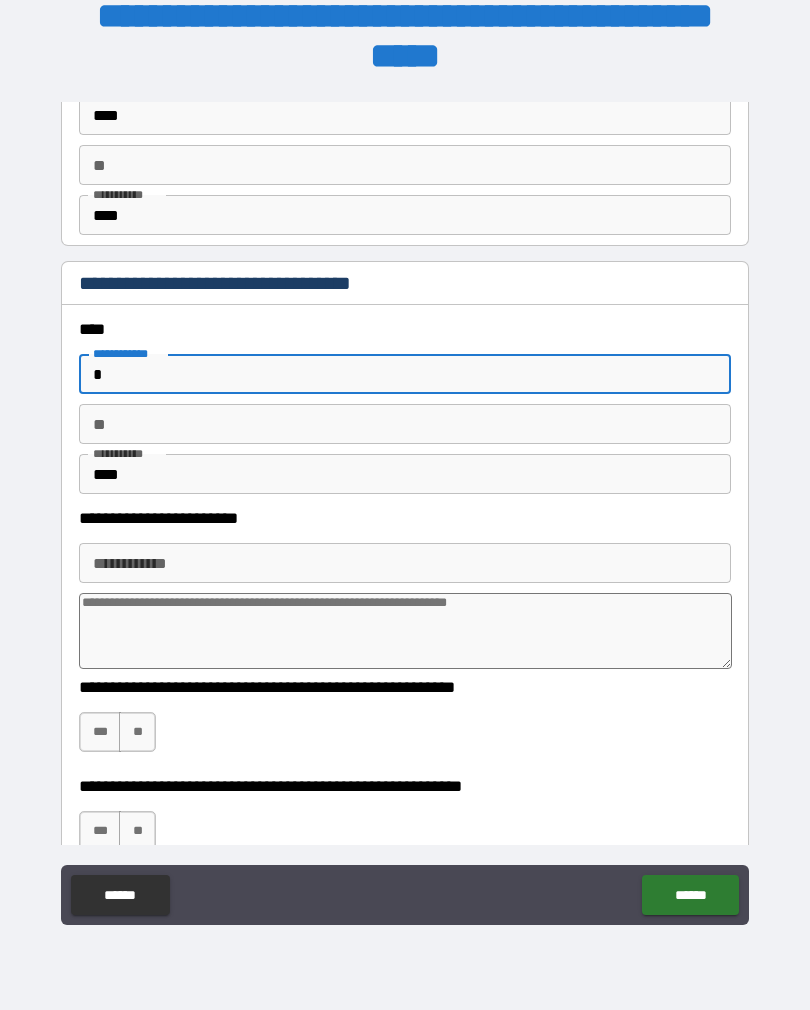 type on "*" 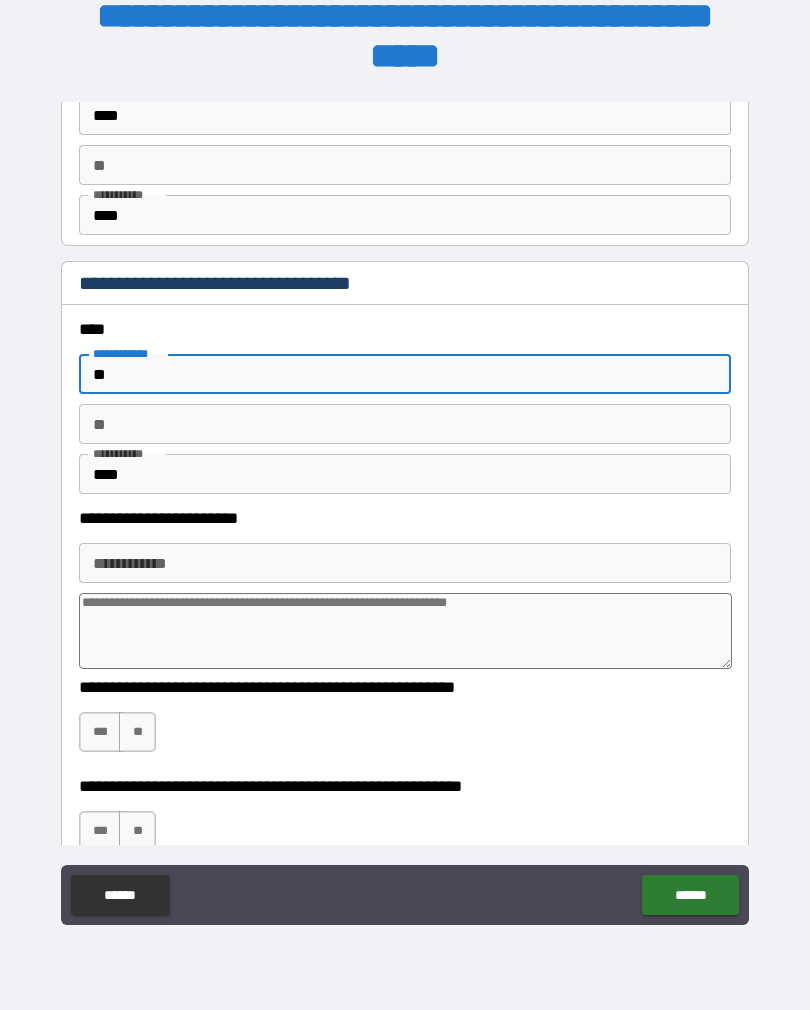 type on "*" 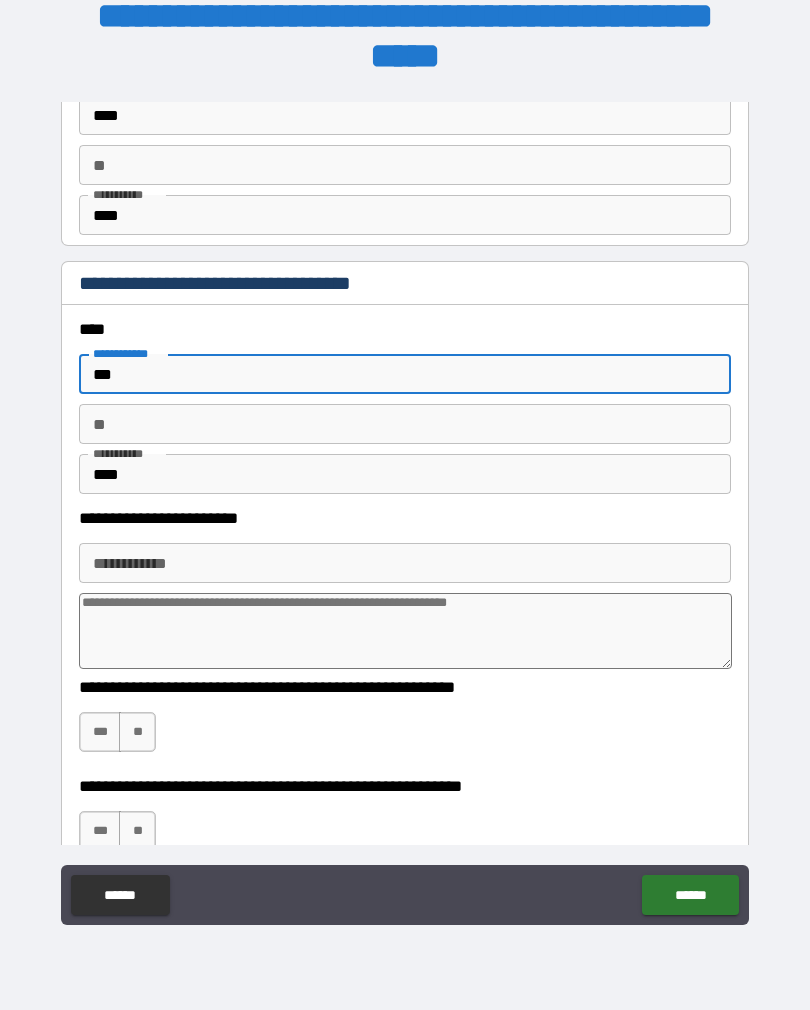type on "*" 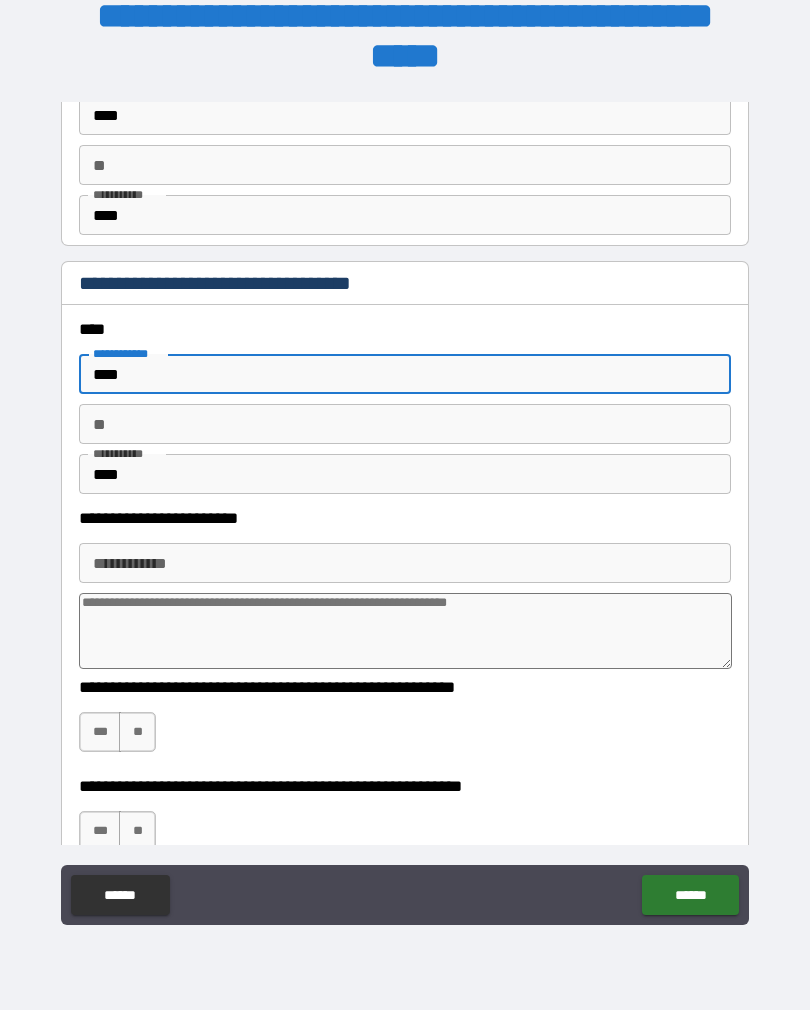 type on "*" 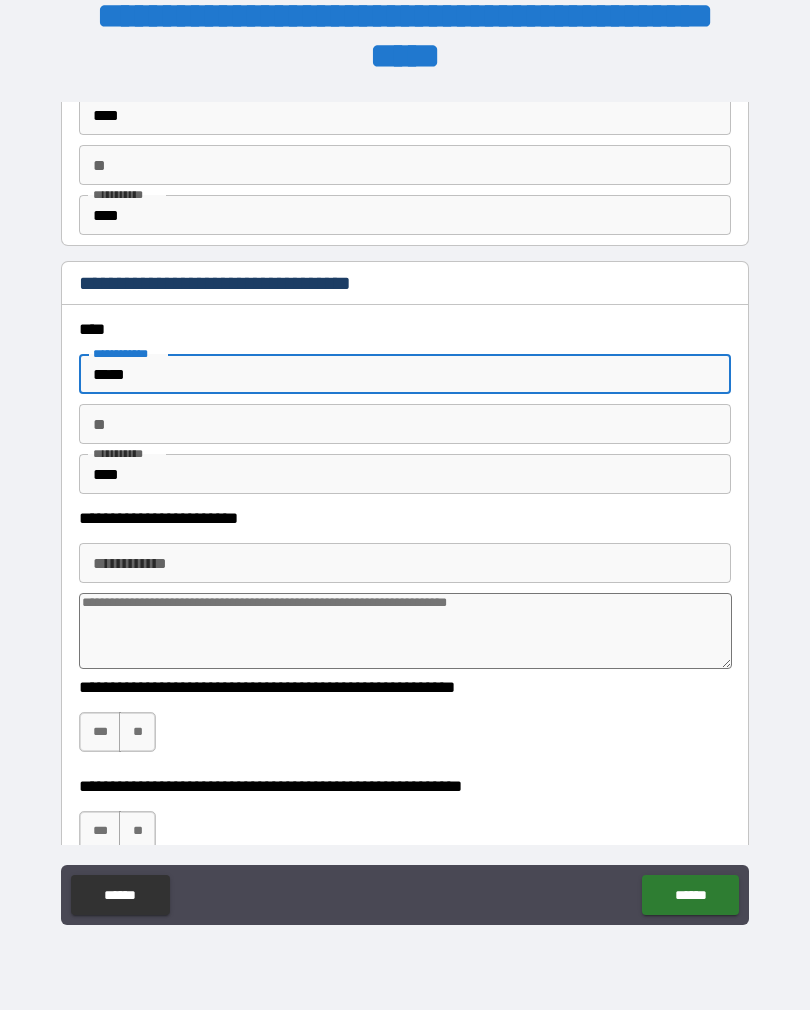 type on "*" 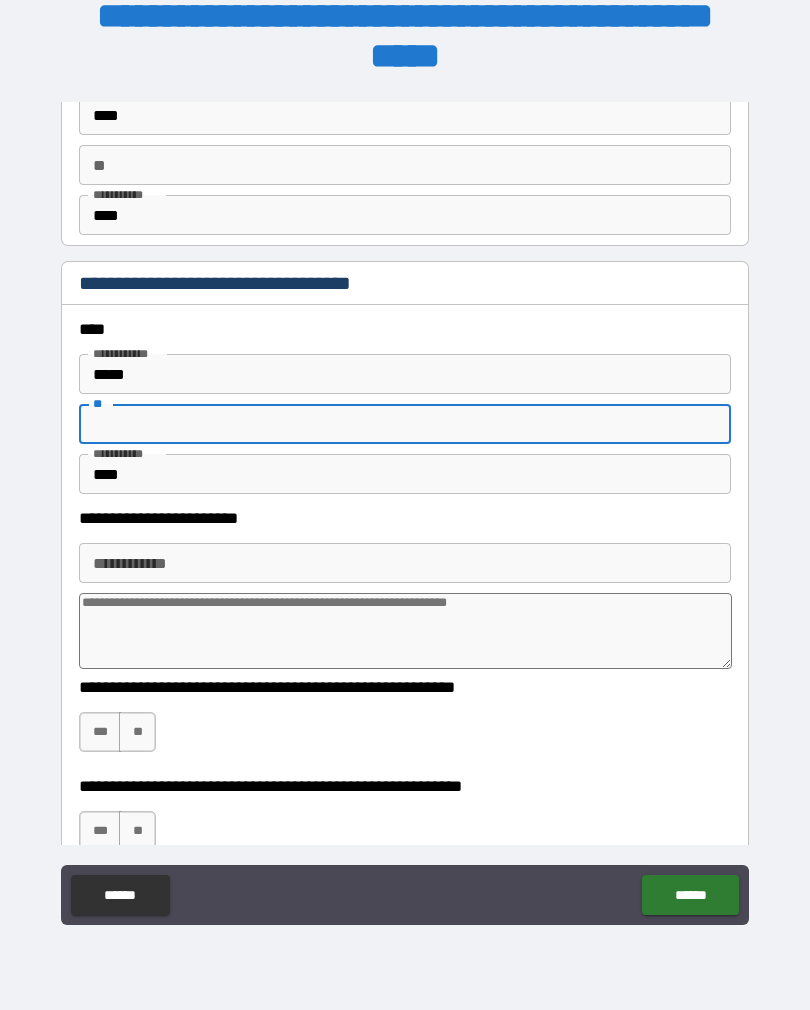 type on "*" 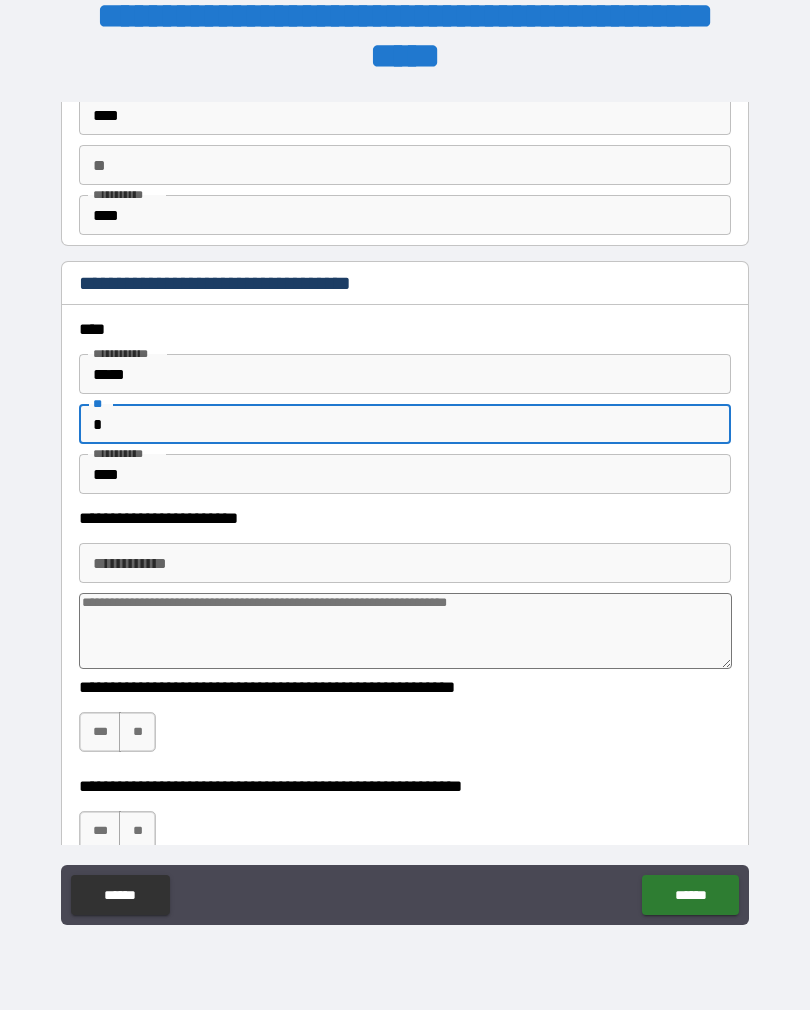type on "*" 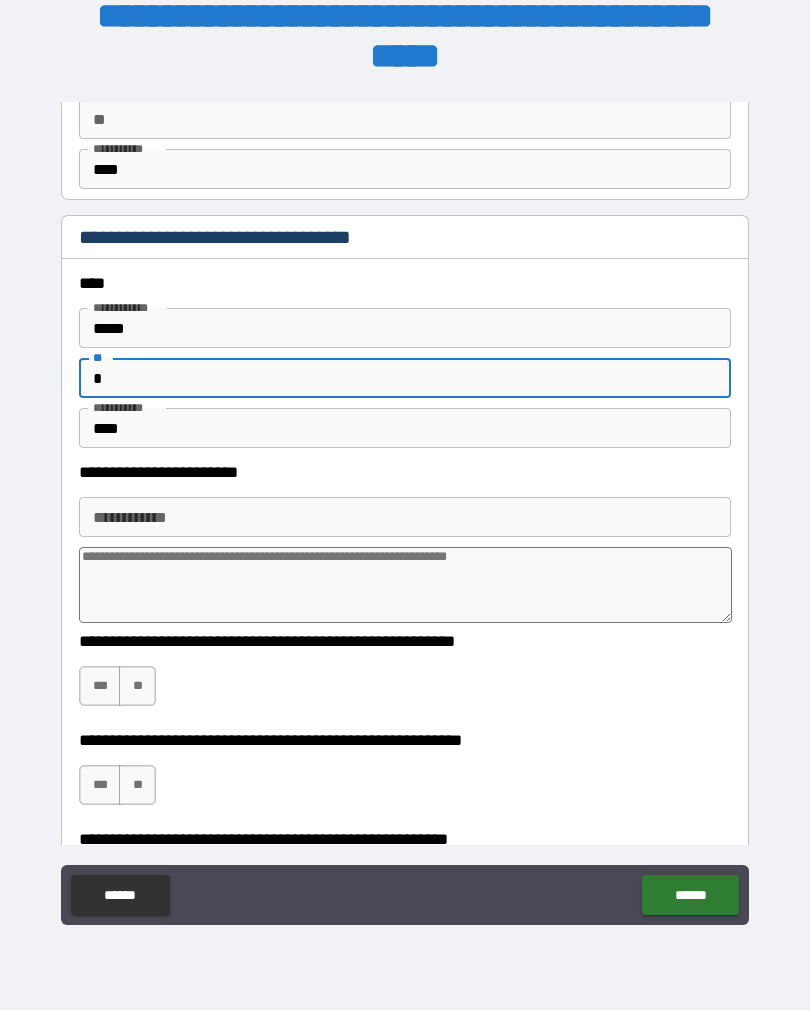scroll, scrollTop: 268, scrollLeft: 0, axis: vertical 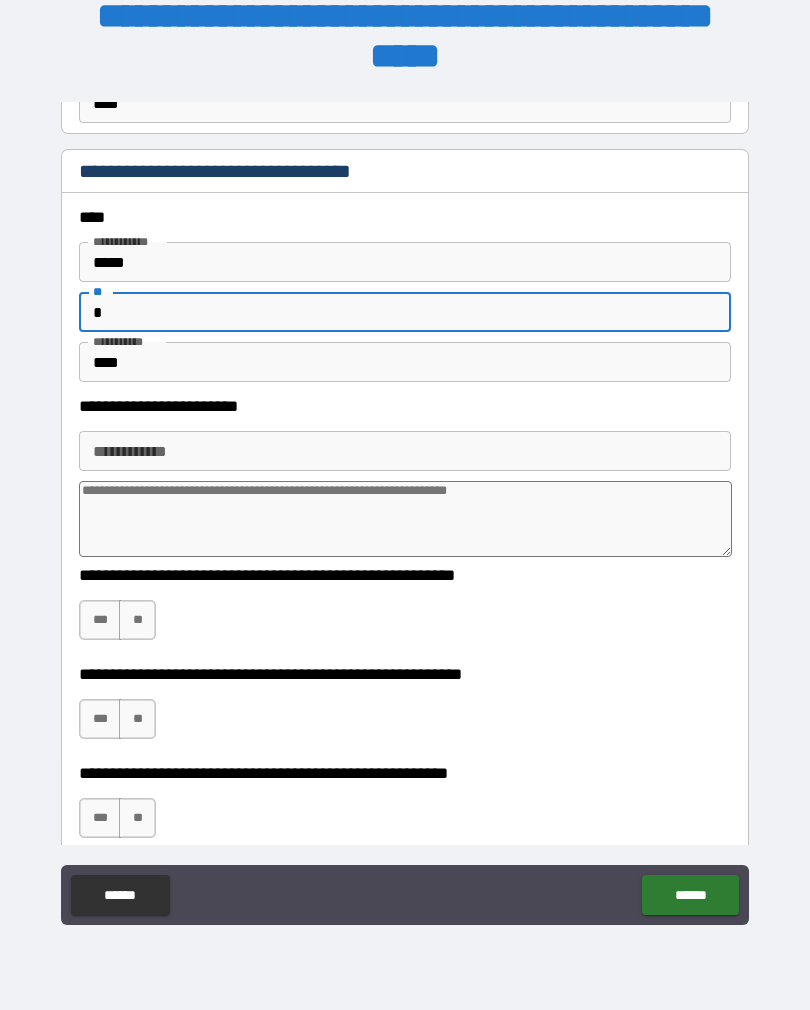 type on "*" 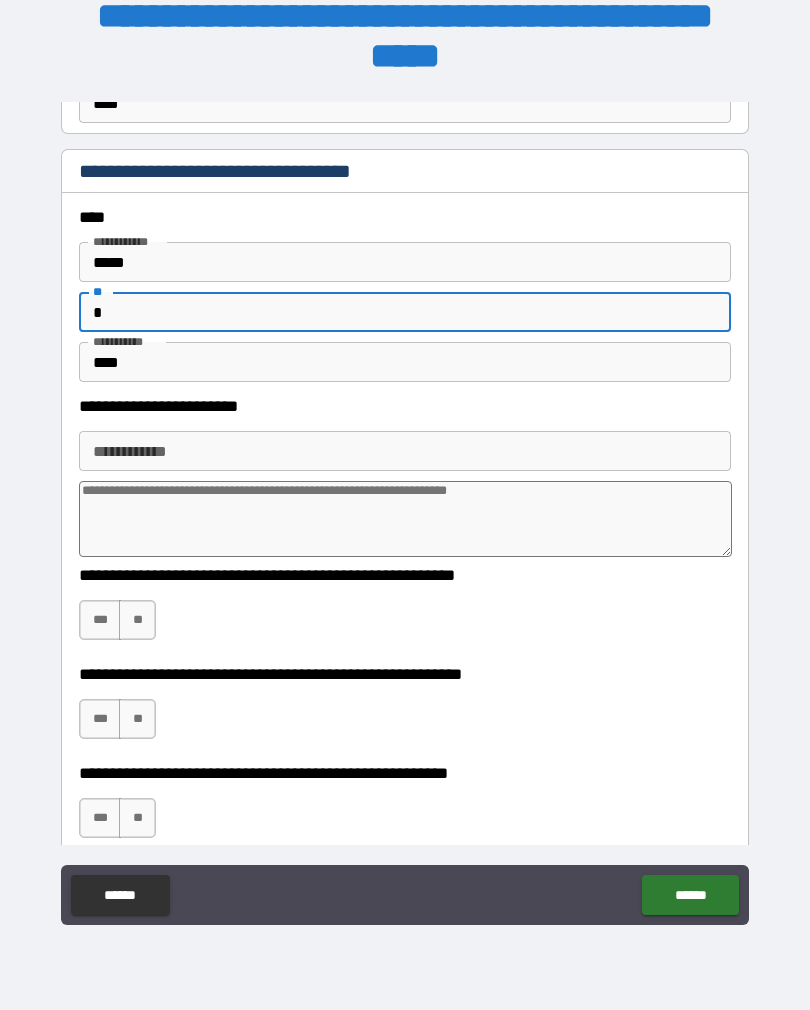 click on "**********" at bounding box center (405, 451) 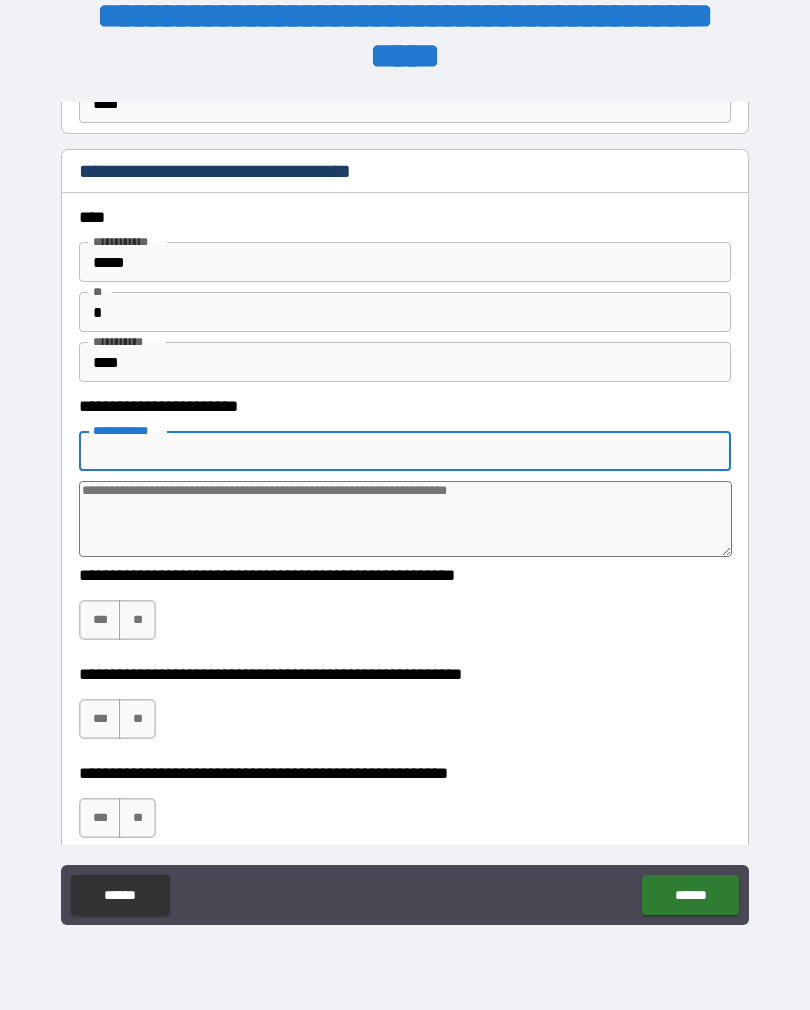 type on "*" 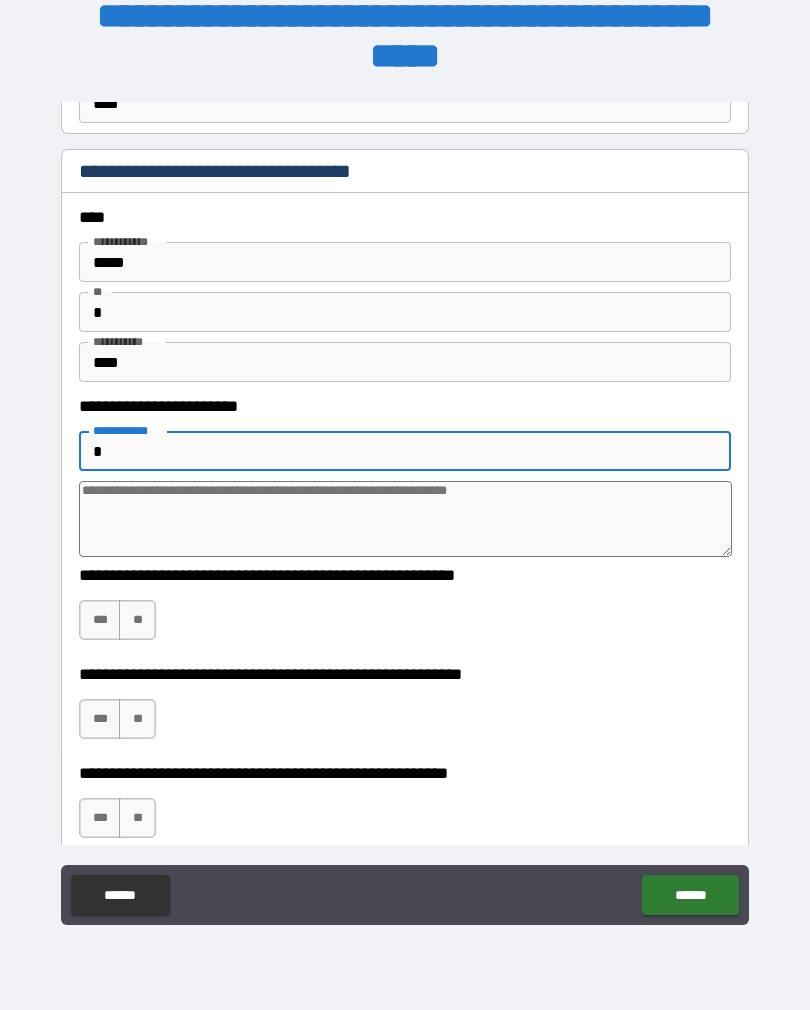 type on "*" 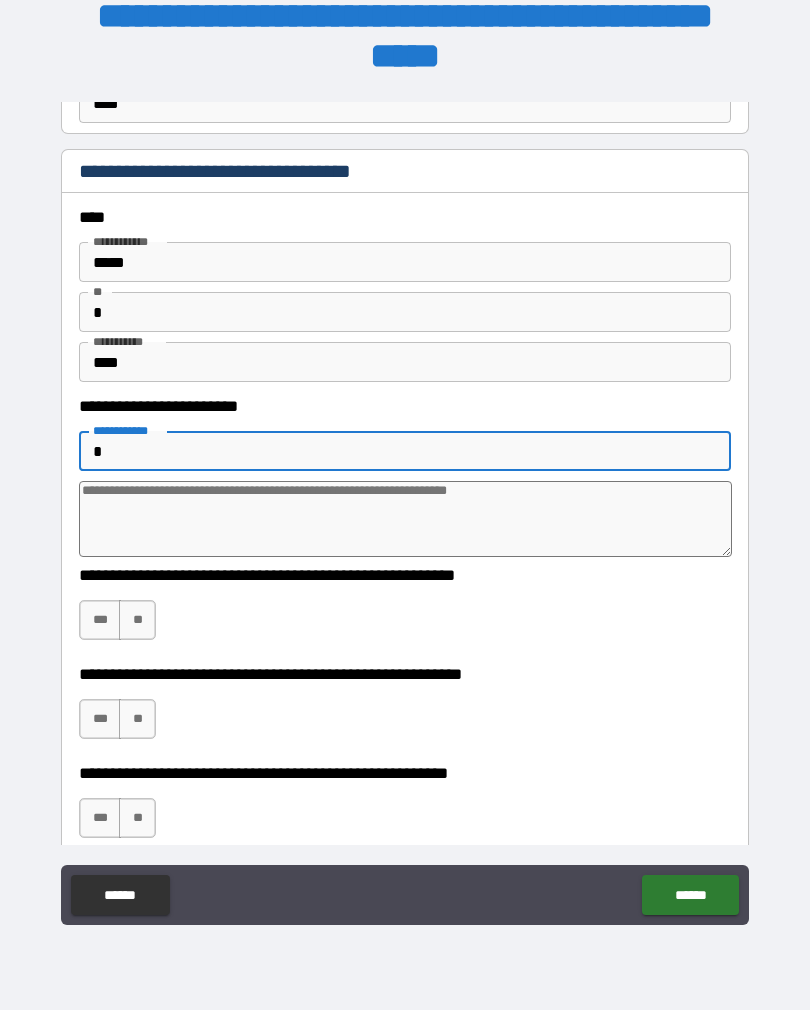 type on "**" 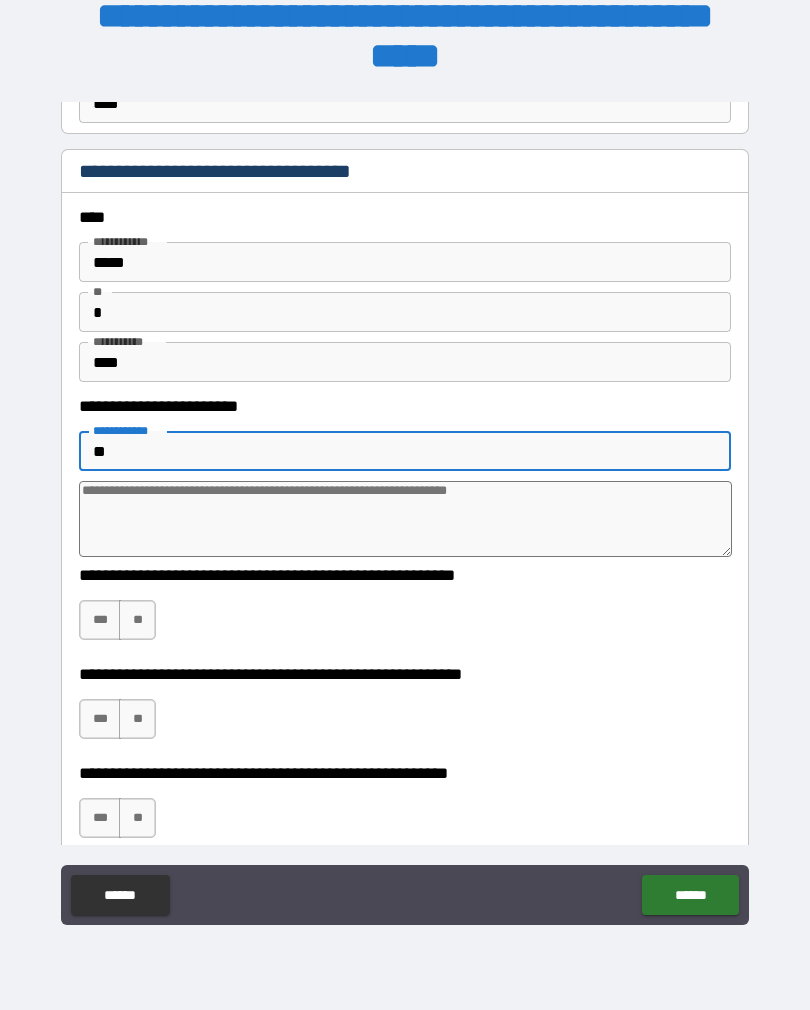 type on "*" 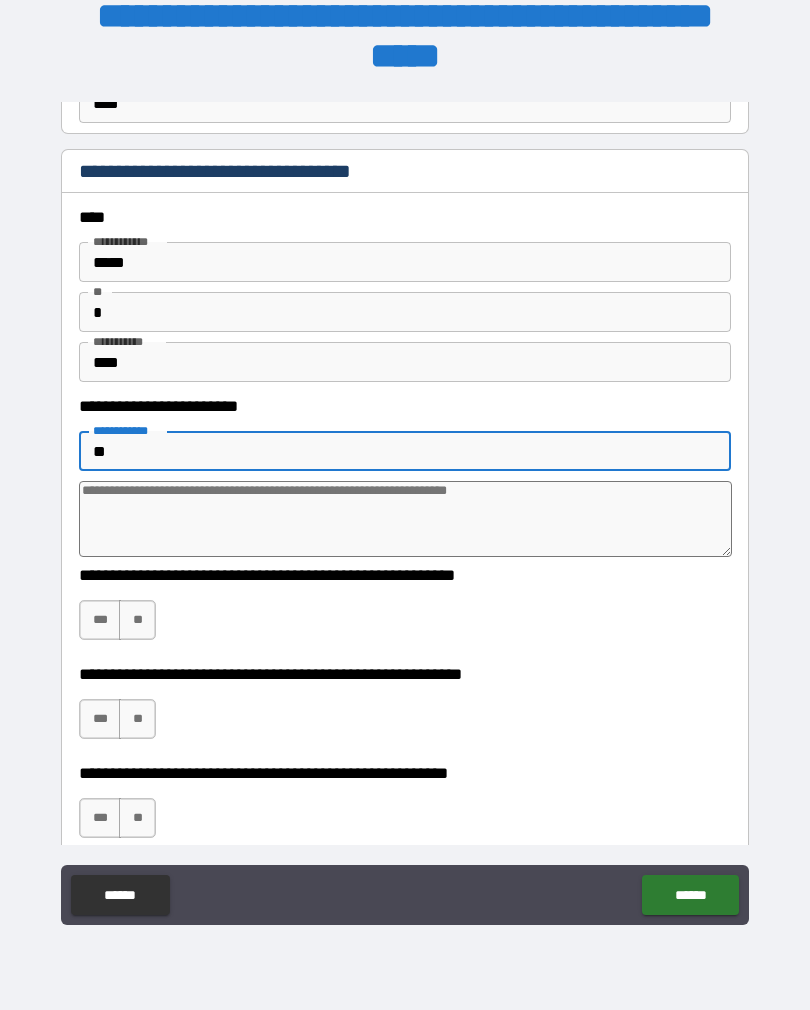 type on "***" 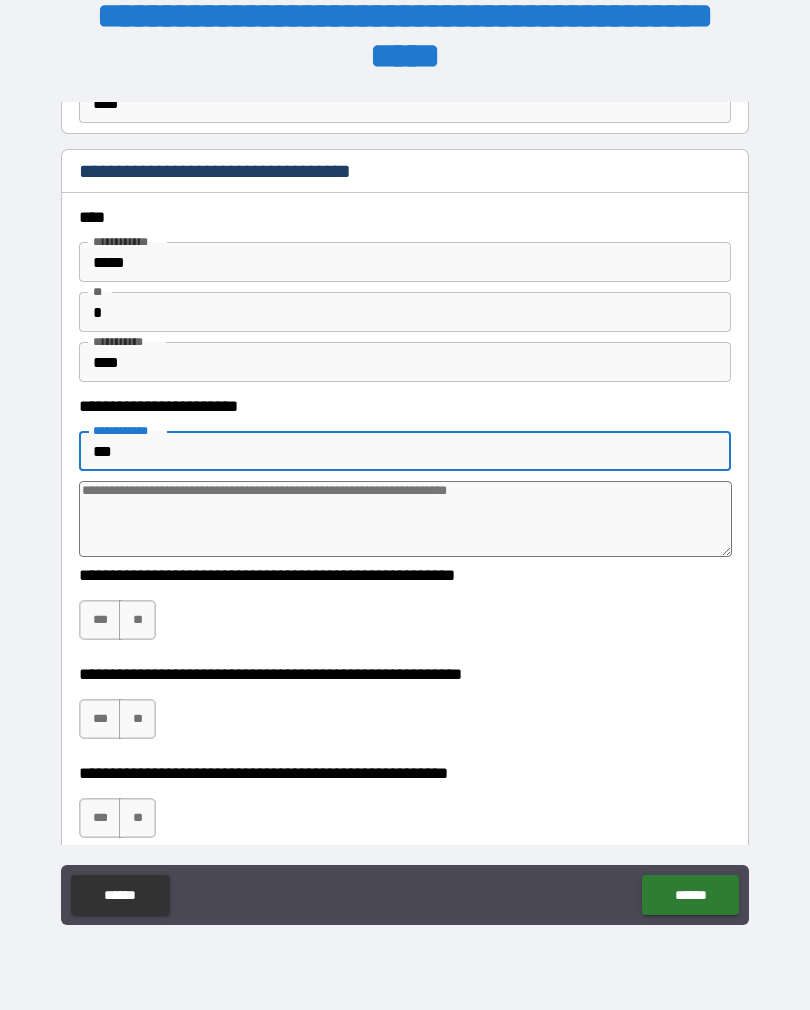 type on "*" 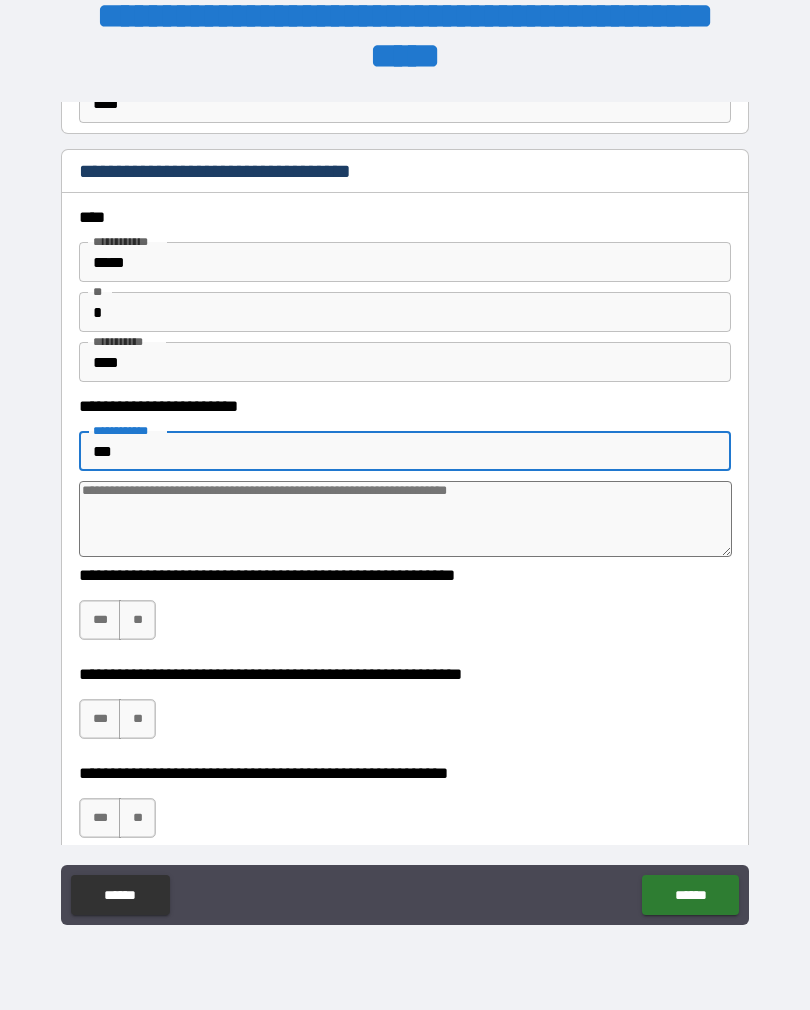 type on "****" 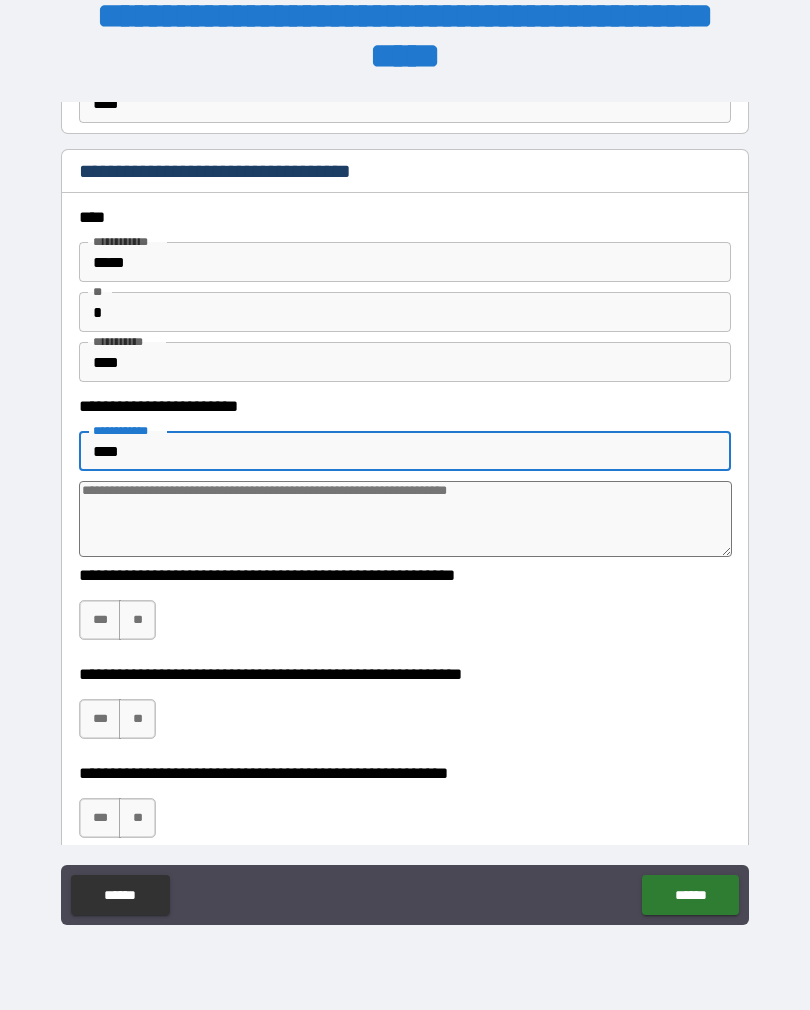 type on "*" 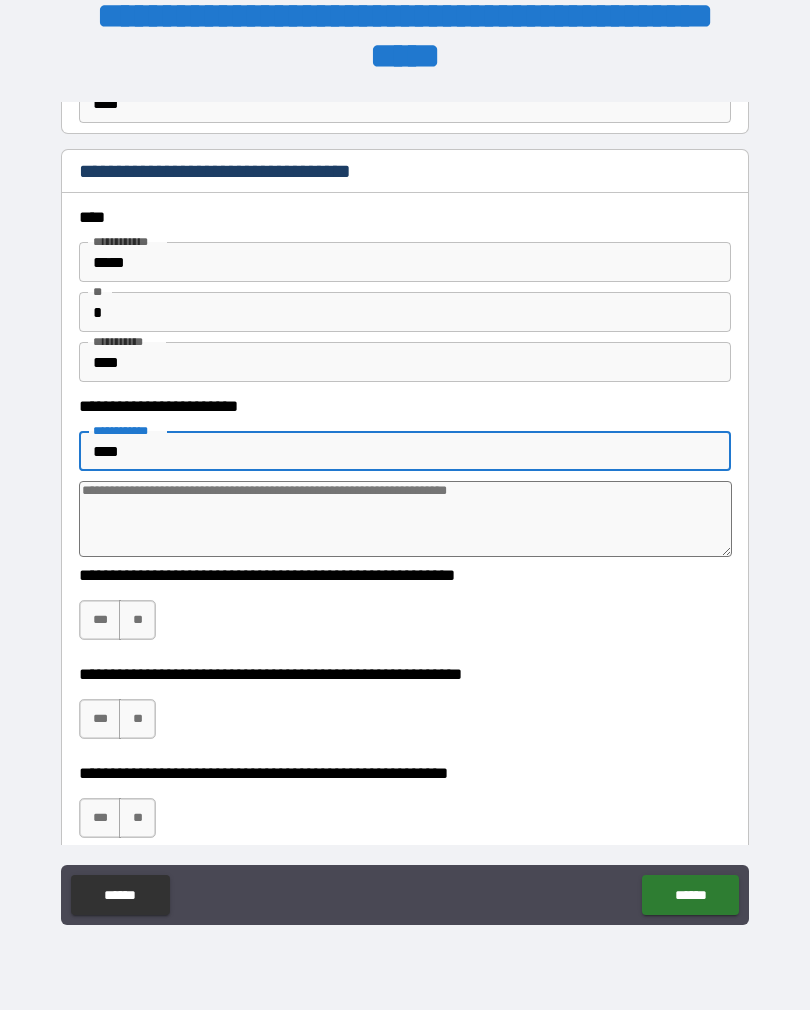 type on "*****" 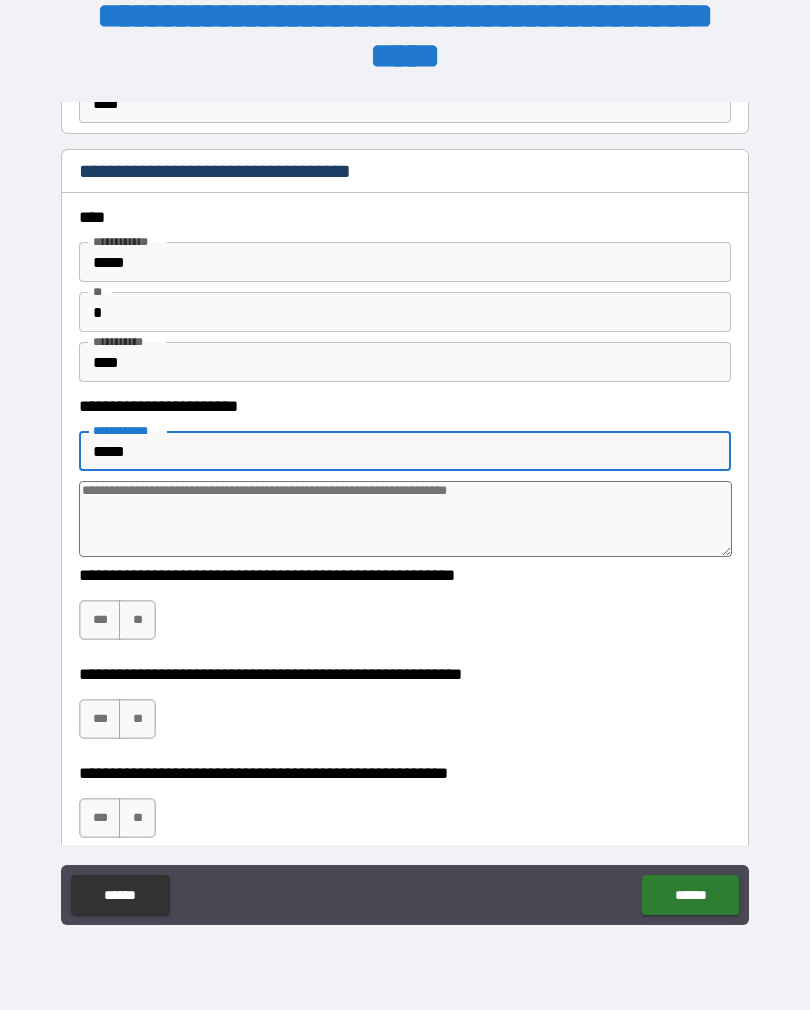 type on "*" 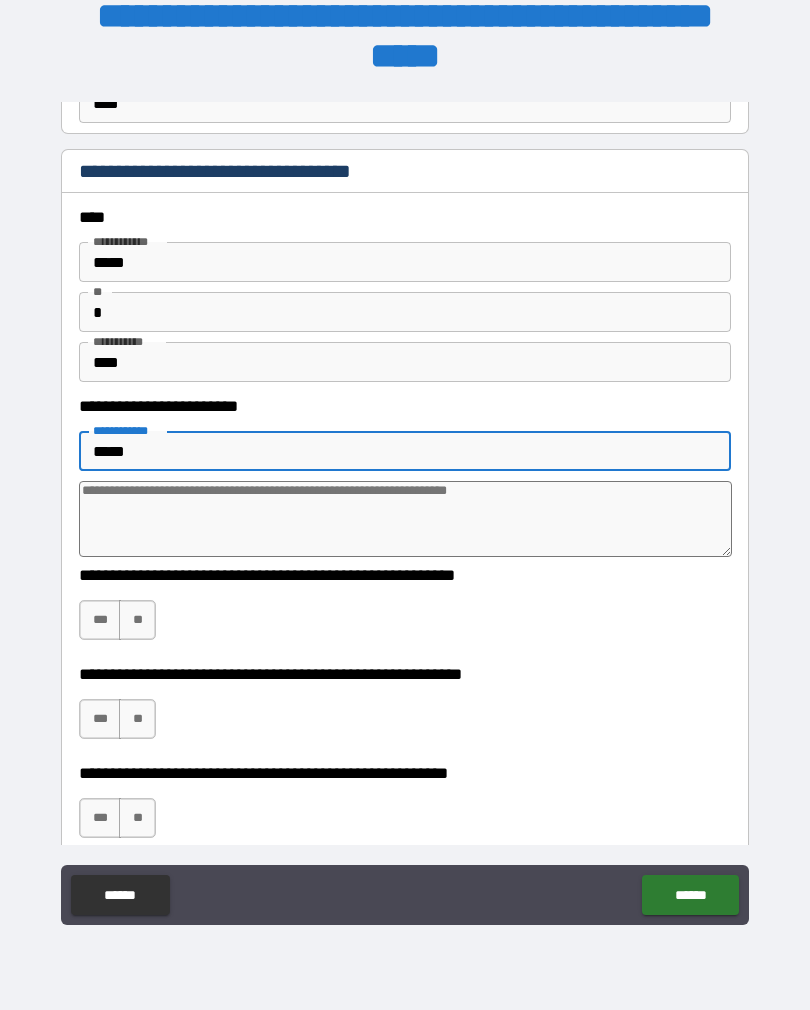 type on "******" 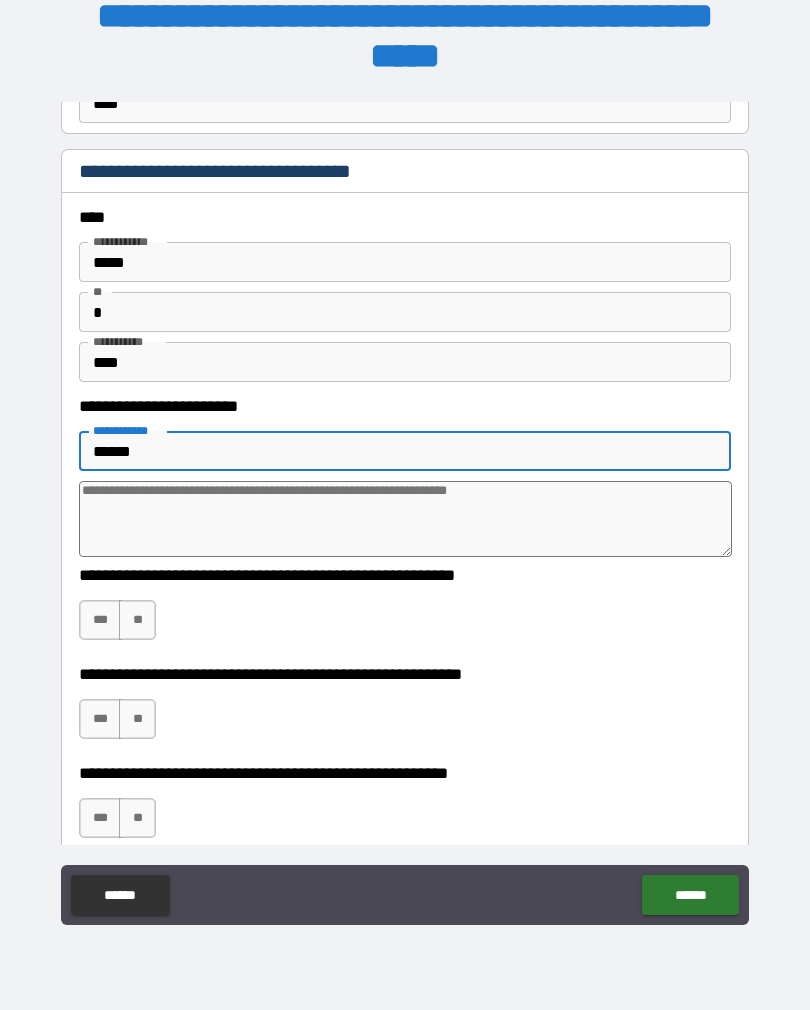 type on "*" 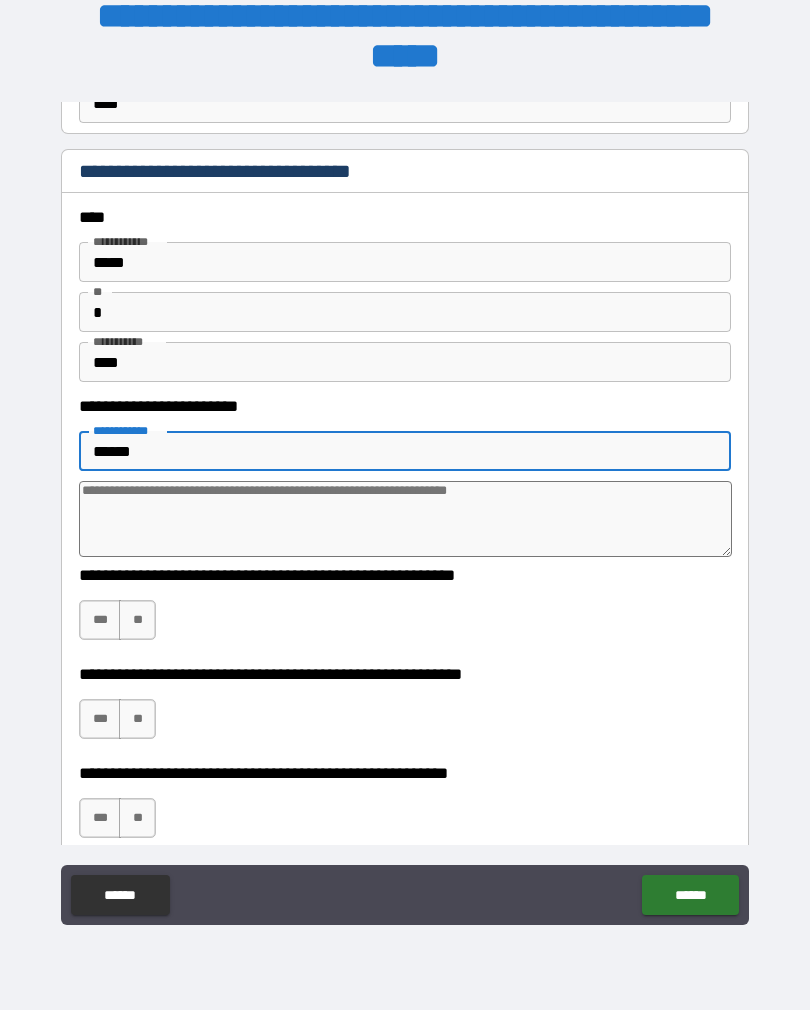 click at bounding box center (405, 519) 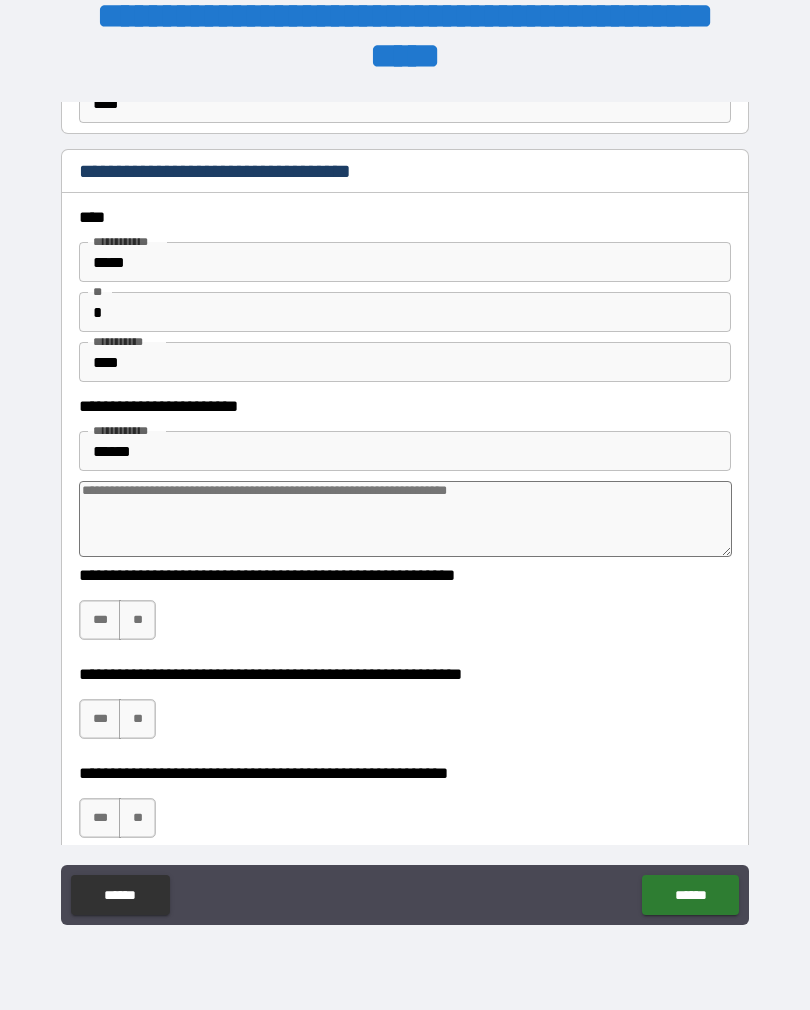 type on "*" 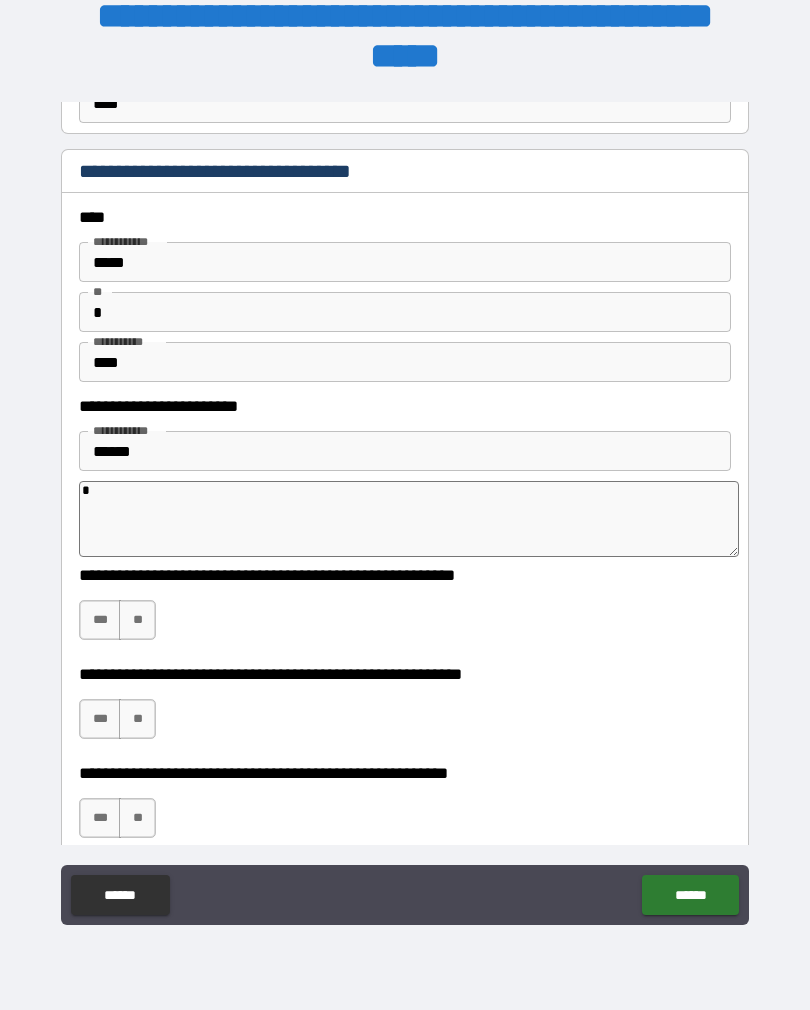 type on "*" 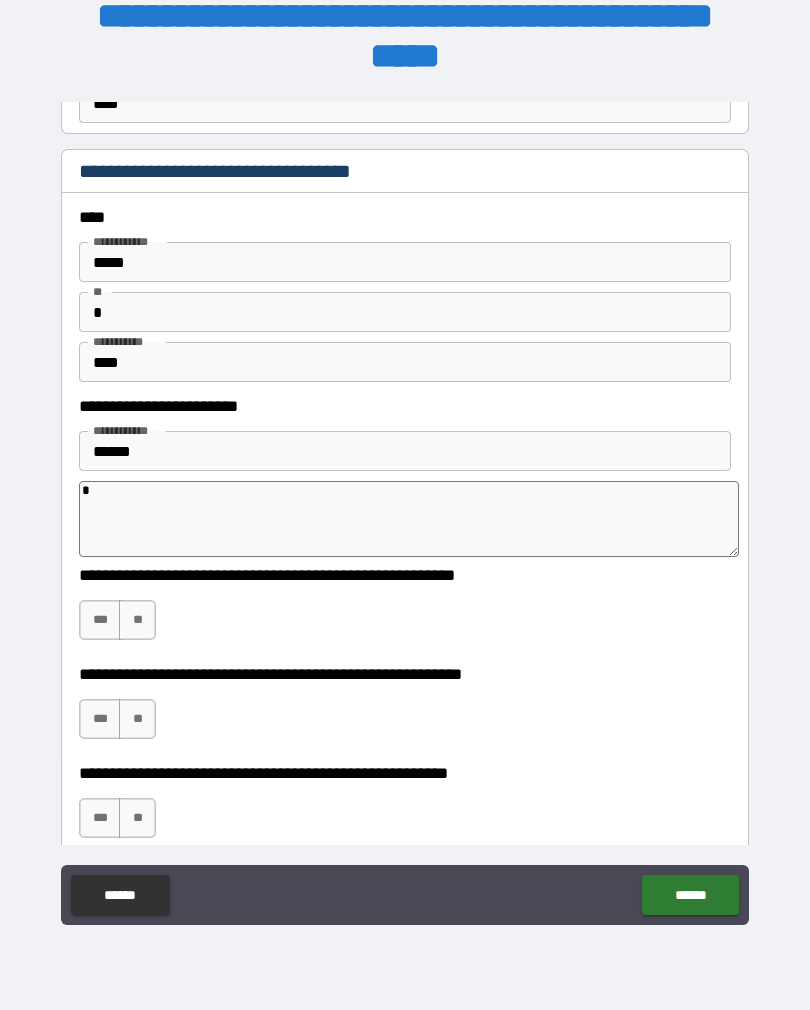 type on "**" 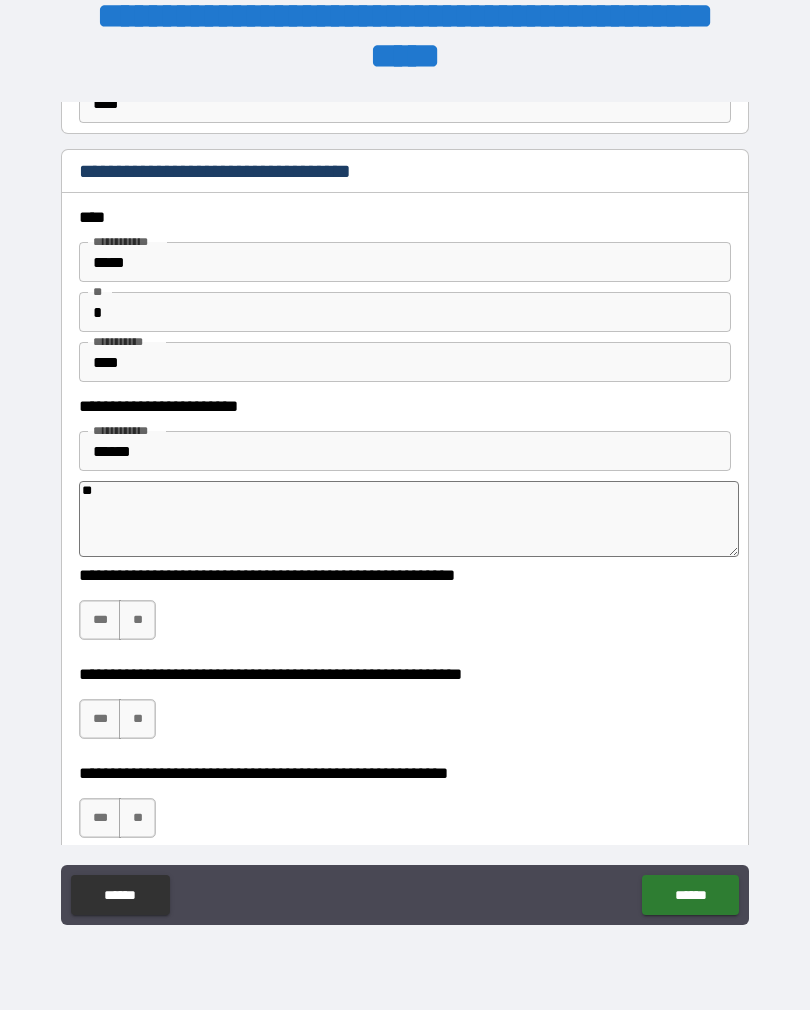 type on "*" 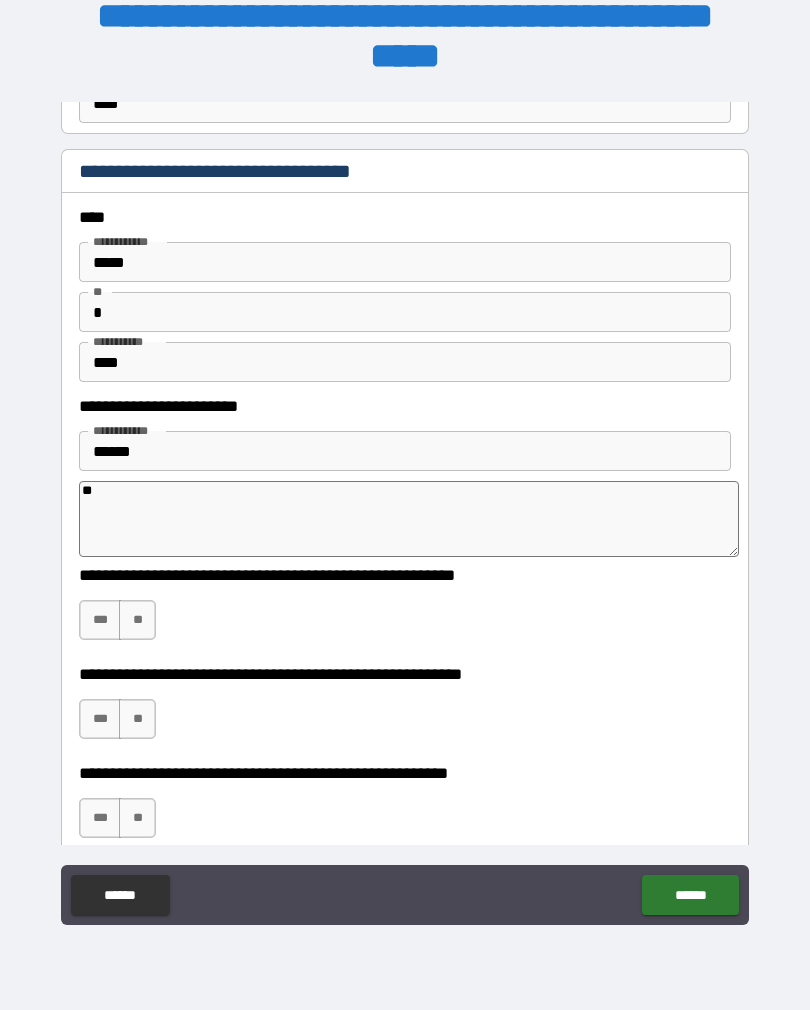 type on "***" 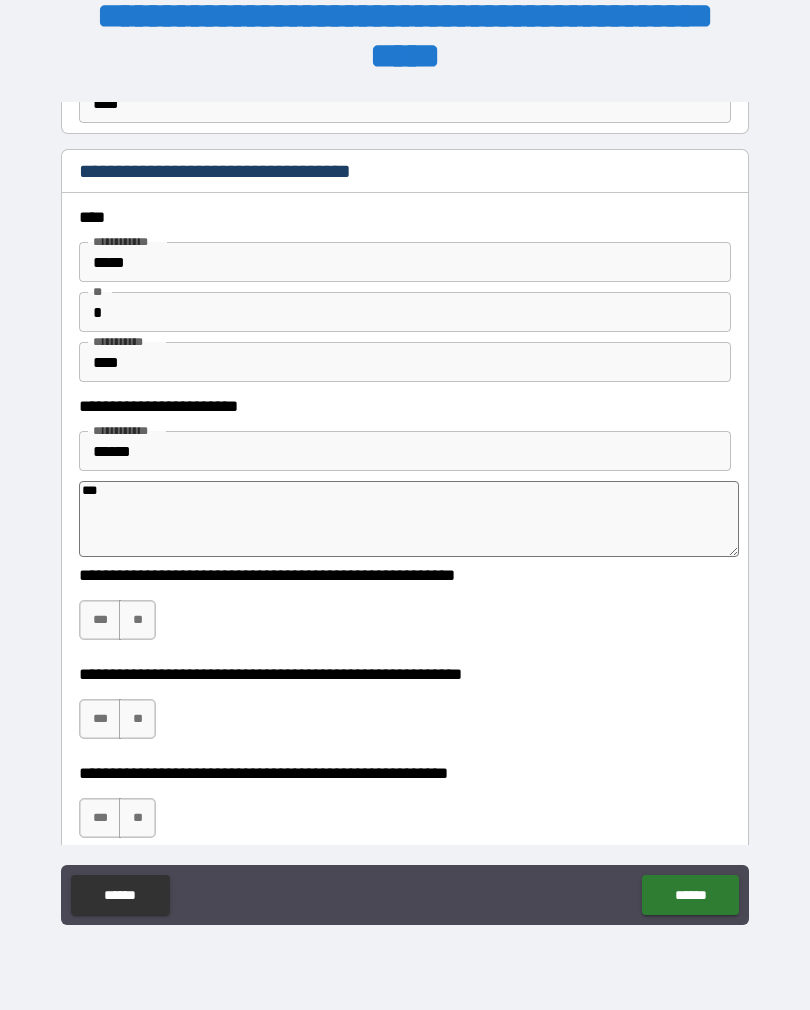 type on "*" 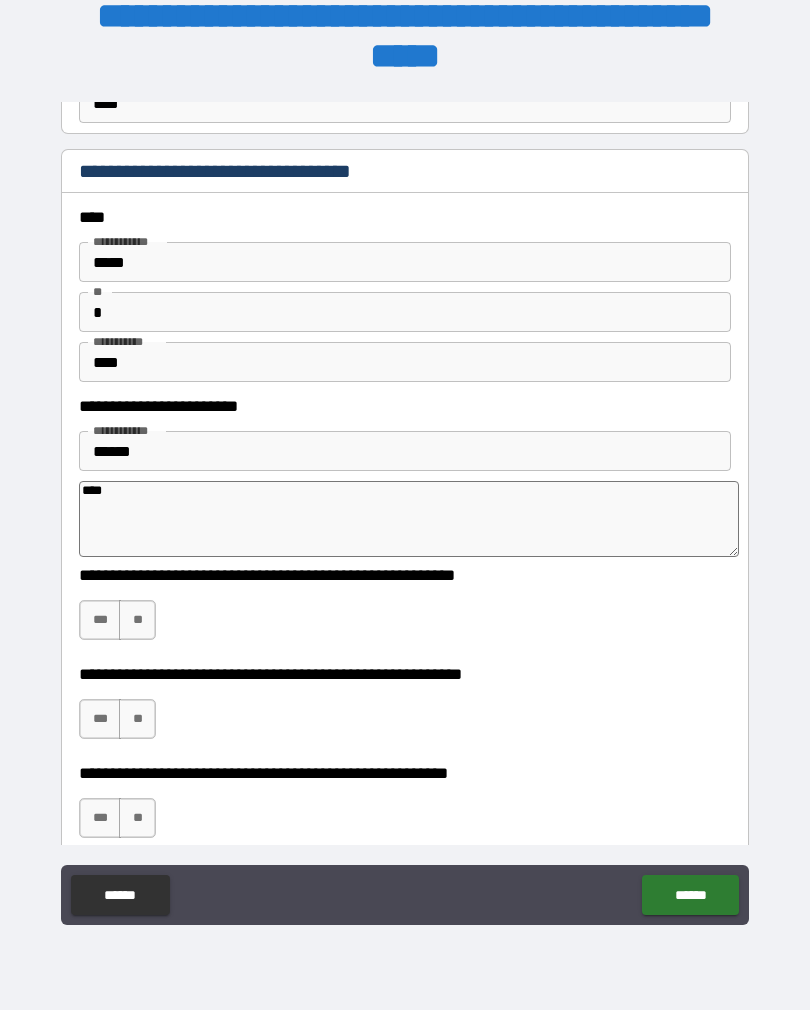 type on "*" 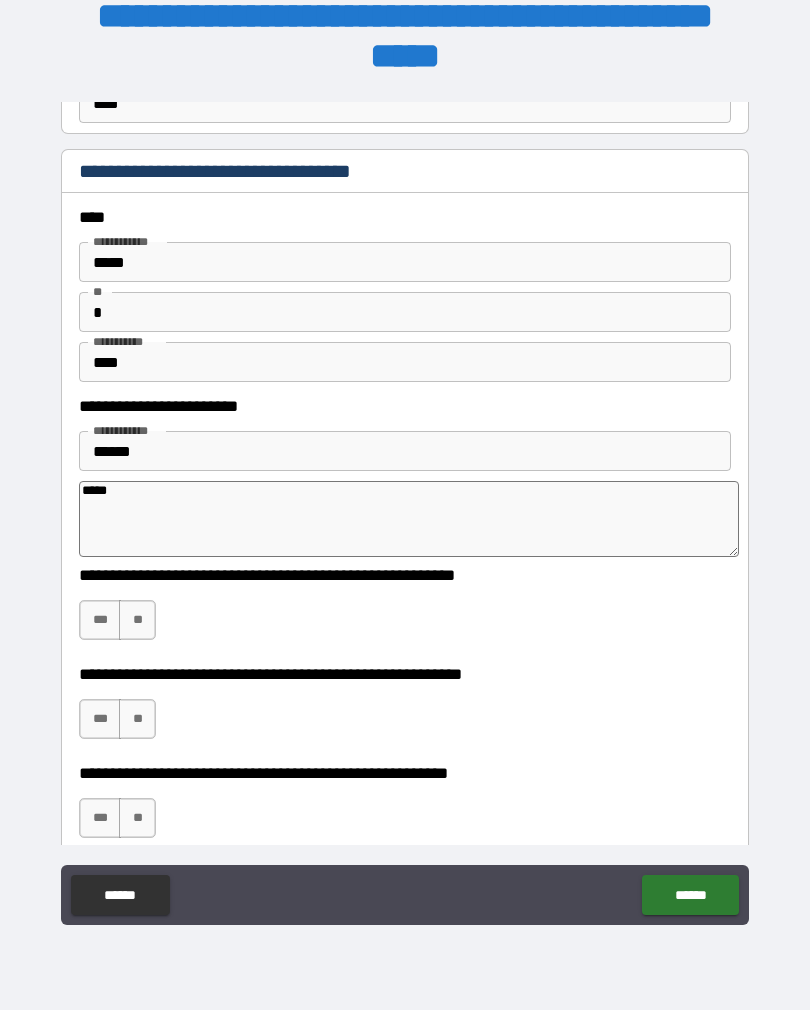 type on "*" 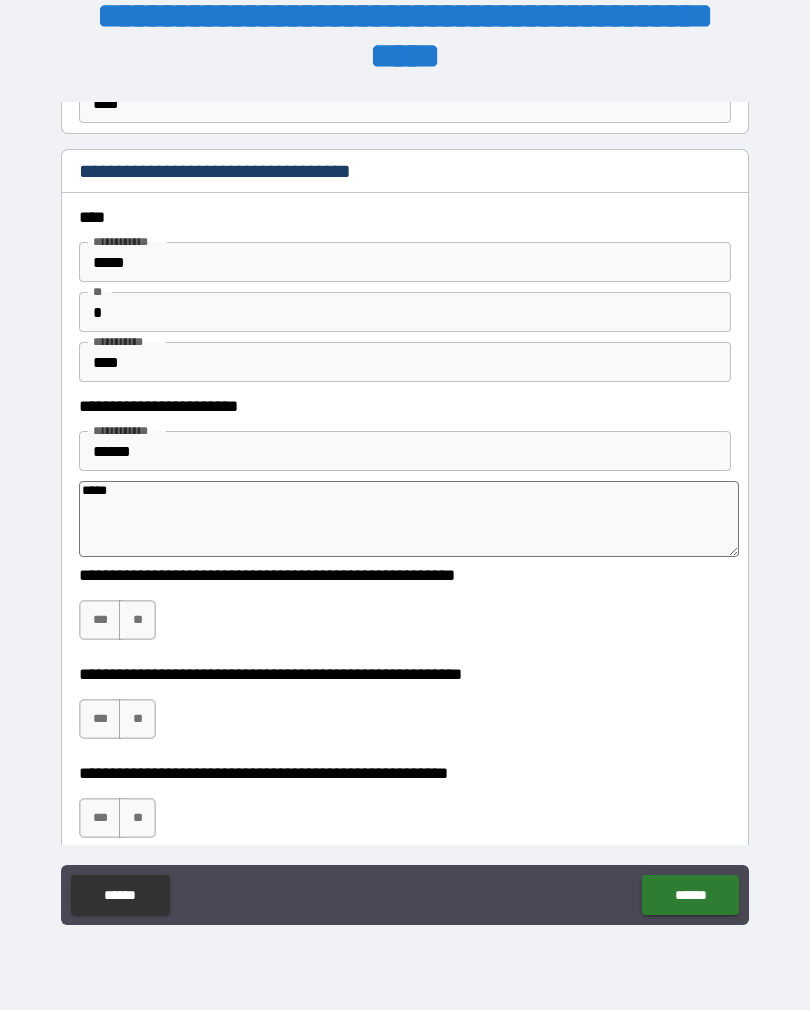 type on "******" 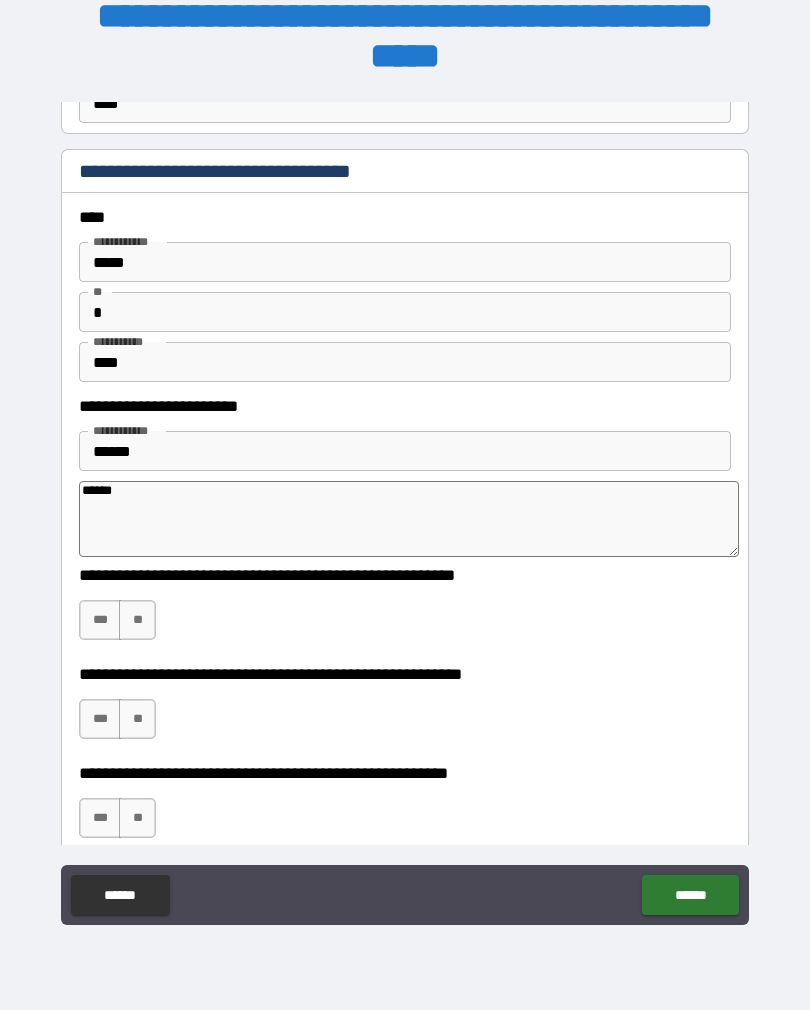 type on "*" 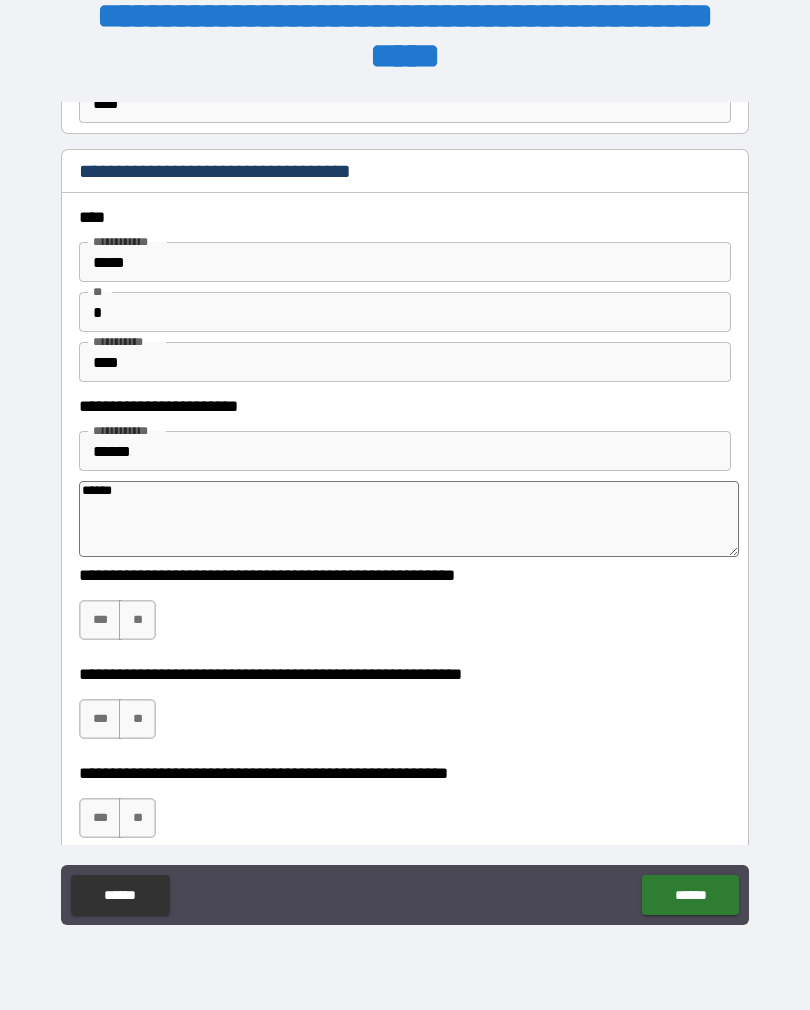 type on "*******" 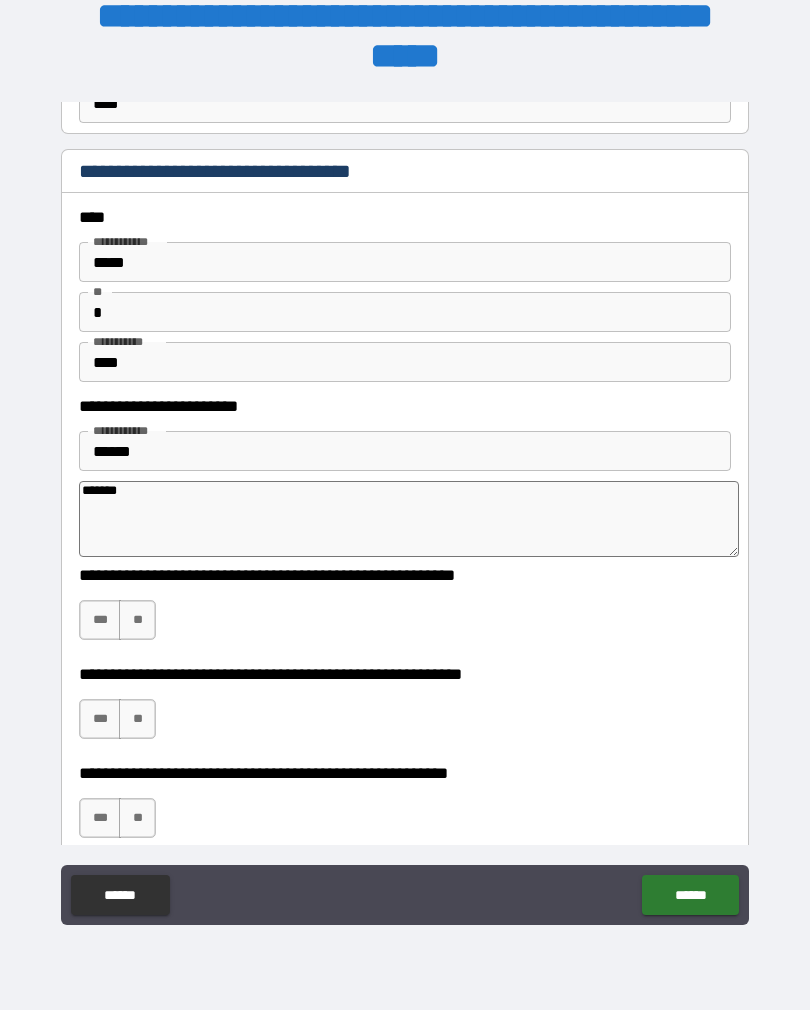 type on "*" 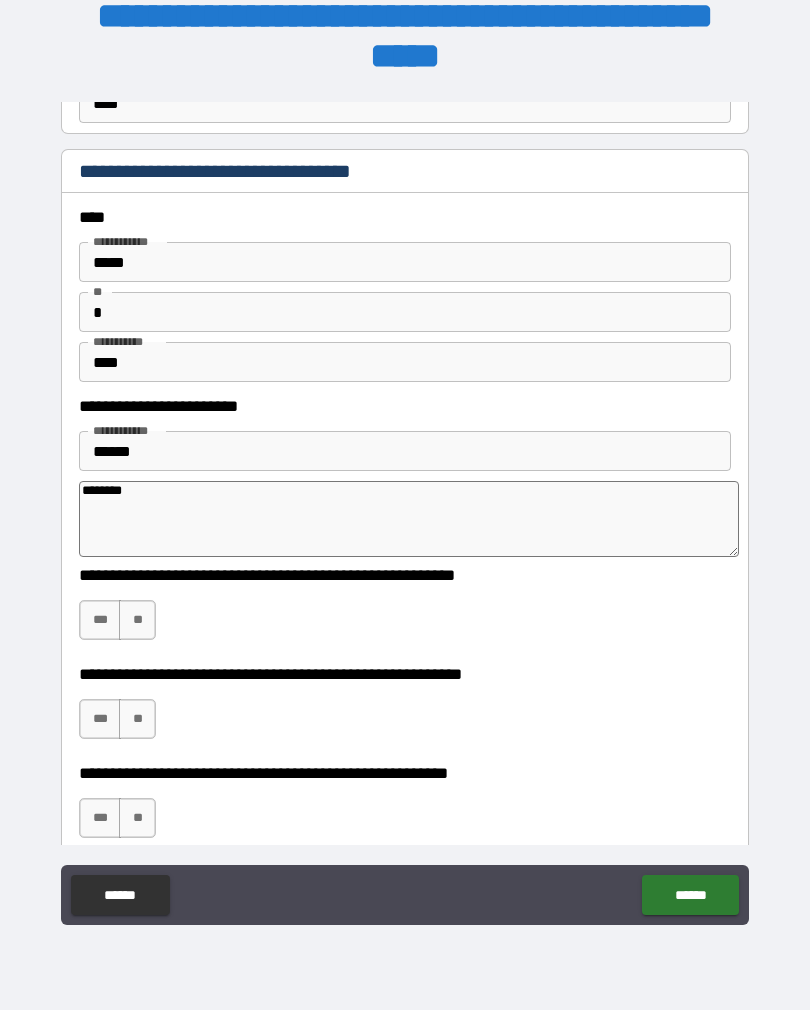 type on "*" 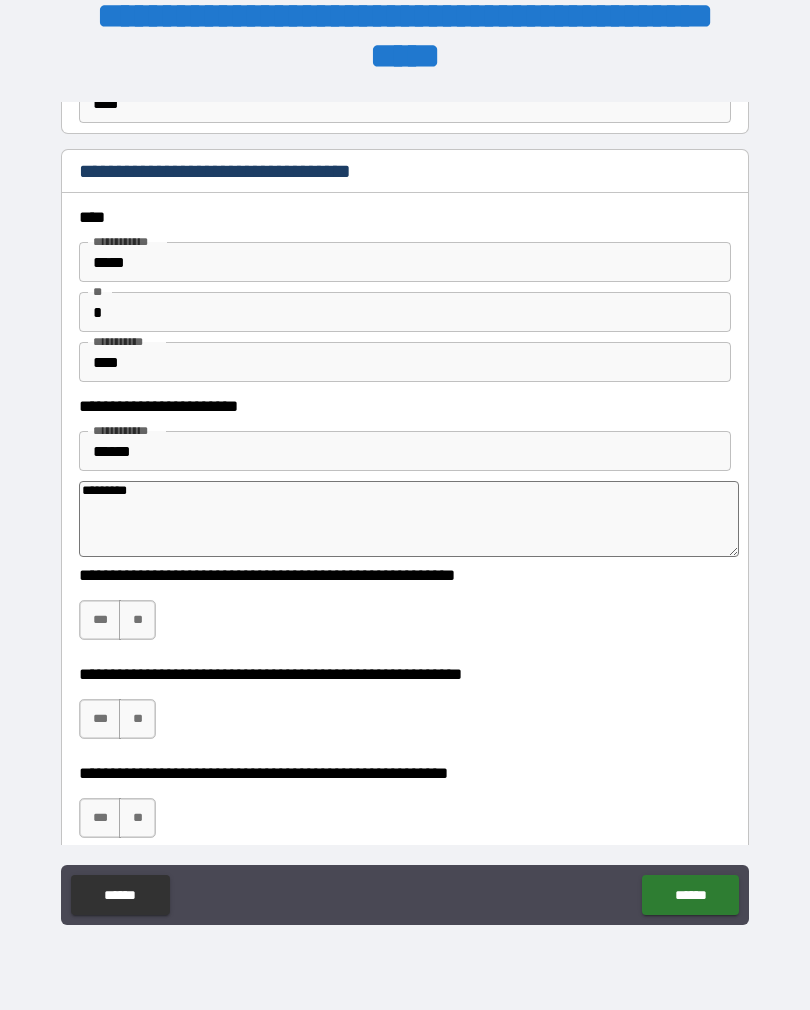 type on "*" 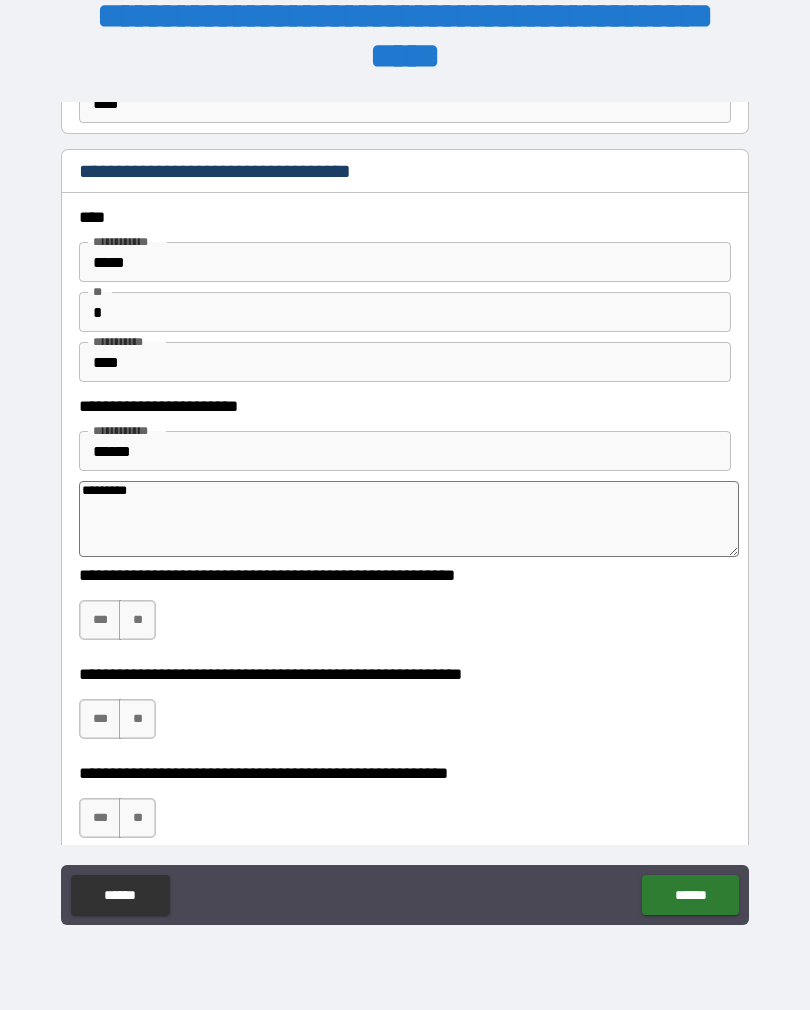 type on "**********" 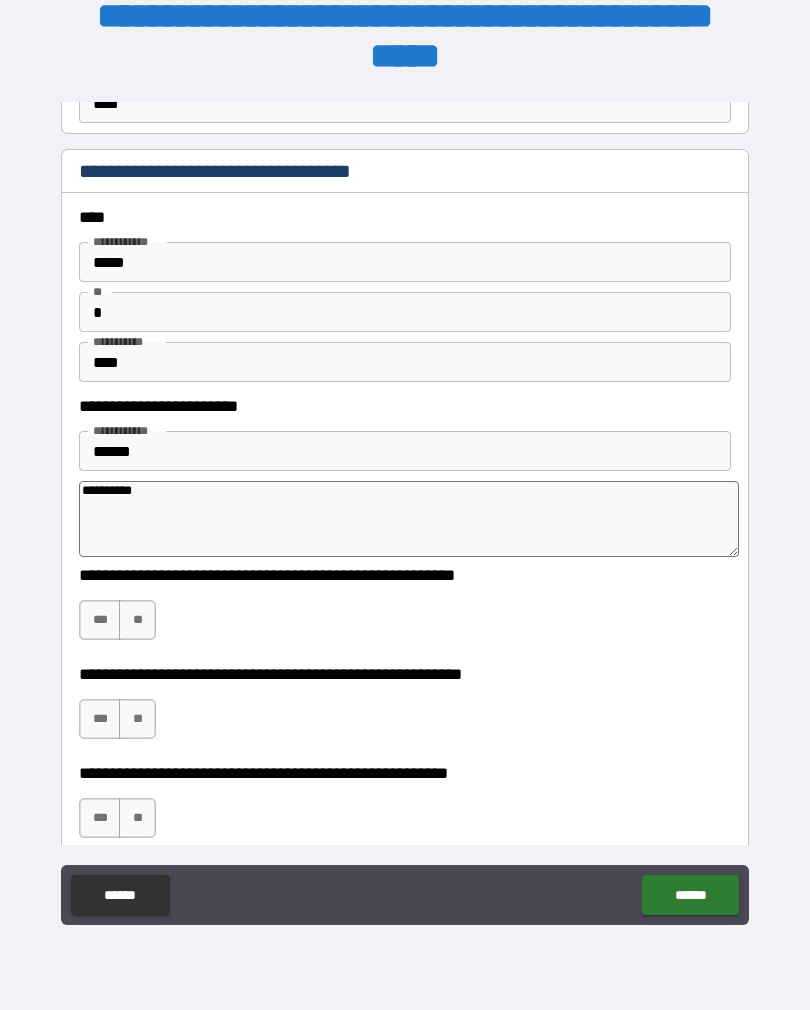 type on "*" 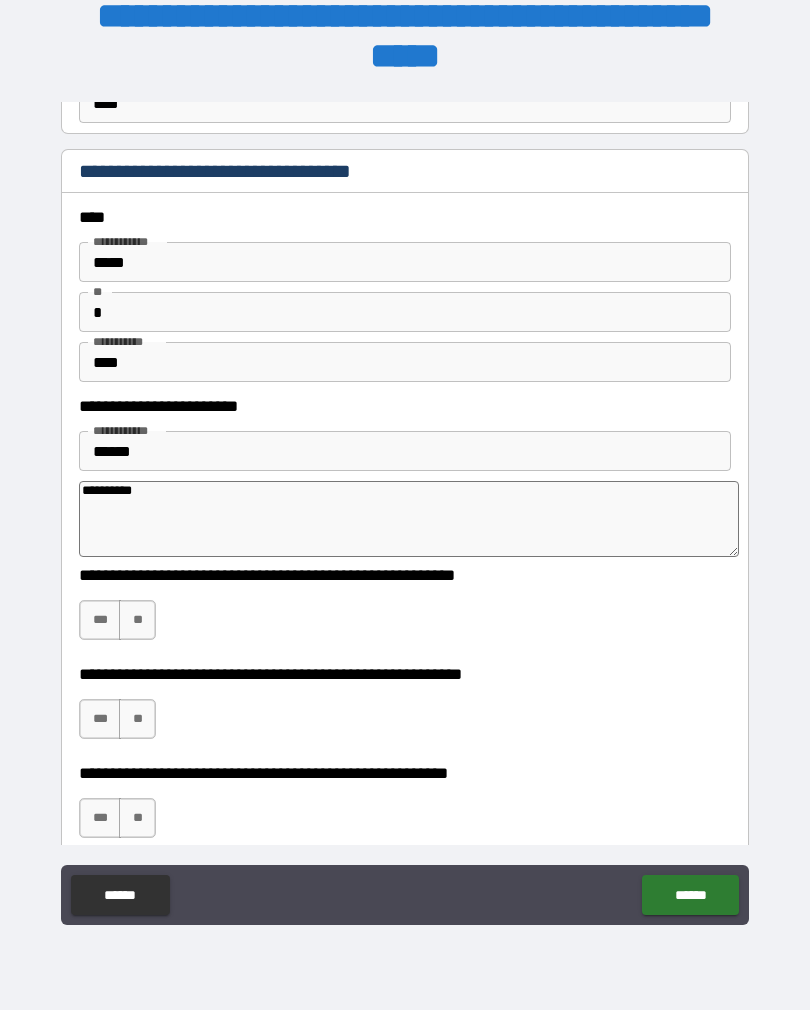 type on "**********" 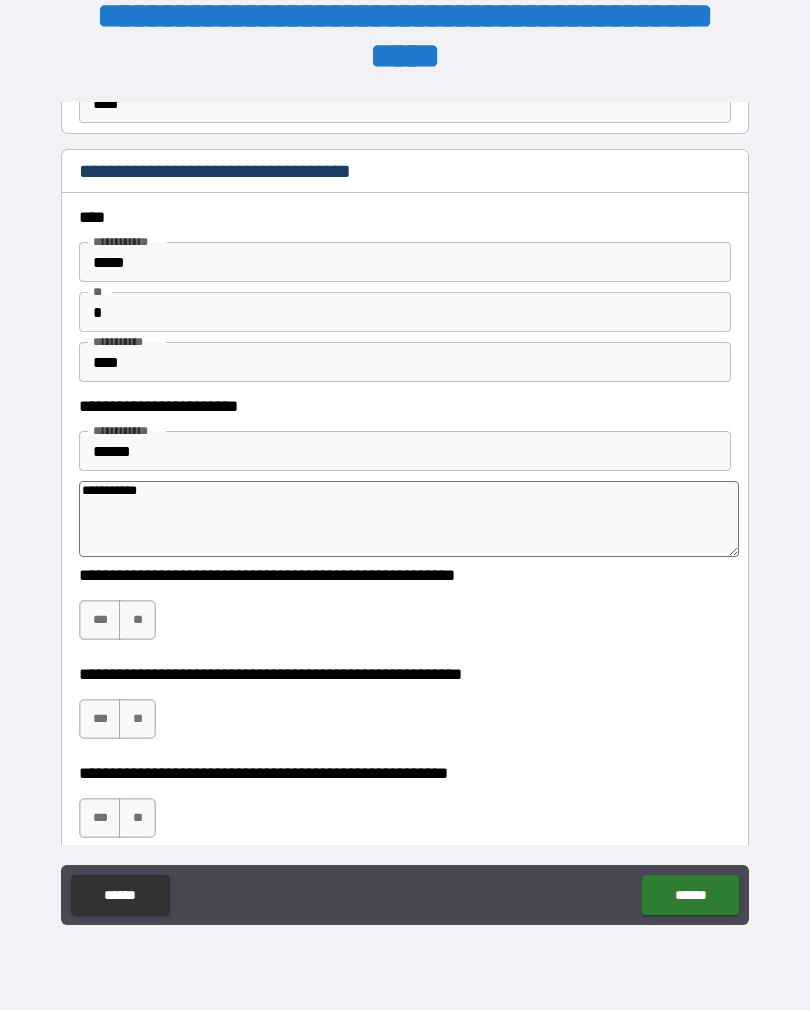 type on "*" 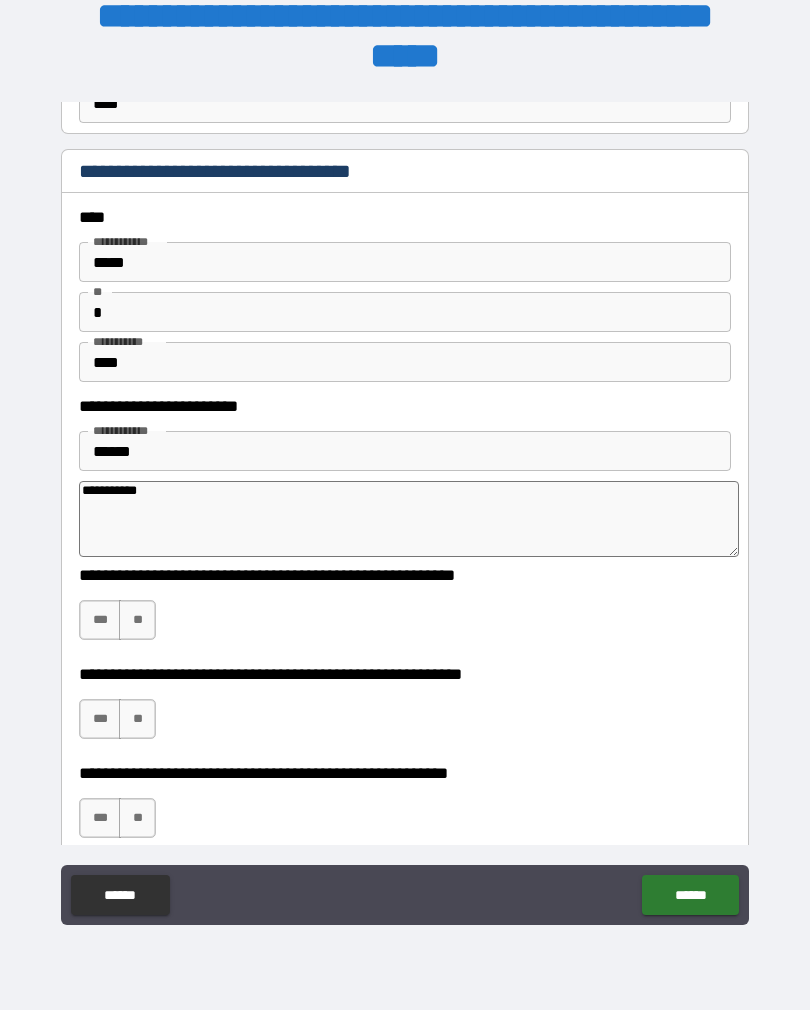 type on "**********" 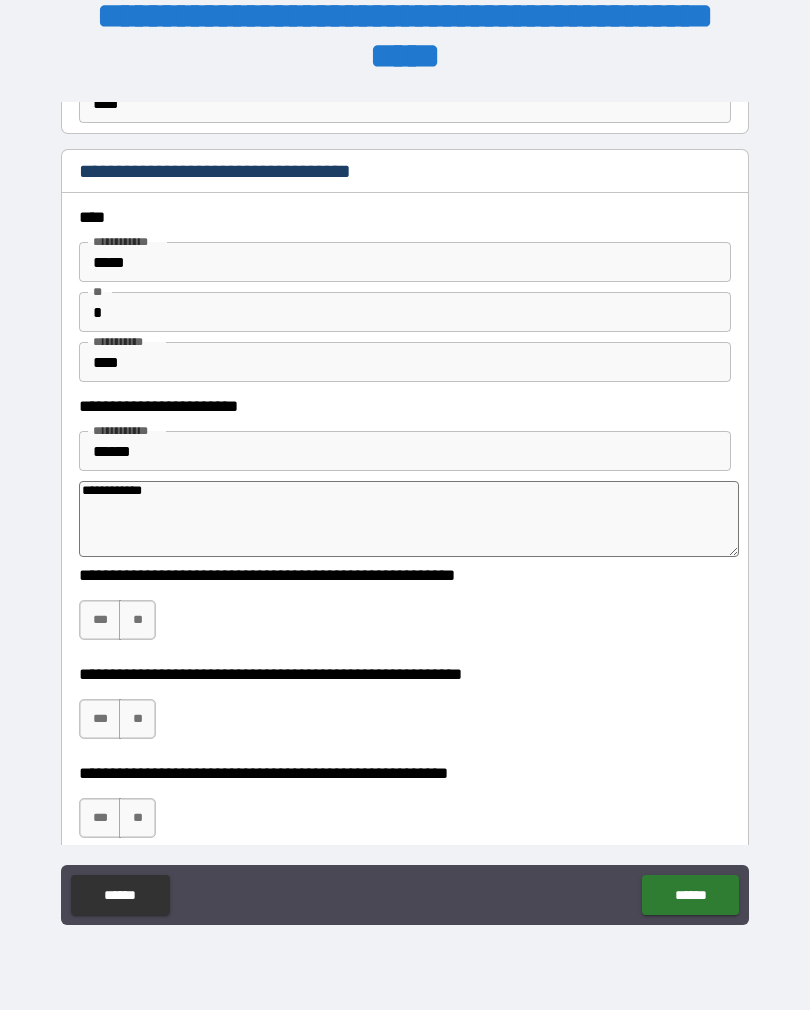 type on "*" 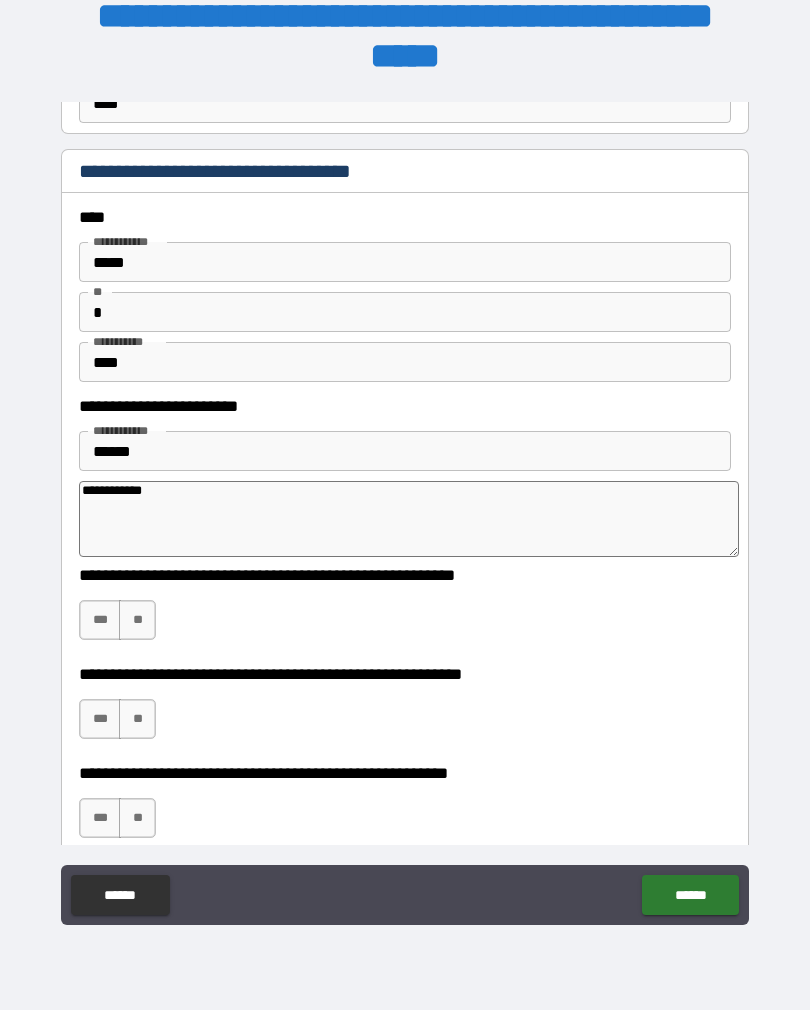 click on "**********" at bounding box center (409, 519) 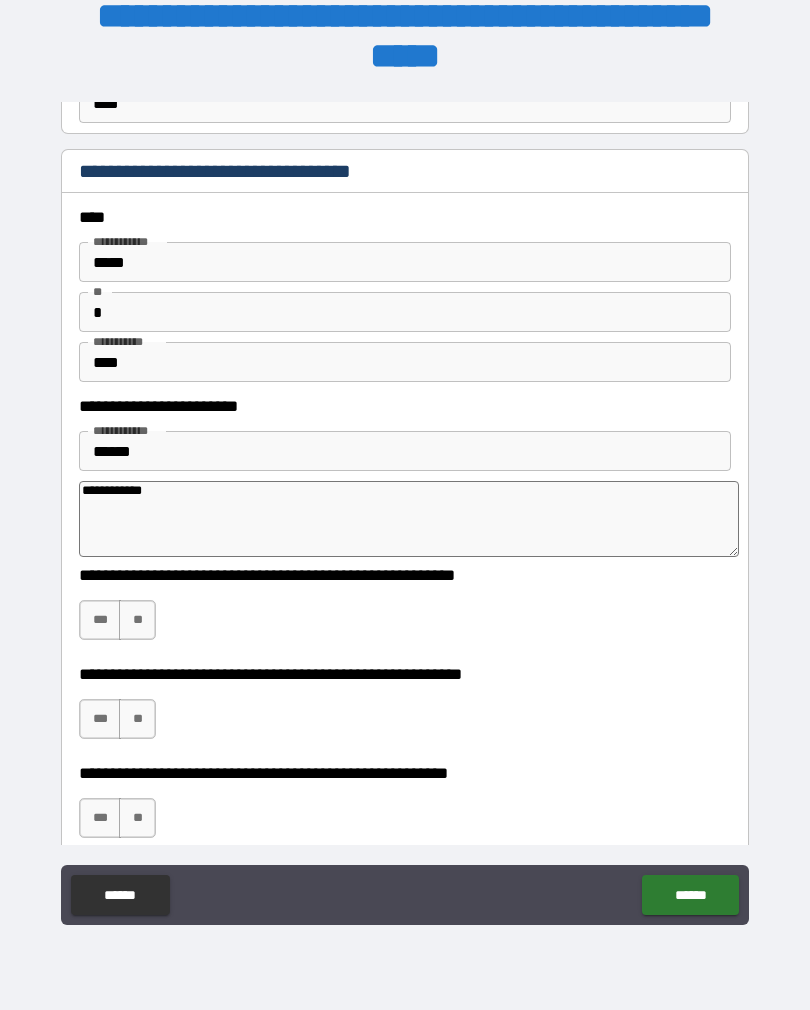 type on "**********" 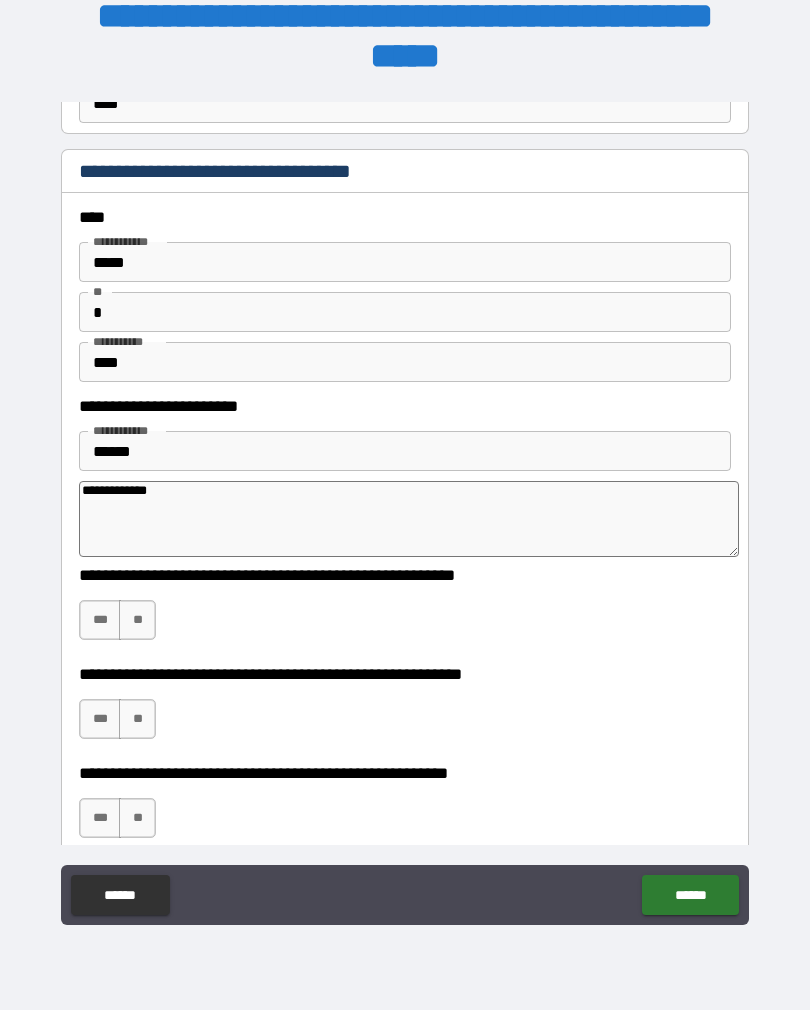 type on "*" 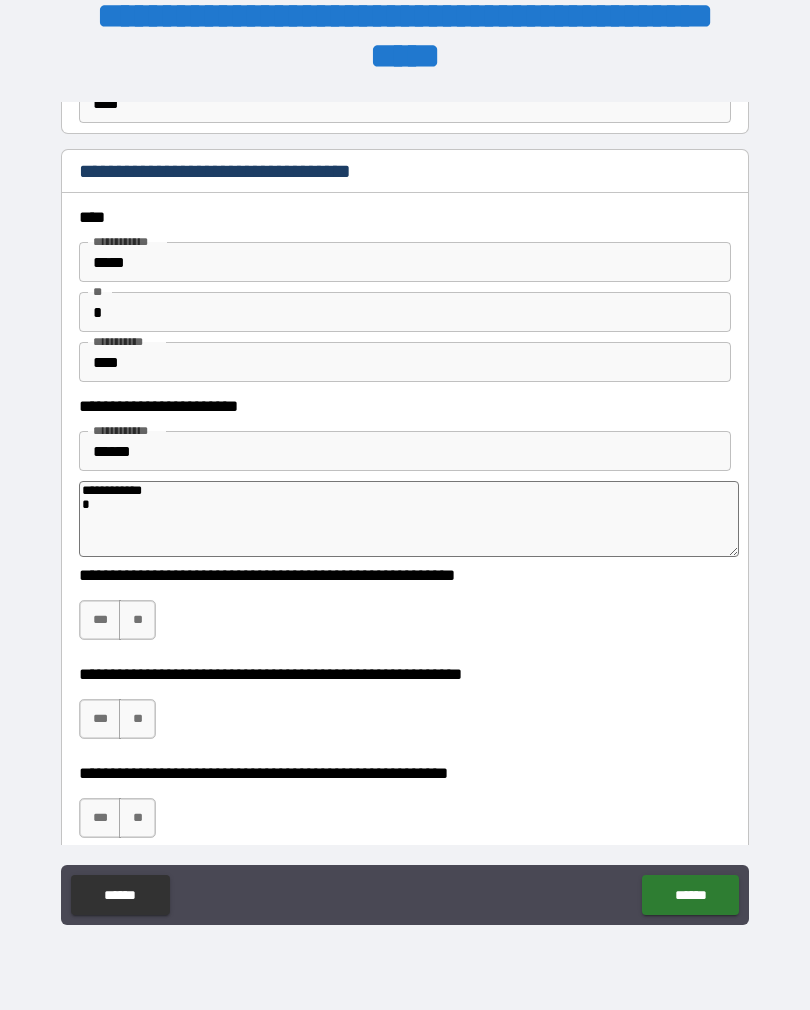 type on "*" 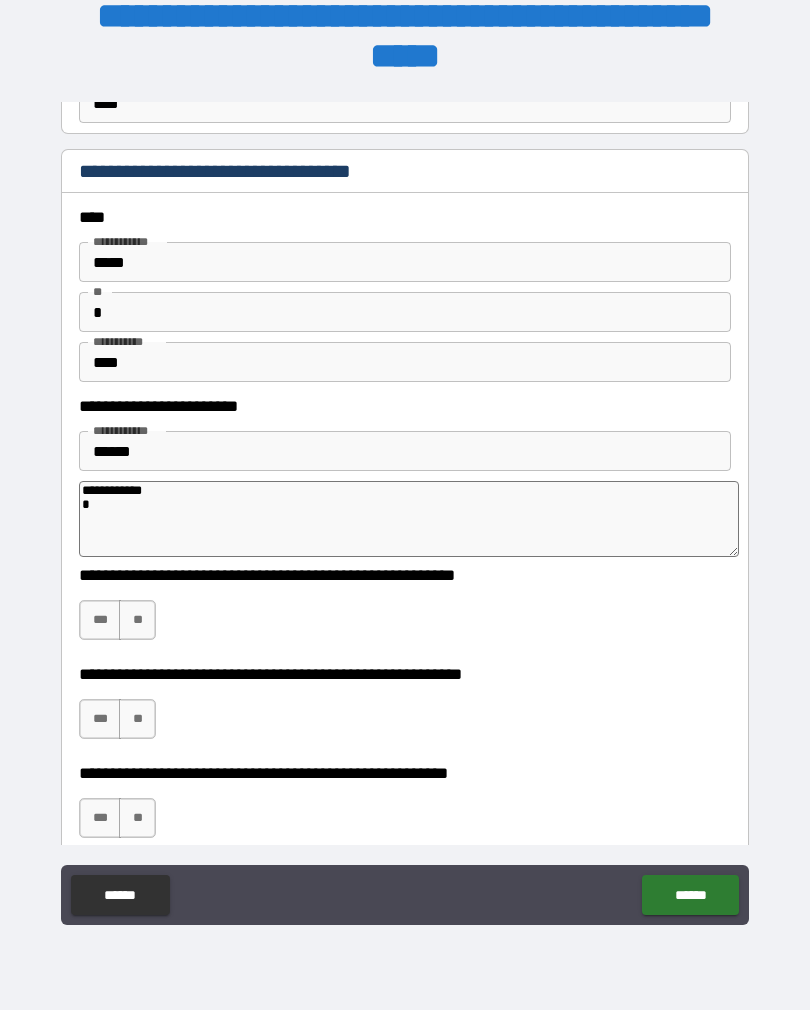 type on "**********" 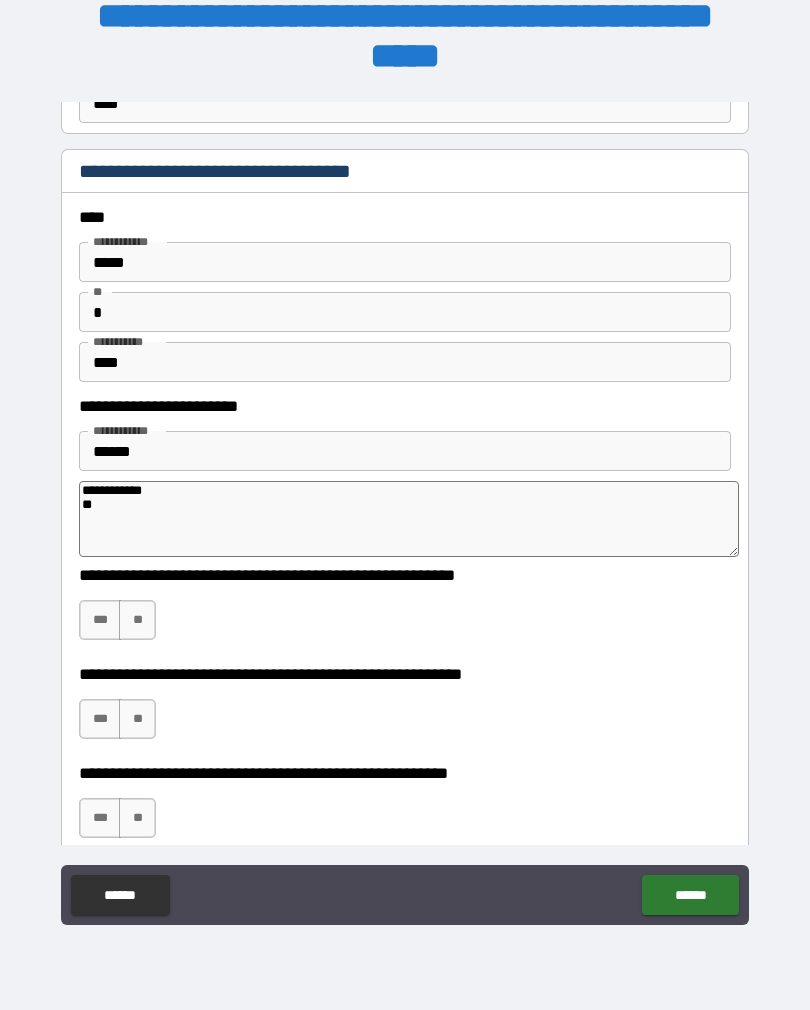 type on "*" 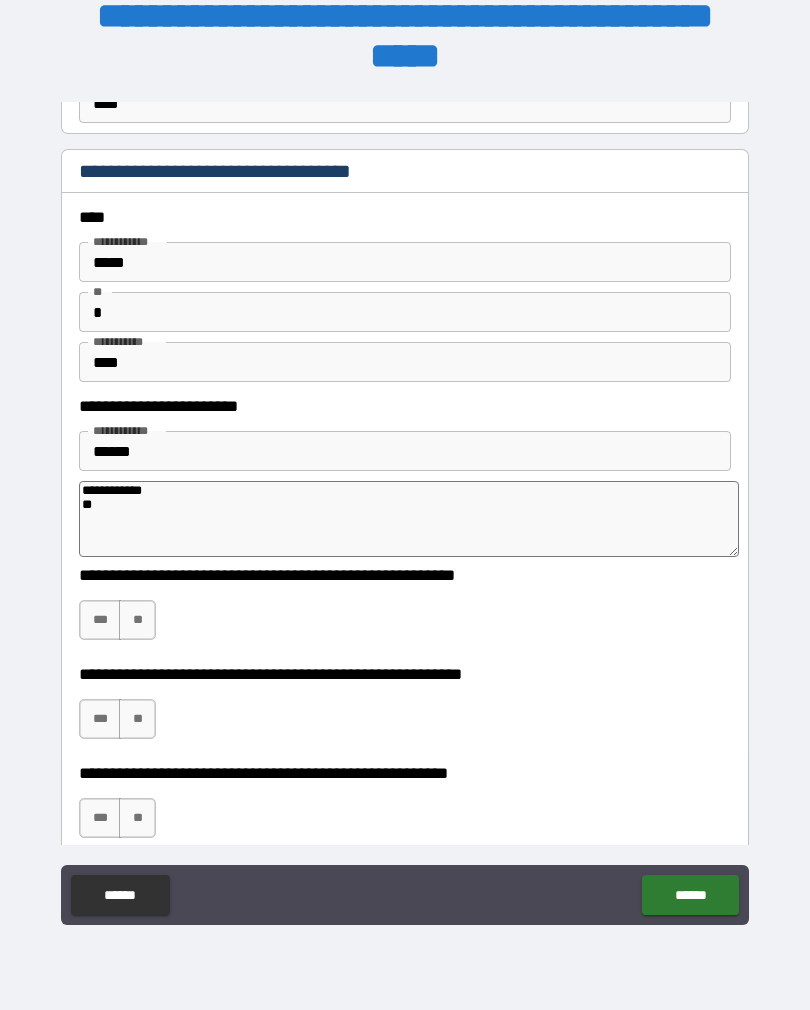 type on "**********" 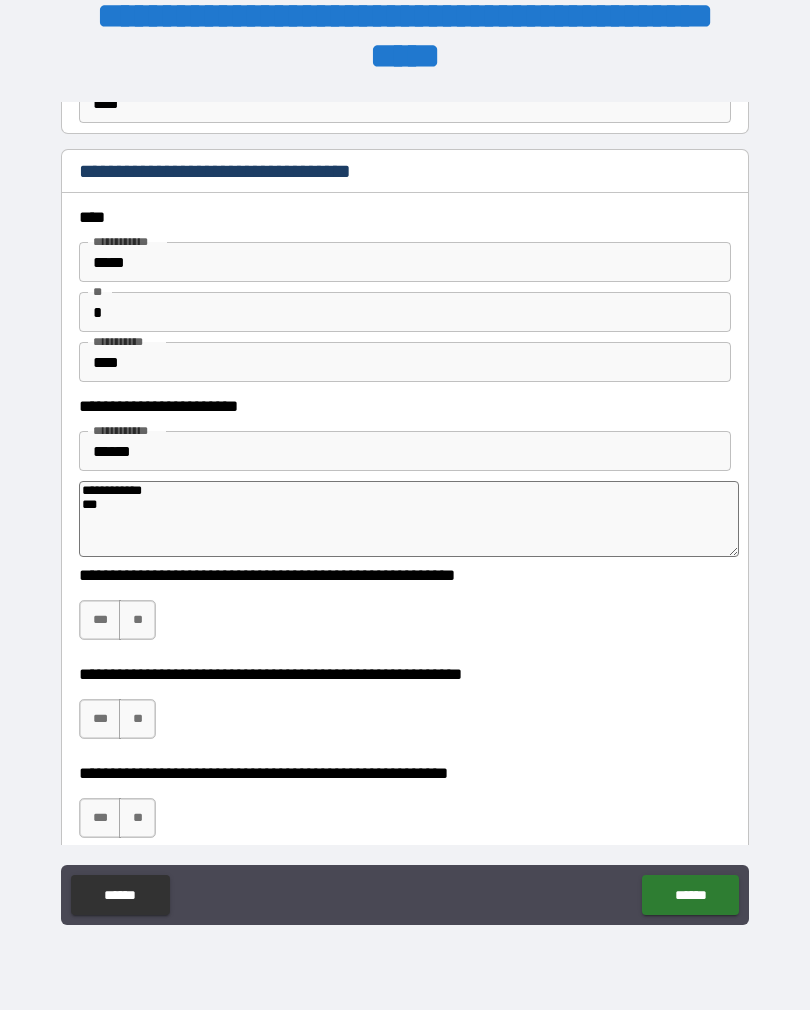 type on "*" 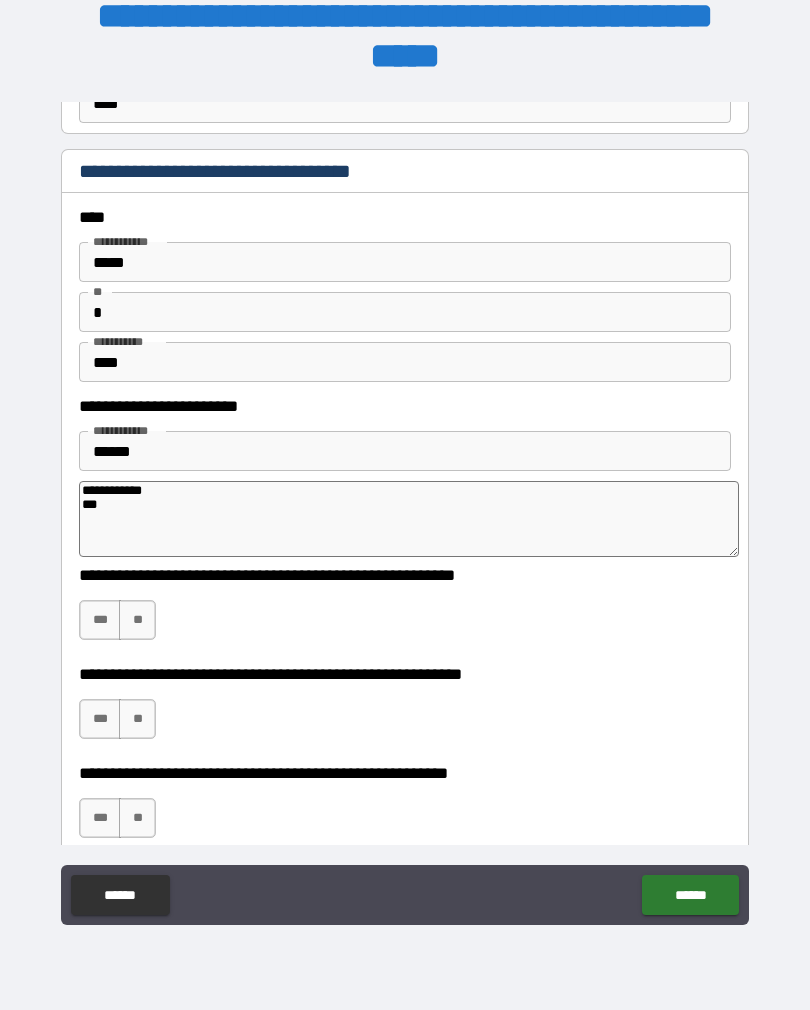 type on "**********" 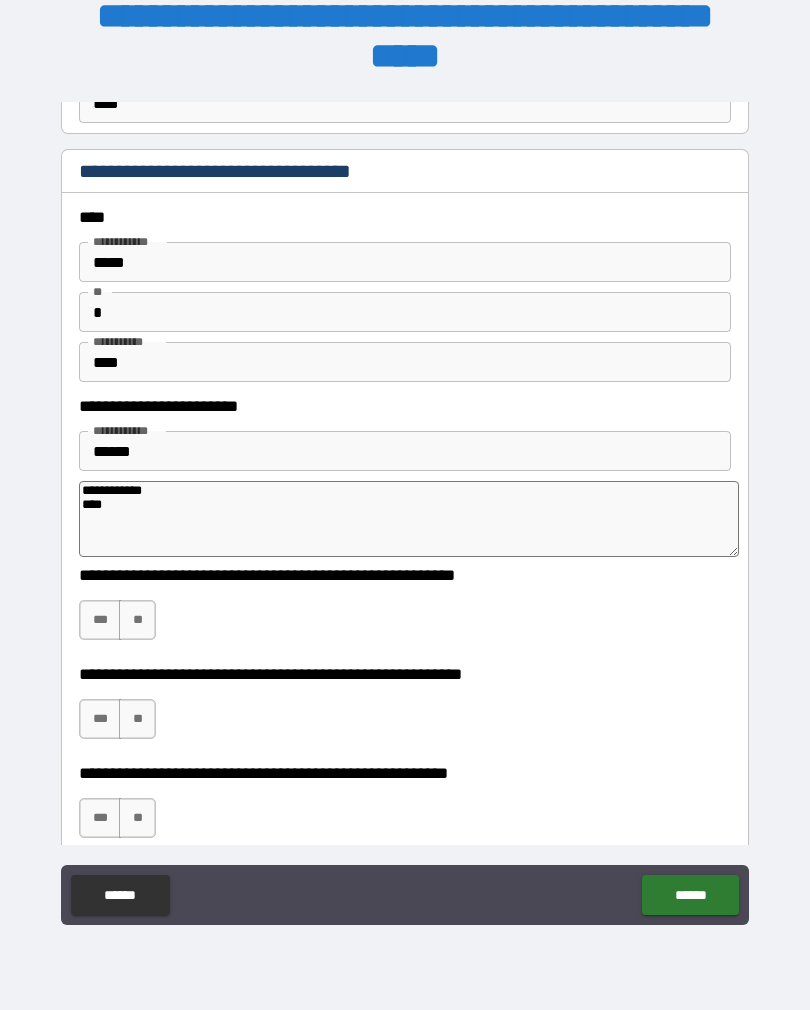 type on "*" 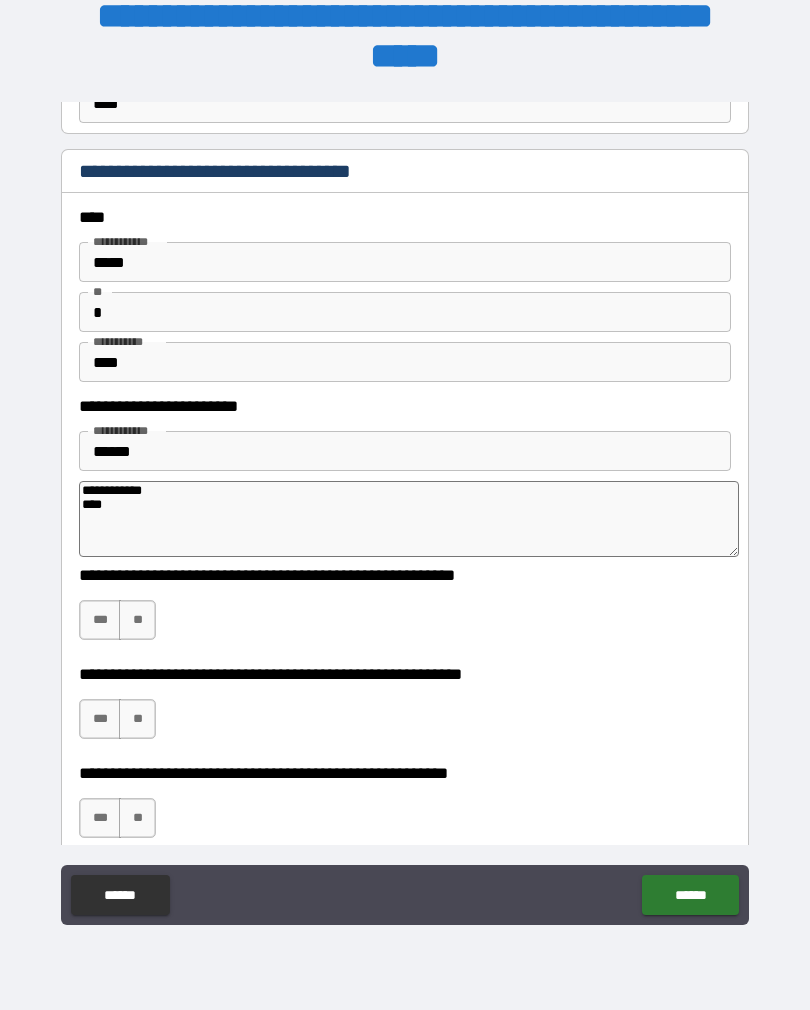 type on "**********" 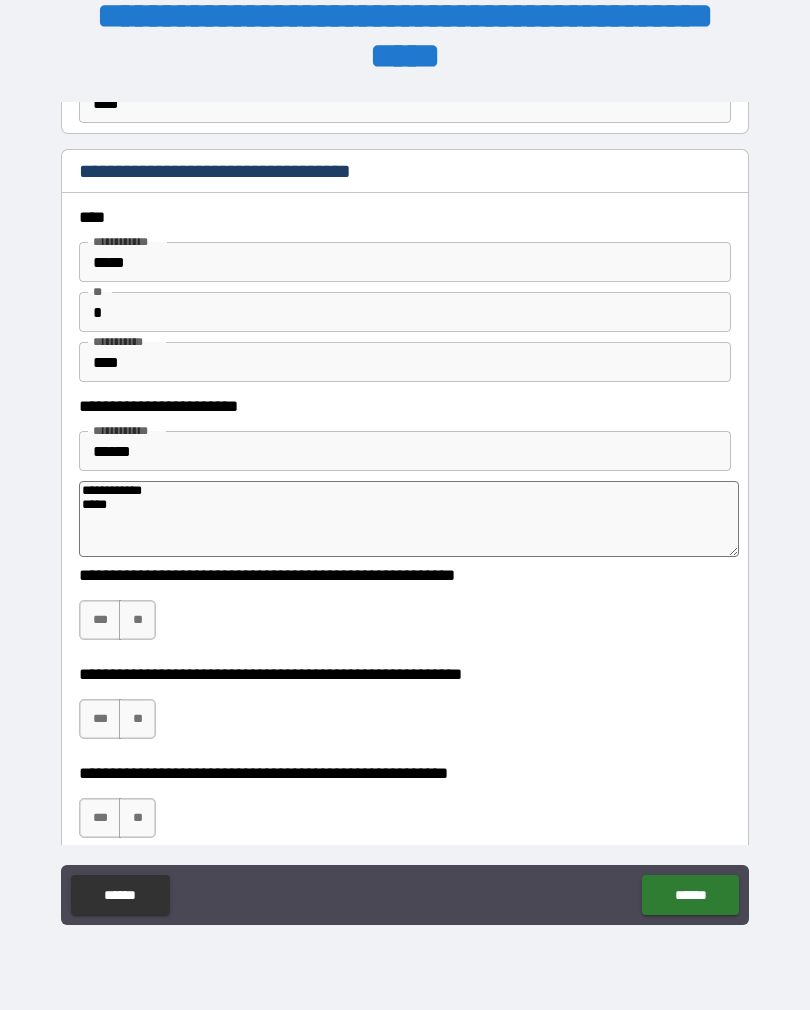 type on "*" 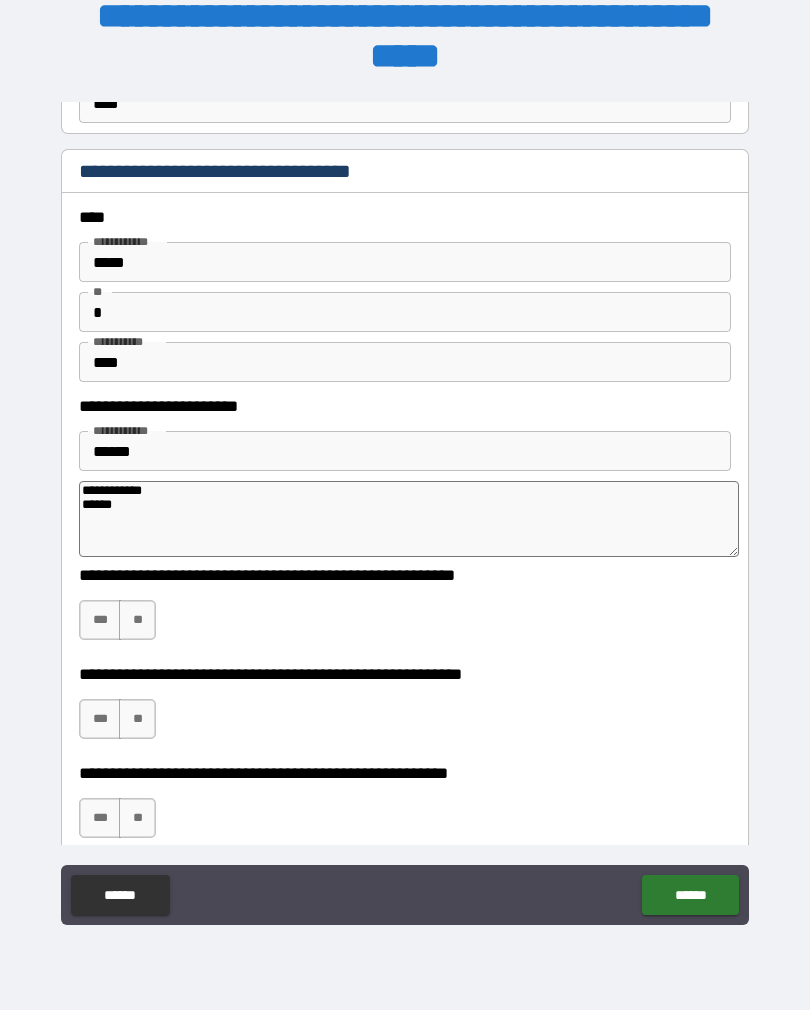 type on "*" 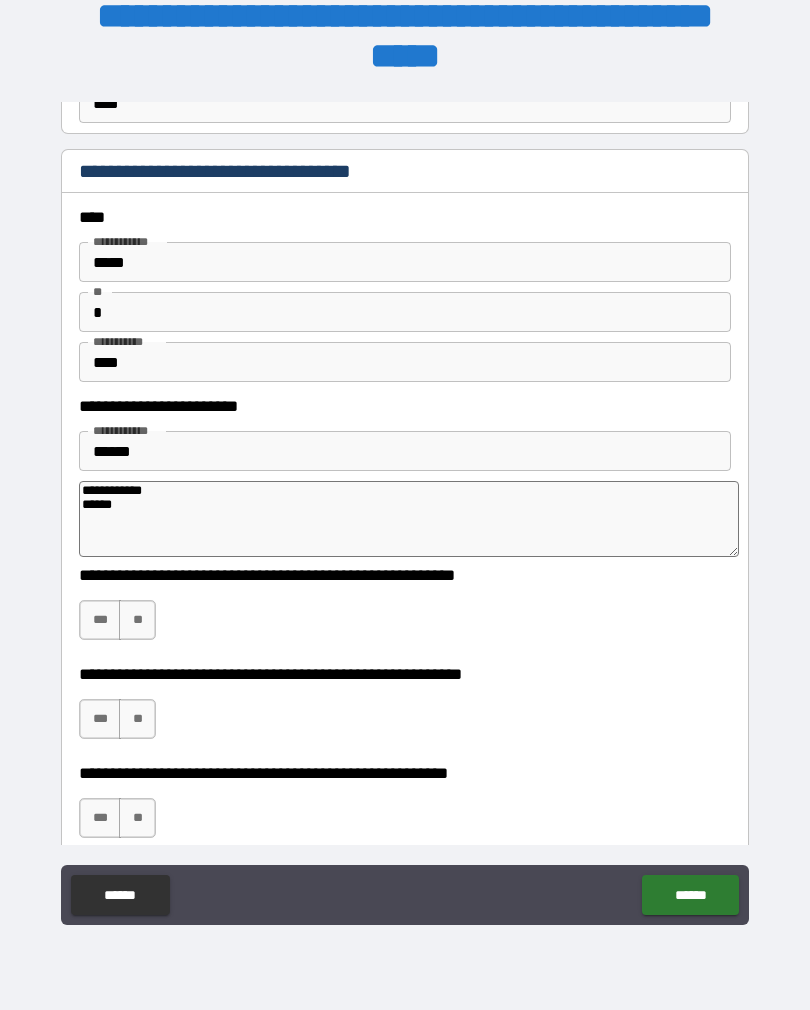 type on "**********" 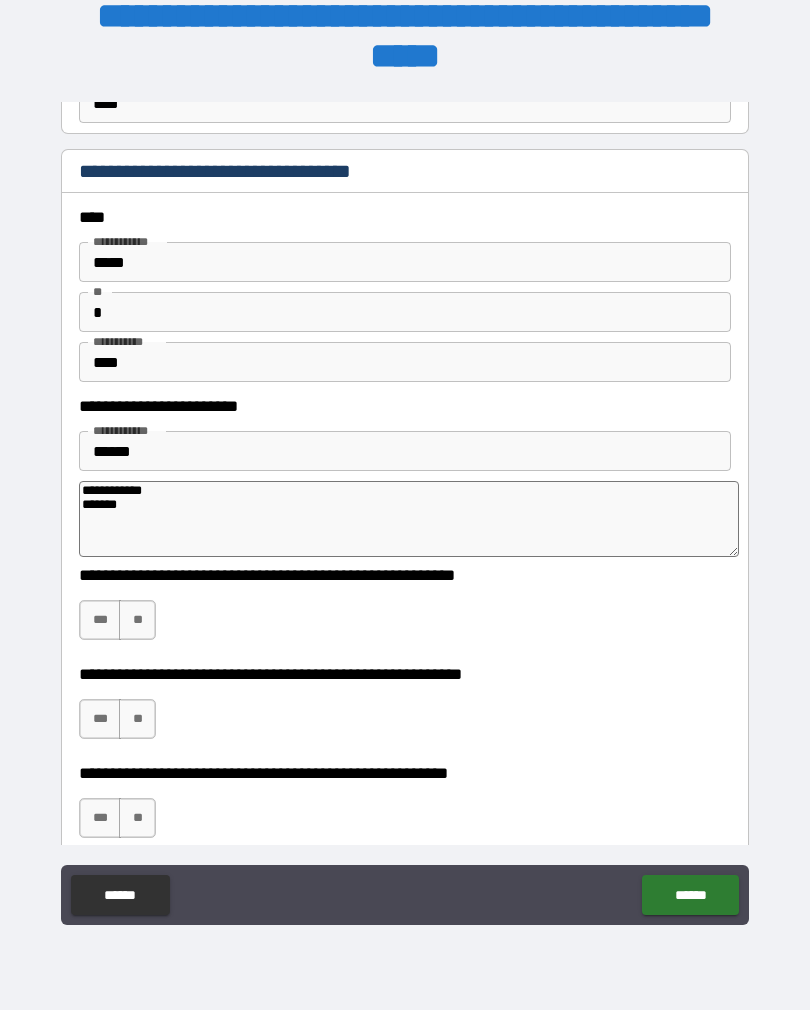 type on "*" 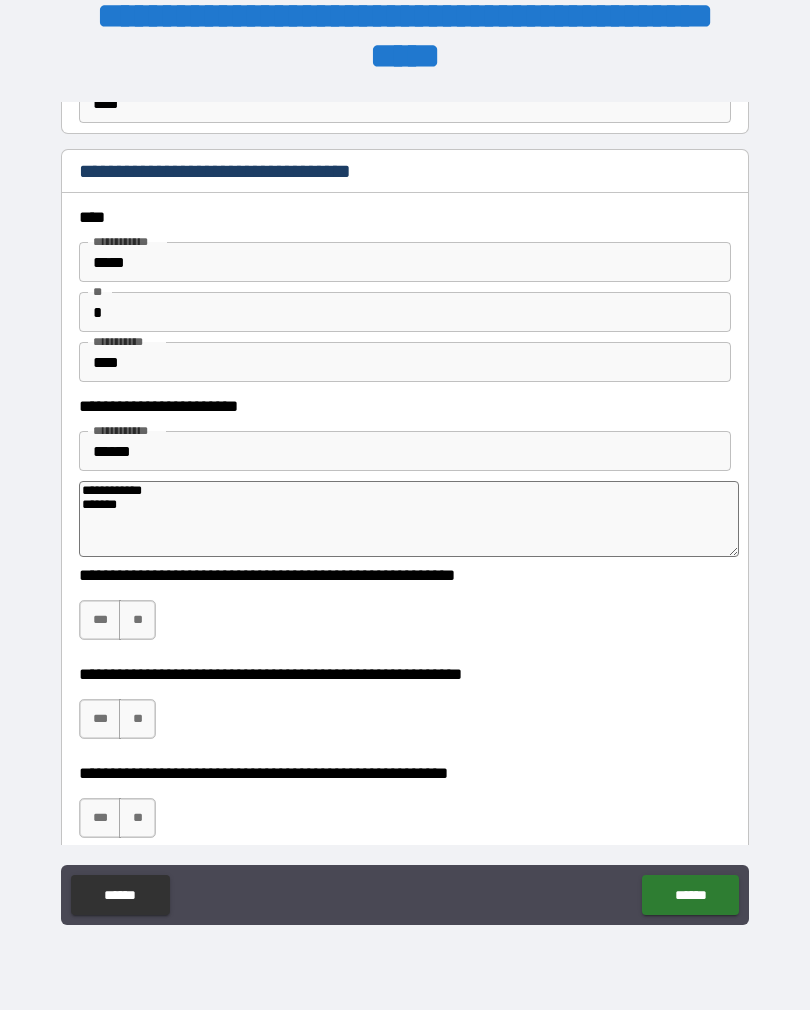 type on "**********" 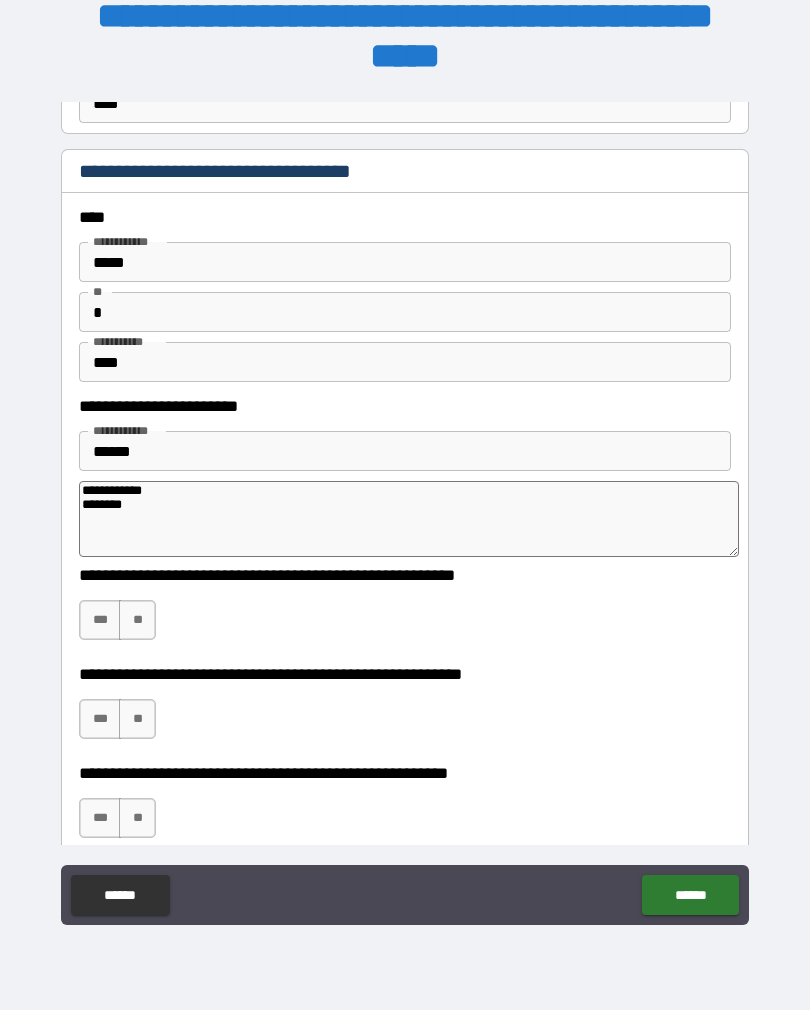 type on "*" 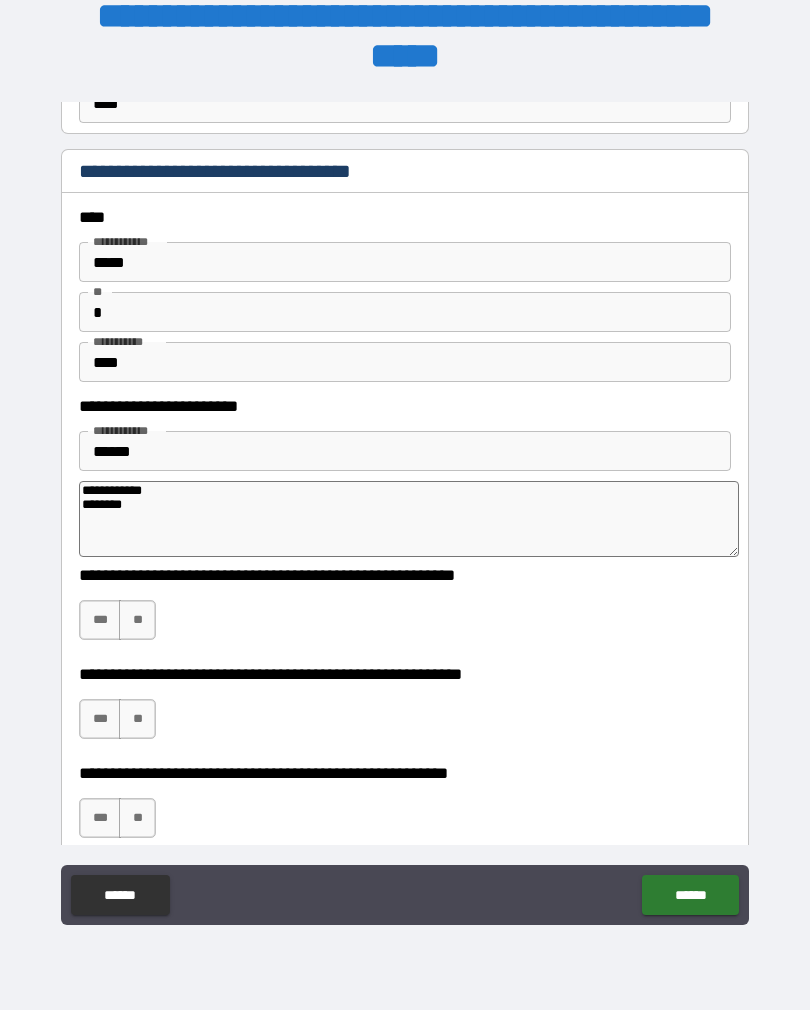 type on "**********" 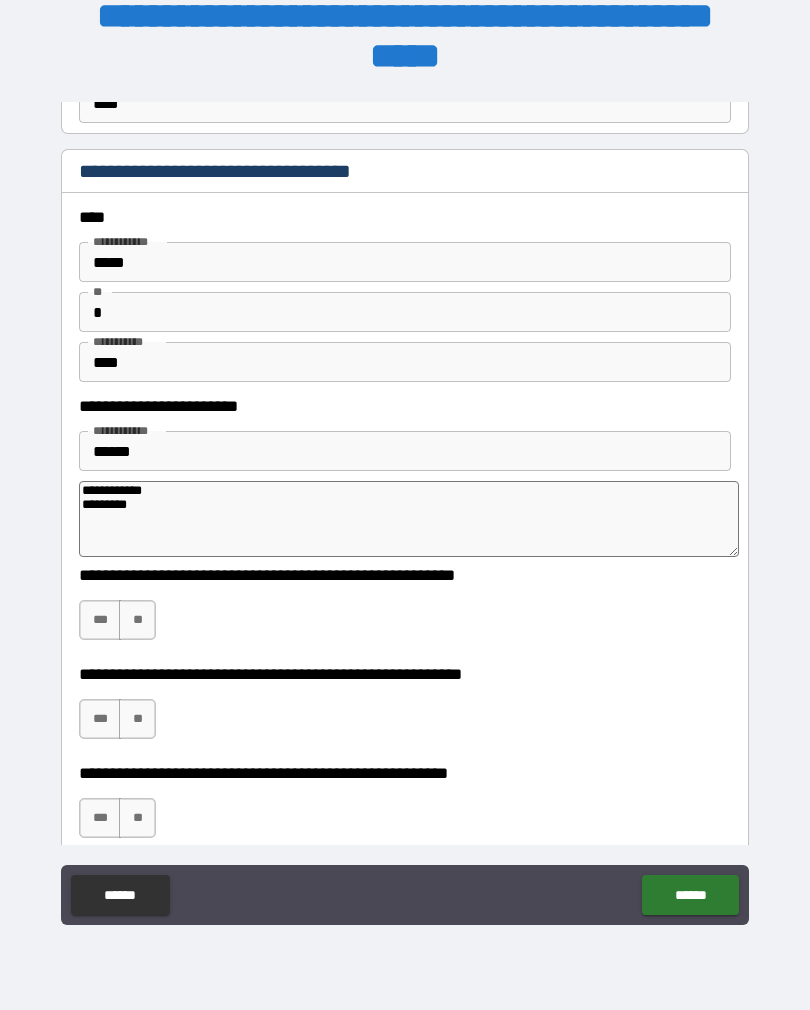 type on "*" 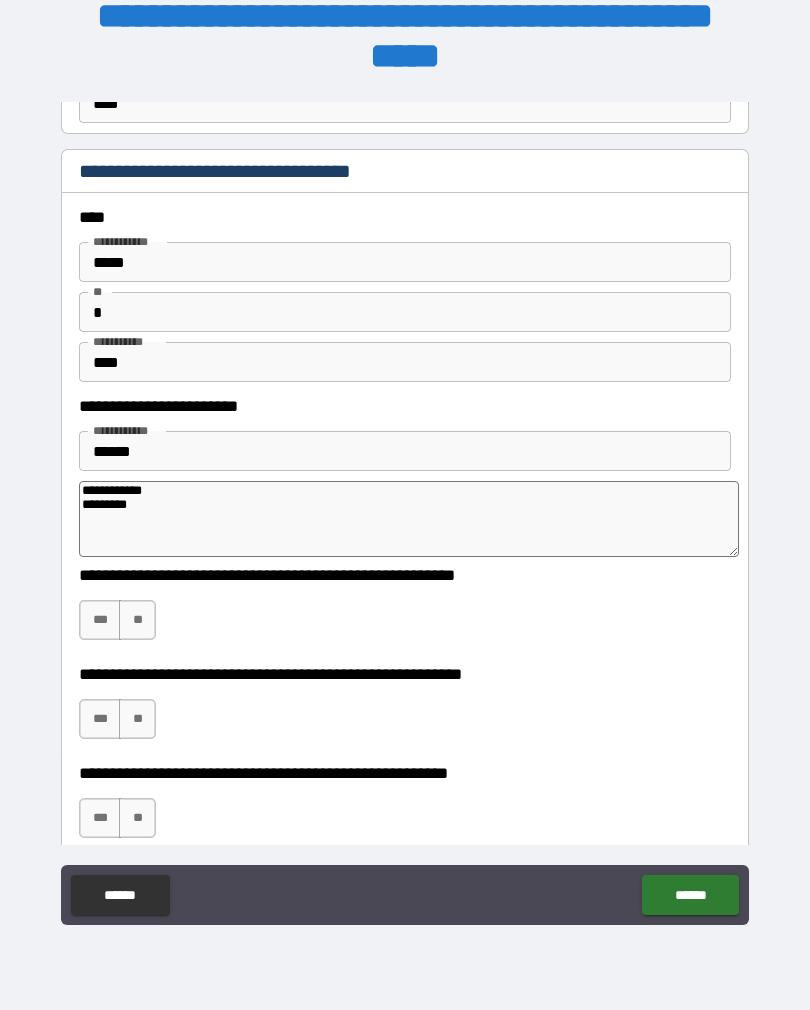 type on "**********" 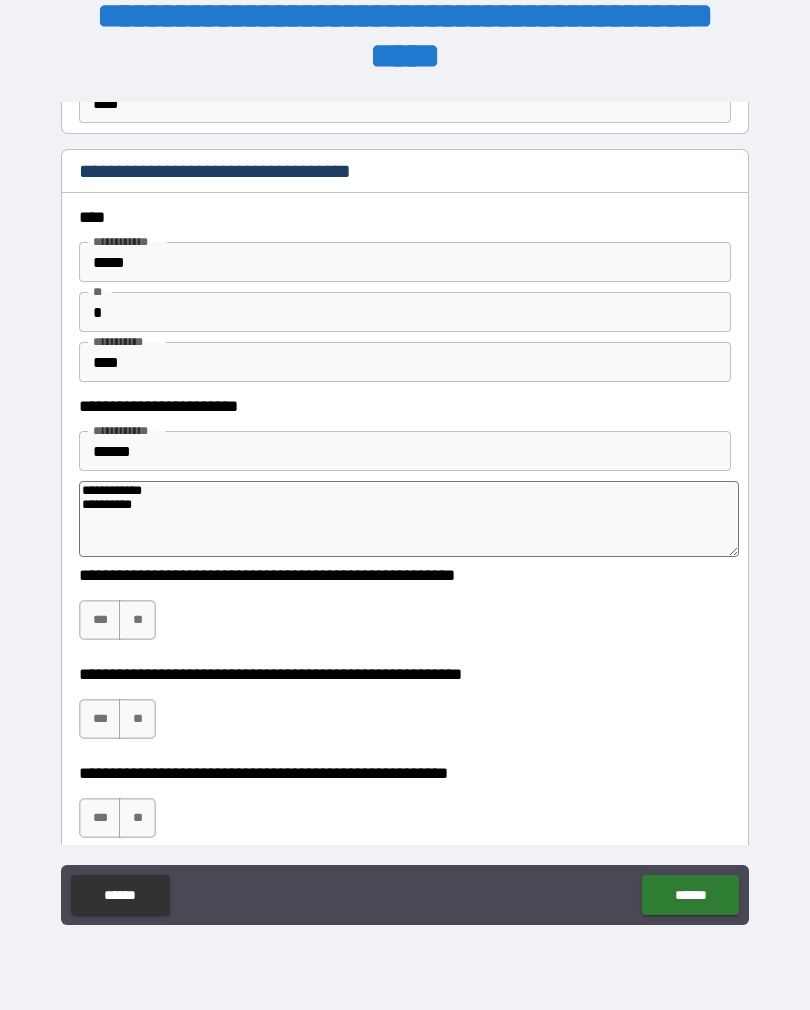 type on "*" 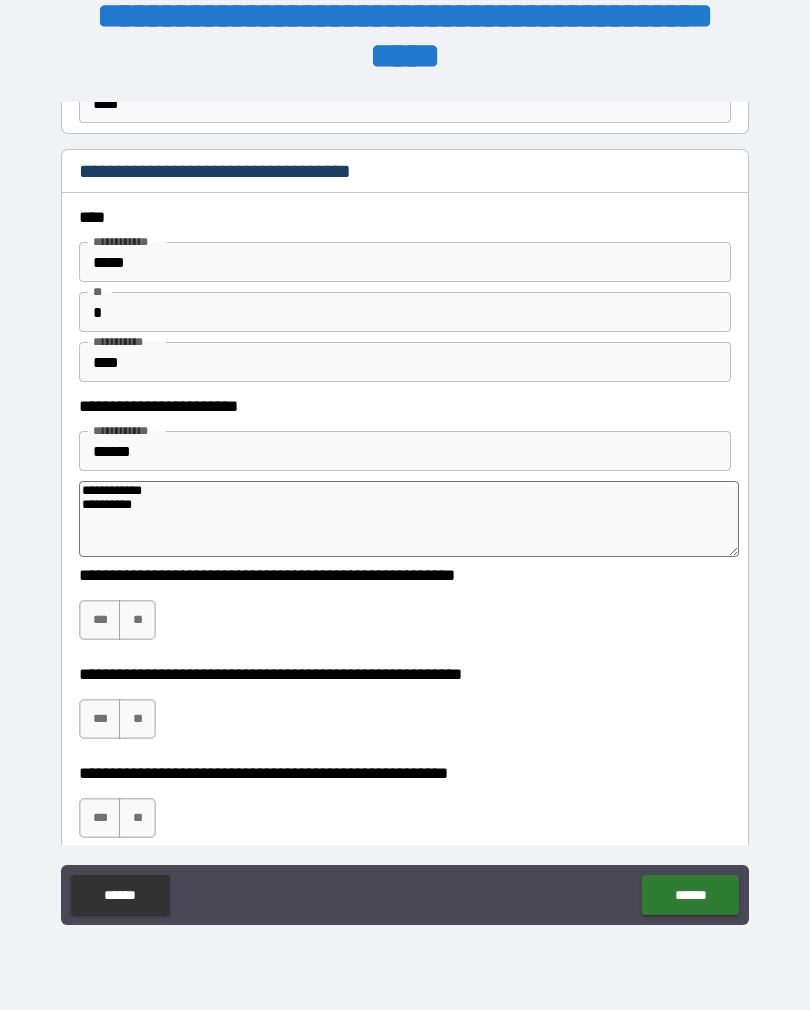 type on "**********" 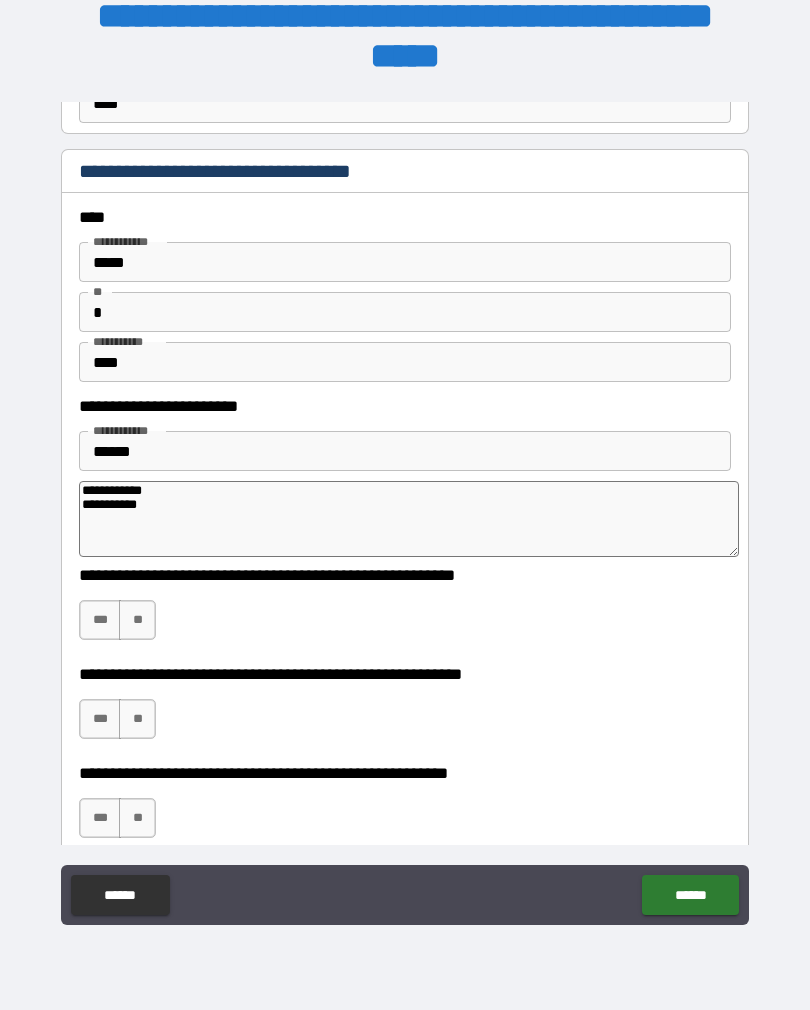 type on "*" 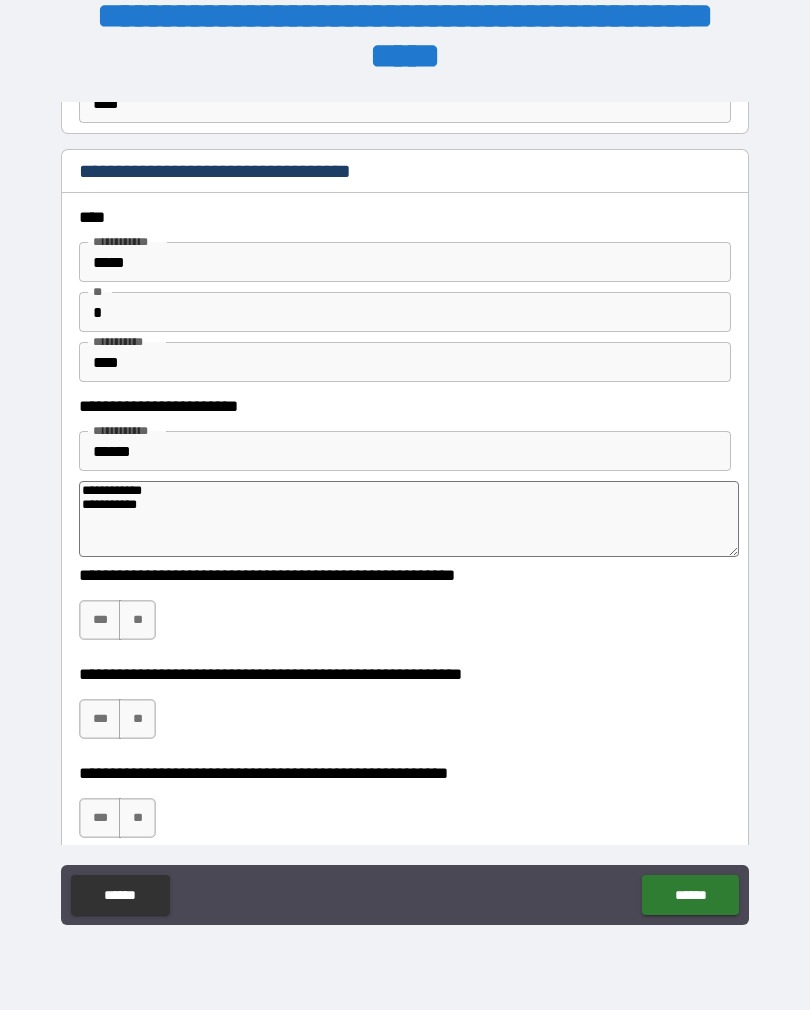type on "**********" 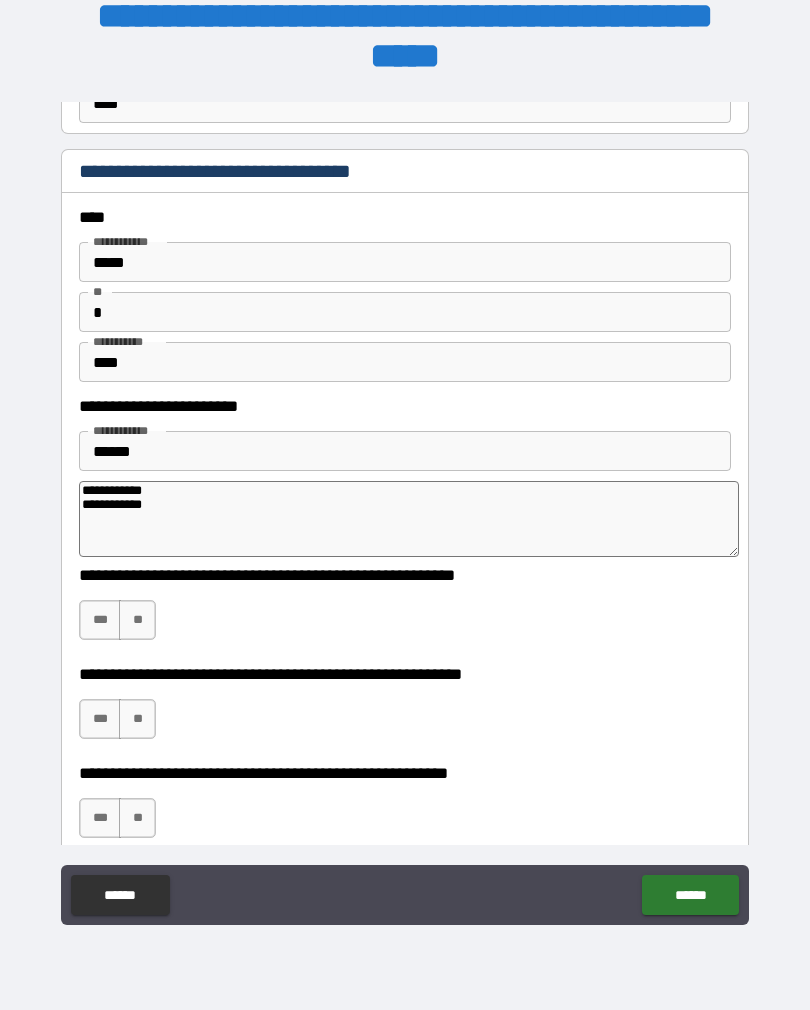 type on "*" 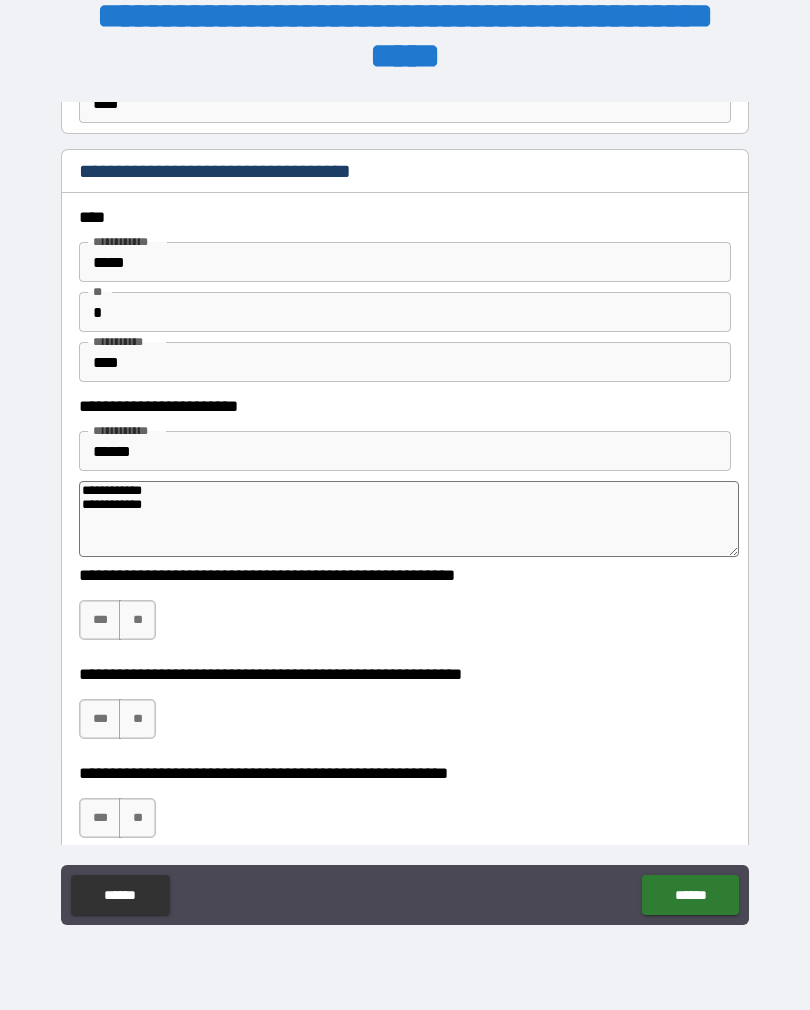 type on "**********" 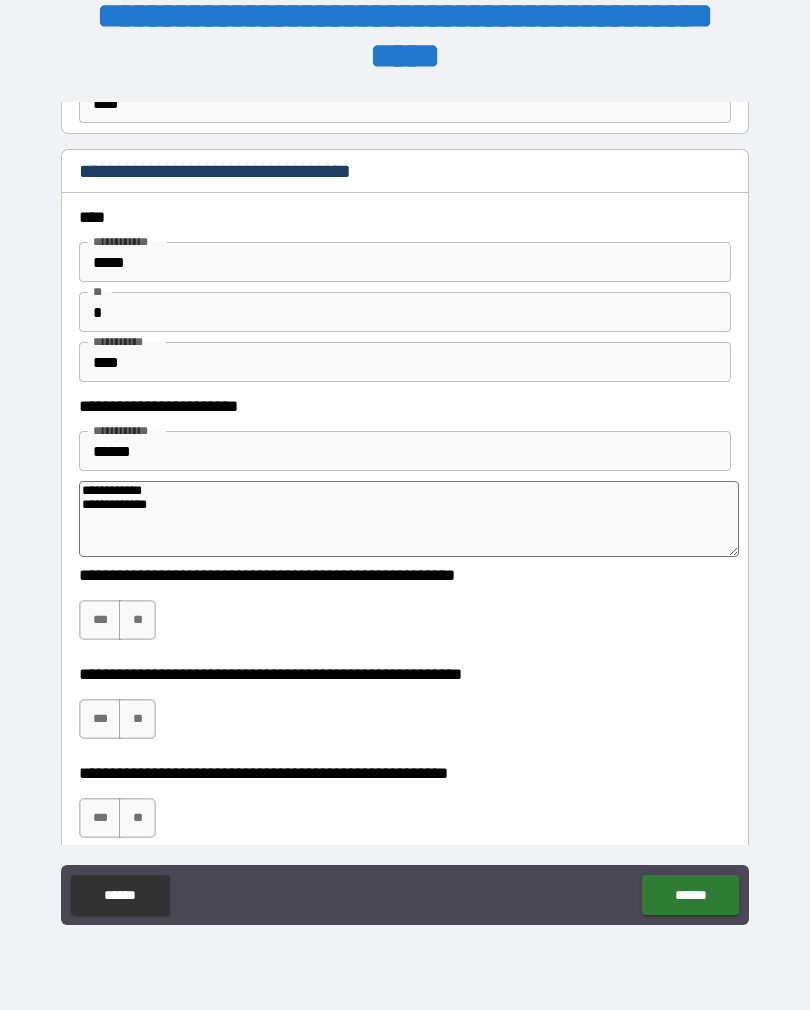 type on "*" 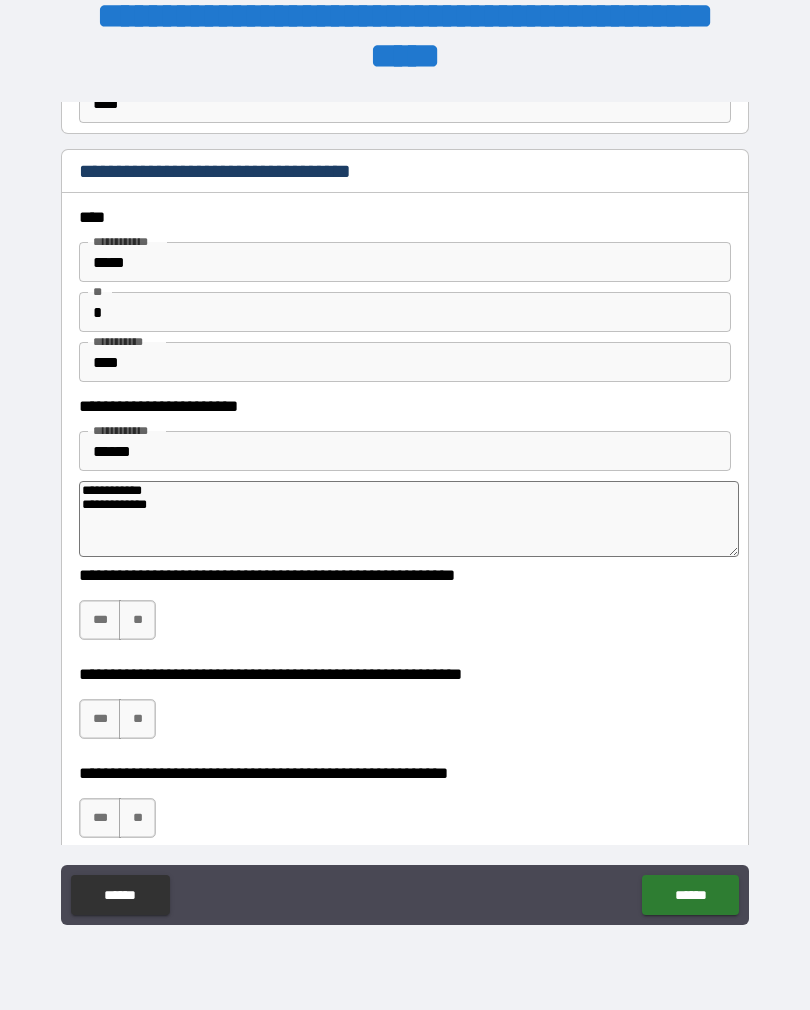 type on "**********" 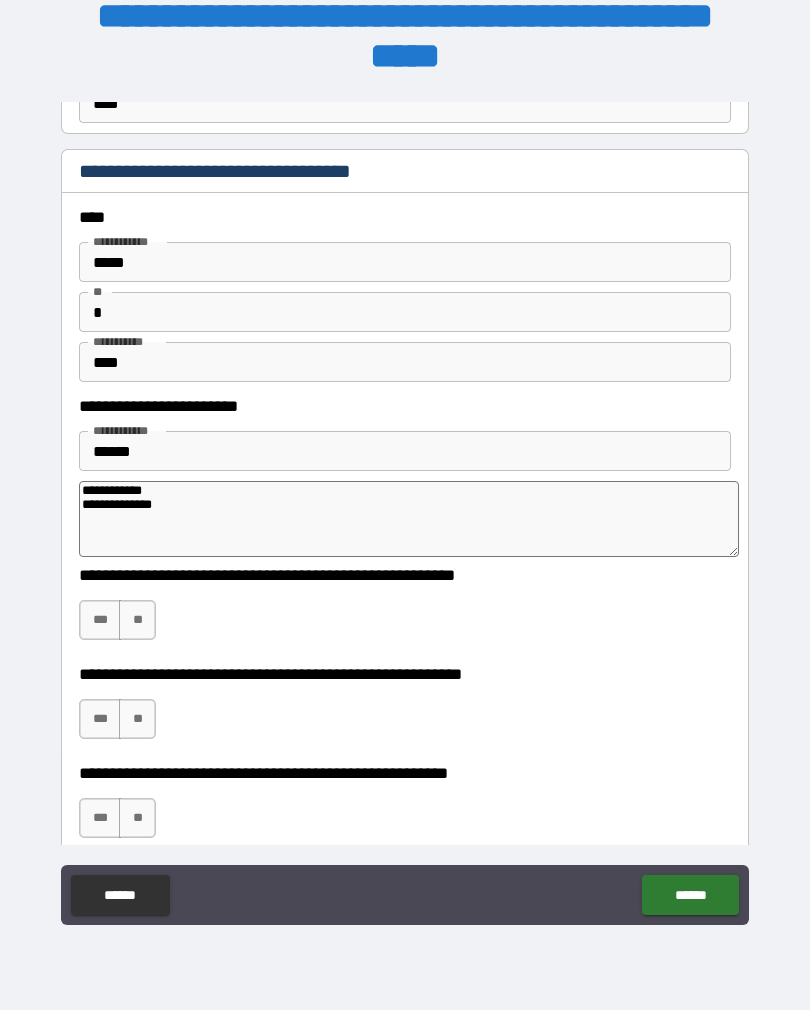 type on "*" 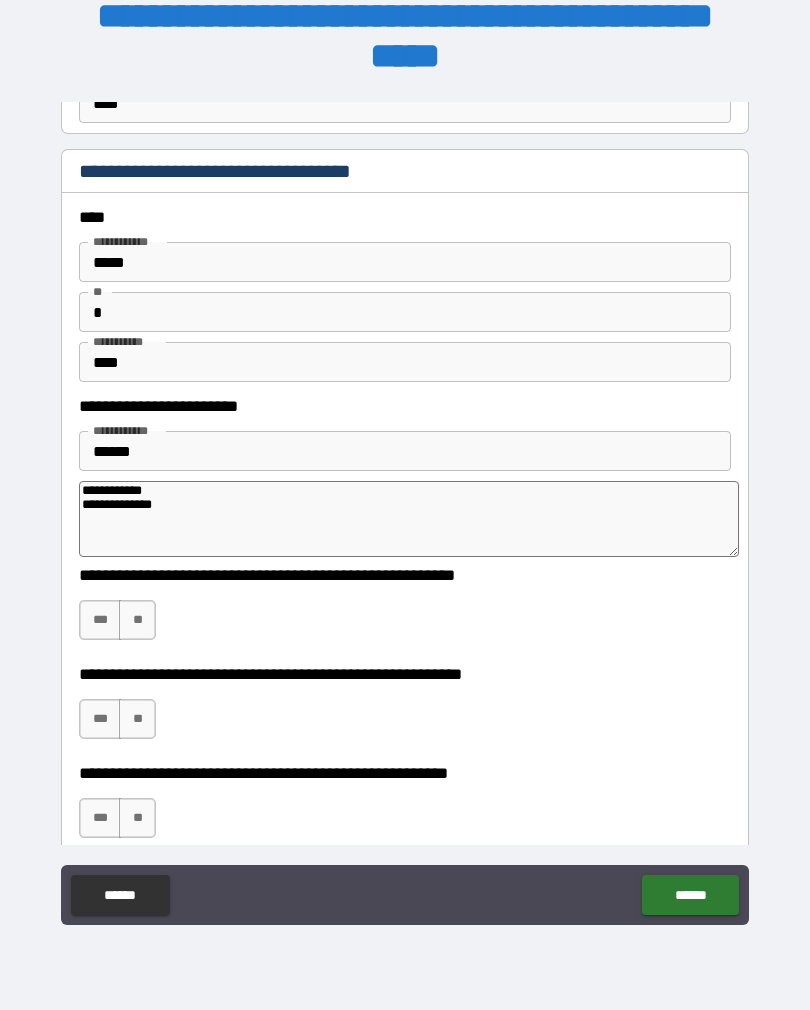 type on "**********" 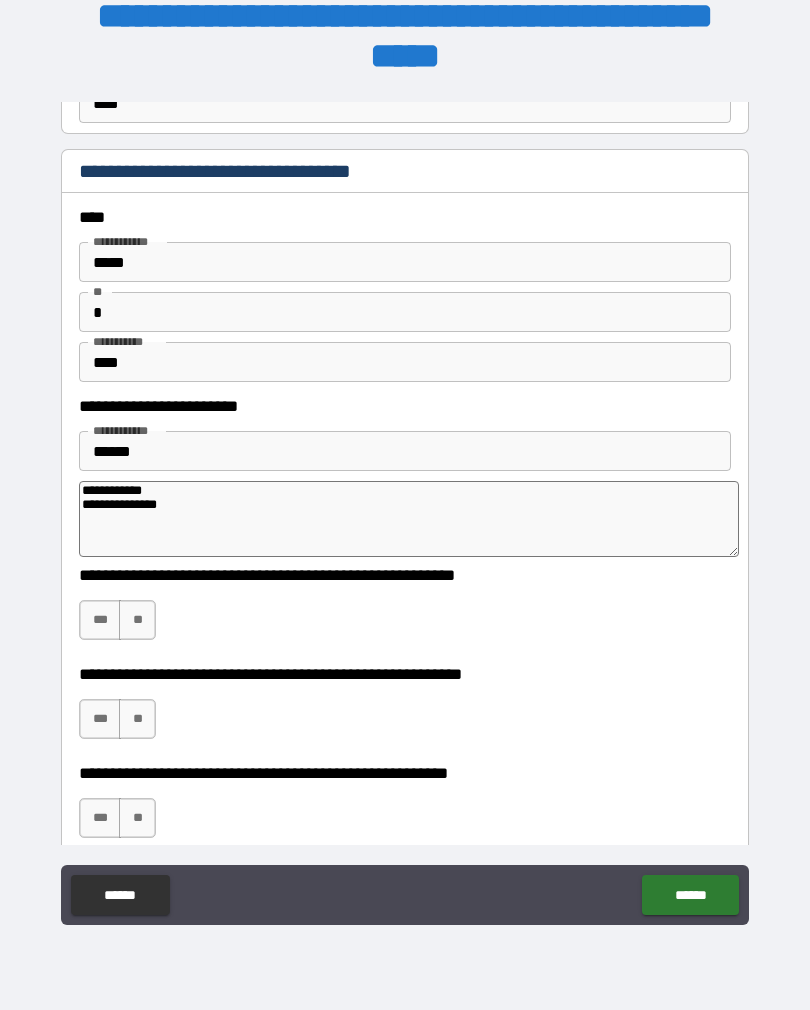 type on "*" 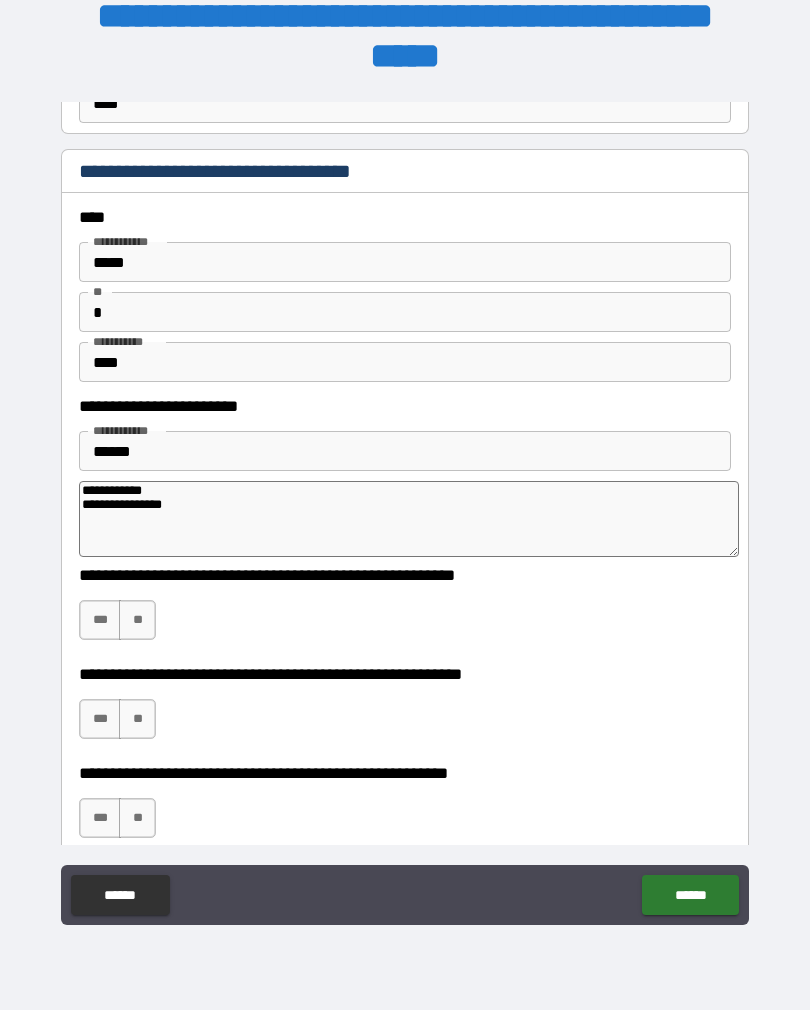 type on "*" 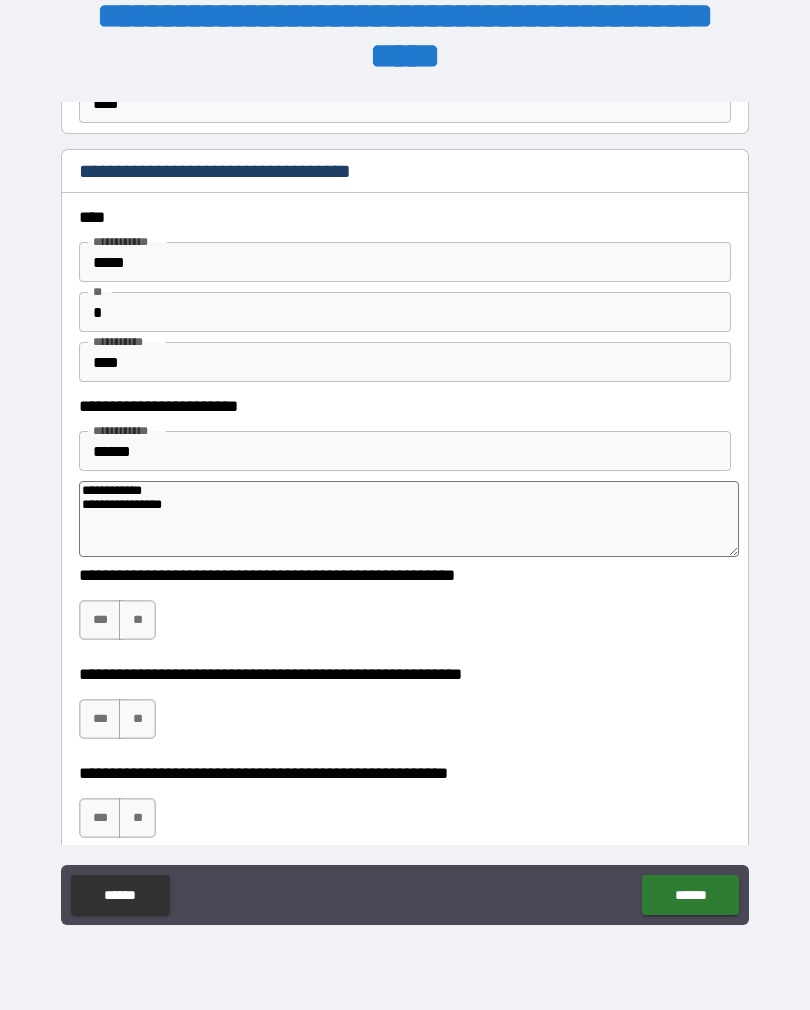 type on "**********" 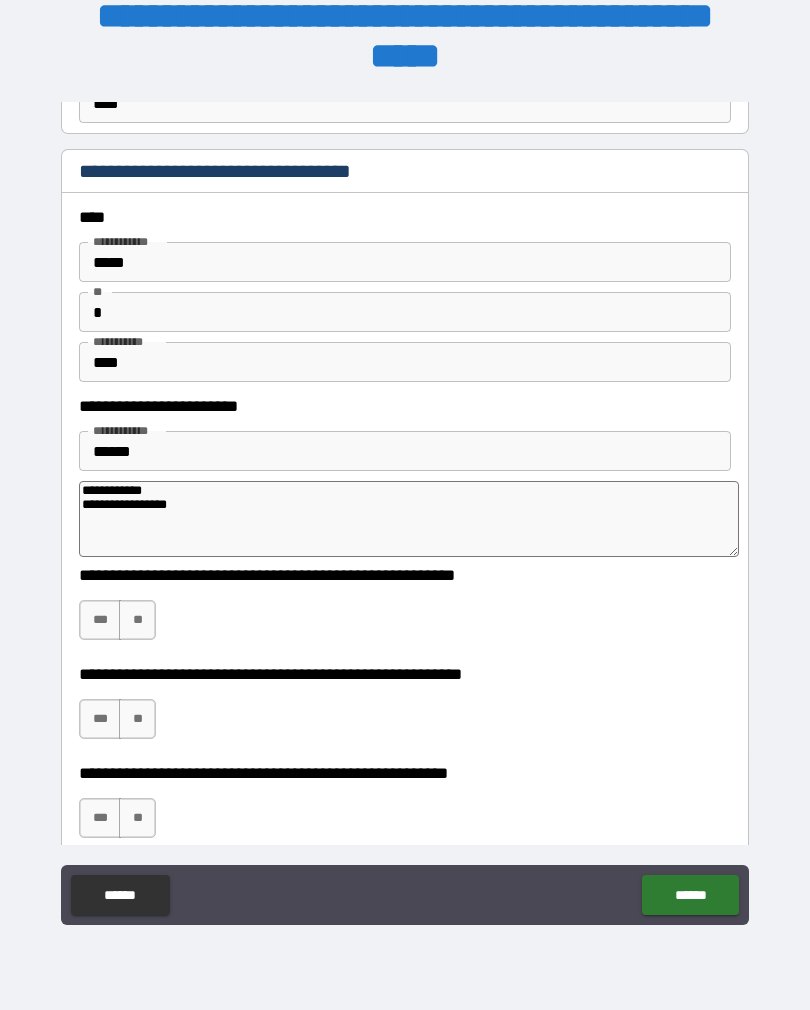 type on "*" 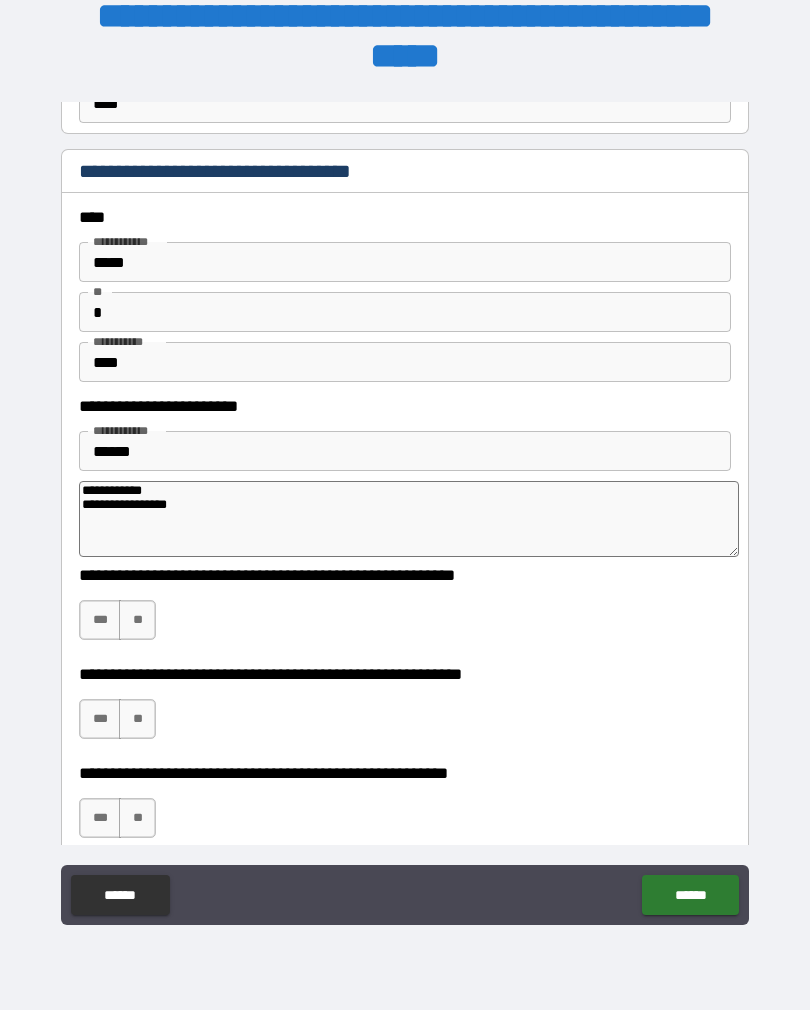 type on "**********" 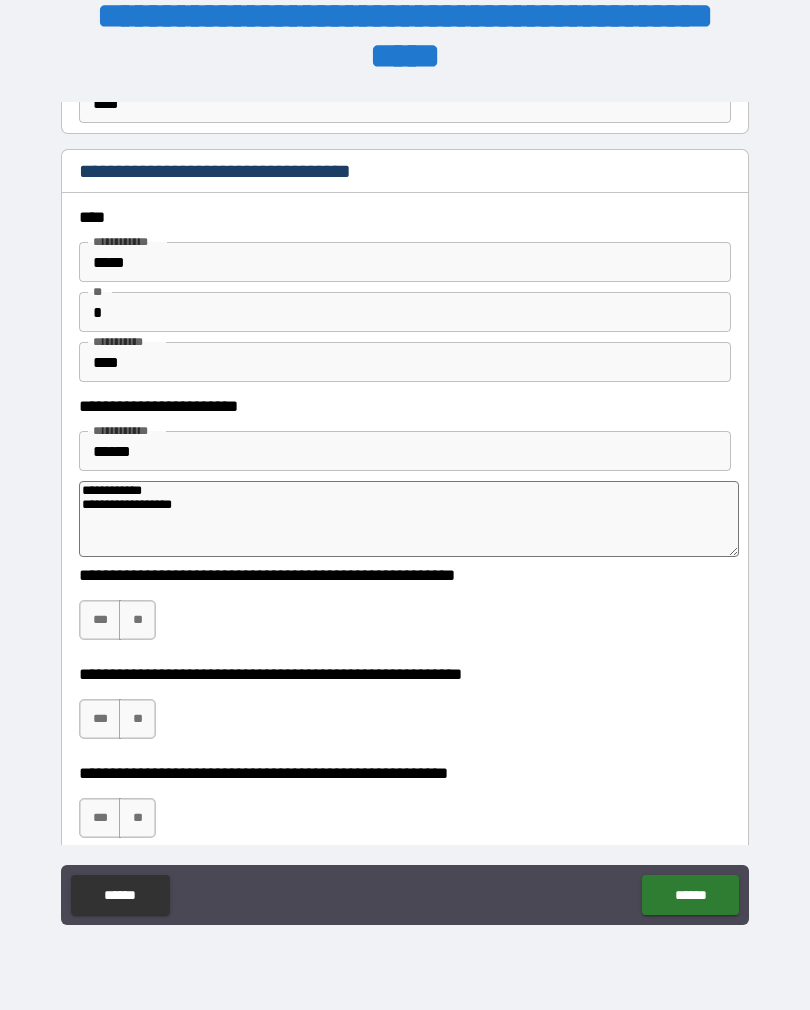 type on "*" 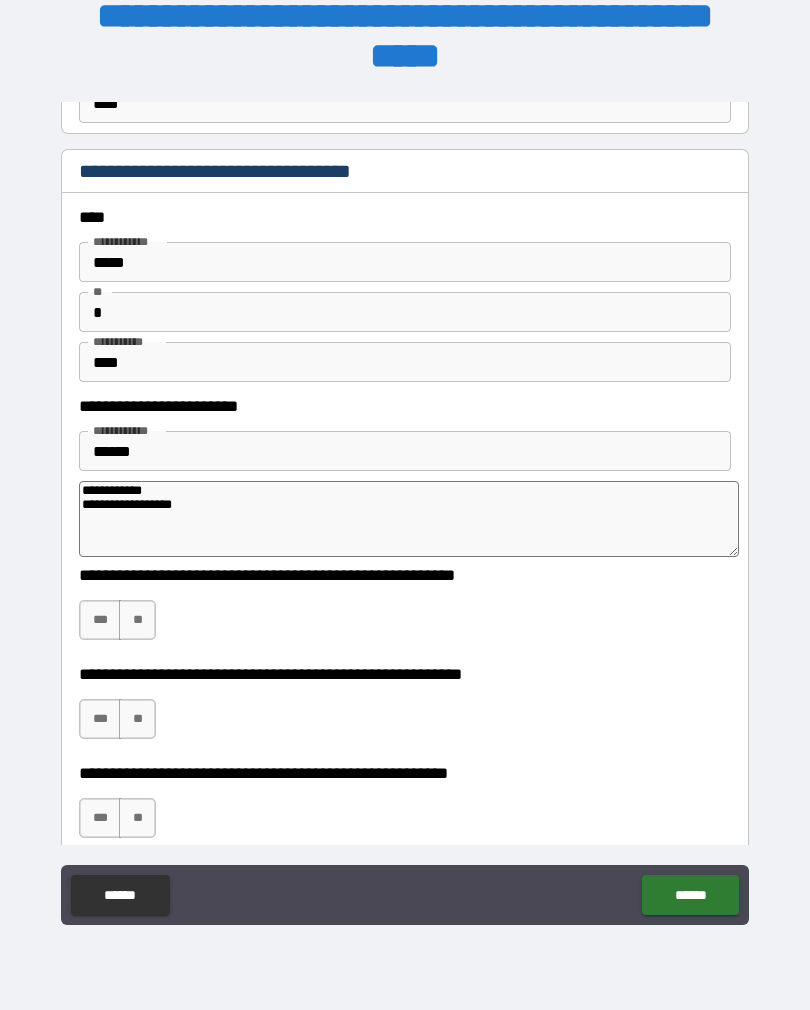 type on "**********" 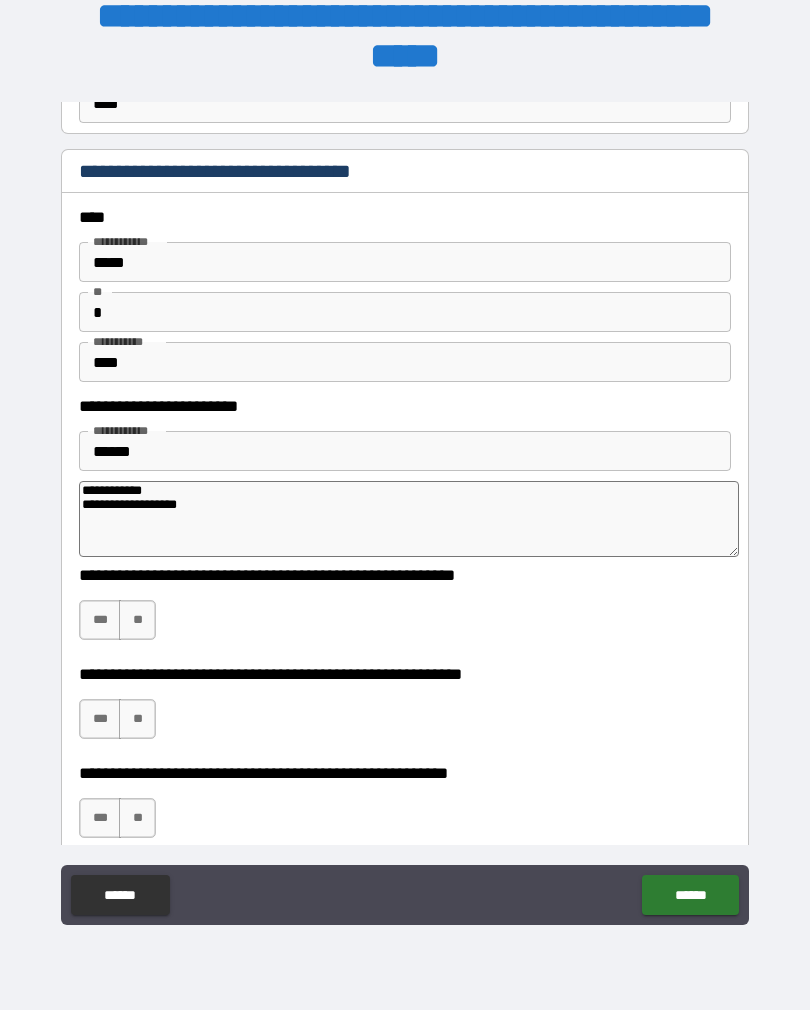 type on "*" 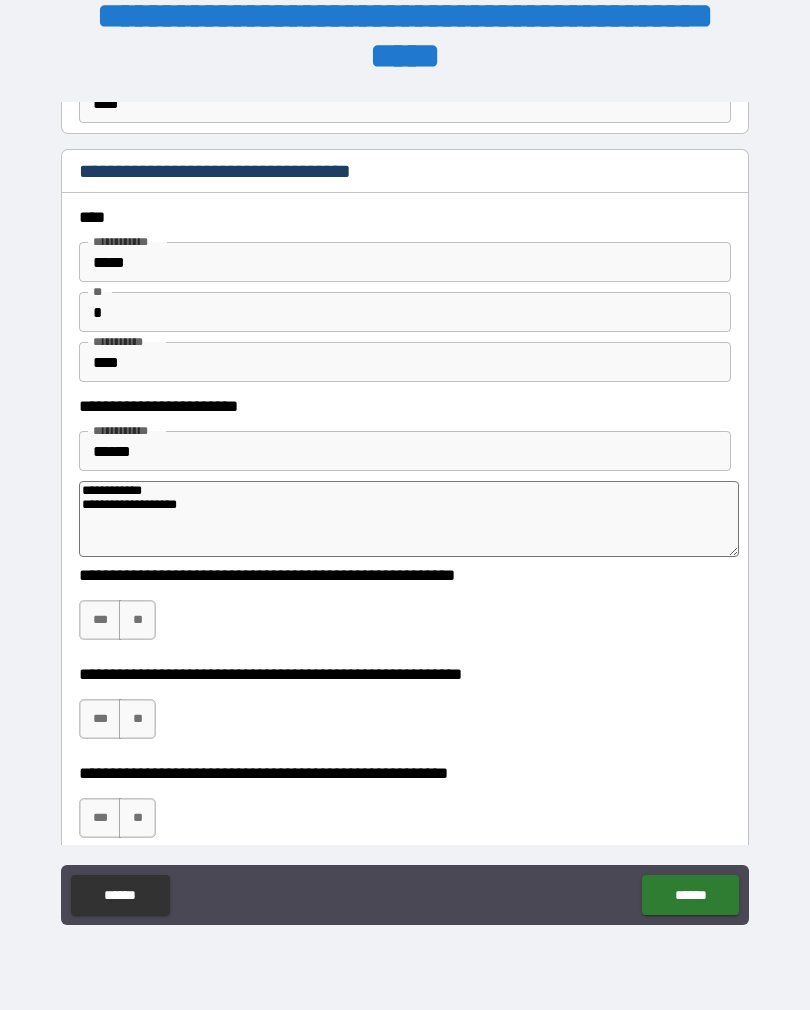 type on "**********" 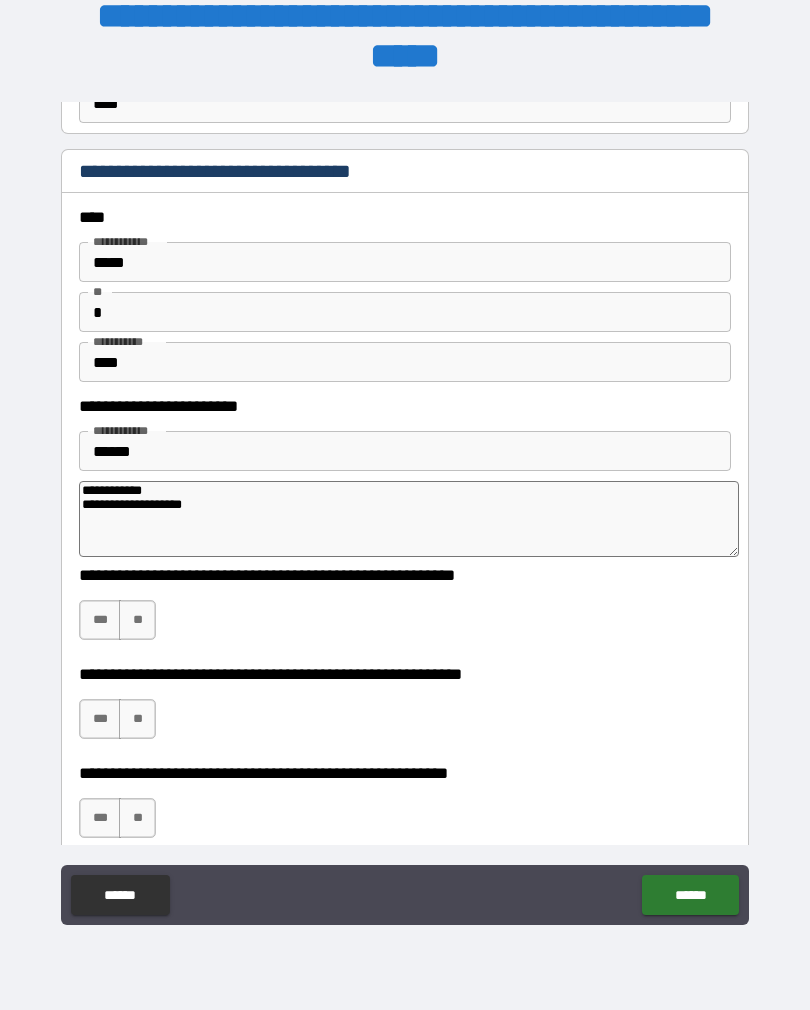 type on "*" 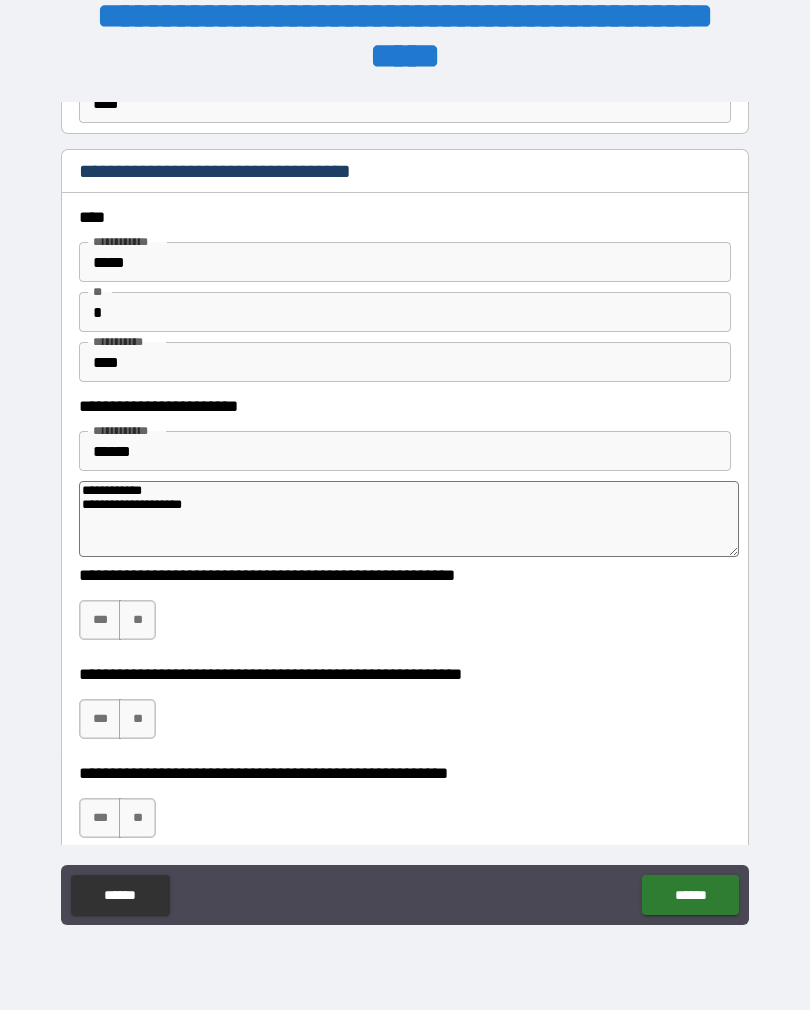 type on "**********" 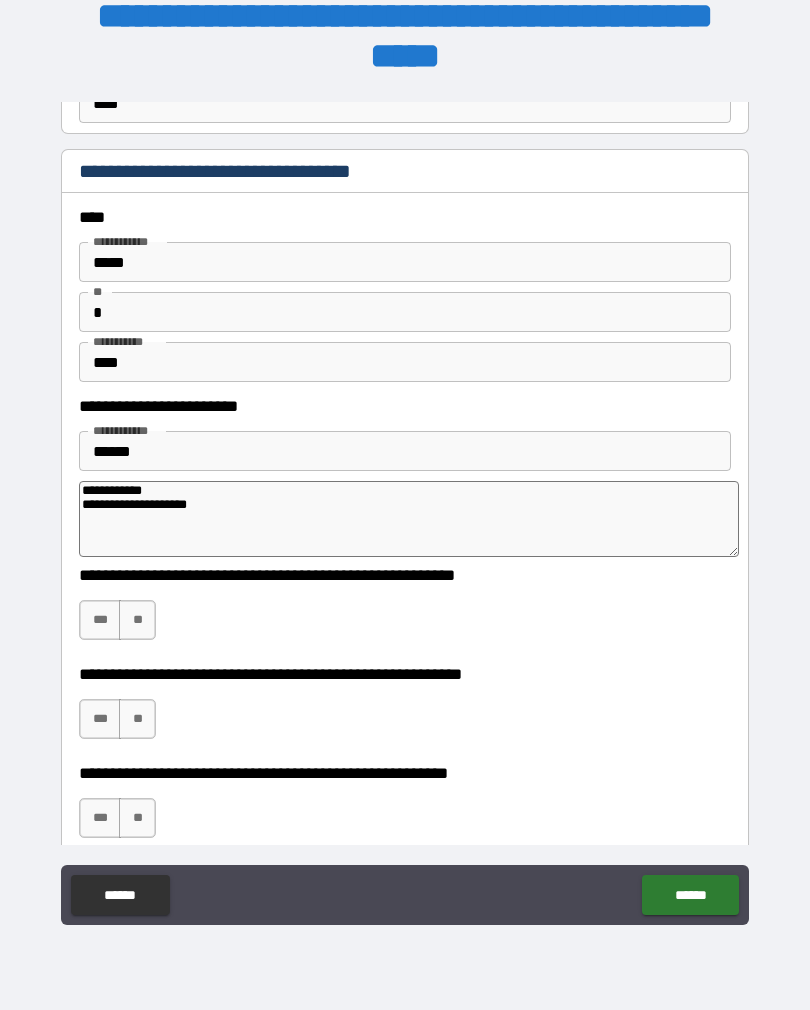 type on "*" 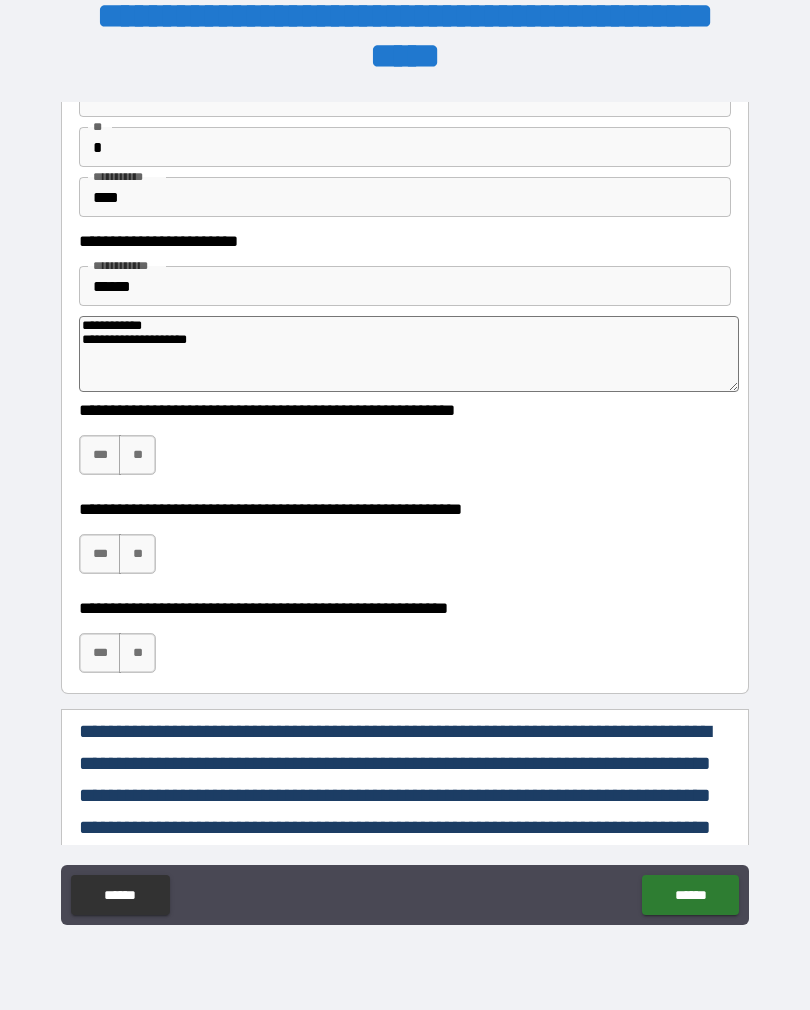 scroll, scrollTop: 434, scrollLeft: 0, axis: vertical 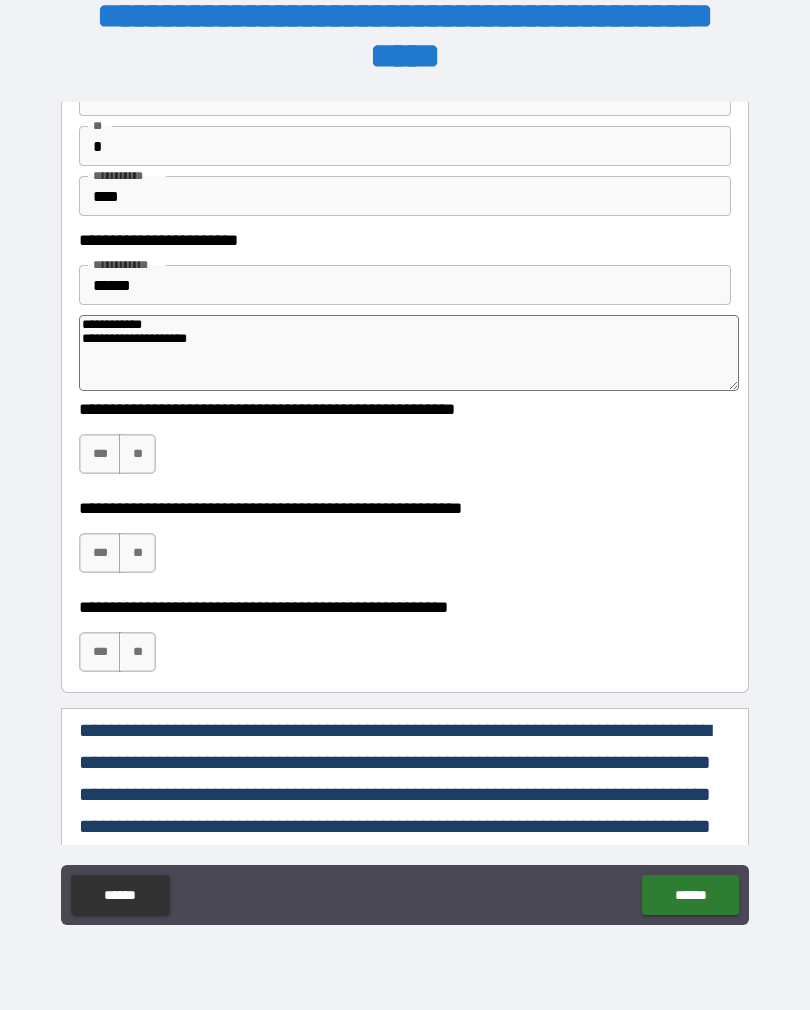 type on "**********" 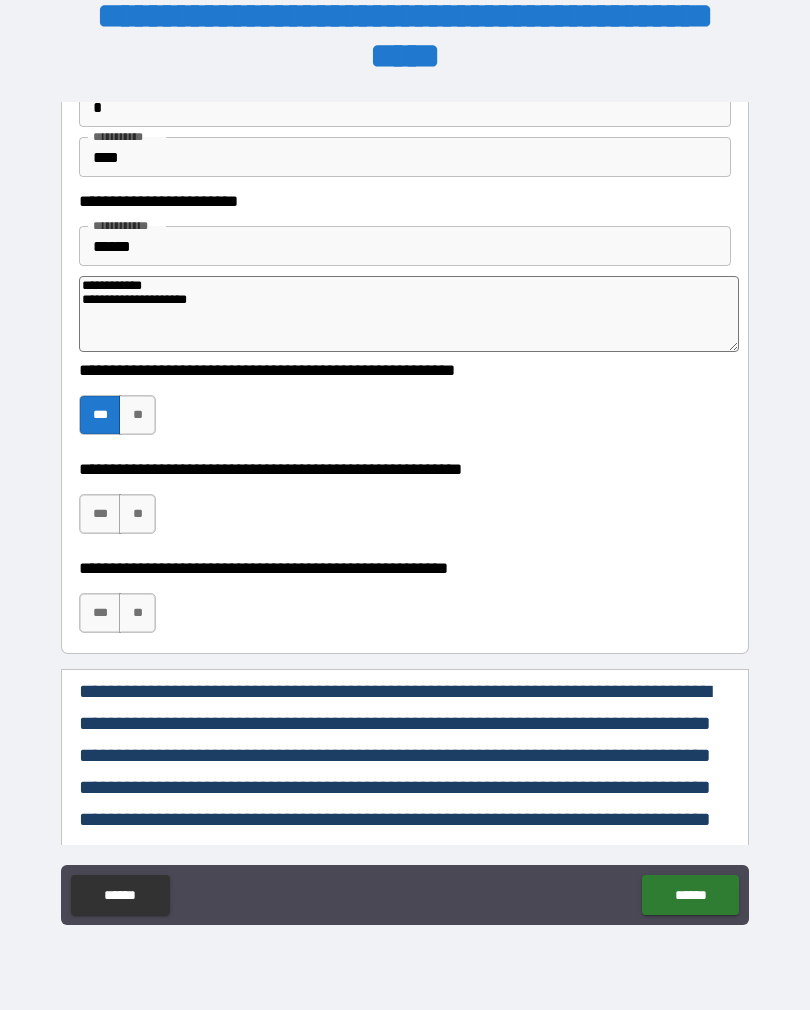 scroll, scrollTop: 481, scrollLeft: 0, axis: vertical 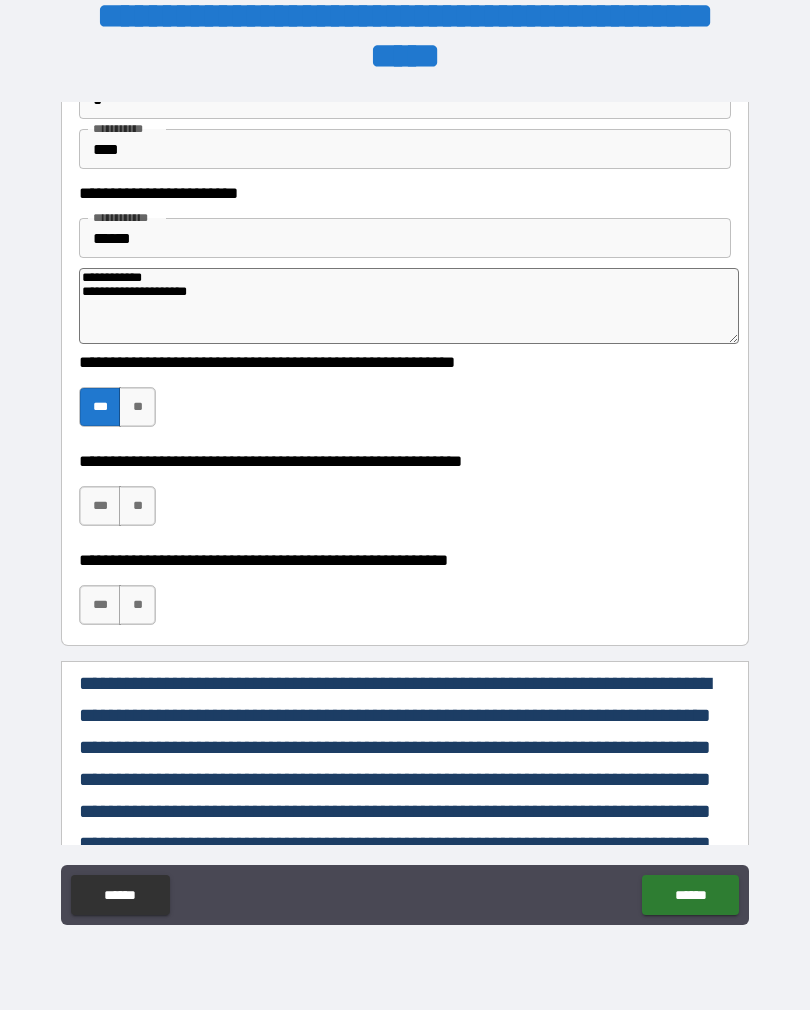 click on "***" at bounding box center [100, 506] 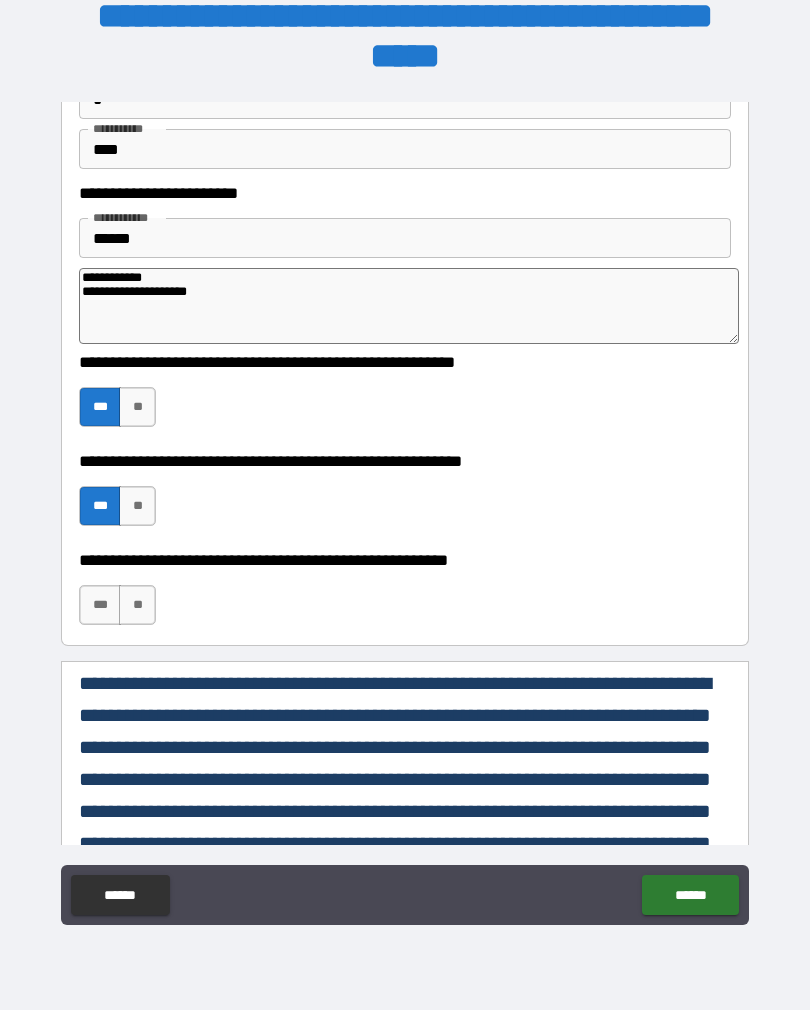 click on "***" at bounding box center (100, 605) 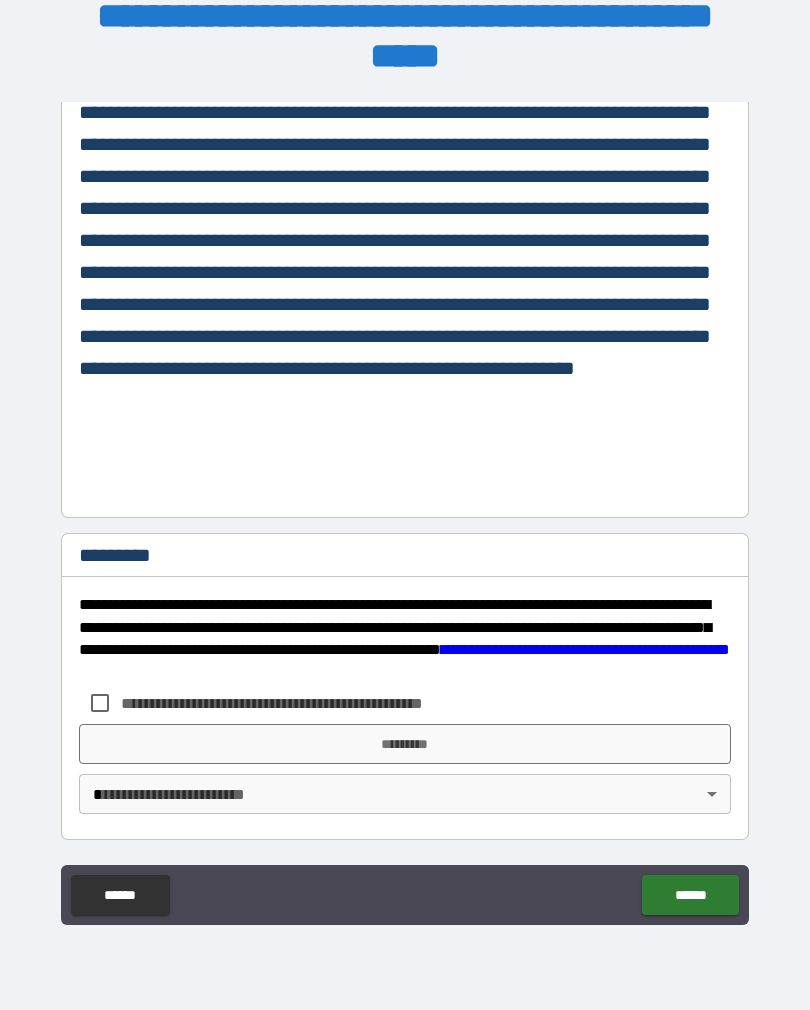 scroll, scrollTop: 1436, scrollLeft: 0, axis: vertical 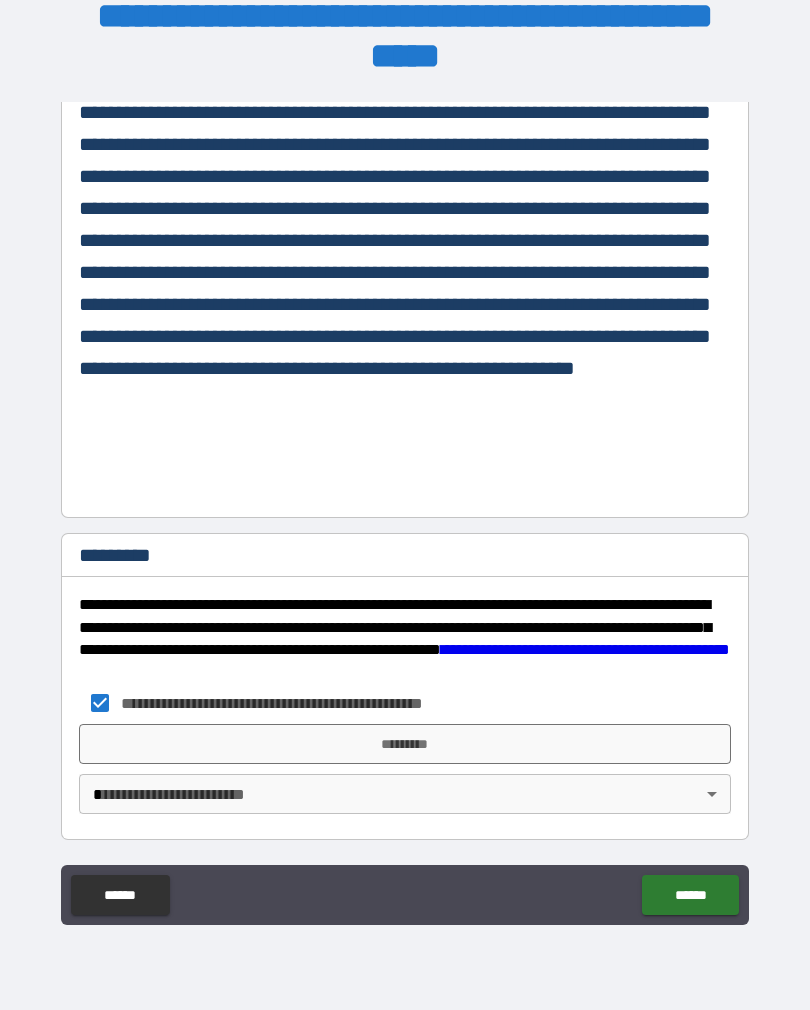 click on "*********" at bounding box center (405, 744) 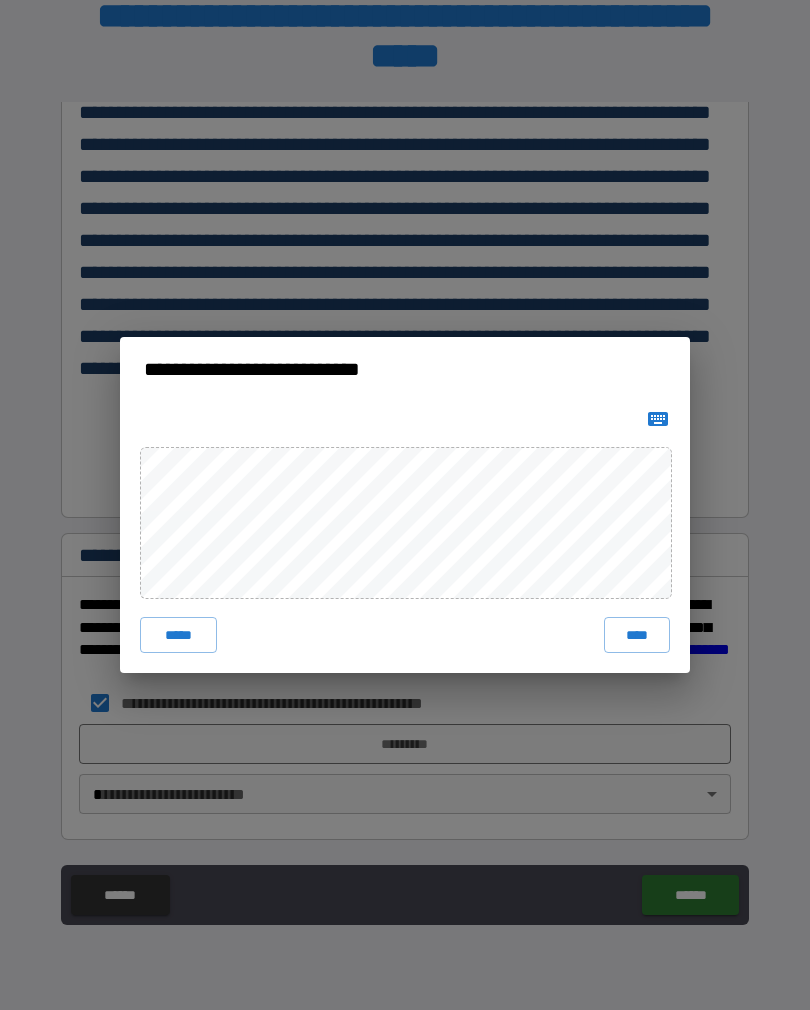 click on "****" at bounding box center [637, 635] 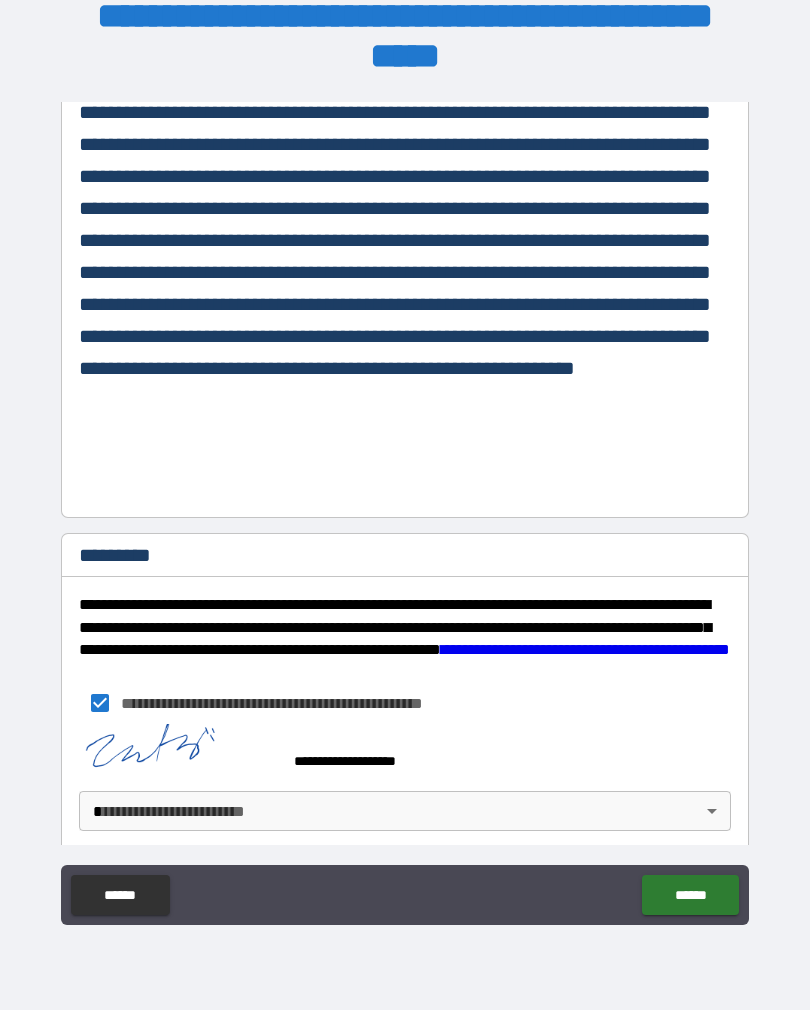 scroll, scrollTop: 1426, scrollLeft: 0, axis: vertical 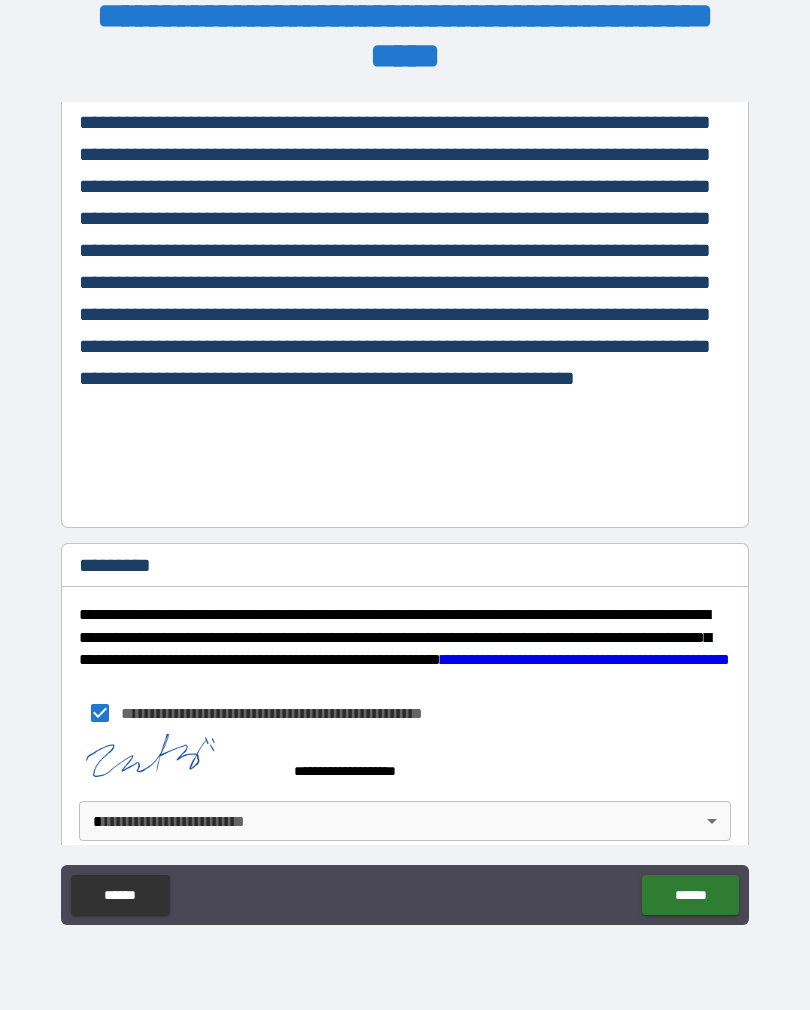 click on "[FIRST] [LAST] [CITY] [STATE] [POSTAL_CODE] [COUNTRY] [ADDRESS]" at bounding box center (405, 489) 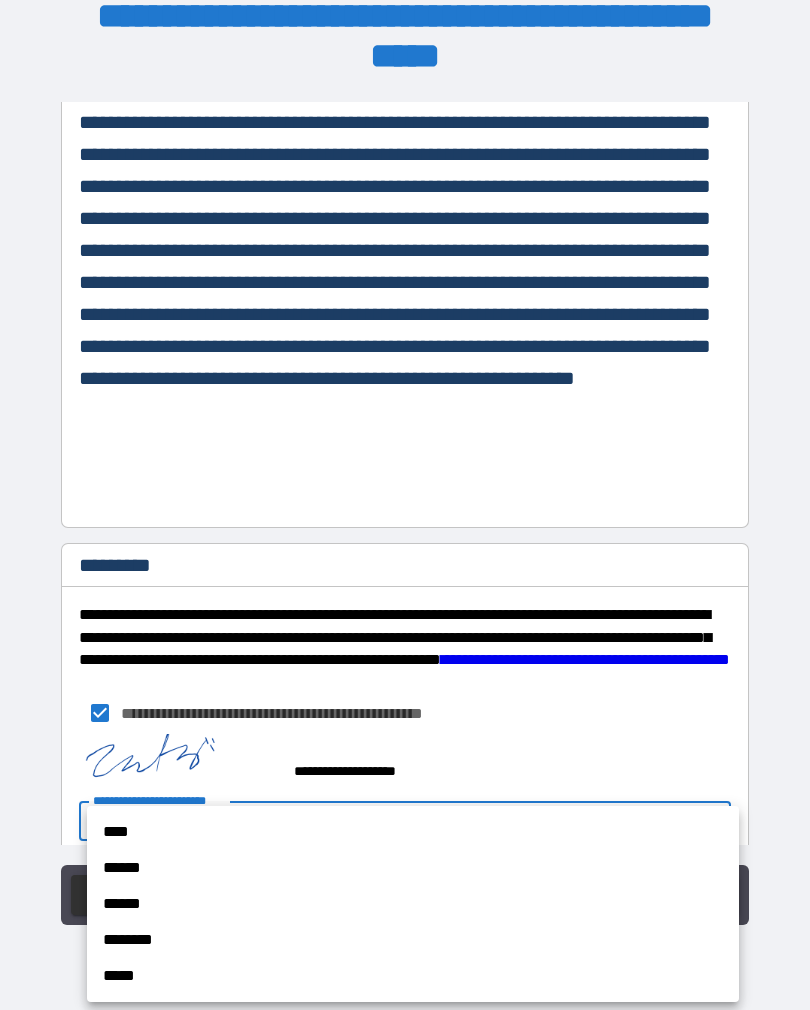 click on "****" at bounding box center (413, 832) 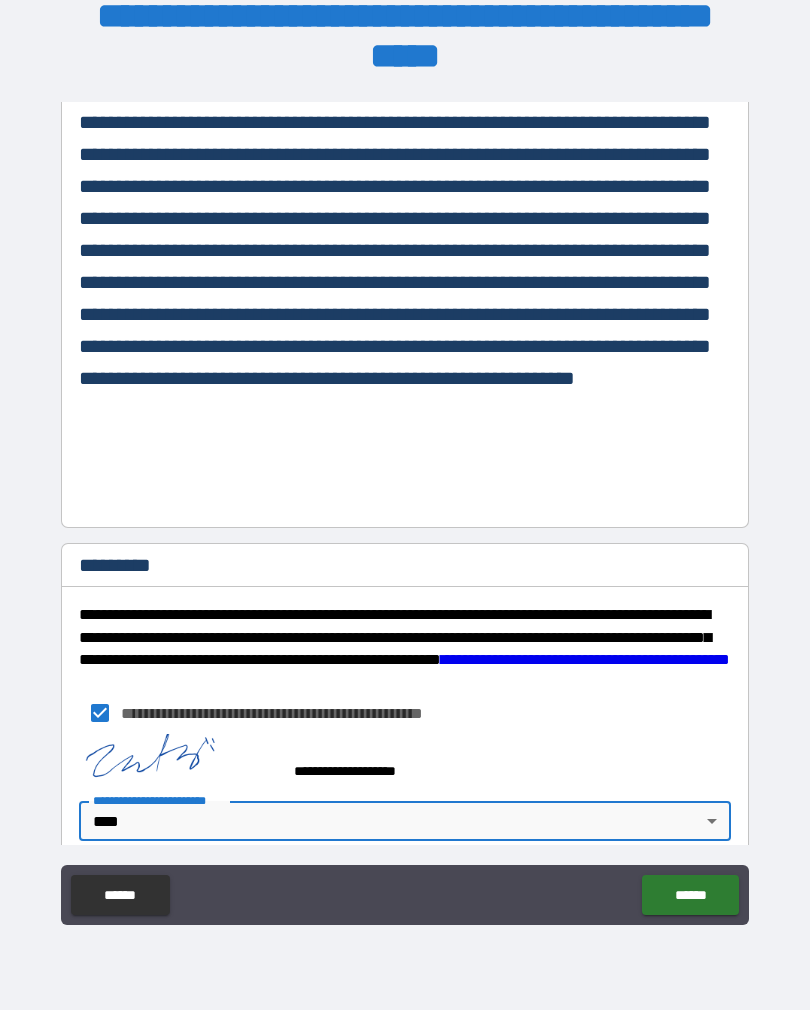 type on "*" 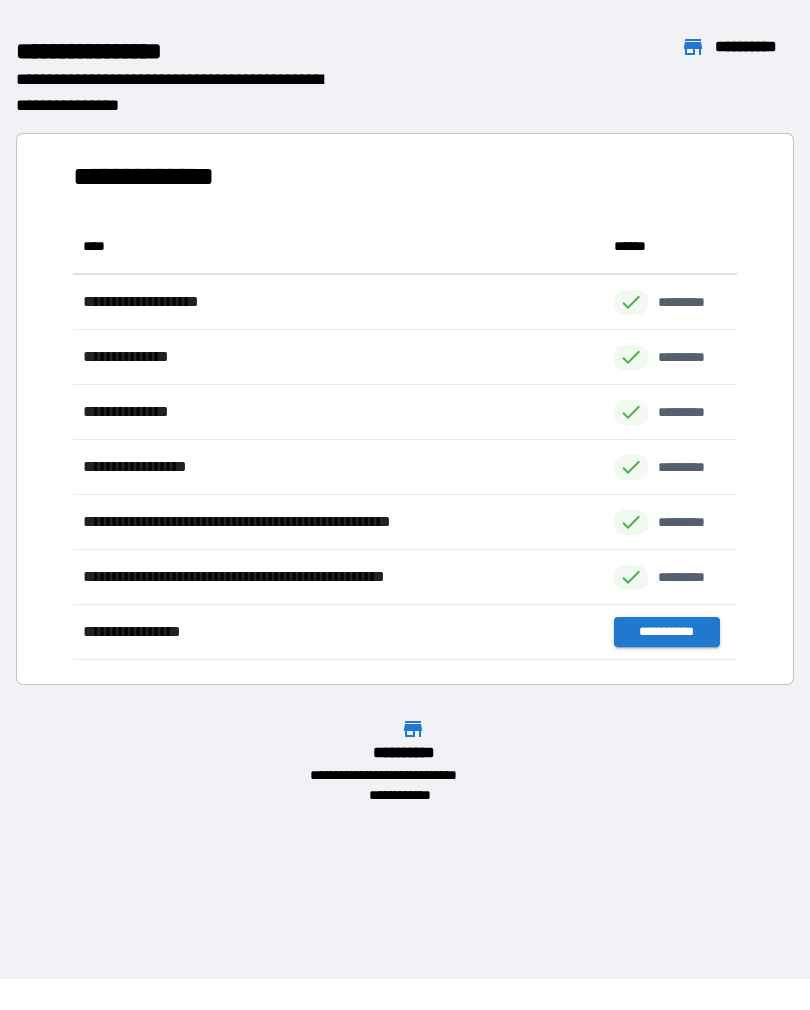 scroll, scrollTop: 1, scrollLeft: 1, axis: both 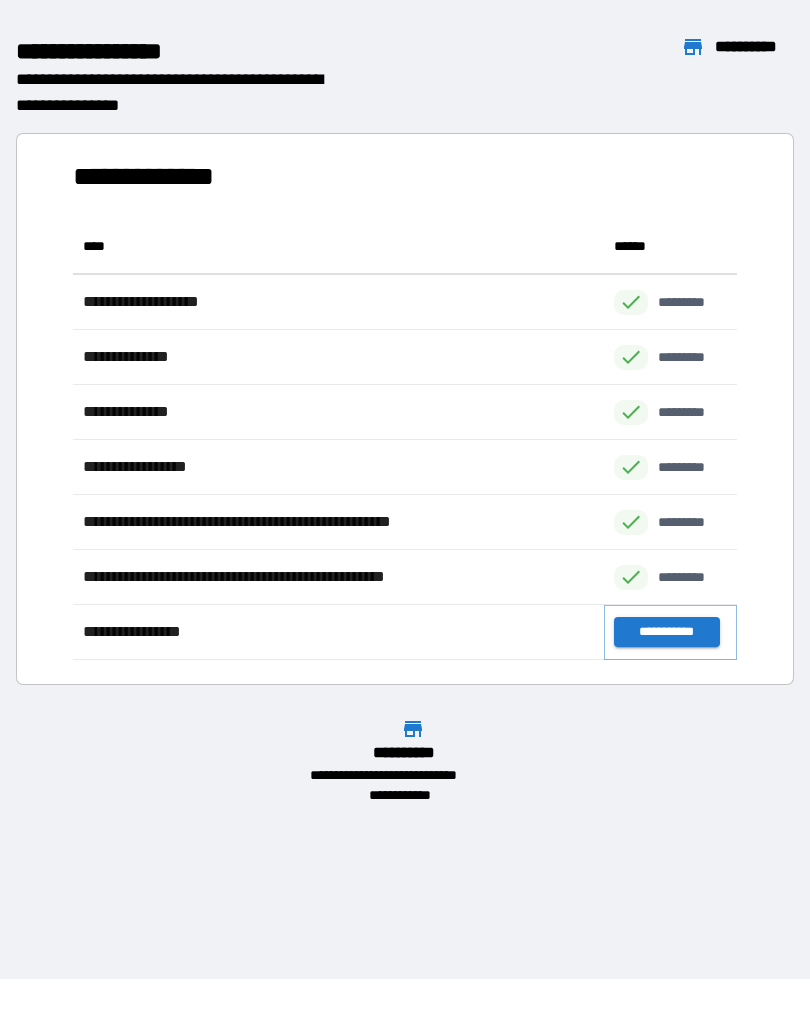 click on "**********" at bounding box center [666, 632] 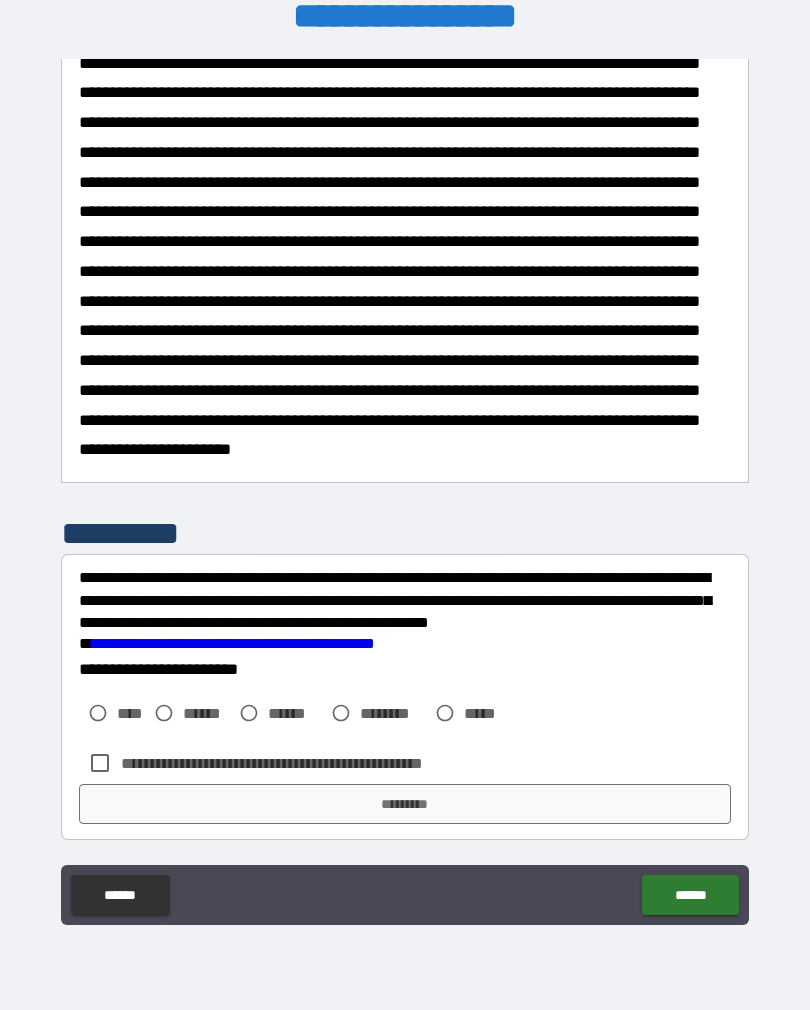 scroll, scrollTop: 71, scrollLeft: 0, axis: vertical 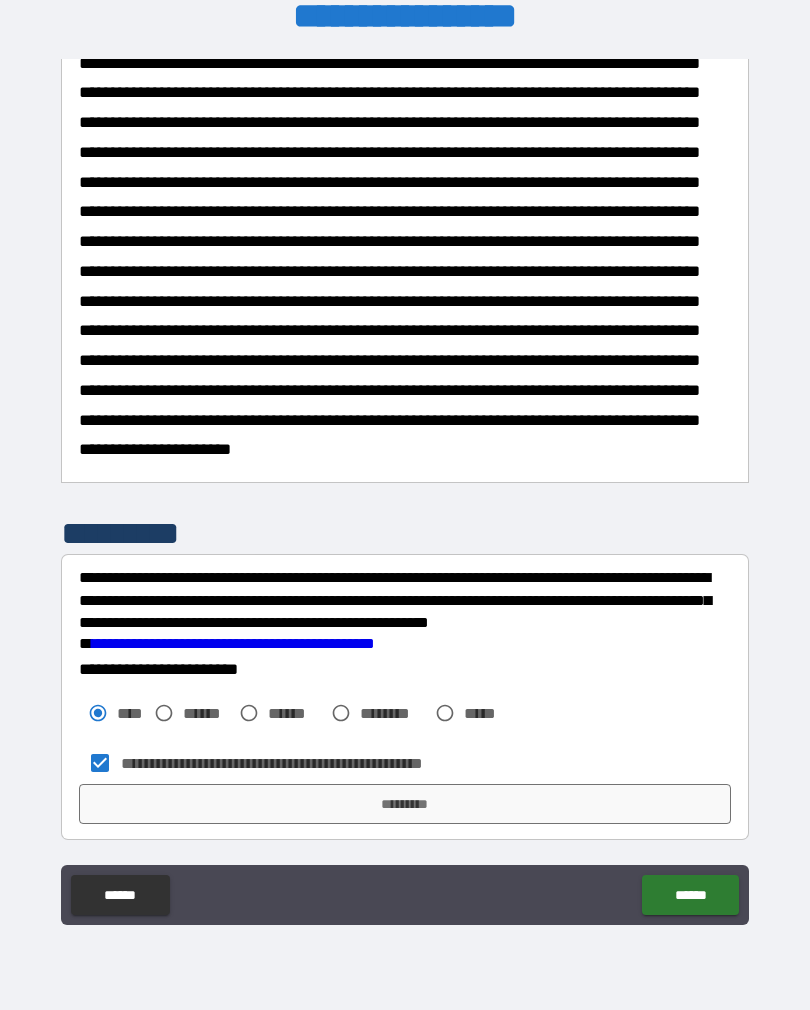 click on "*********" at bounding box center [405, 804] 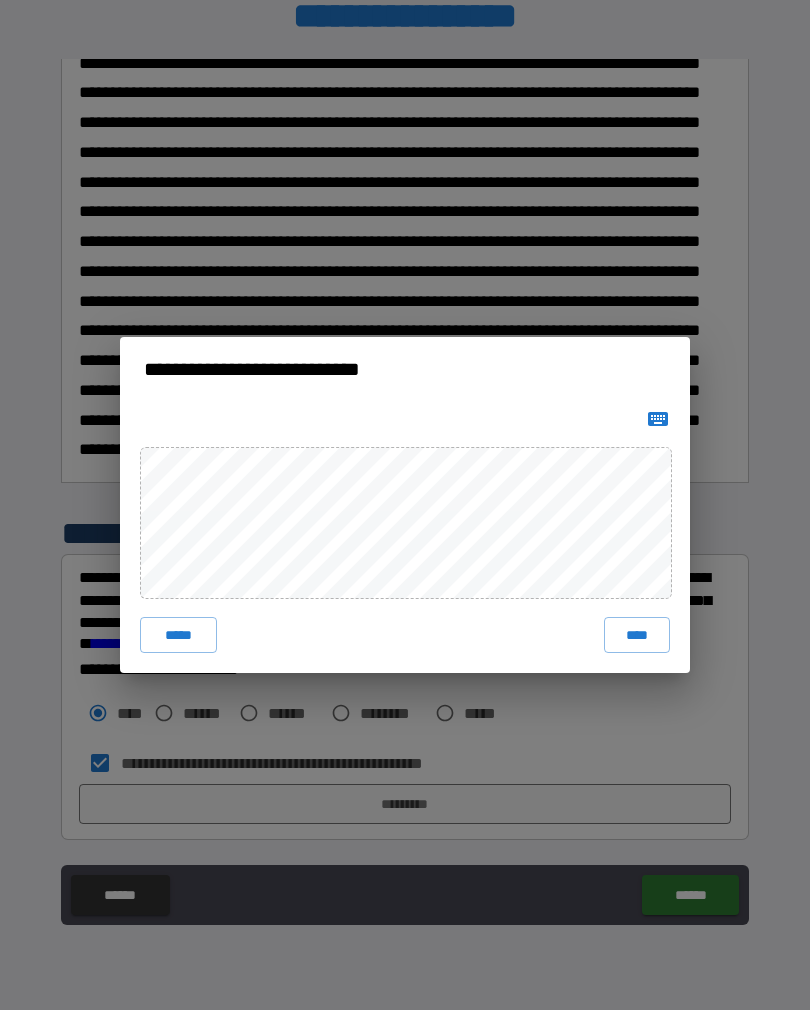 click on "****" at bounding box center (637, 635) 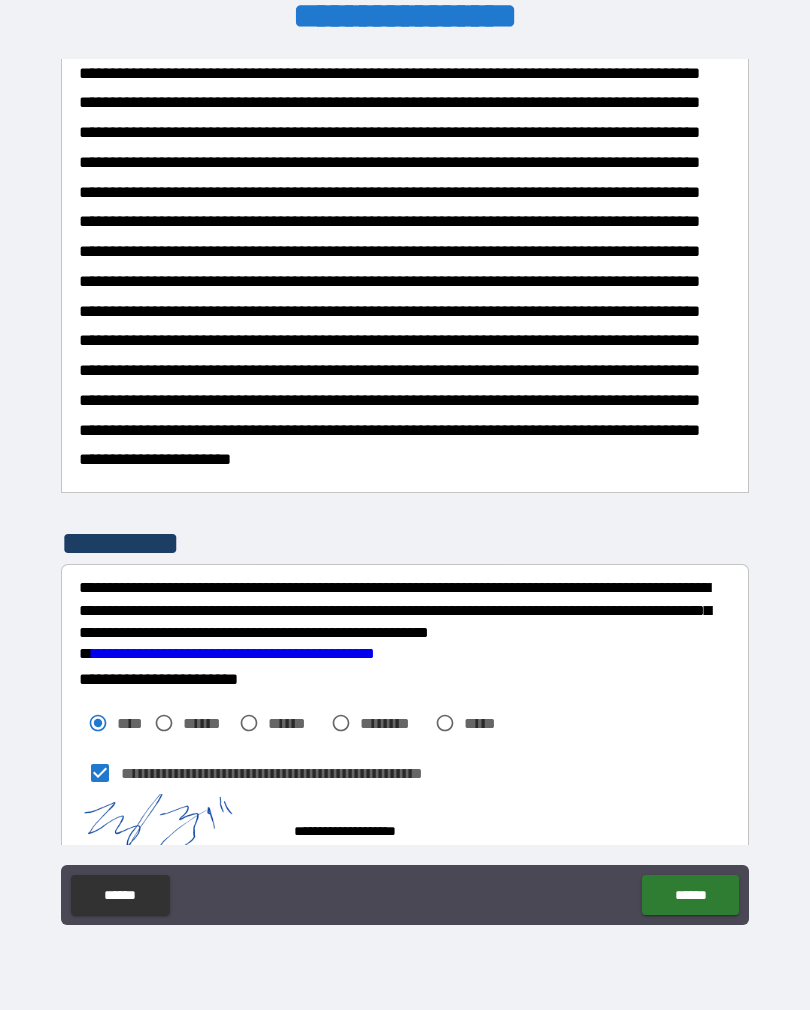 click on "******" at bounding box center [690, 895] 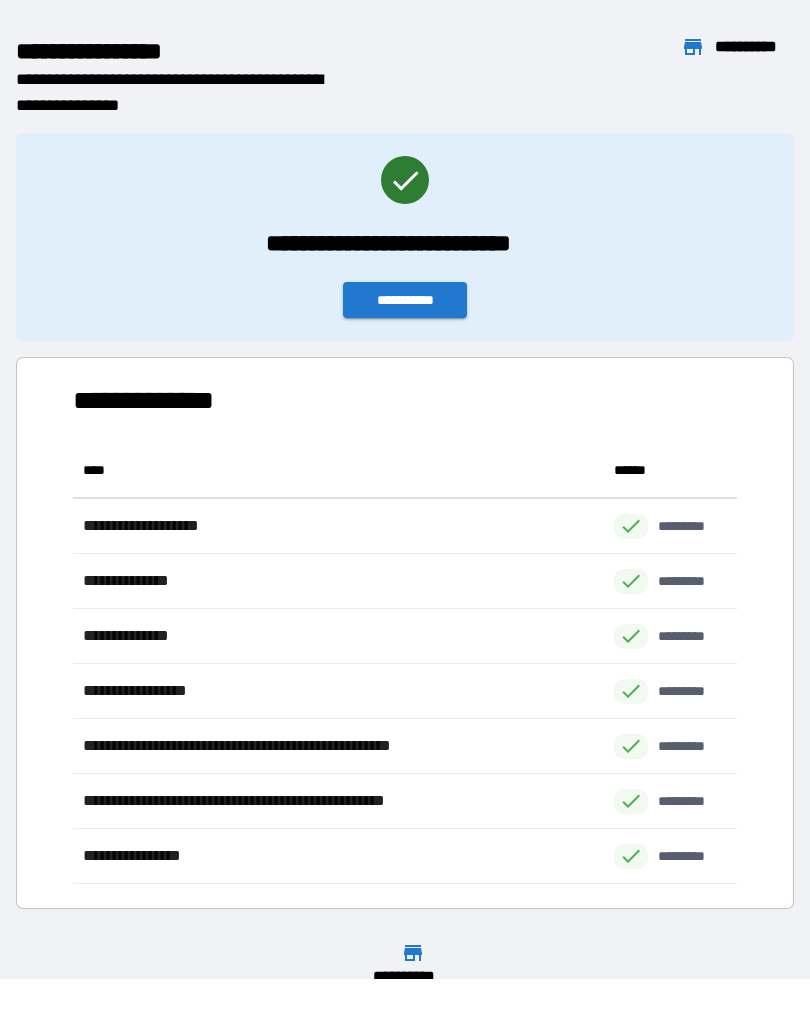 scroll, scrollTop: 1, scrollLeft: 1, axis: both 